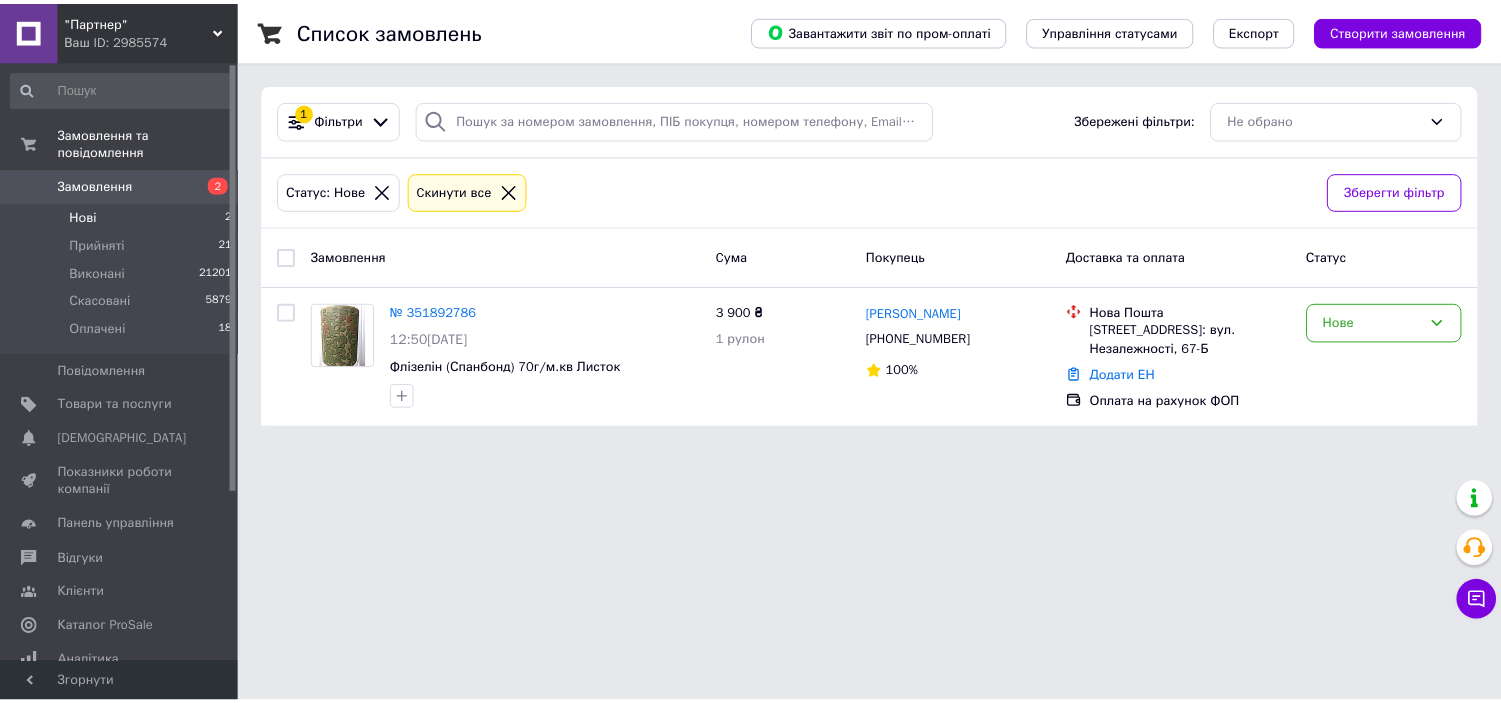 scroll, scrollTop: 0, scrollLeft: 0, axis: both 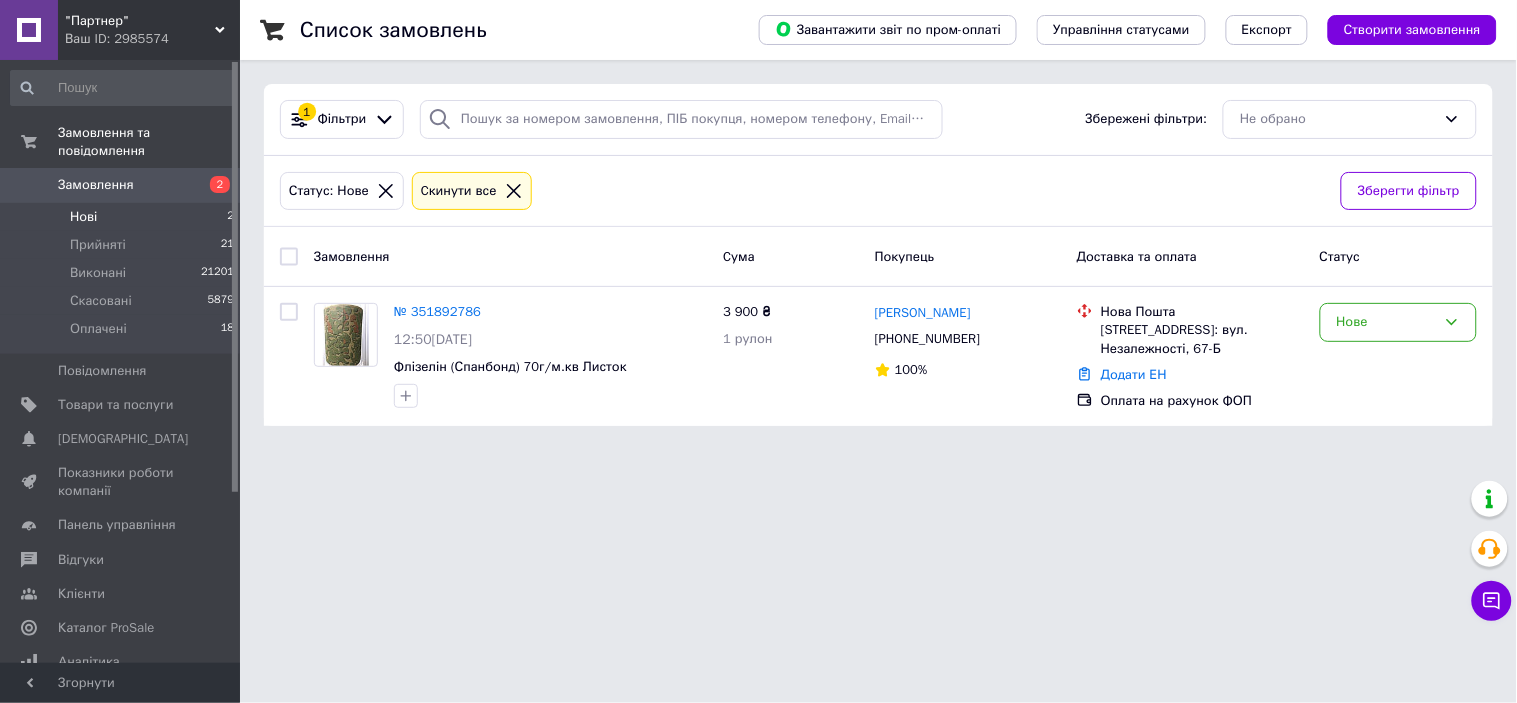 click on "Нові 2" at bounding box center [123, 217] 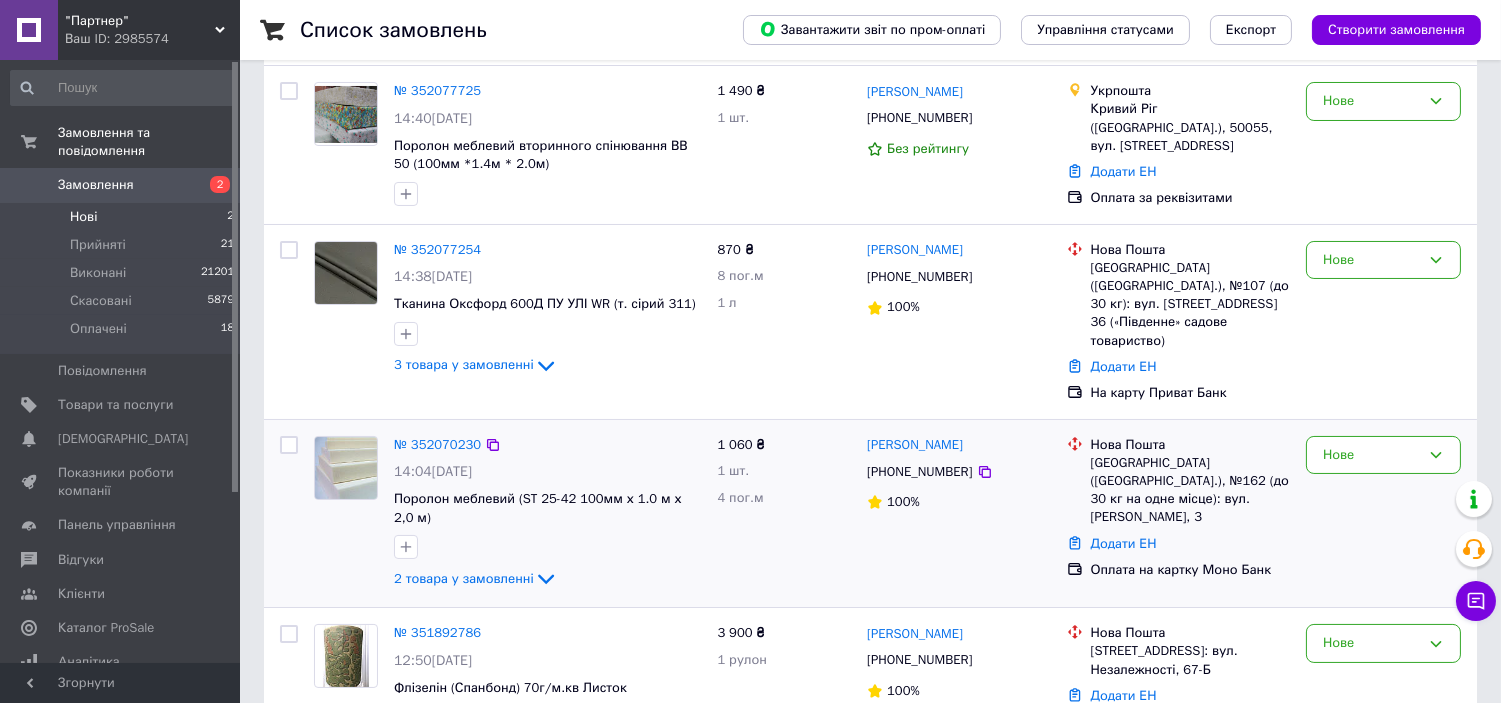 scroll, scrollTop: 135, scrollLeft: 0, axis: vertical 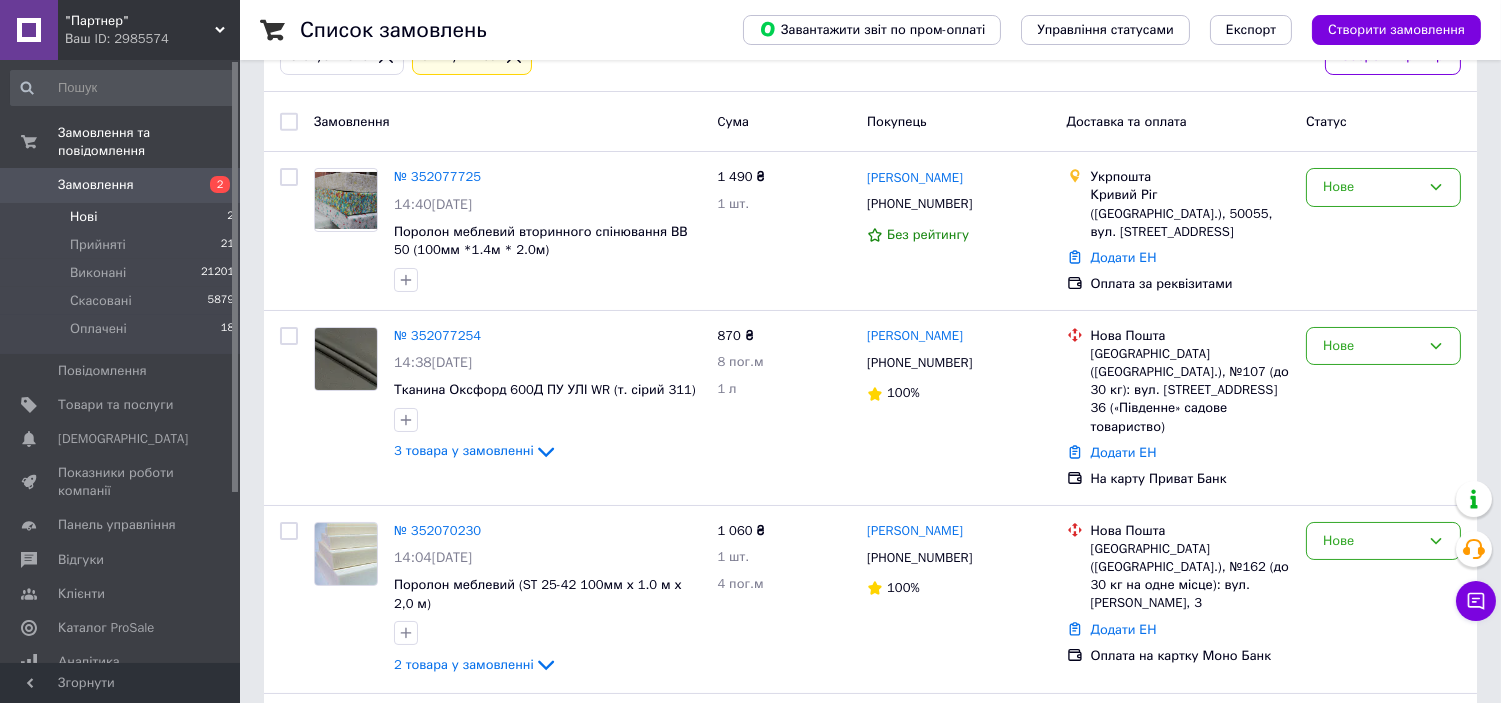 click on "Нові 2" at bounding box center [123, 217] 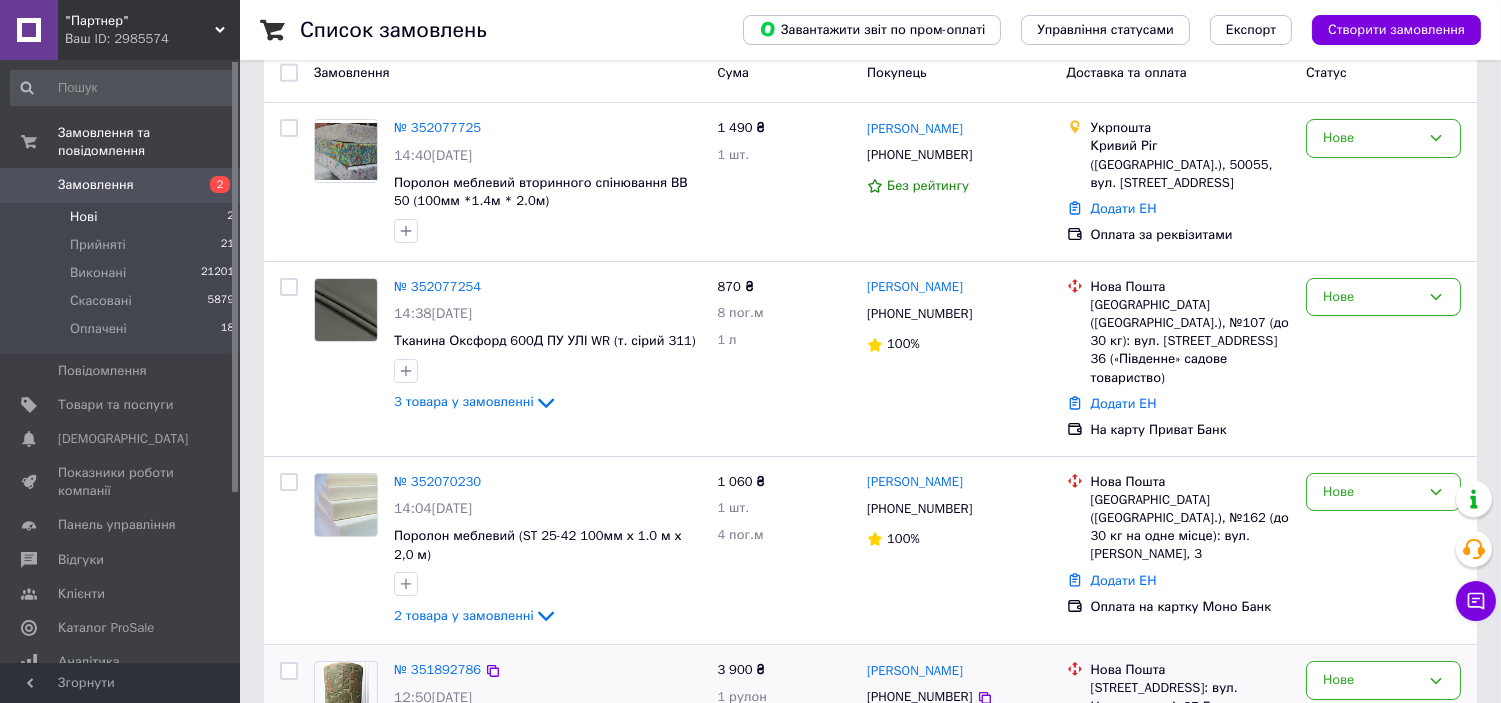 scroll, scrollTop: 222, scrollLeft: 0, axis: vertical 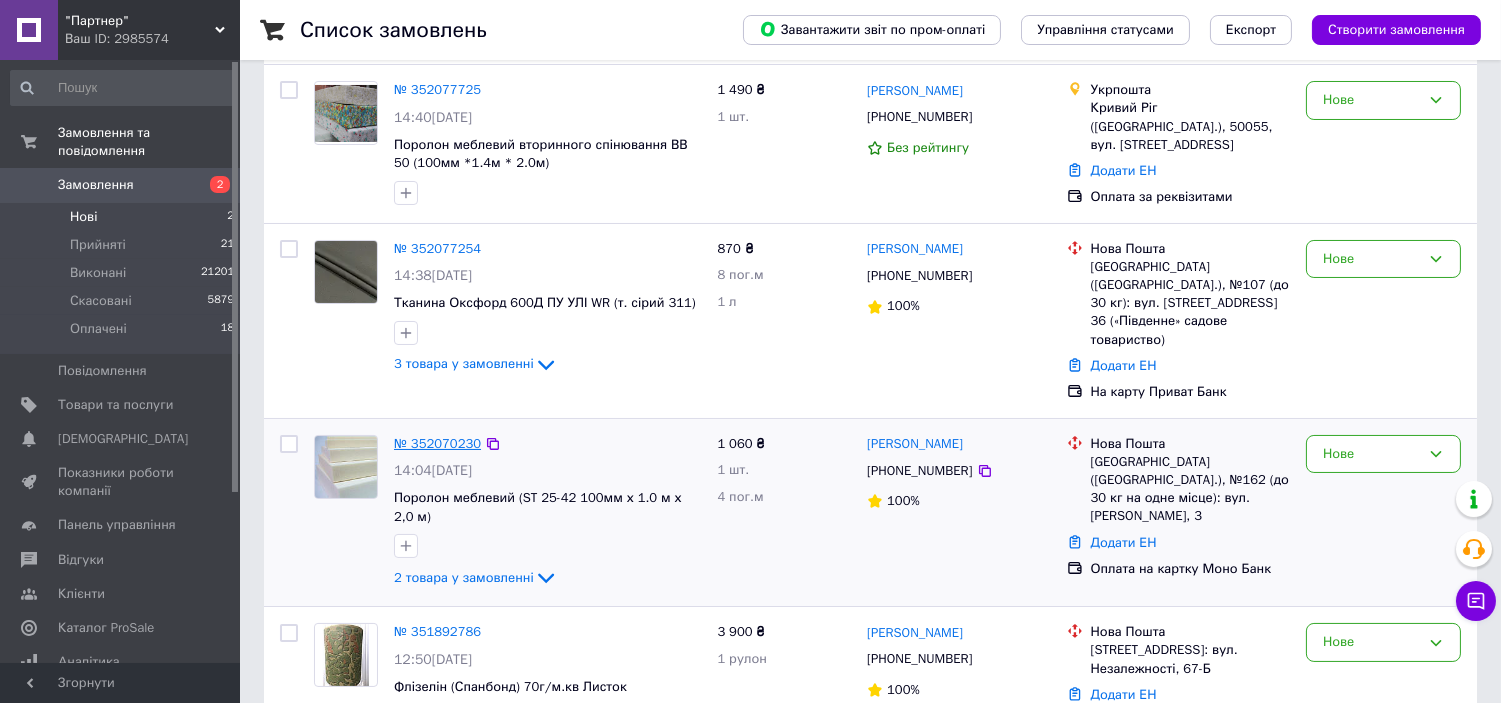 click on "№ 352070230" at bounding box center [437, 443] 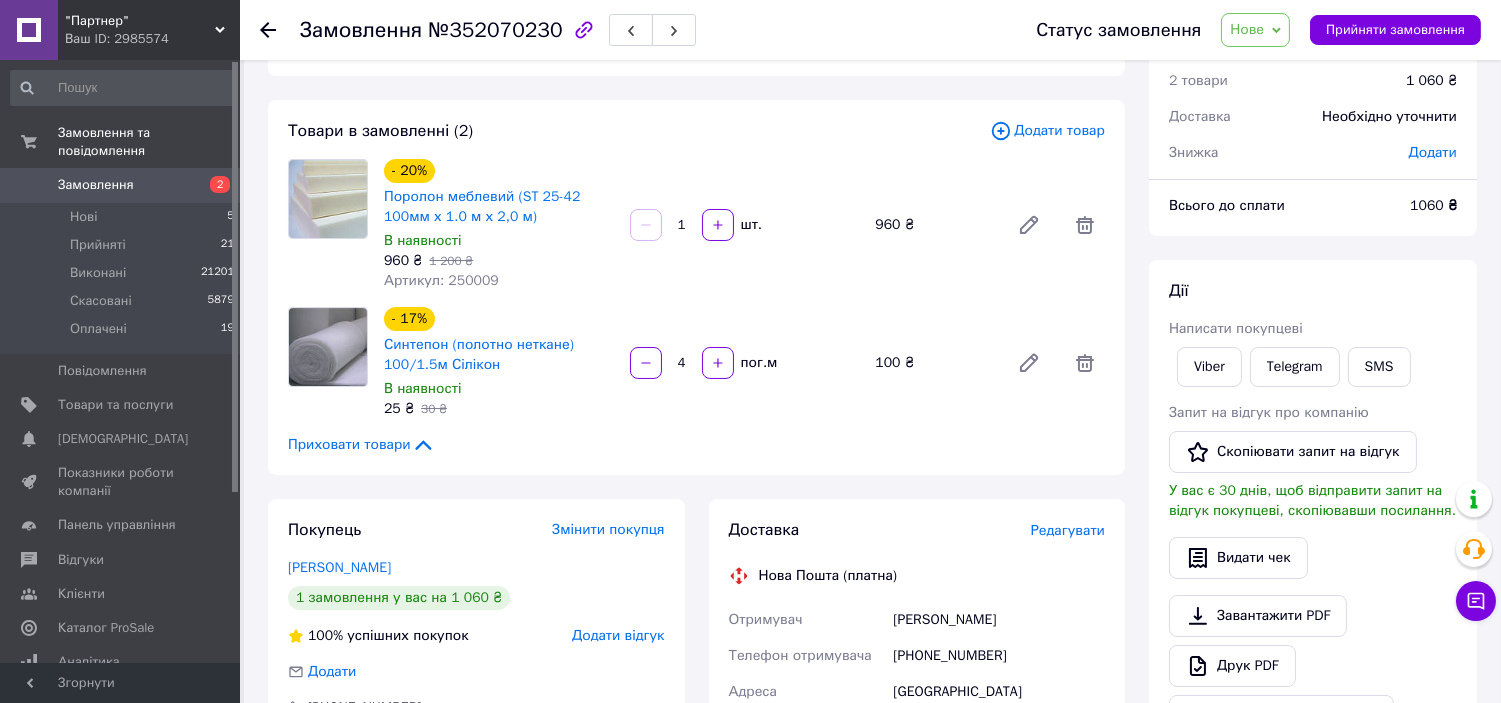 scroll, scrollTop: 0, scrollLeft: 0, axis: both 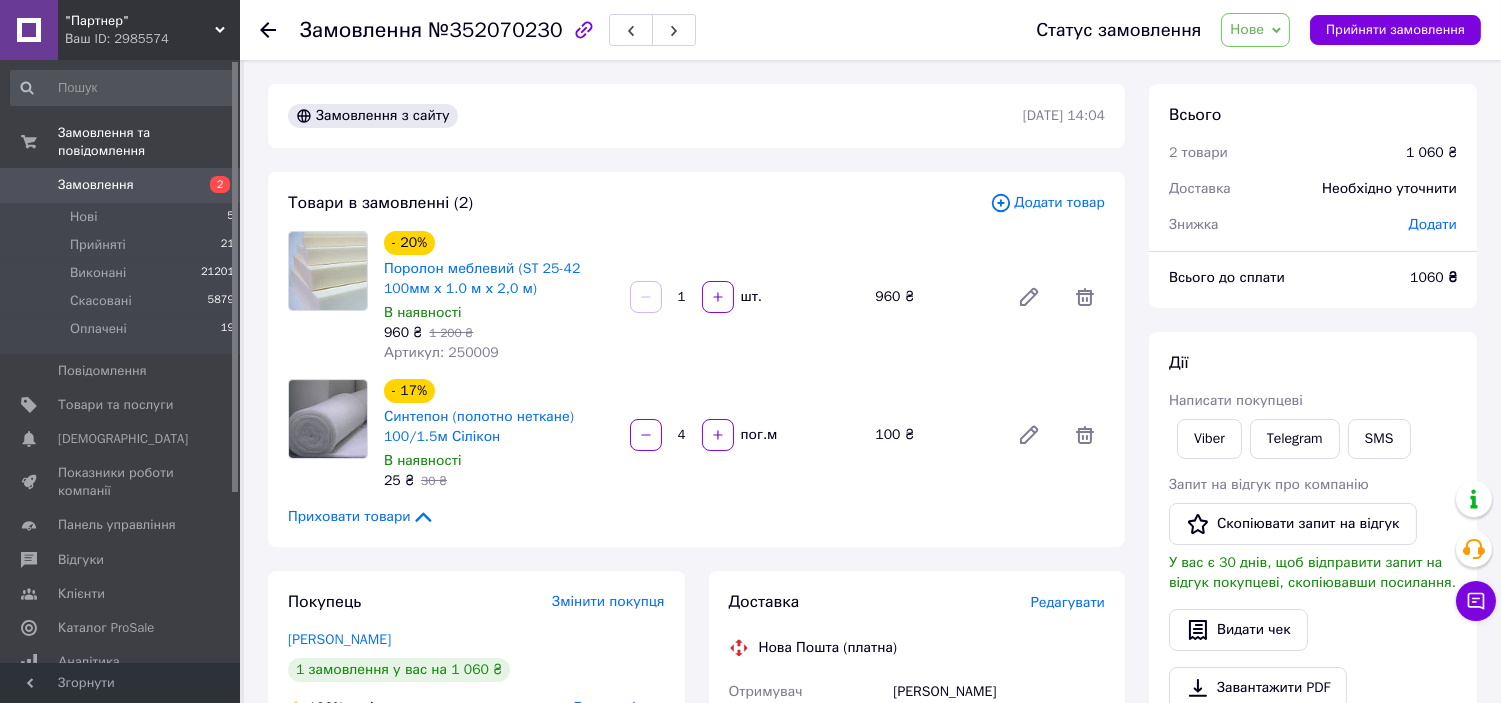 drag, startPoint x: 1398, startPoint y: 376, endPoint x: 1381, endPoint y: 393, distance: 24.04163 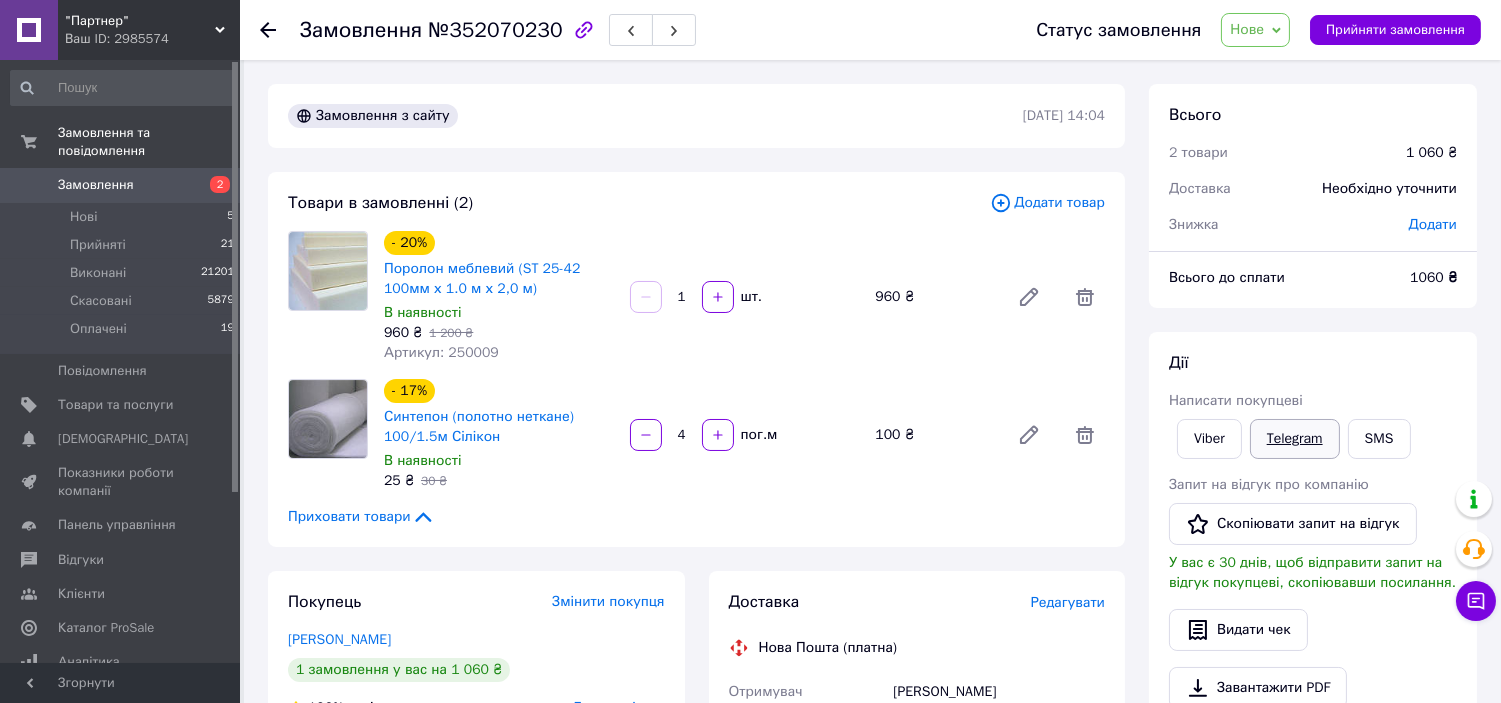 click on "Telegram" at bounding box center (1295, 439) 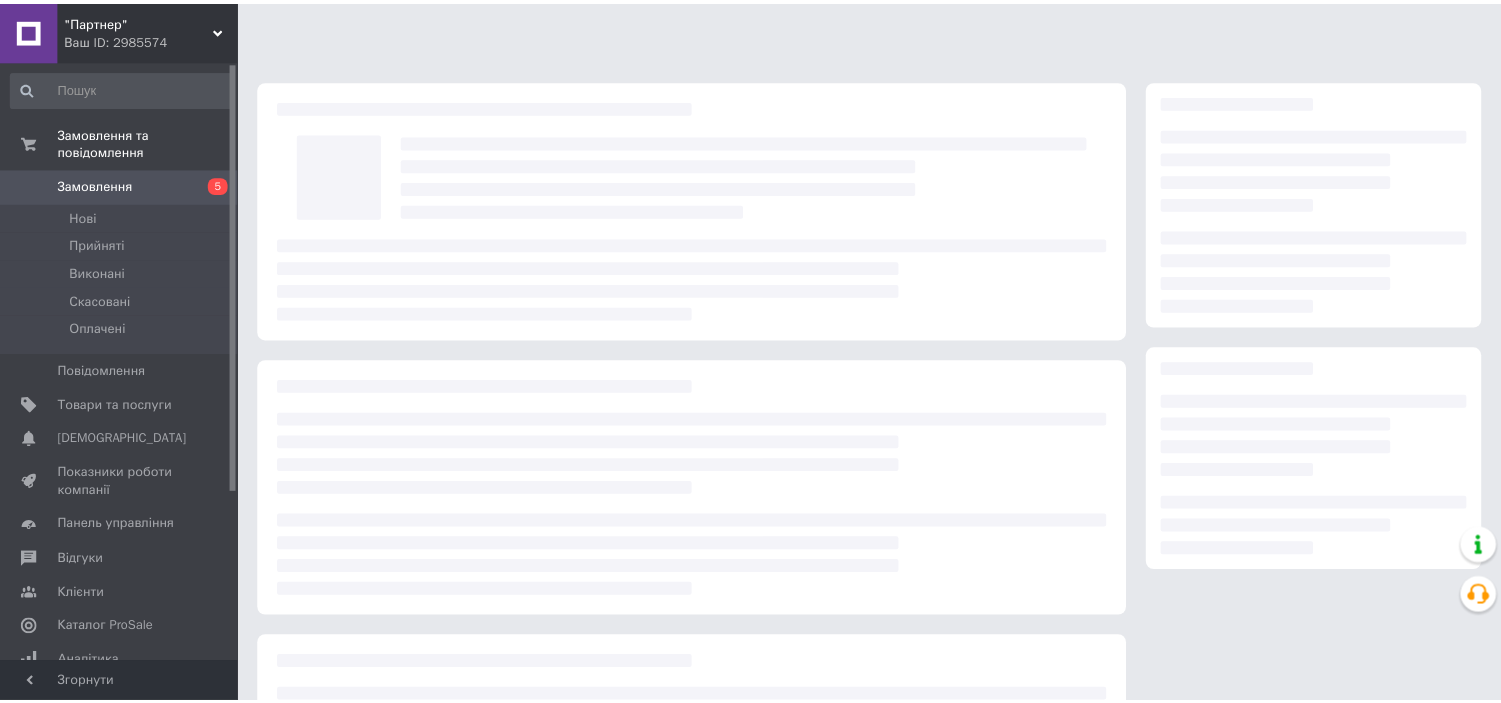 scroll, scrollTop: 0, scrollLeft: 0, axis: both 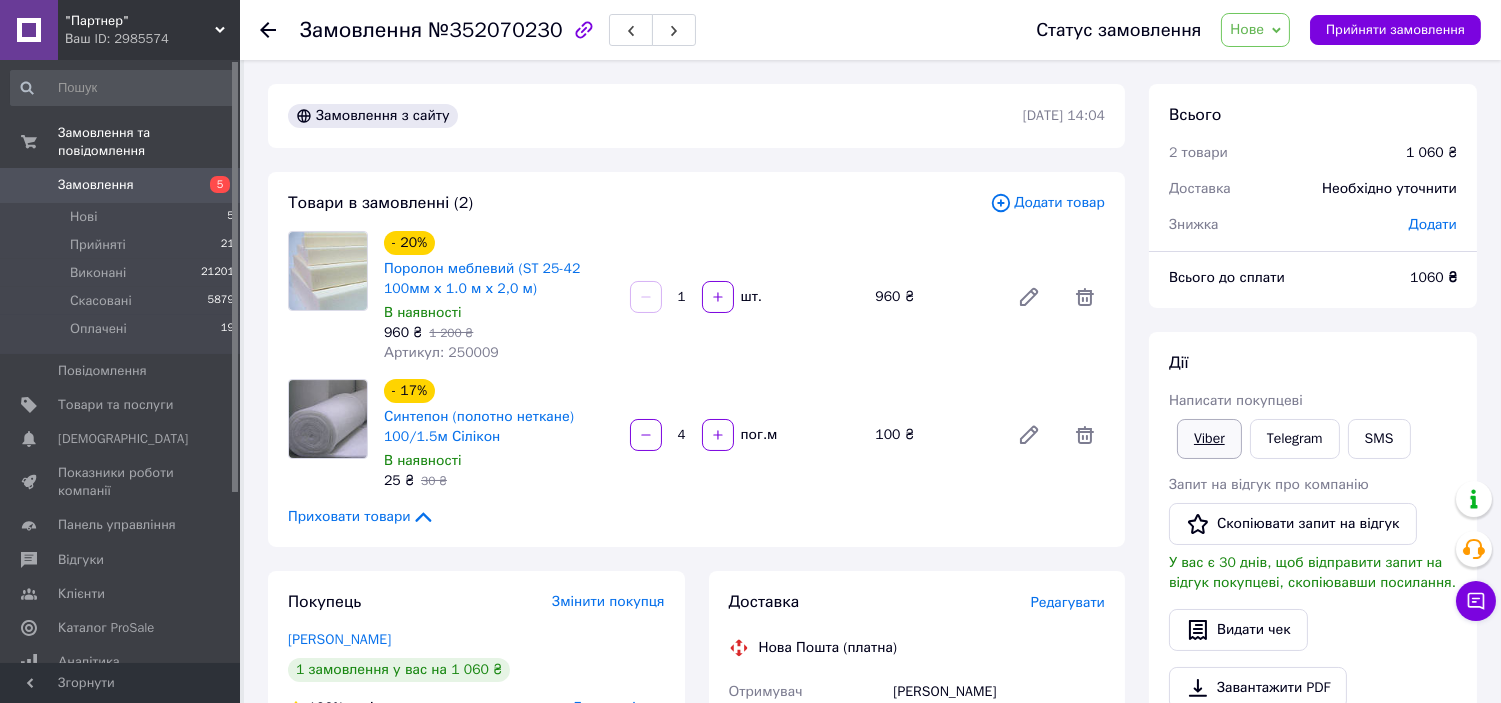 click on "Viber" at bounding box center [1209, 439] 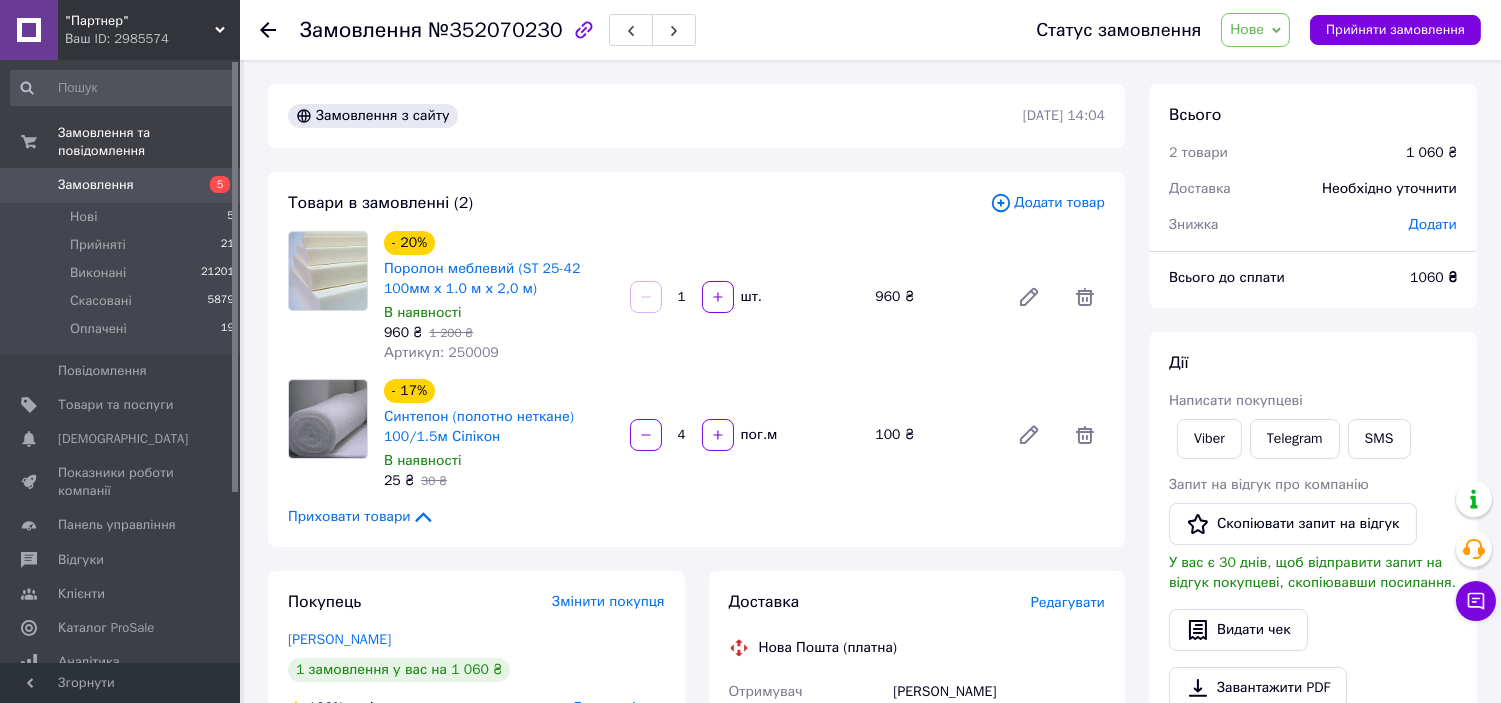 drag, startPoint x: 1235, startPoint y: 98, endPoint x: 1254, endPoint y: 35, distance: 65.802734 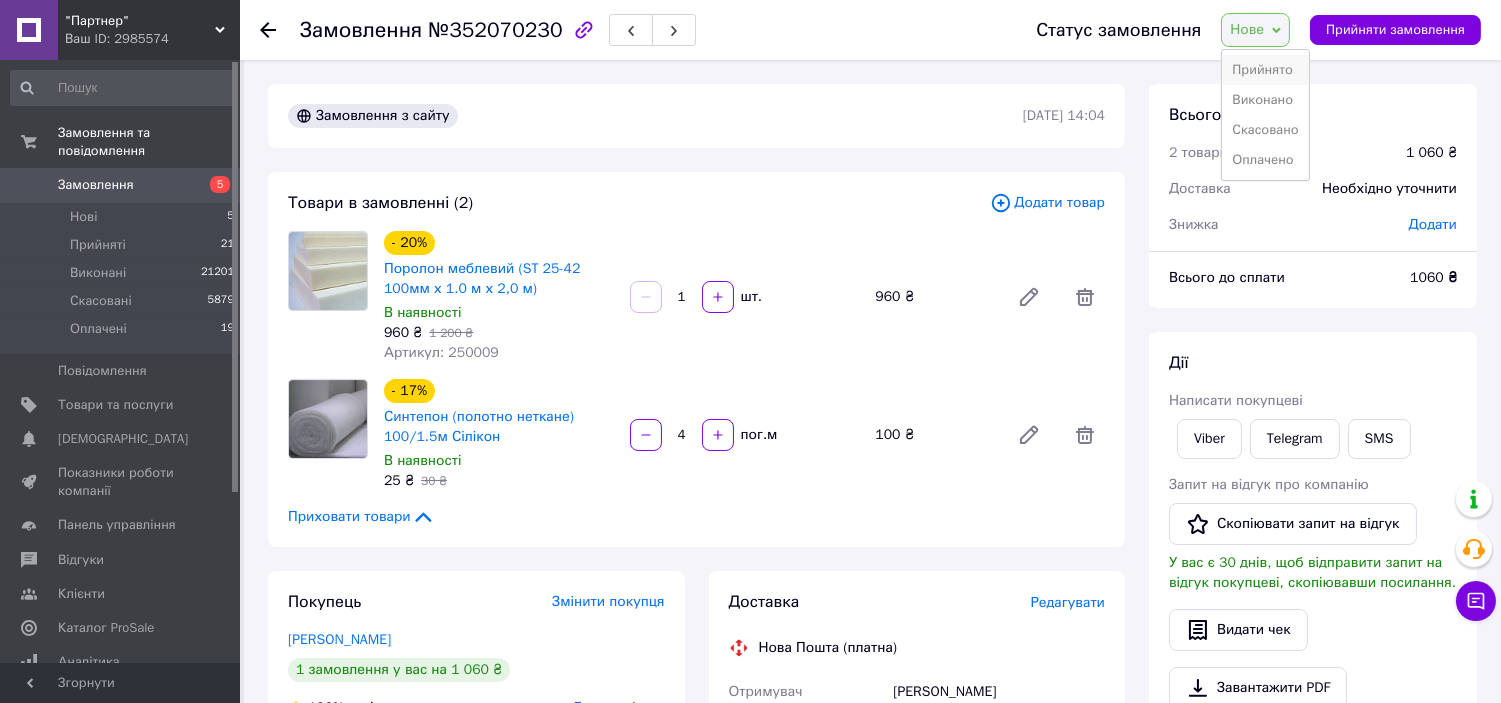 click on "Прийнято" at bounding box center [1265, 70] 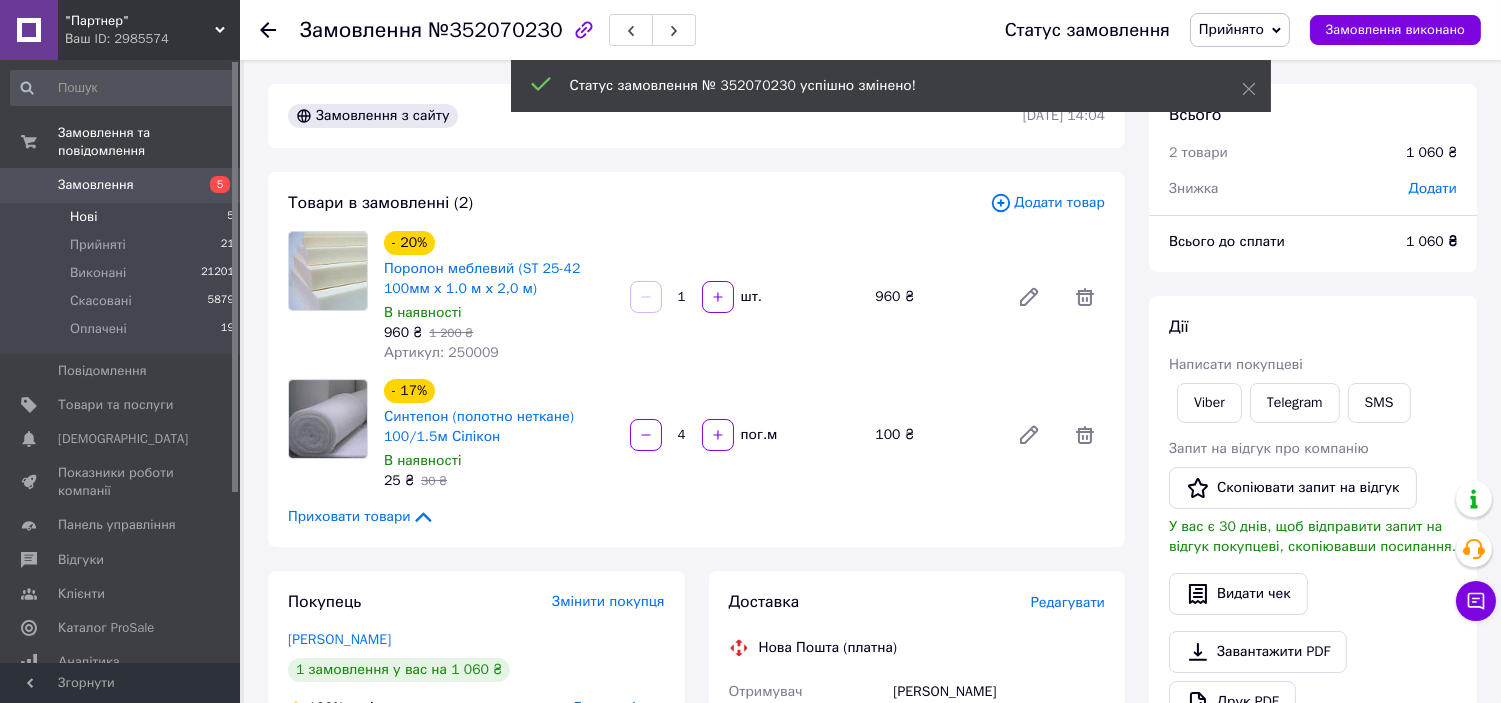 click on "5" at bounding box center [230, 217] 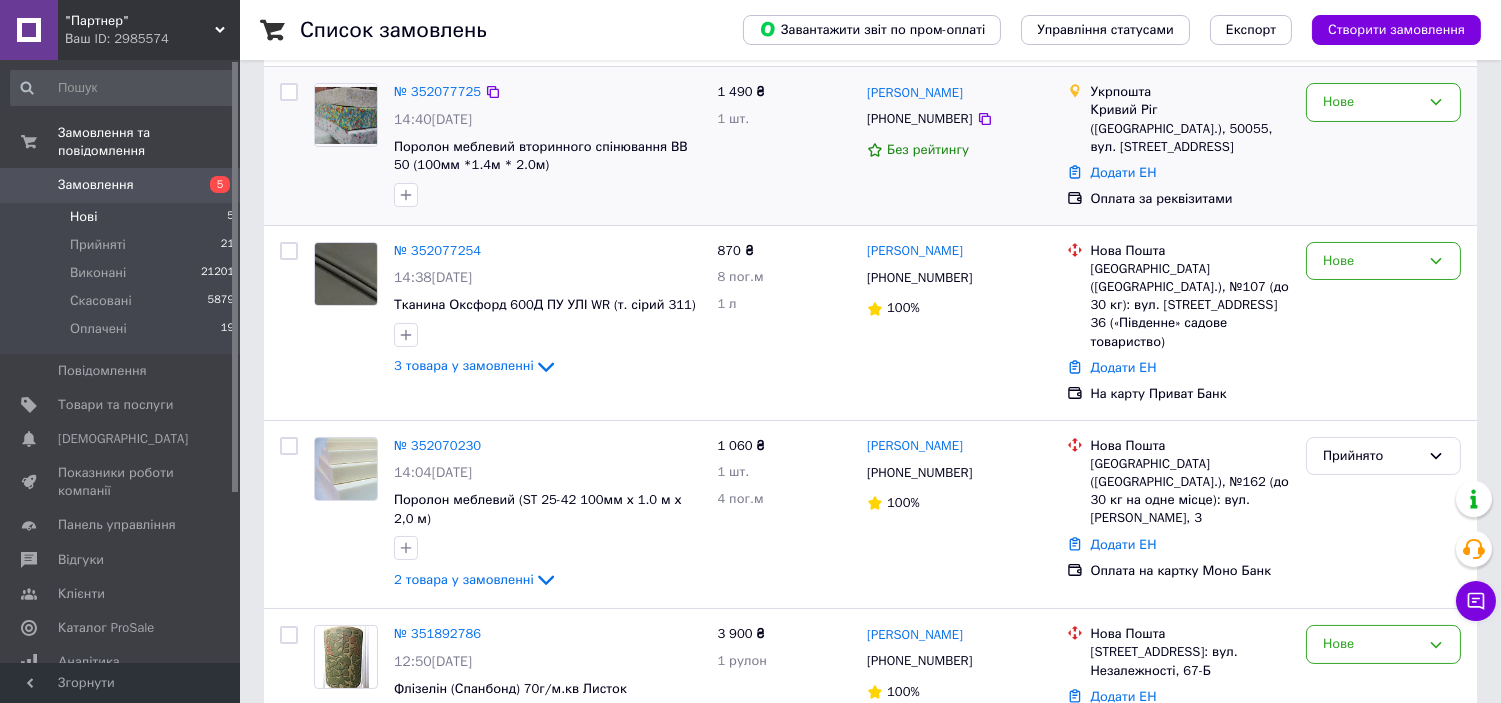 scroll, scrollTop: 222, scrollLeft: 0, axis: vertical 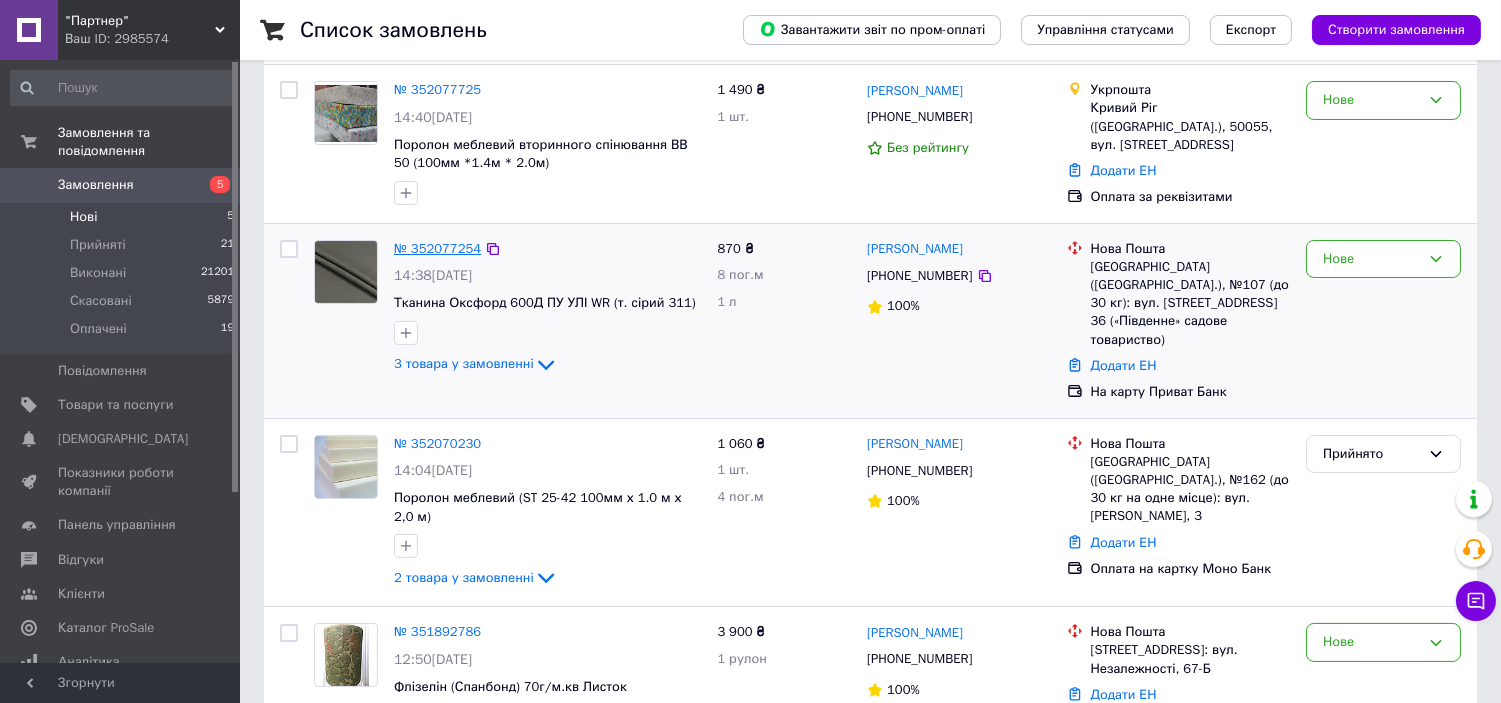 click on "№ 352077254" at bounding box center (437, 248) 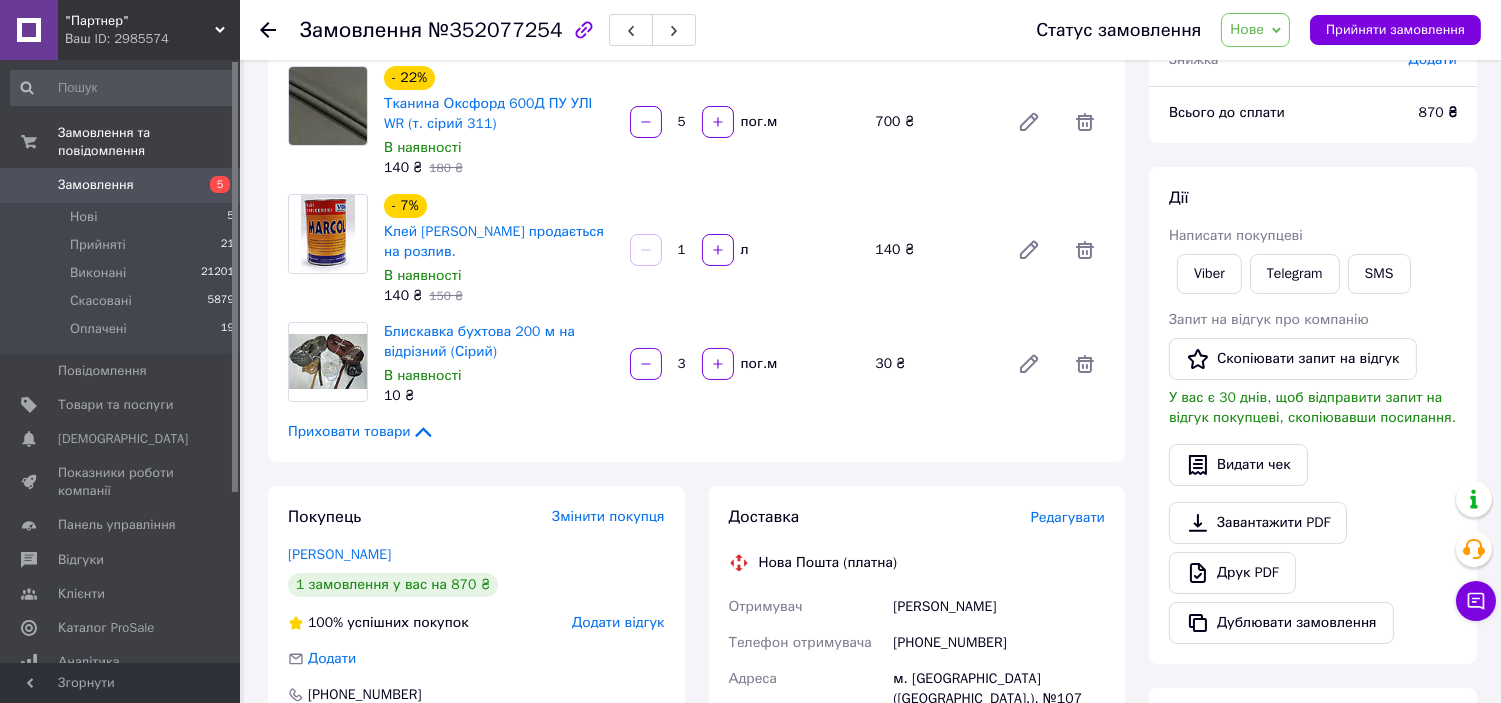scroll, scrollTop: 111, scrollLeft: 0, axis: vertical 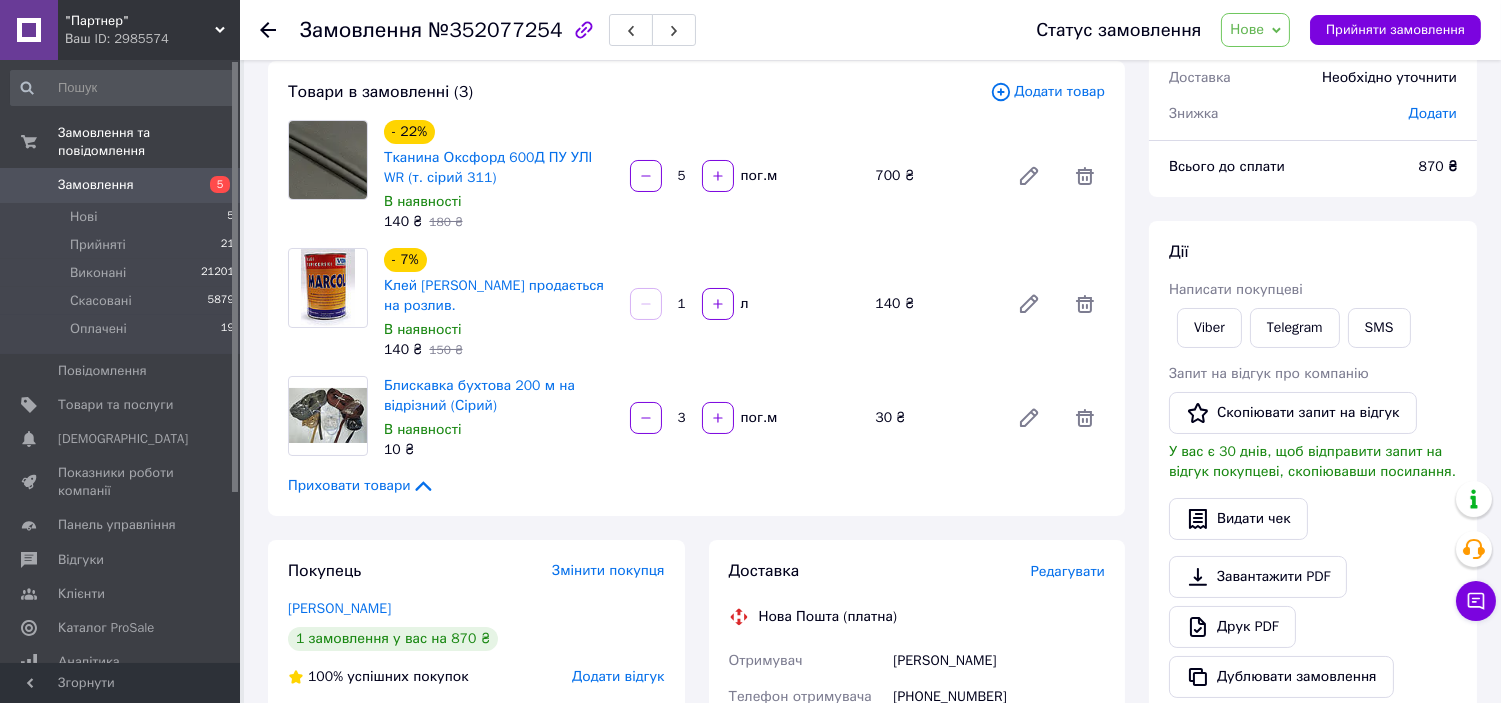 click on "Всього 3 товари 870 ₴ Доставка Необхідно уточнити Знижка Додати Всього до сплати 870 ₴ Дії Написати покупцеві Viber Telegram SMS Запит на відгук про компанію   Скопіювати запит на відгук У вас є 30 днів, щоб відправити запит на відгук покупцеві, скопіювавши посилання.   Видати чек   Завантажити PDF   Друк PDF   Дублювати замовлення Мітки Особисті нотатки, які бачите лише ви. З їх допомогою можна фільтрувати замовлення Примітки Залишилося 300 символів Очистити Зберегти" at bounding box center (1313, 634) 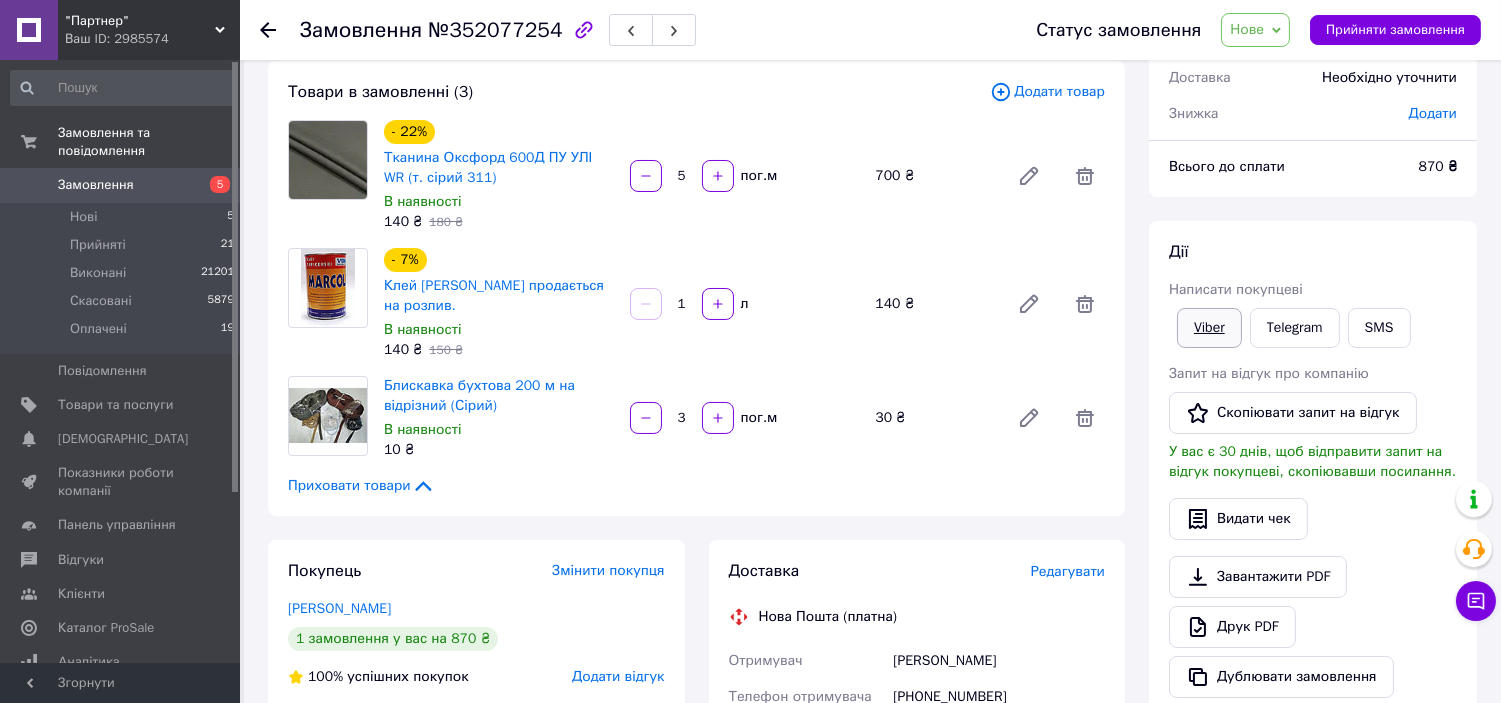 click on "Viber" at bounding box center [1209, 328] 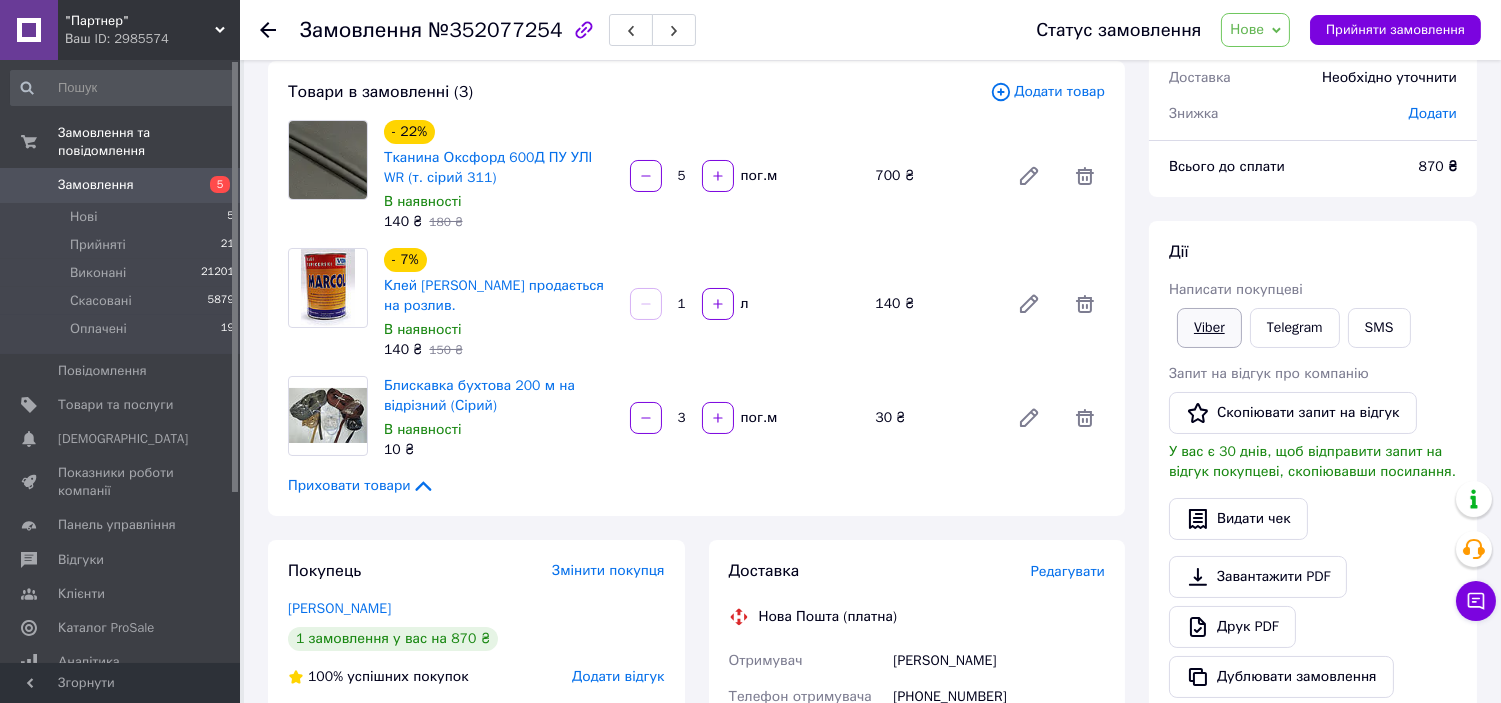 click on "Viber" at bounding box center [1209, 328] 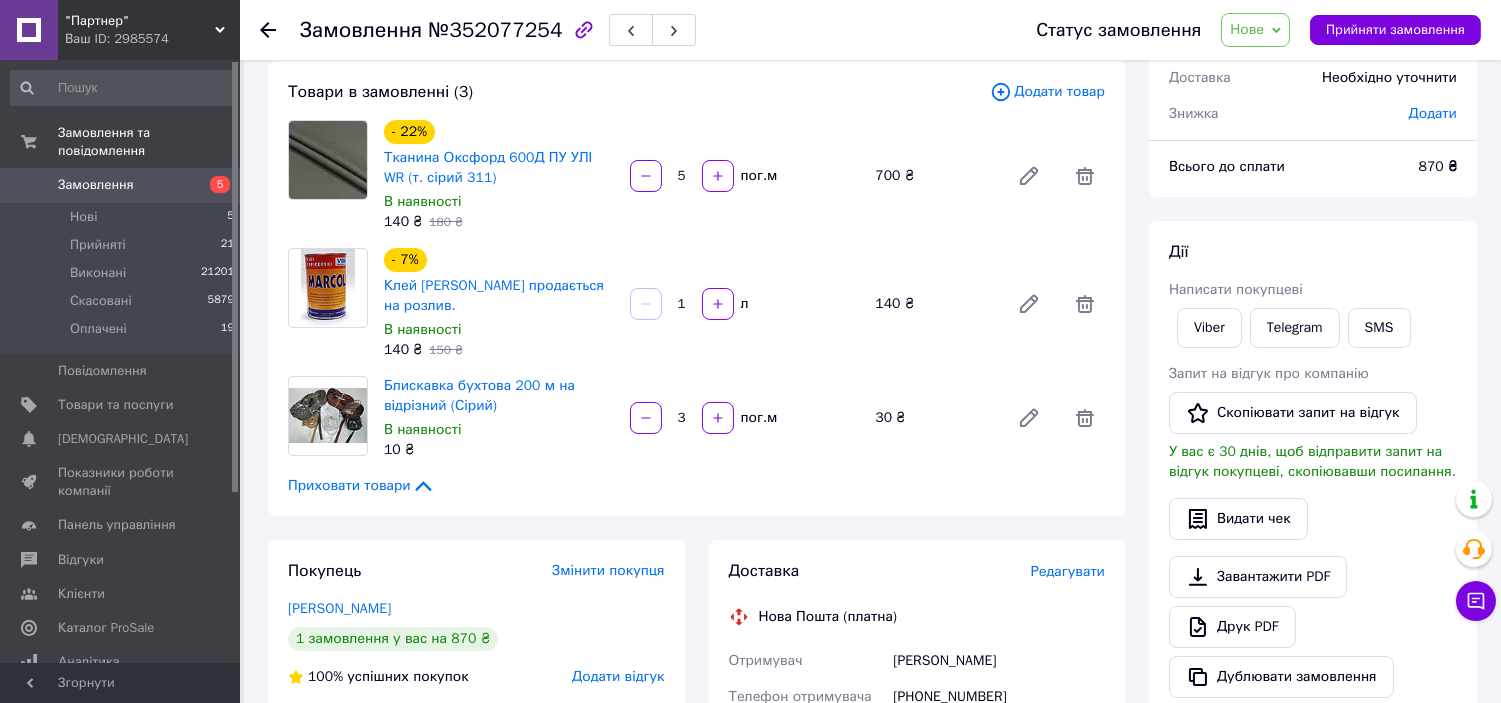 click on "Нове" at bounding box center [1247, 29] 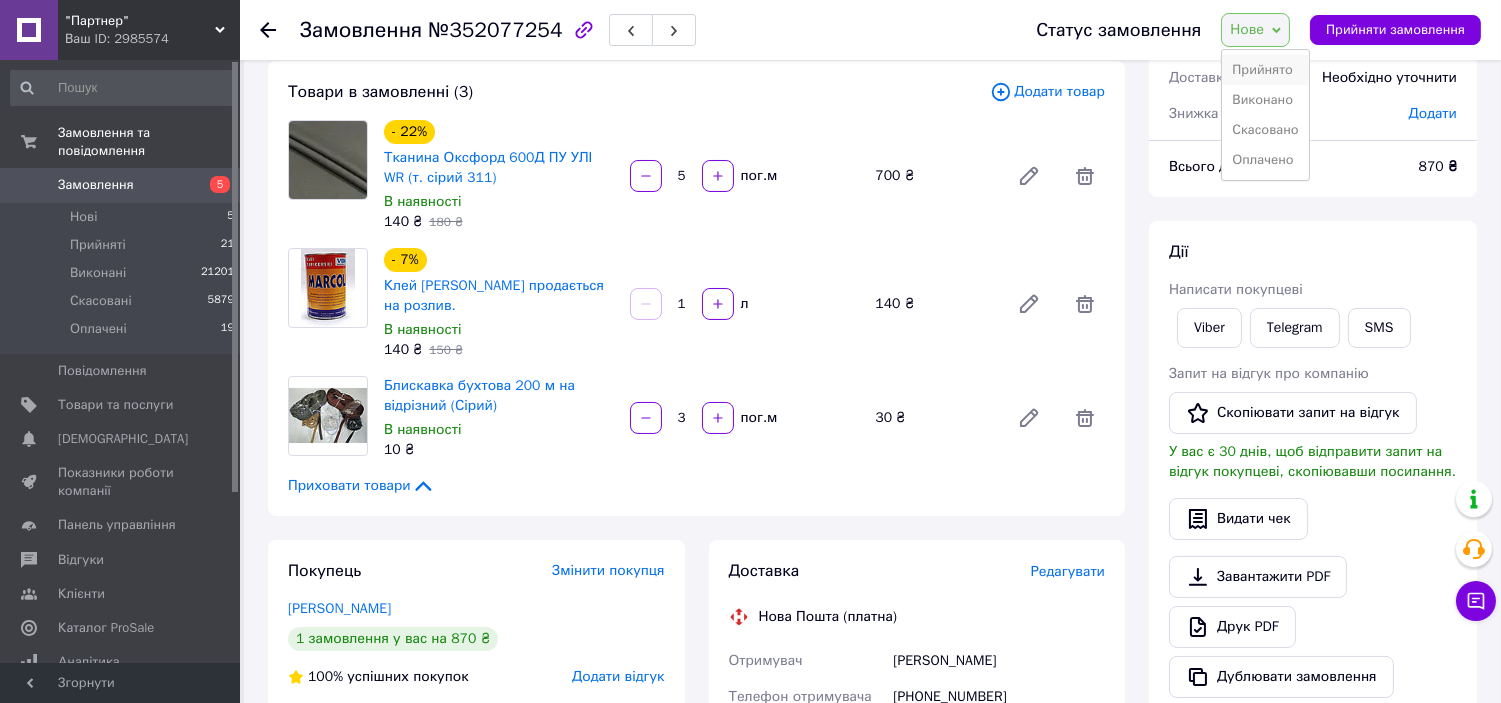 click on "Прийнято" at bounding box center [1265, 70] 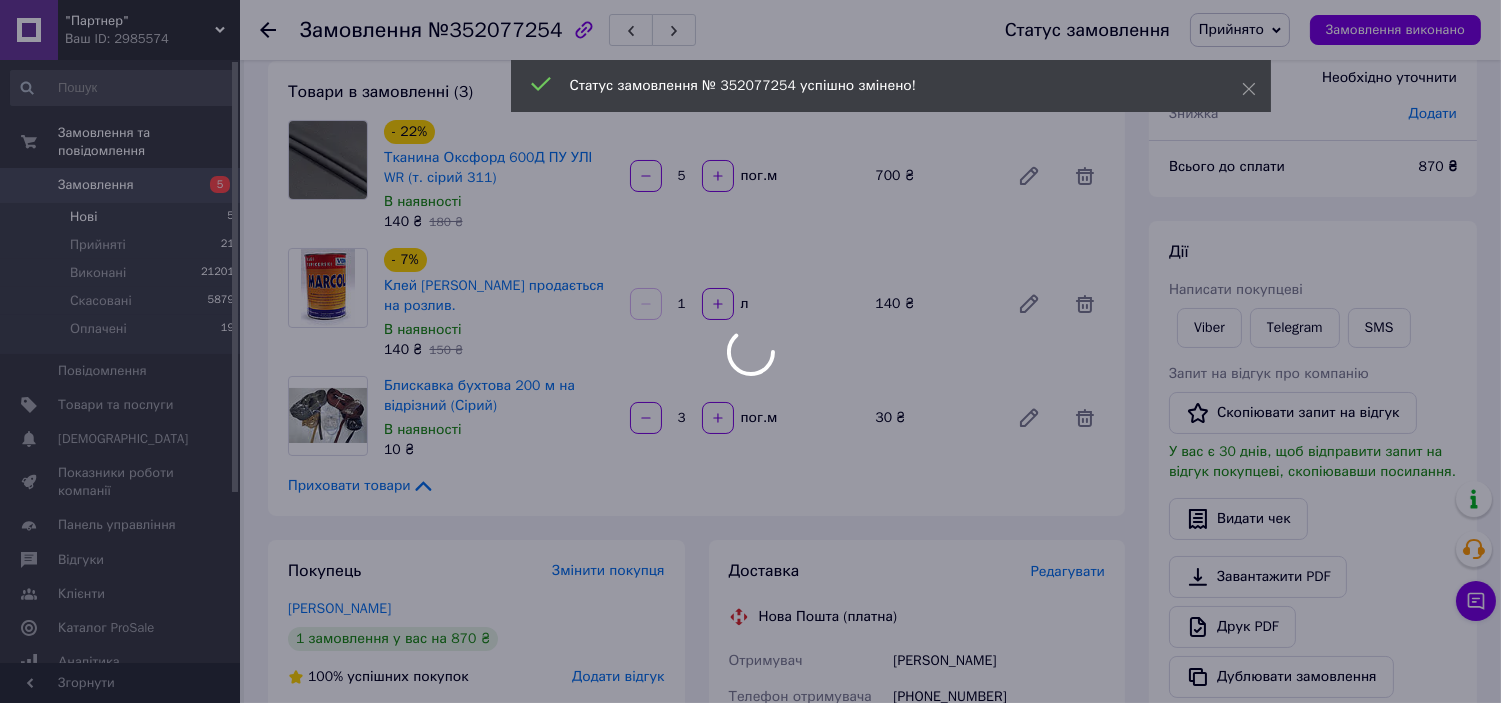 click at bounding box center [750, 351] 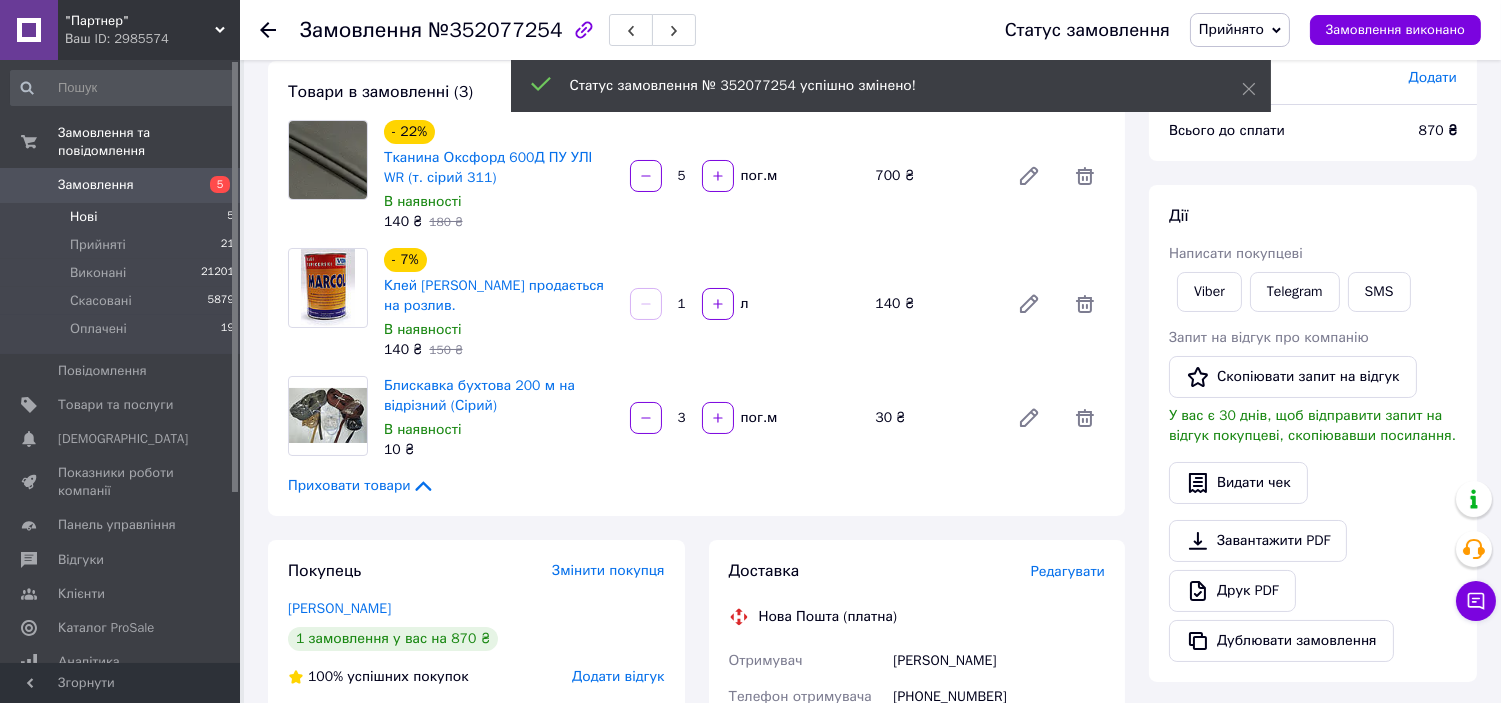 click on "Нові 5" at bounding box center (123, 217) 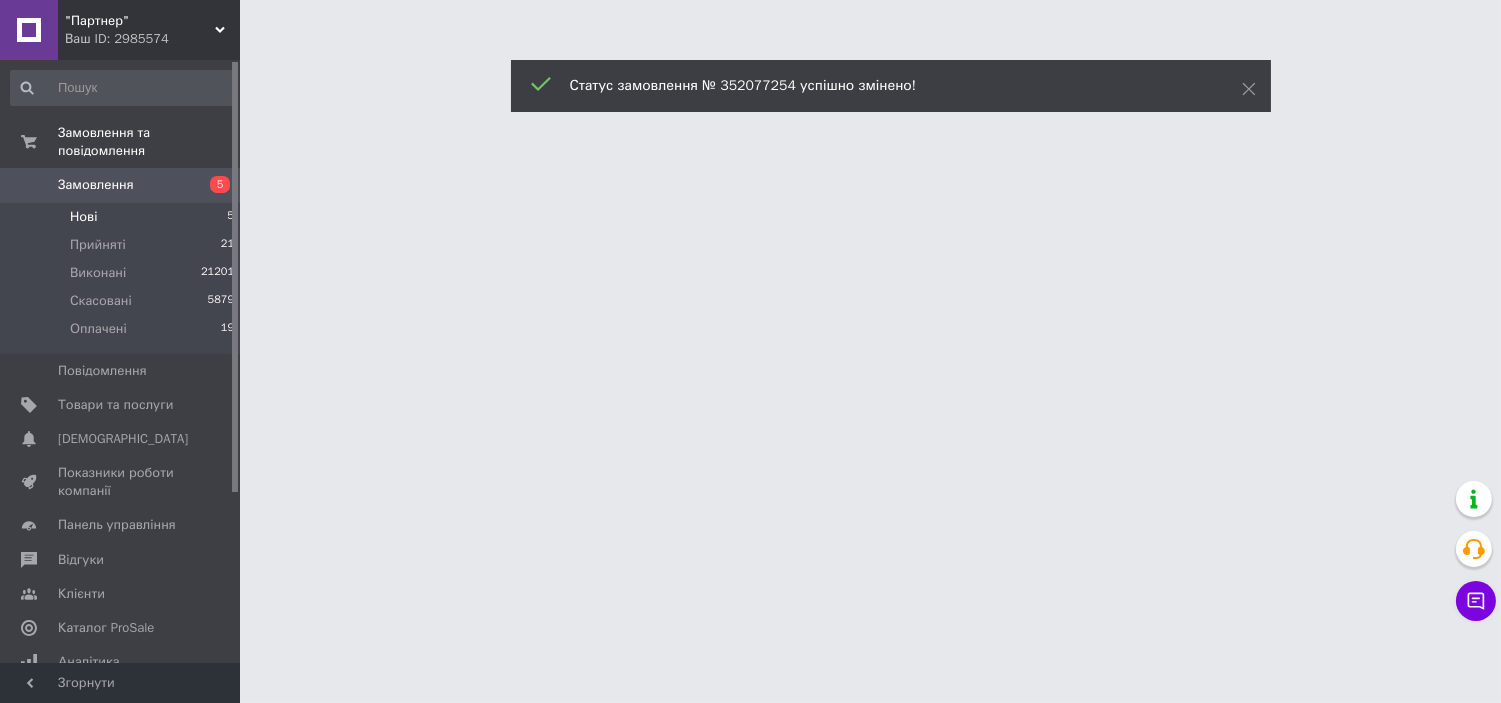 scroll, scrollTop: 0, scrollLeft: 0, axis: both 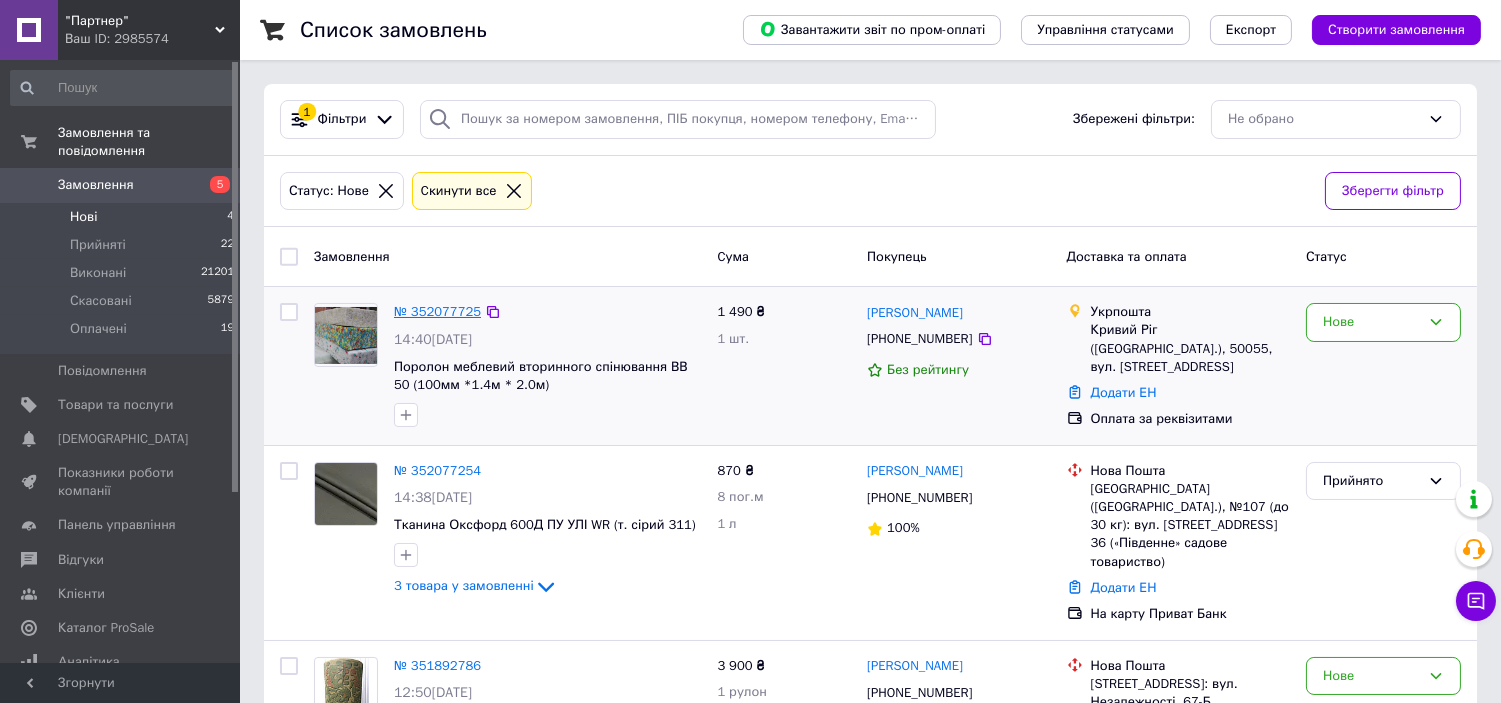 click on "№ 352077725" at bounding box center [437, 311] 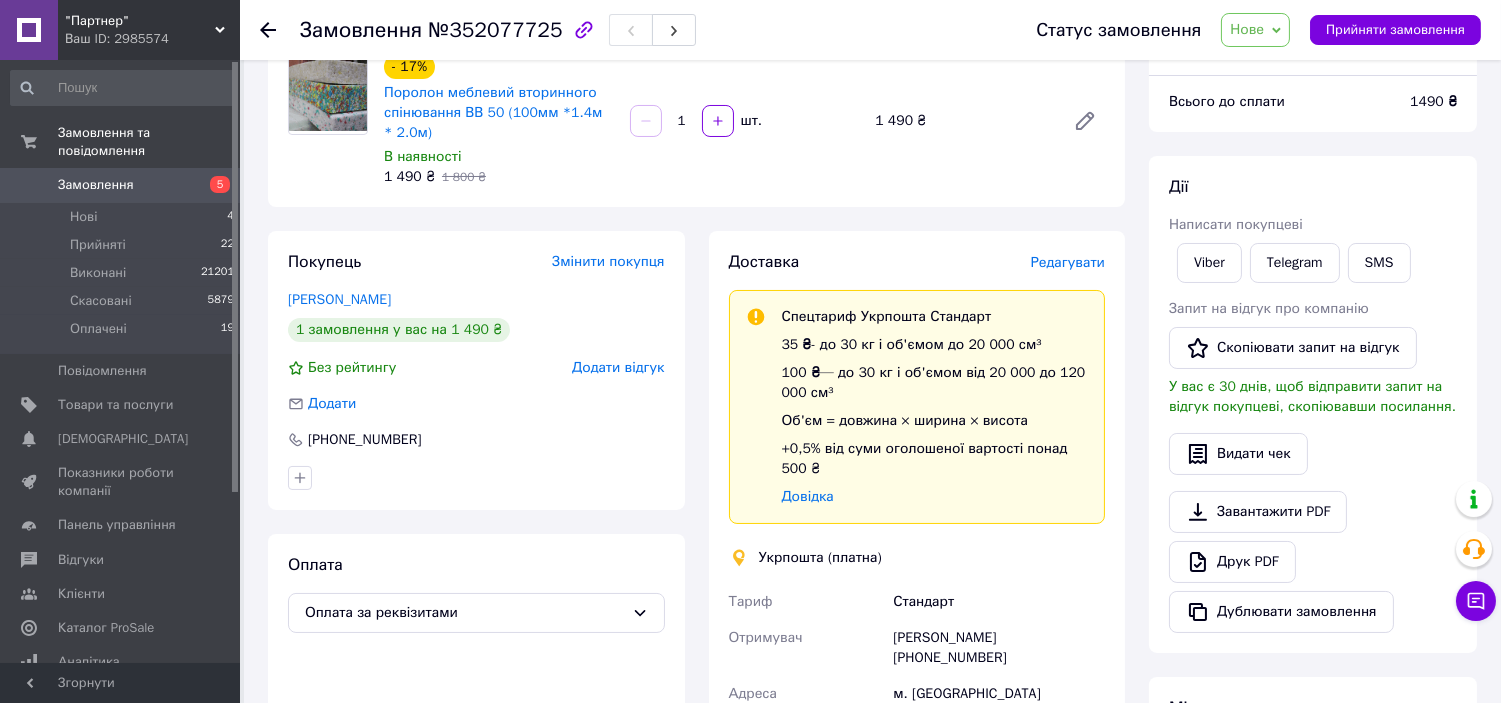 scroll, scrollTop: 222, scrollLeft: 0, axis: vertical 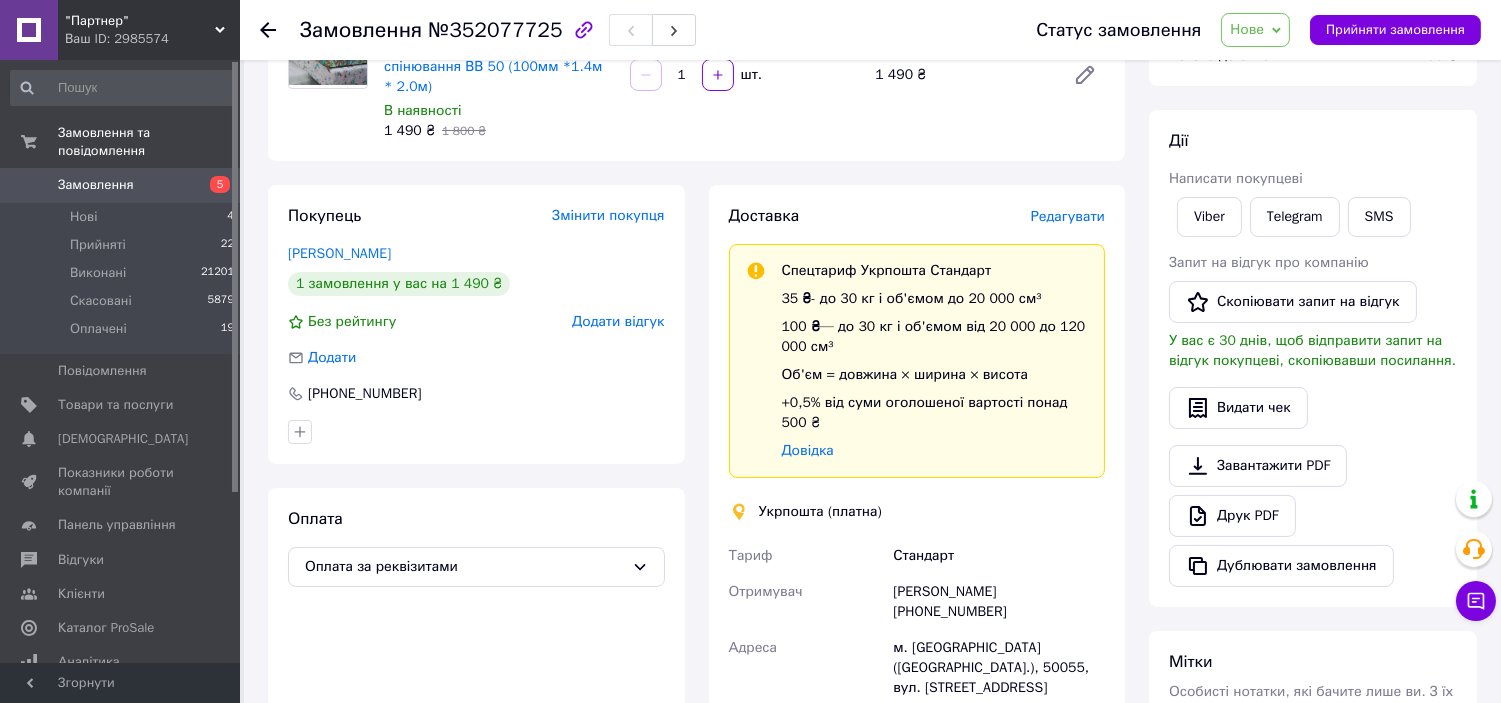 click on "Запит на відгук про компанію   Скопіювати запит на відгук У вас є 30 днів, щоб відправити запит на відгук покупцеві, скопіювавши посилання." at bounding box center (1313, 312) 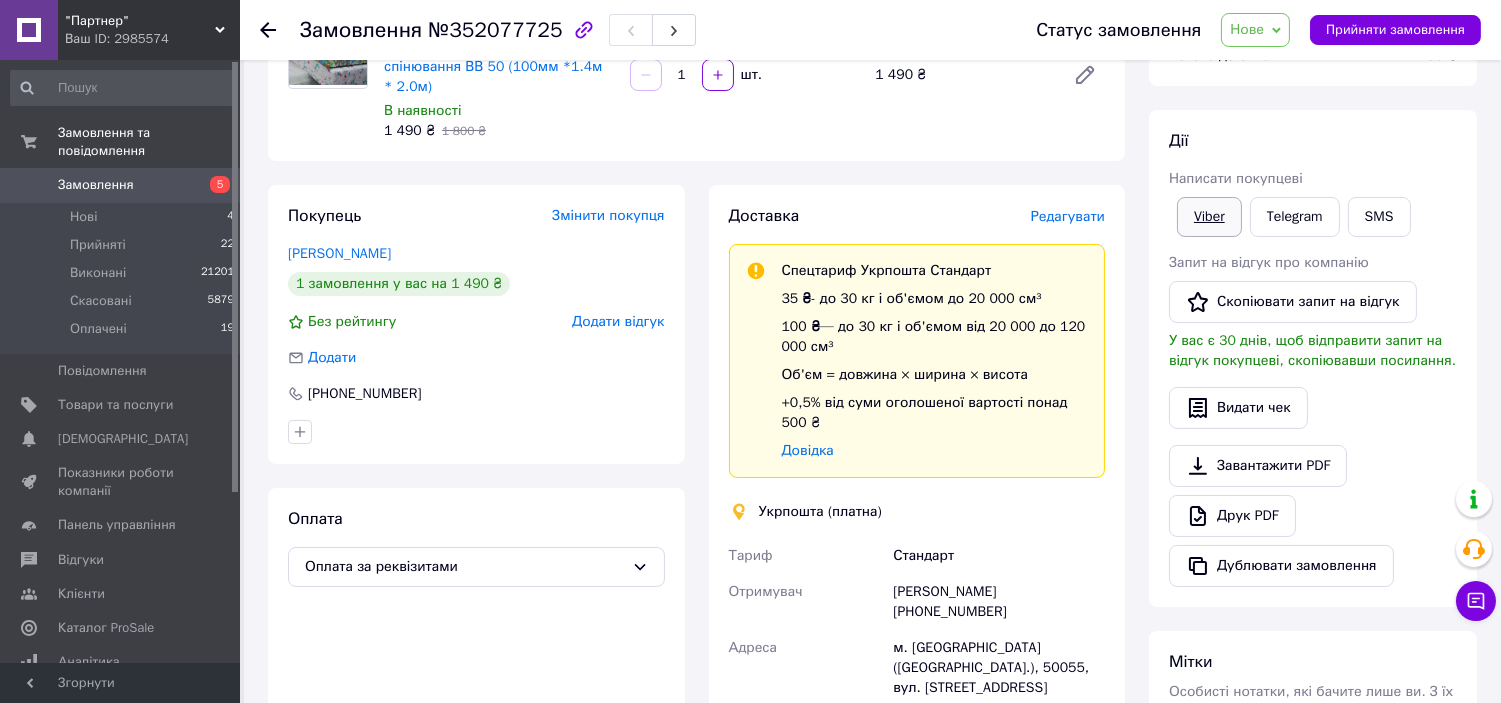 click on "Viber" at bounding box center [1209, 217] 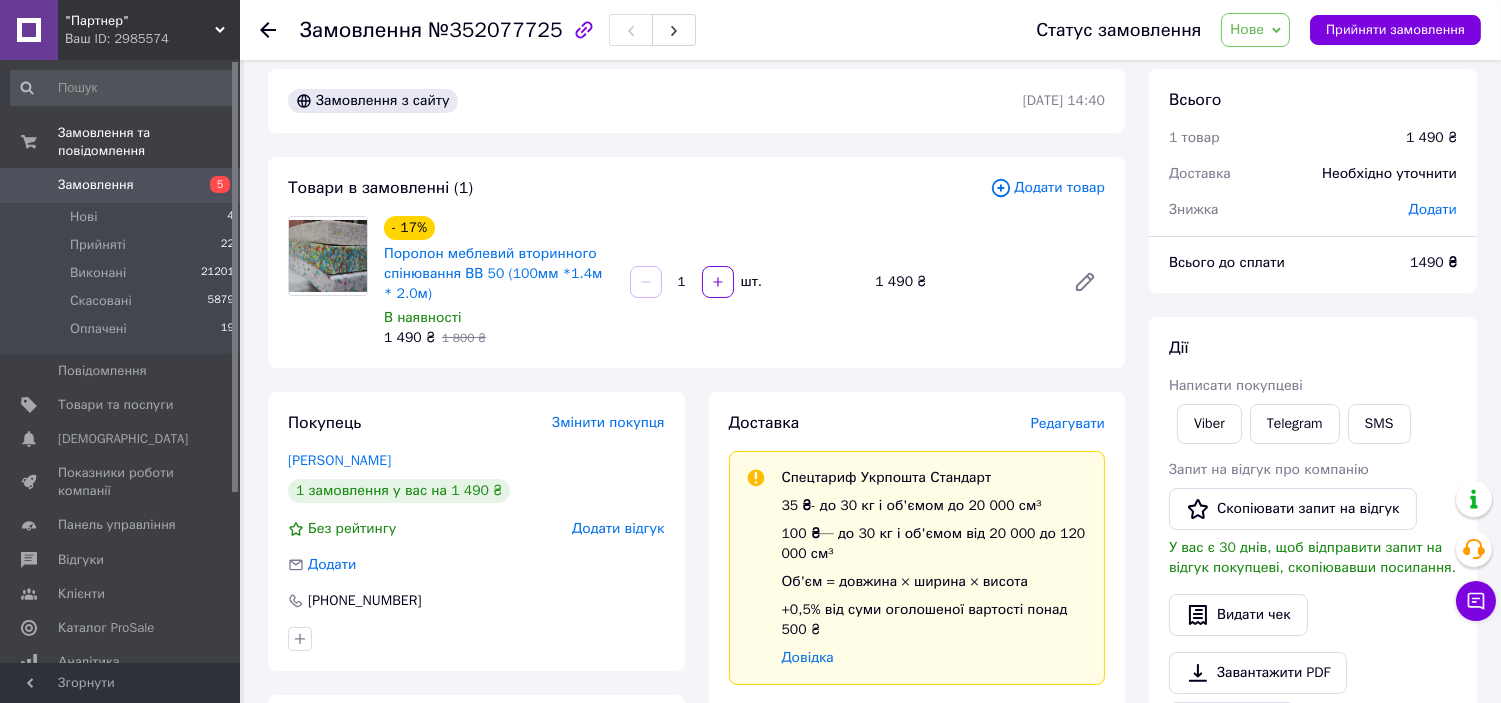 scroll, scrollTop: 0, scrollLeft: 0, axis: both 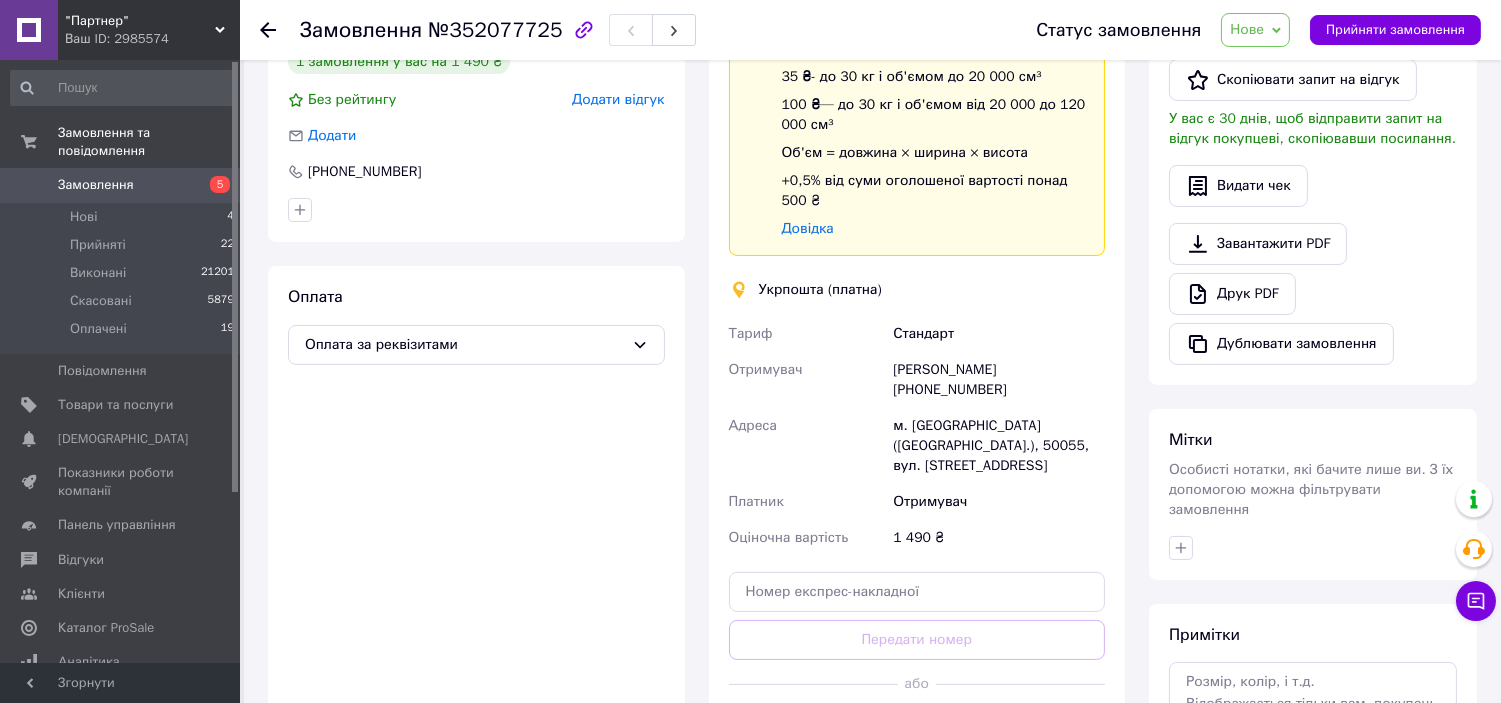 click 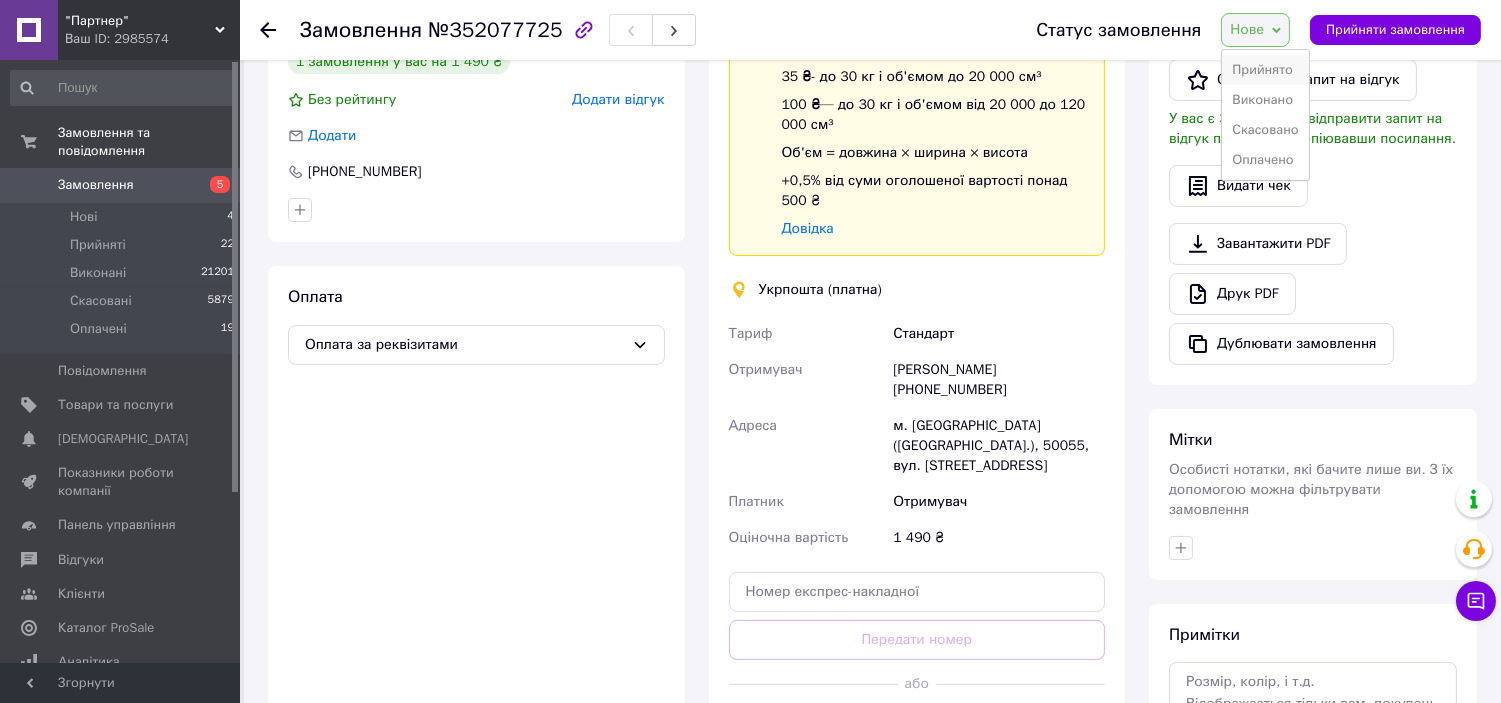 click on "Прийнято" at bounding box center (1265, 70) 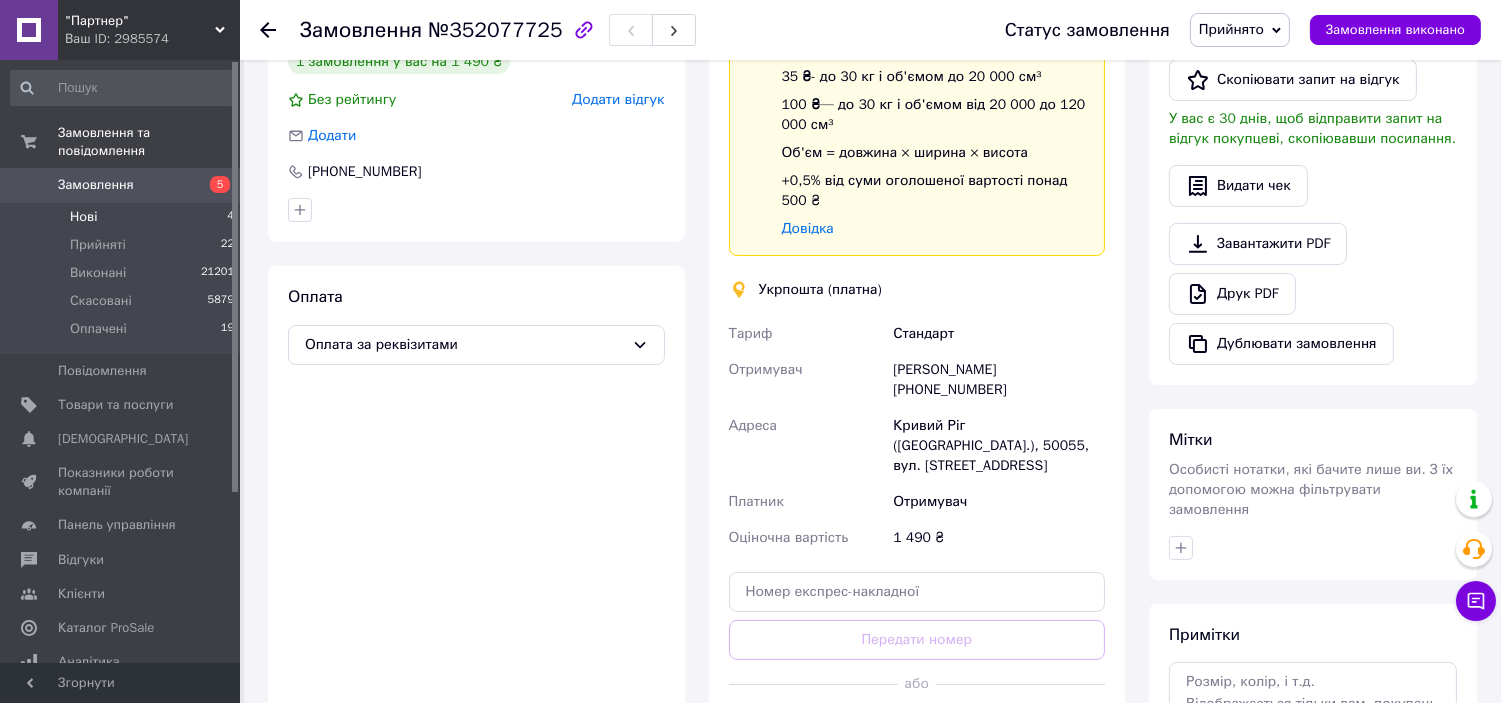 click on "Нові 4" at bounding box center [123, 217] 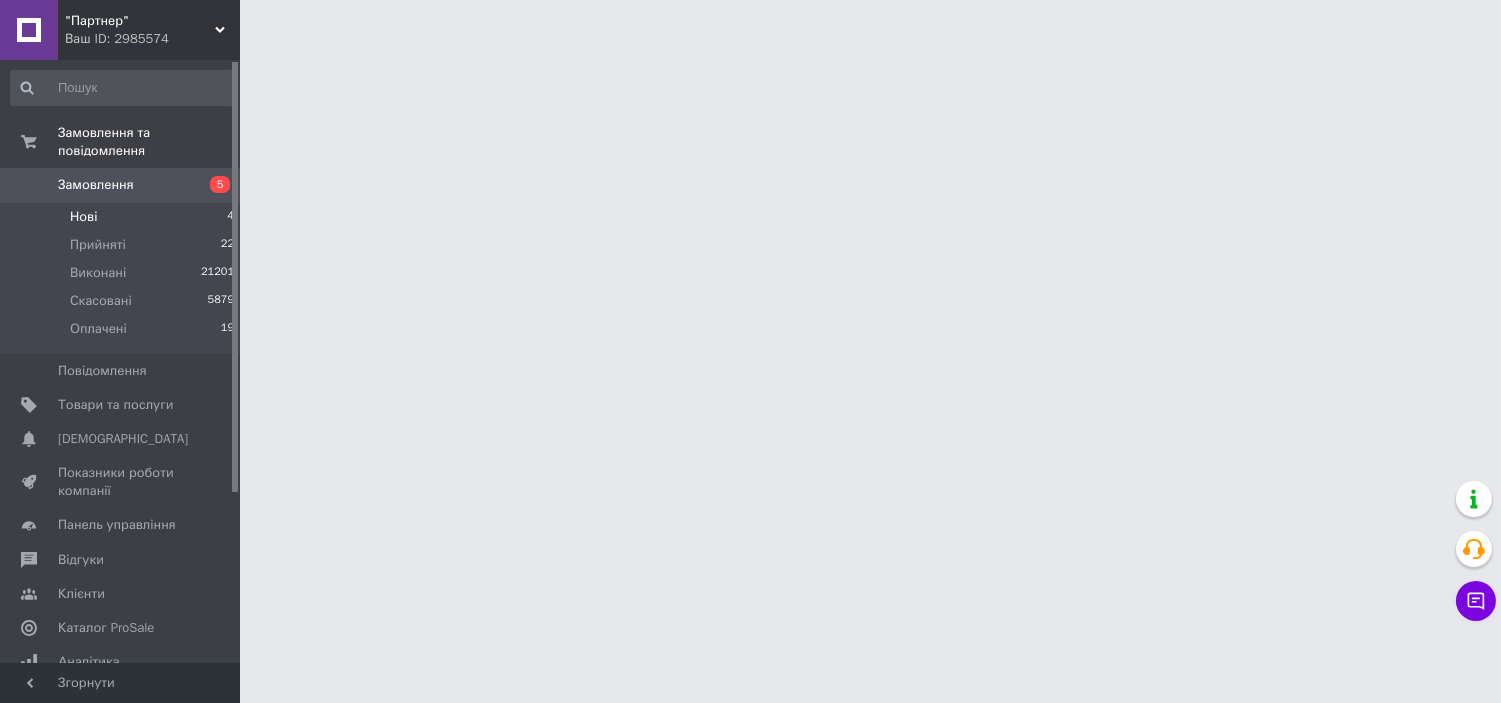 scroll, scrollTop: 0, scrollLeft: 0, axis: both 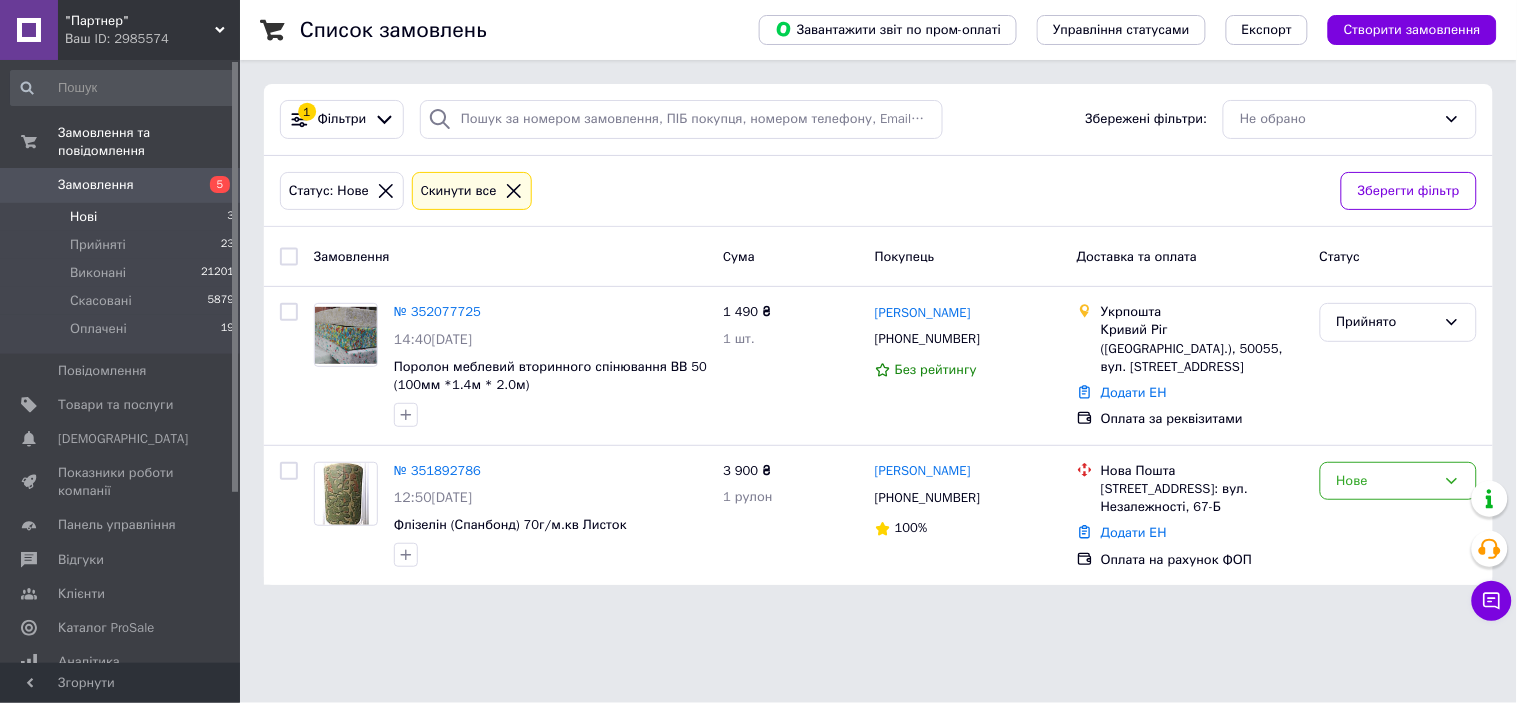click on "Нові 3" at bounding box center (123, 217) 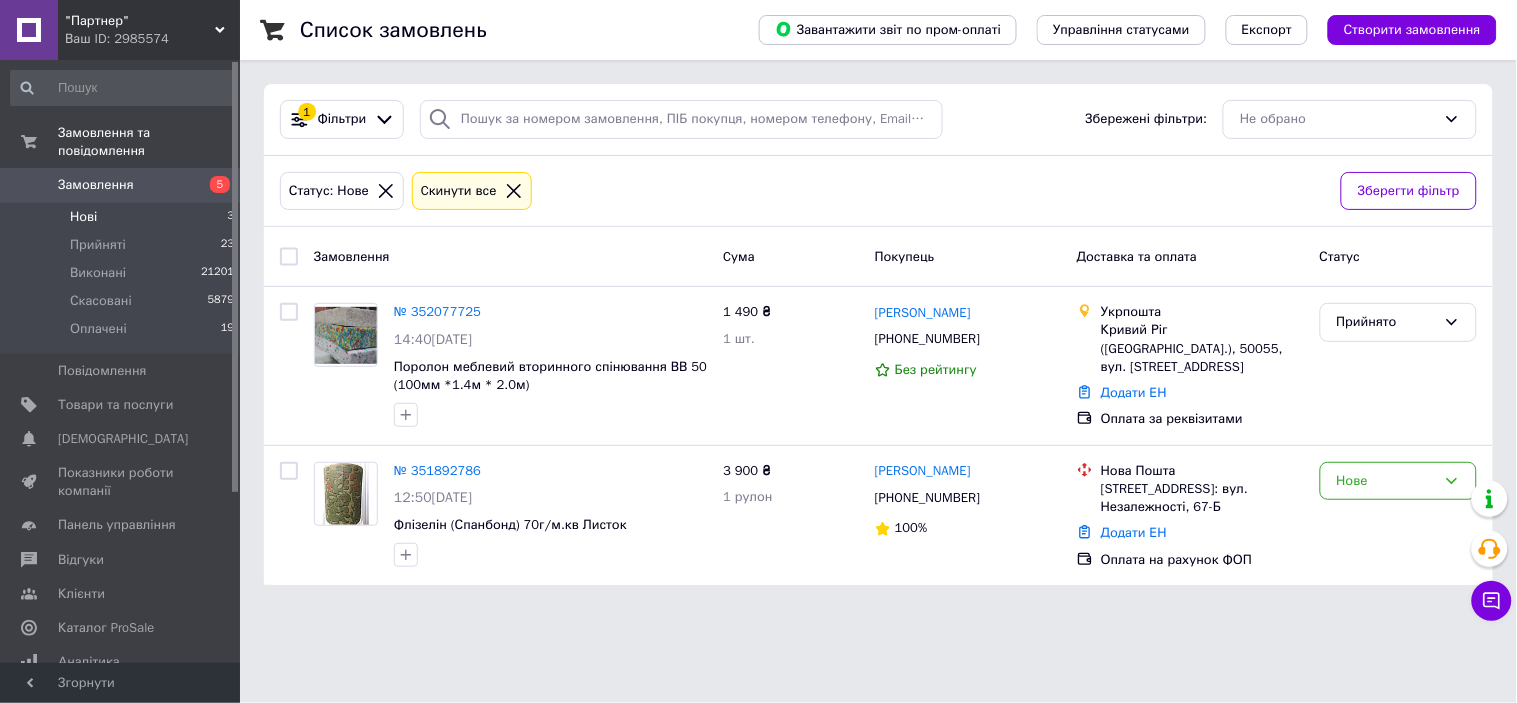 click on "Нові 3" at bounding box center [123, 217] 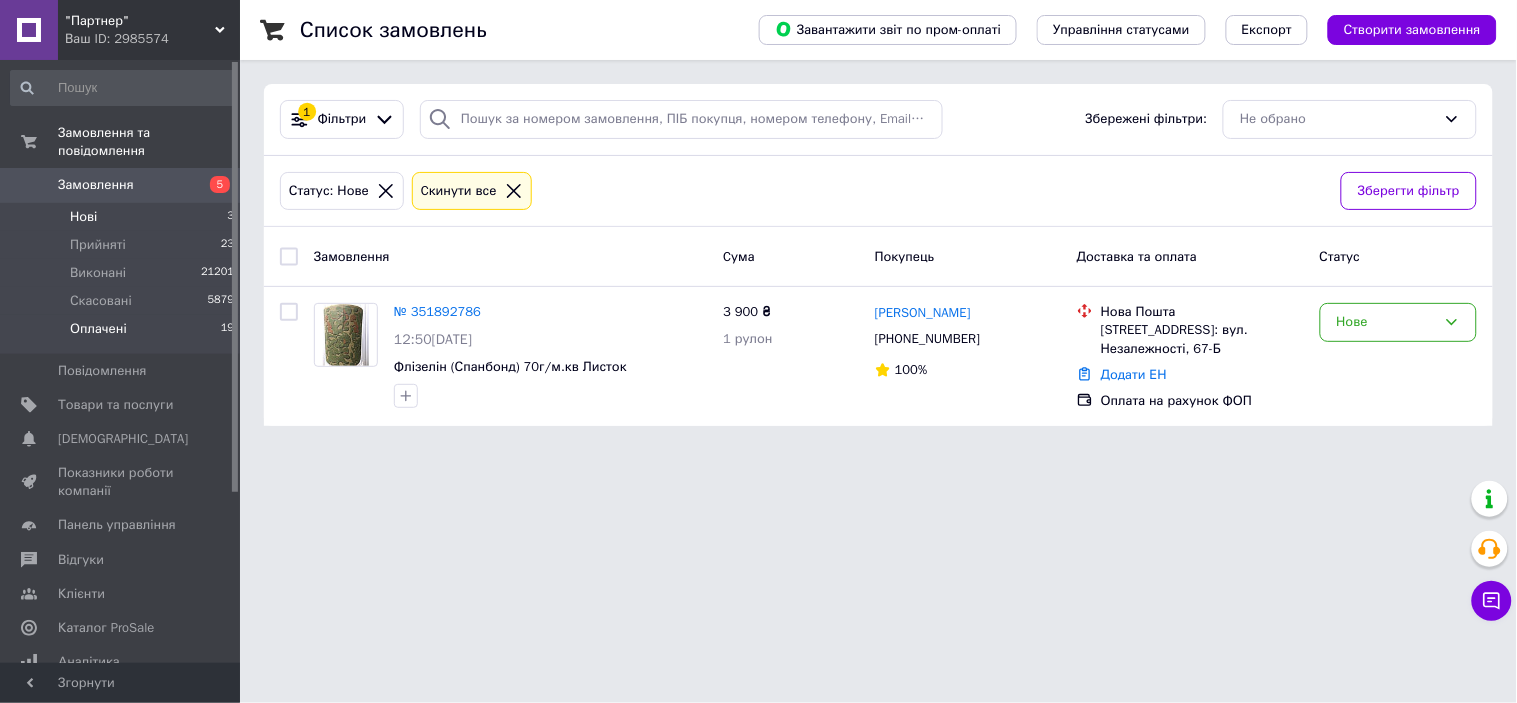 click on "Оплачені 19" at bounding box center (123, 334) 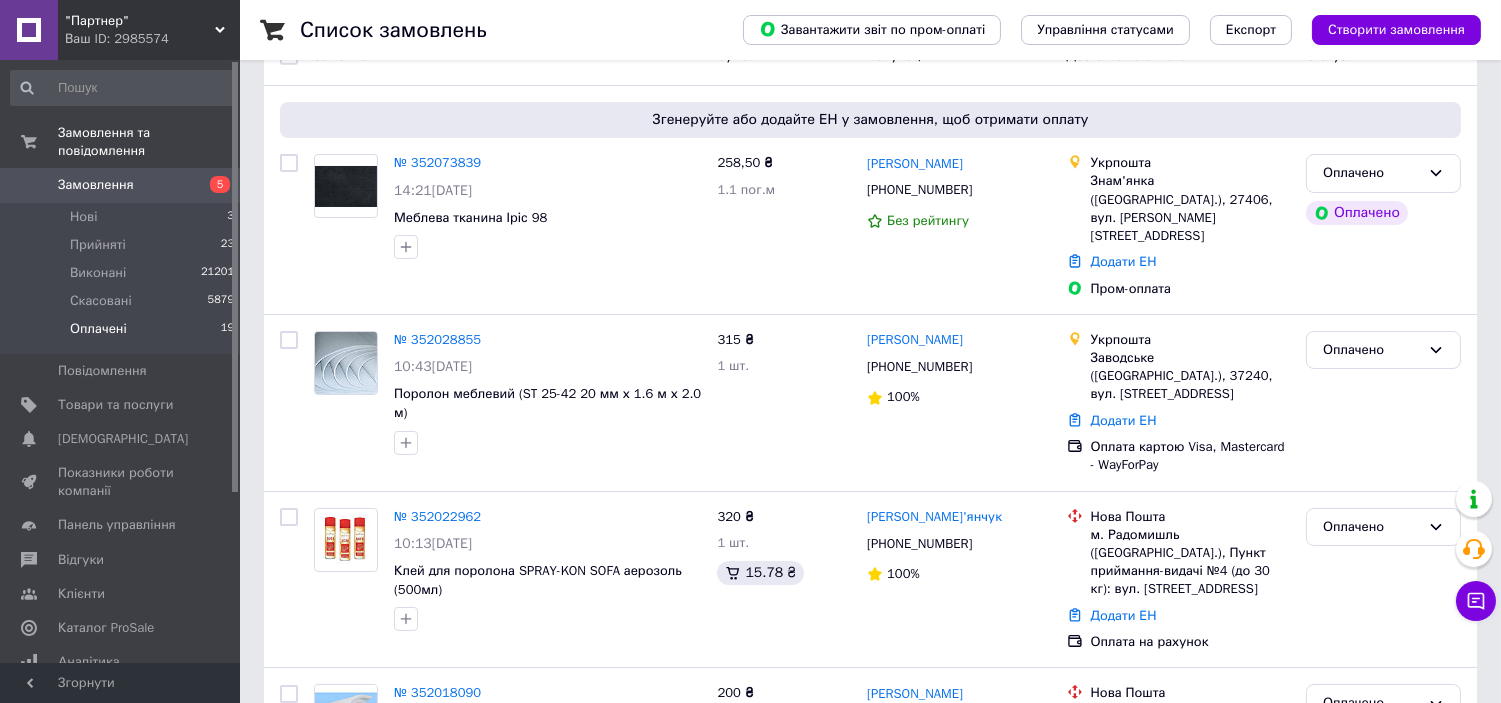 scroll, scrollTop: 222, scrollLeft: 0, axis: vertical 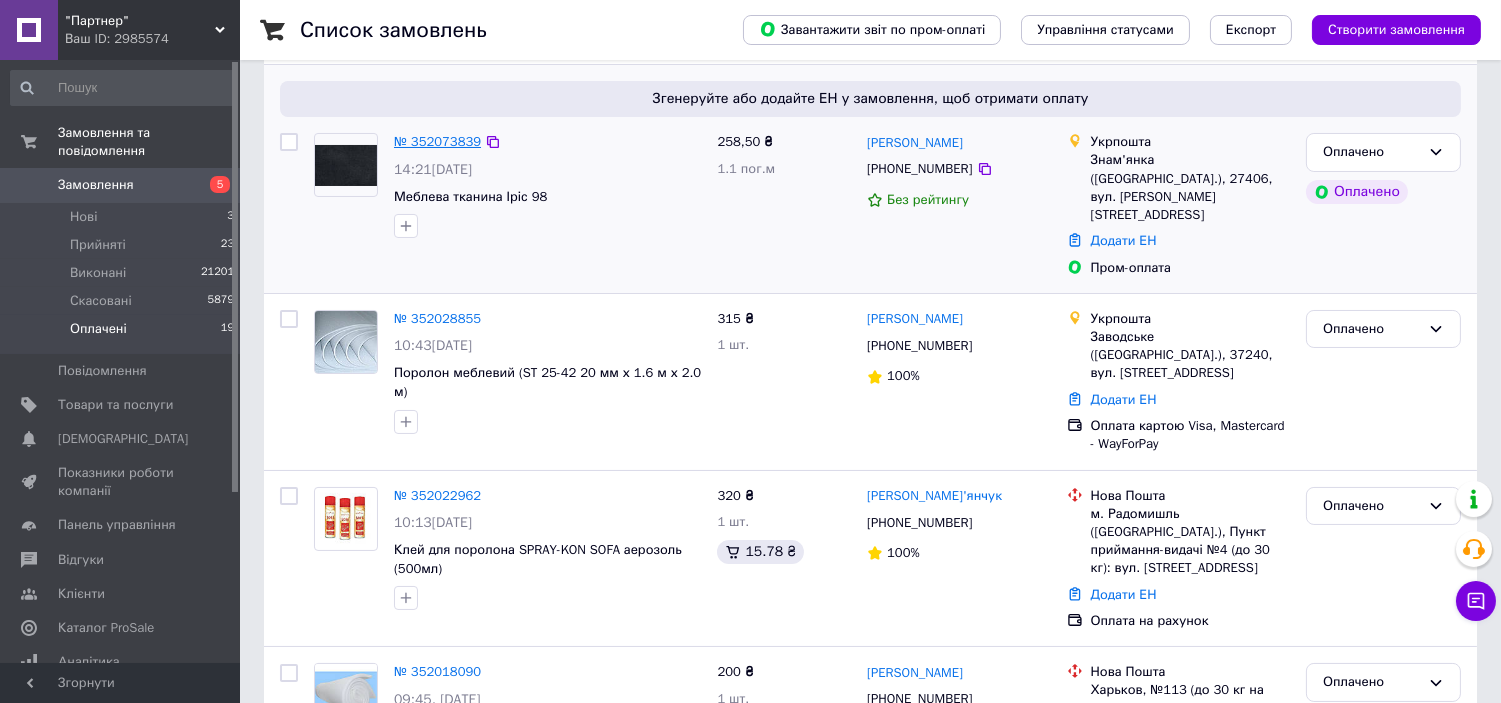 click on "№ 352073839" at bounding box center (437, 141) 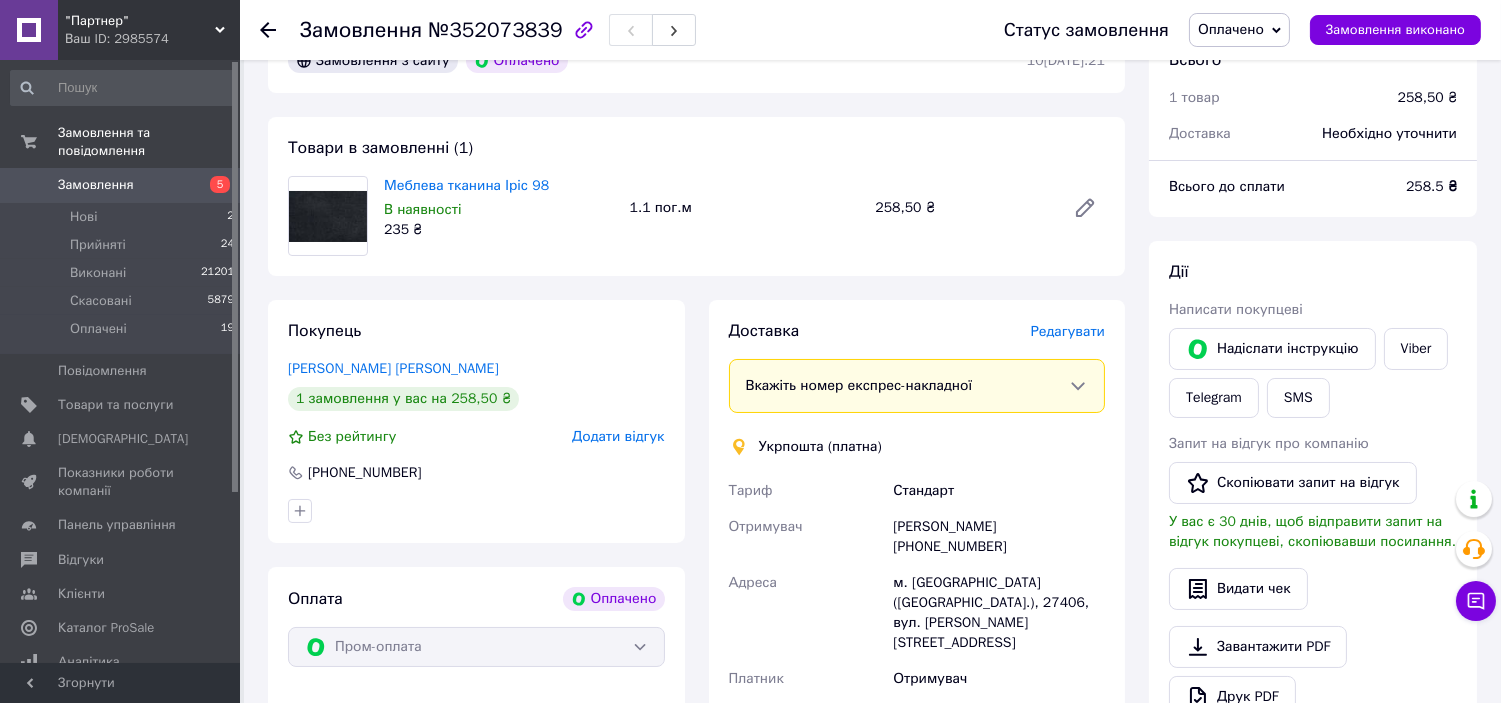 scroll, scrollTop: 0, scrollLeft: 0, axis: both 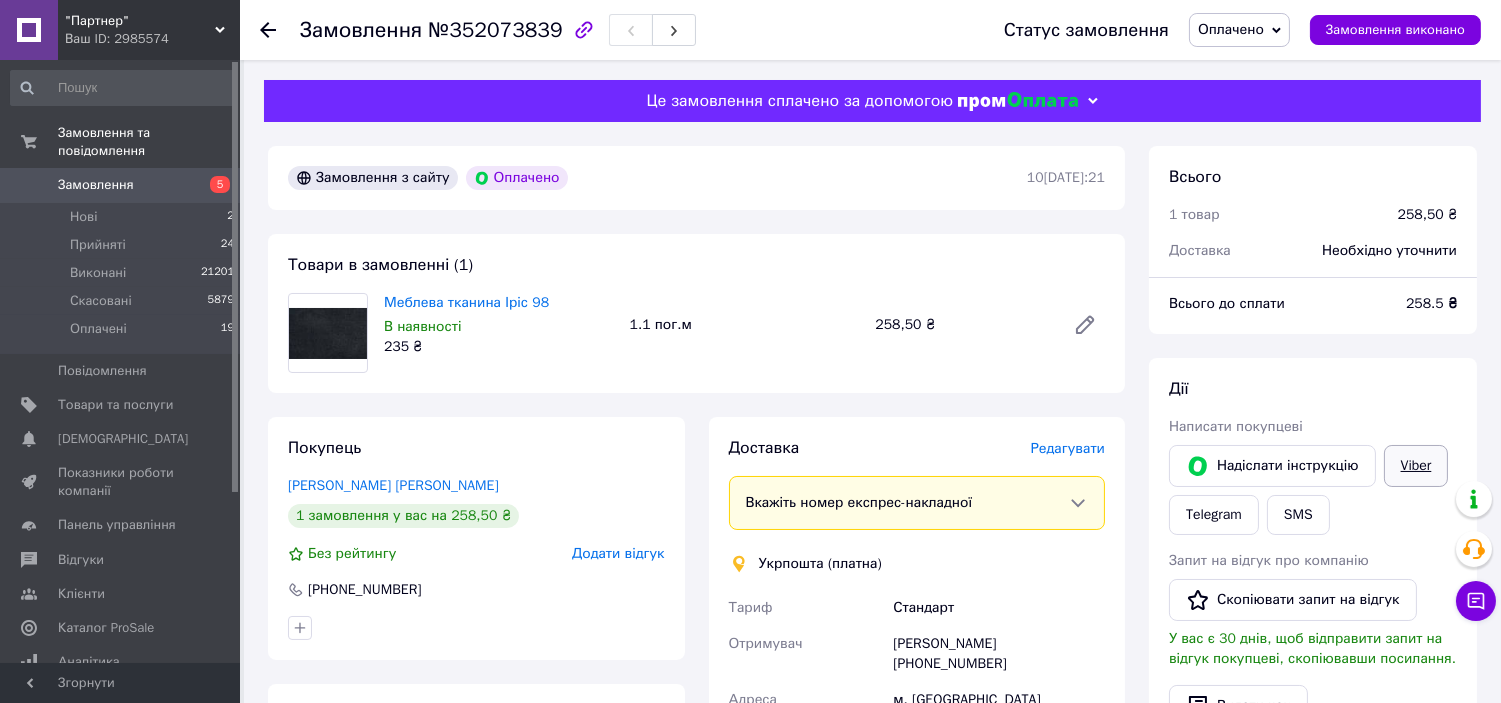 click on "Viber" at bounding box center (1416, 466) 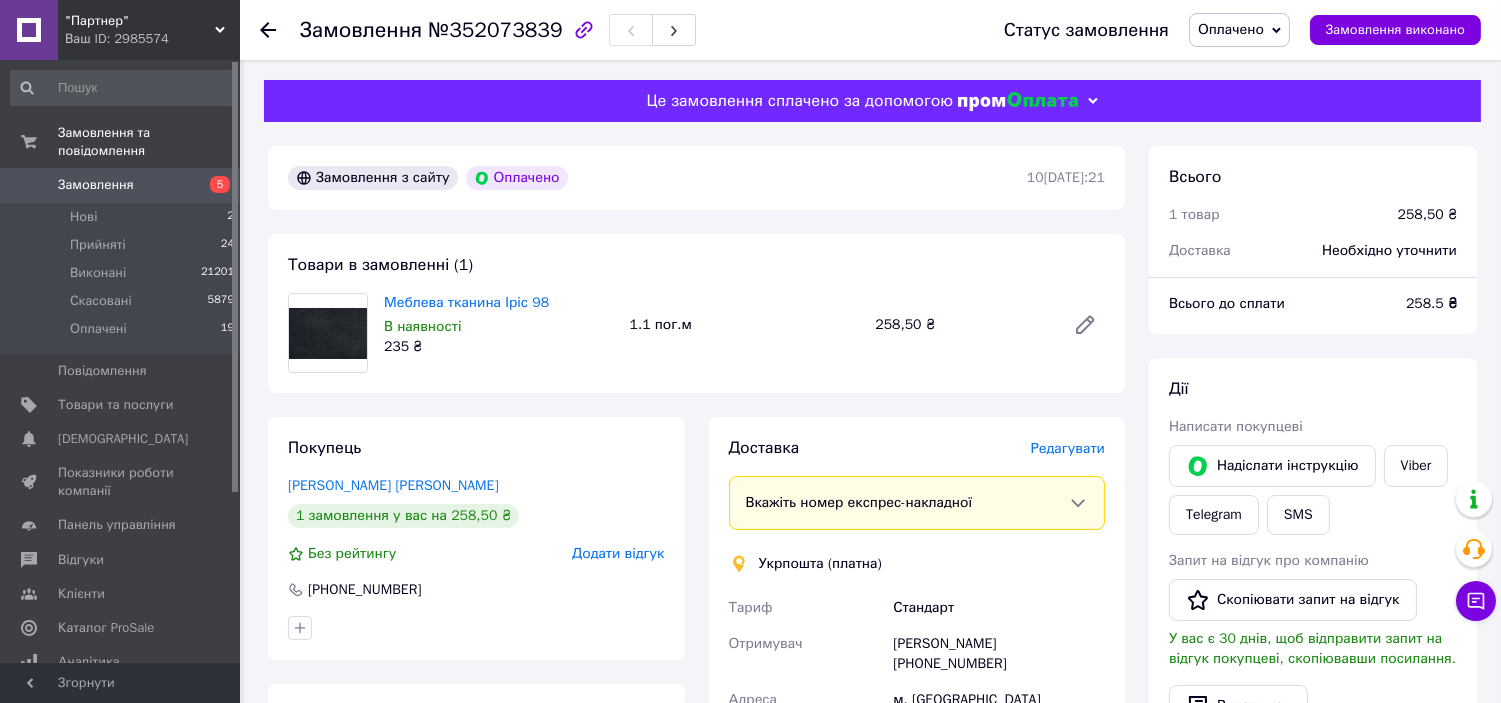 click on "Всього 1 товар 258,50 ₴ Доставка Необхідно уточнити Всього до сплати 258.5 ₴ Дії Написати покупцеві   Надіслати інструкцію Viber Telegram SMS Запит на відгук про компанію   Скопіювати запит на відгук У вас є 30 днів, щоб відправити запит на відгук покупцеві, скопіювавши посилання.   Видати чек   Завантажити PDF   Друк PDF   Повернути гроші покупцеві Мітки Особисті нотатки, які бачите лише ви. З їх допомогою можна фільтрувати замовлення Примітки Залишилося 300 символів Очистити Зберегти" at bounding box center [1313, 771] 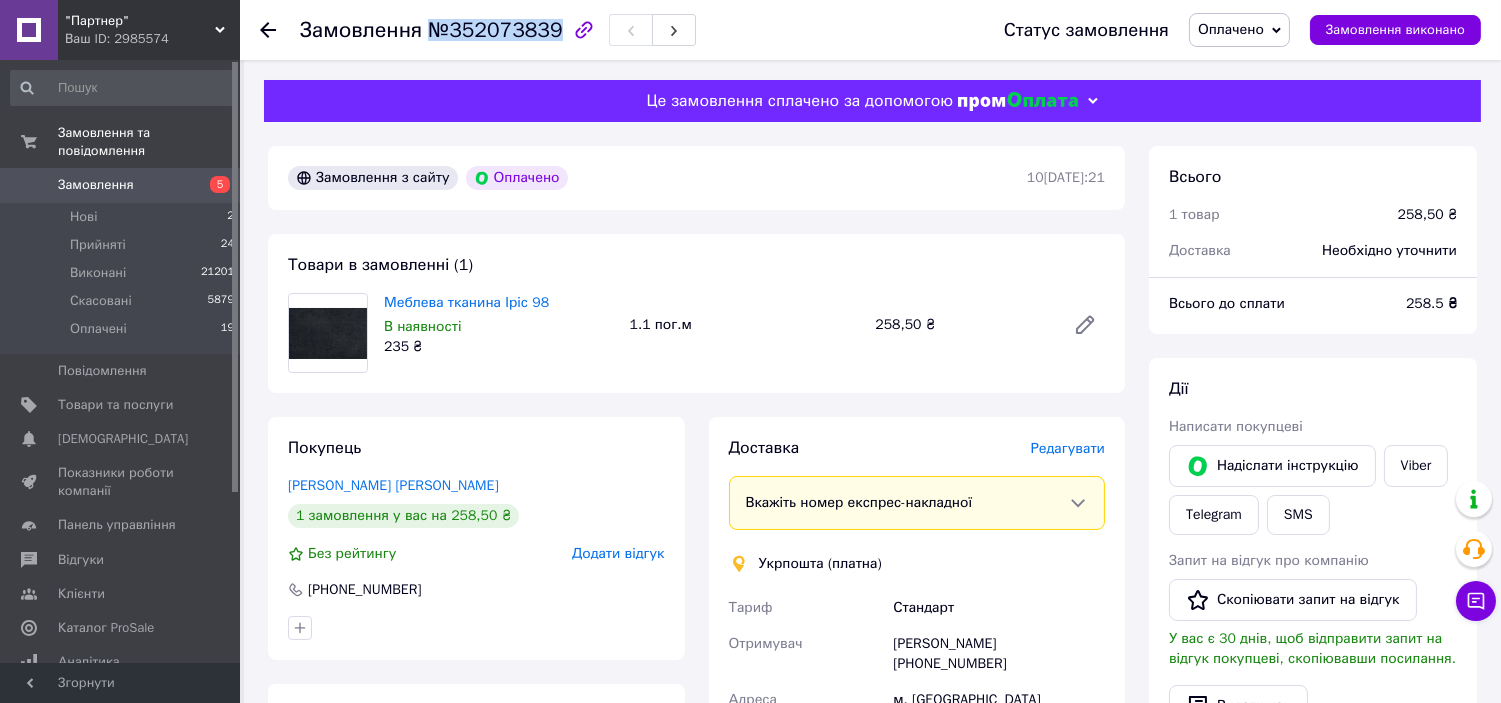 drag, startPoint x: 424, startPoint y: 26, endPoint x: 543, endPoint y: 30, distance: 119.06721 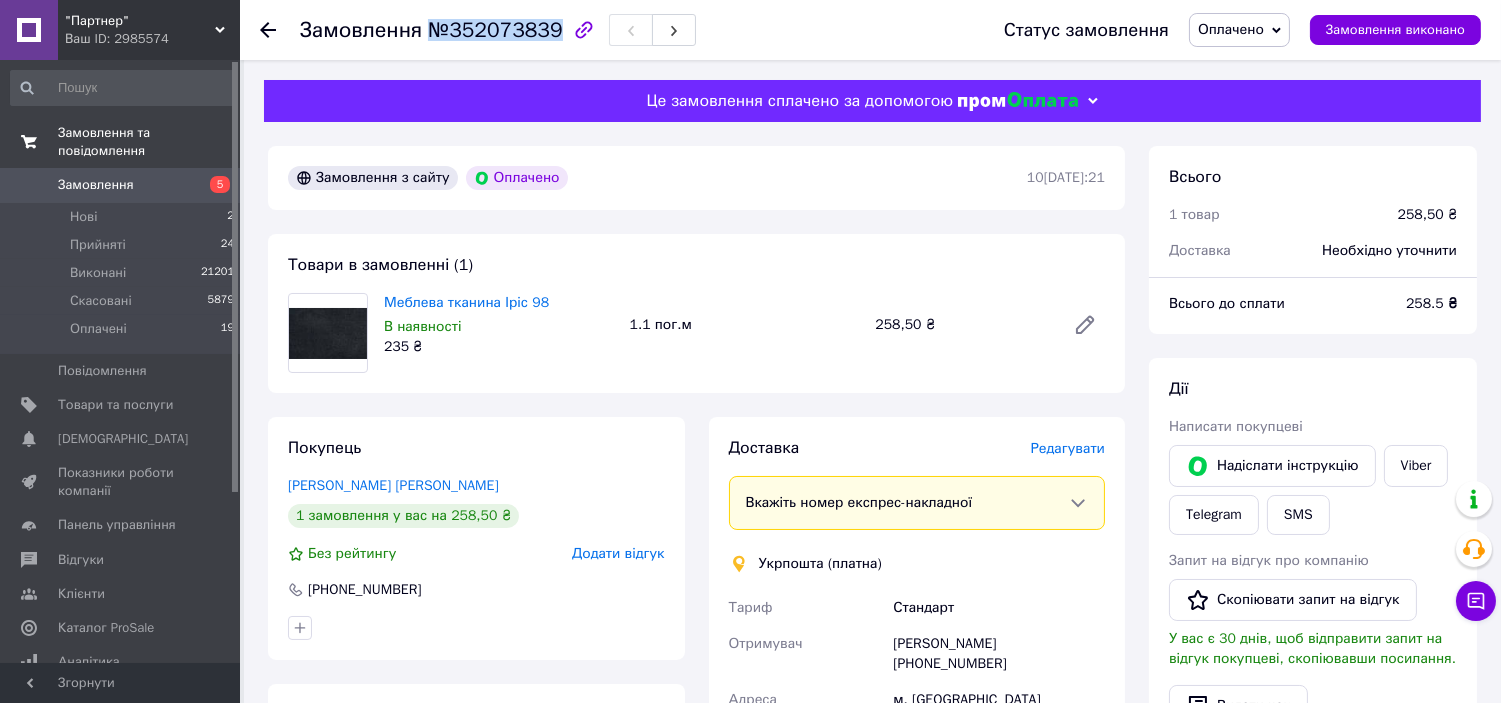 click on "Замовлення та повідомлення" at bounding box center (123, 142) 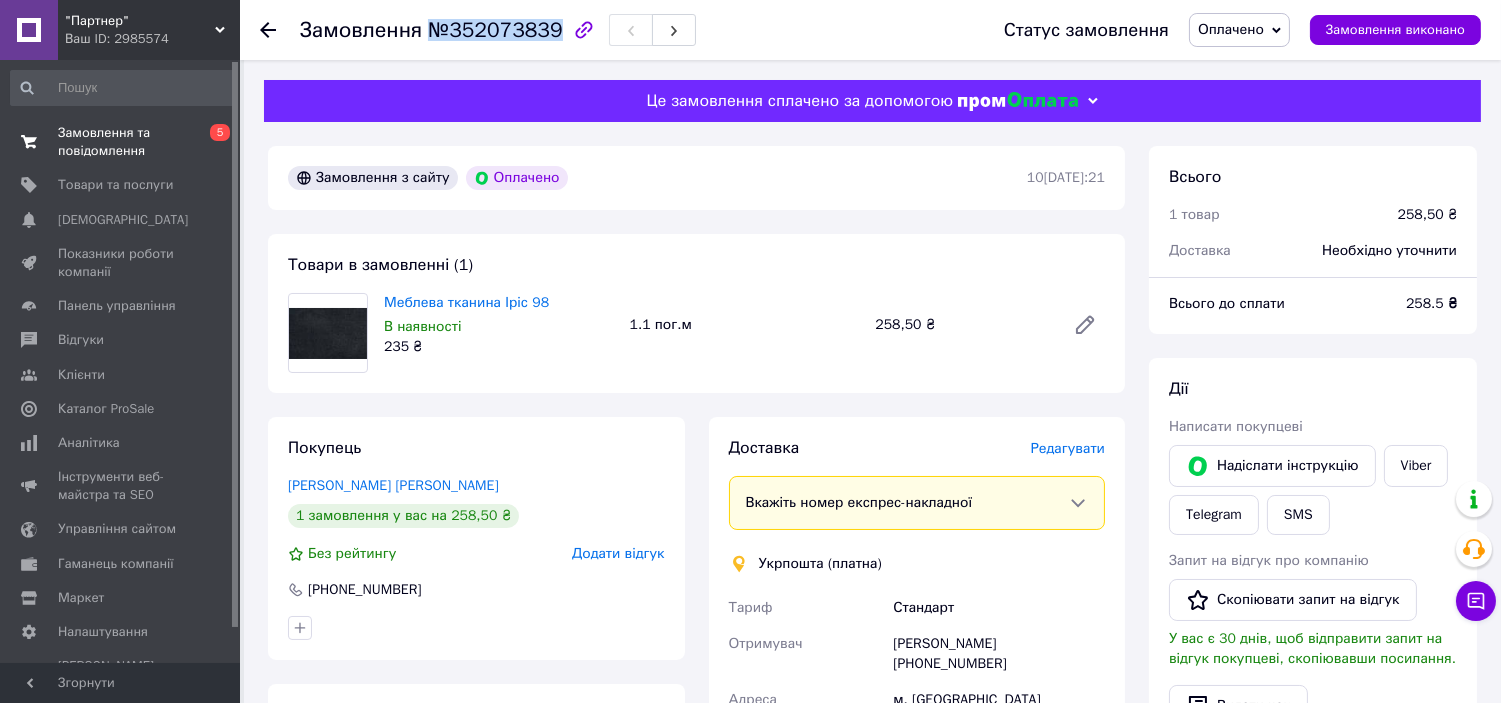 click on "Замовлення та повідомлення" at bounding box center (121, 142) 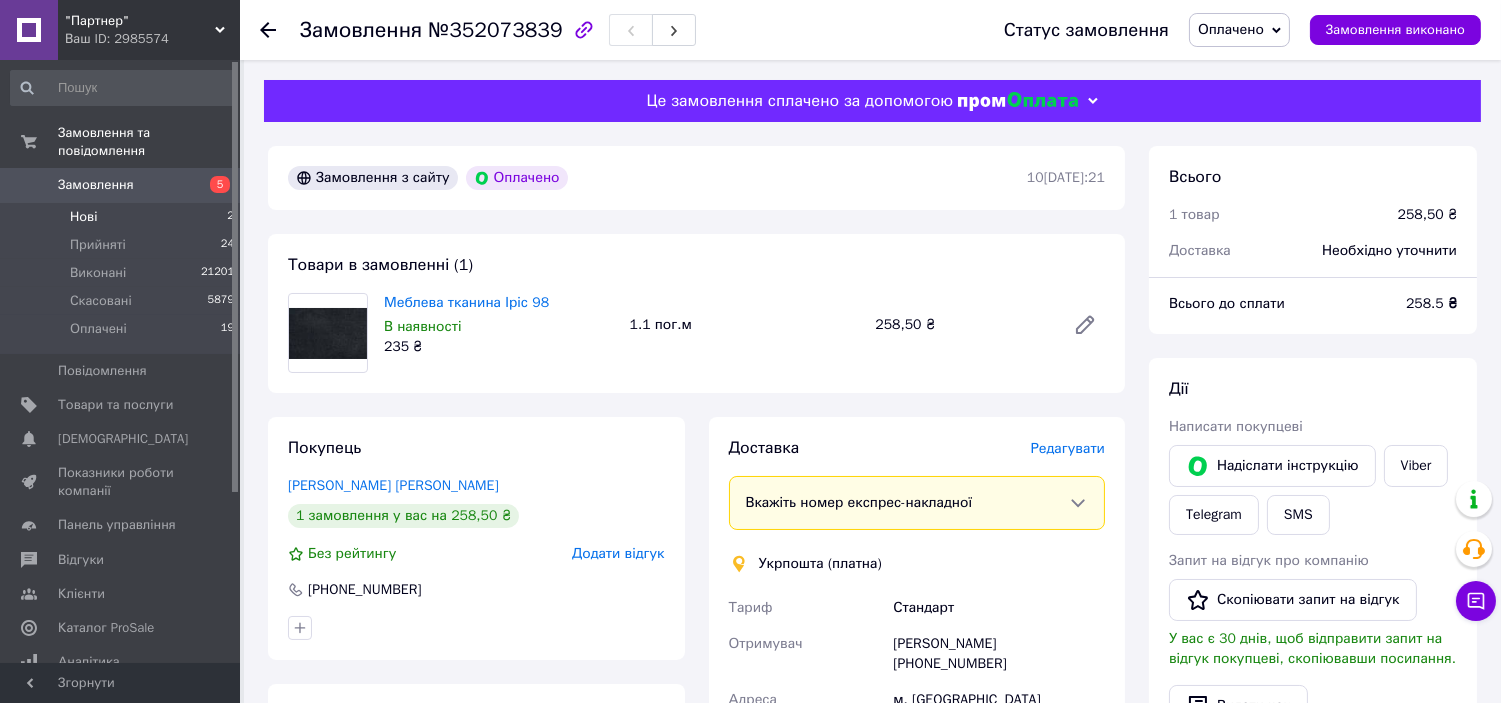 click on "Нові 2" at bounding box center (123, 217) 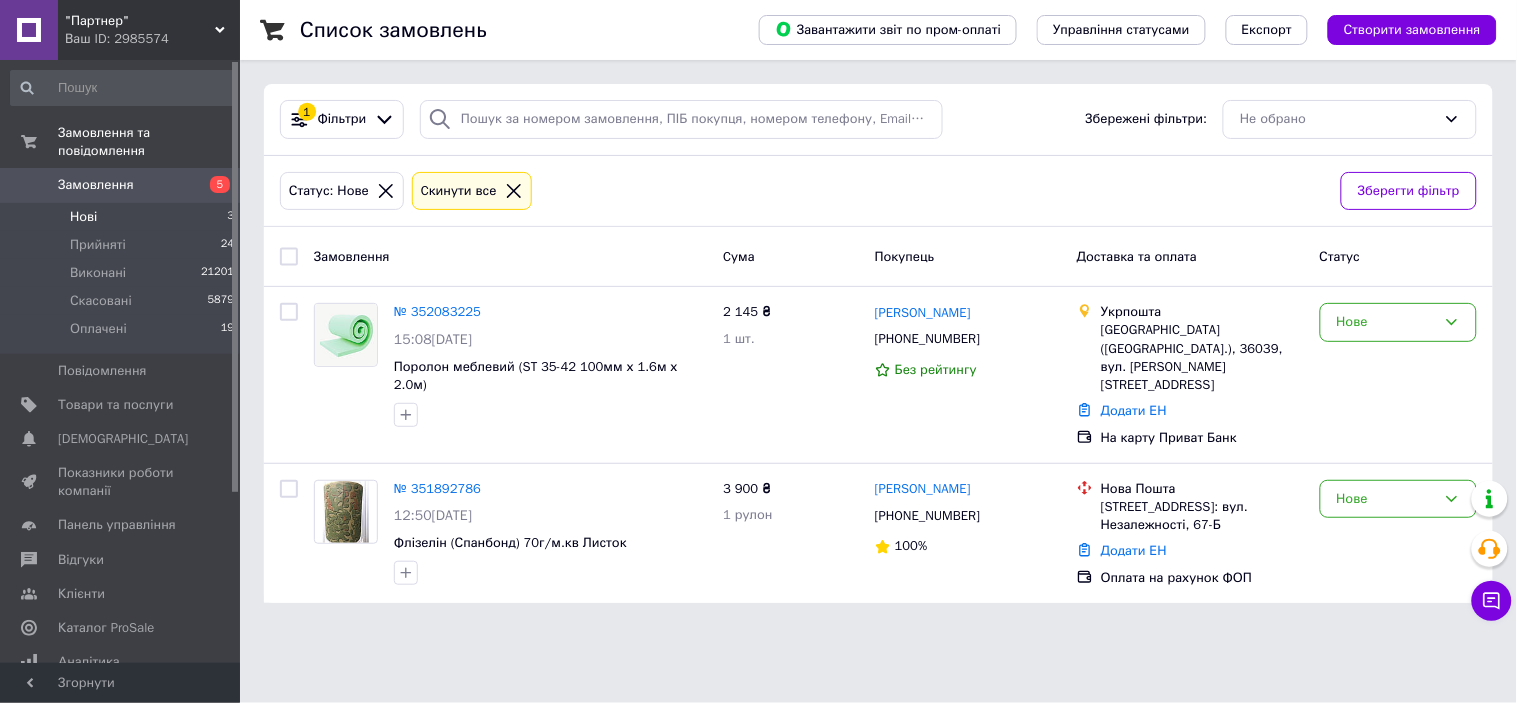 click on "Замовлення" at bounding box center (121, 185) 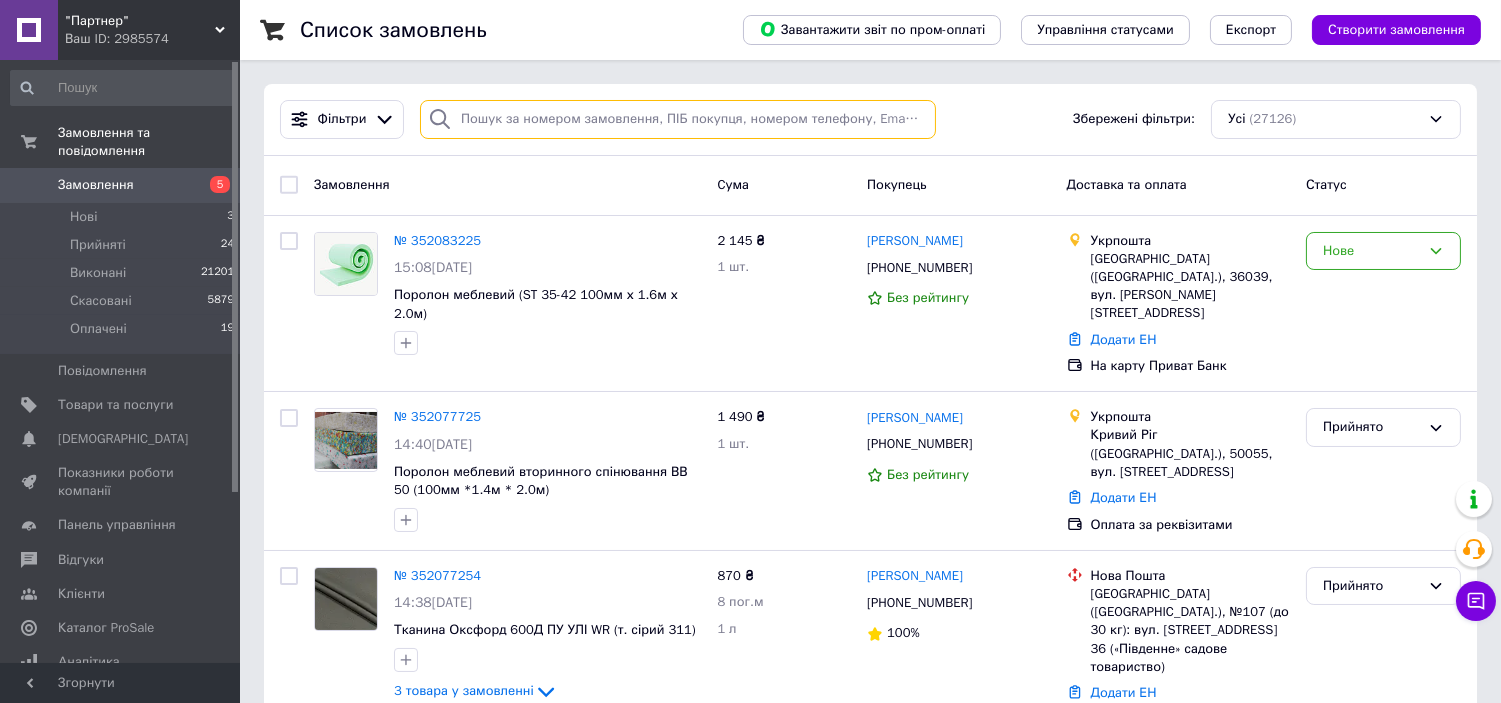 click at bounding box center (678, 119) 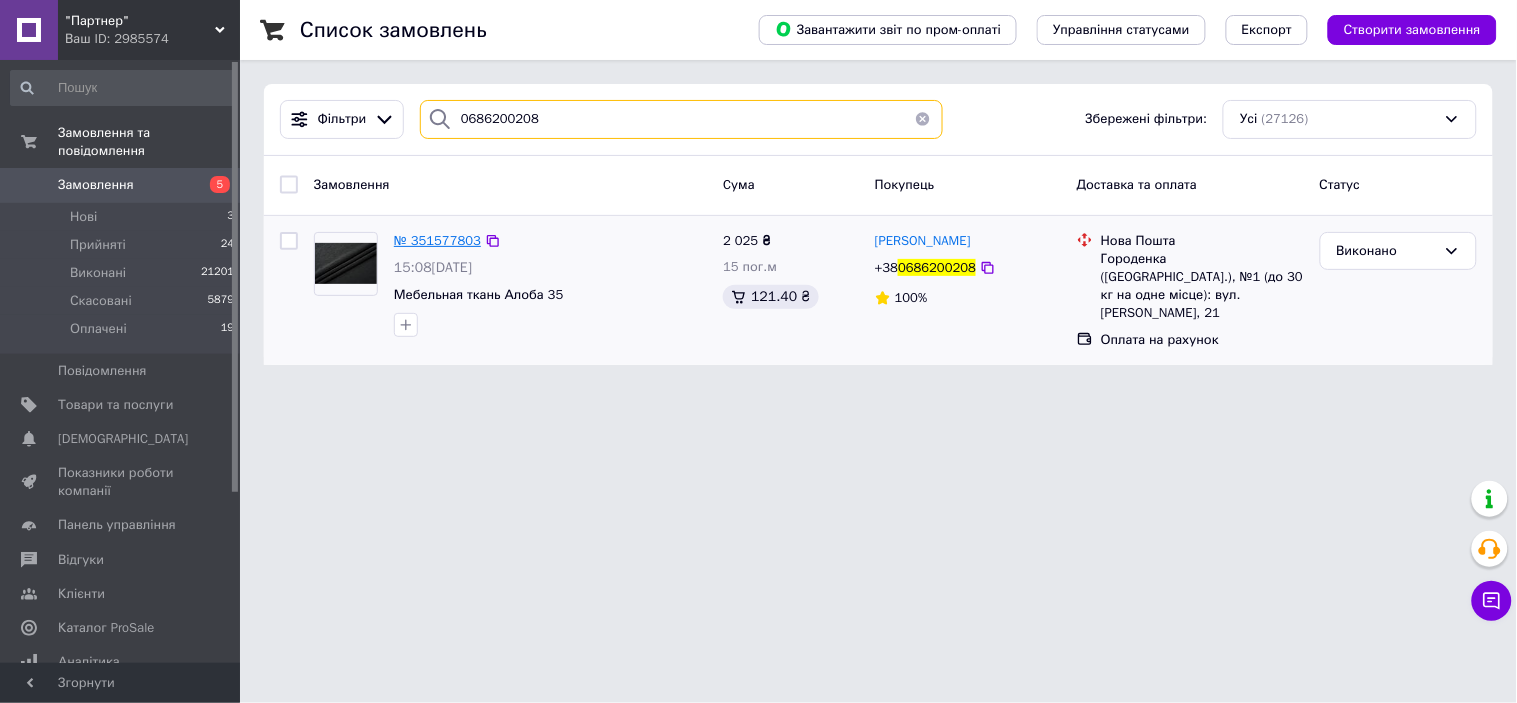 type on "0686200208" 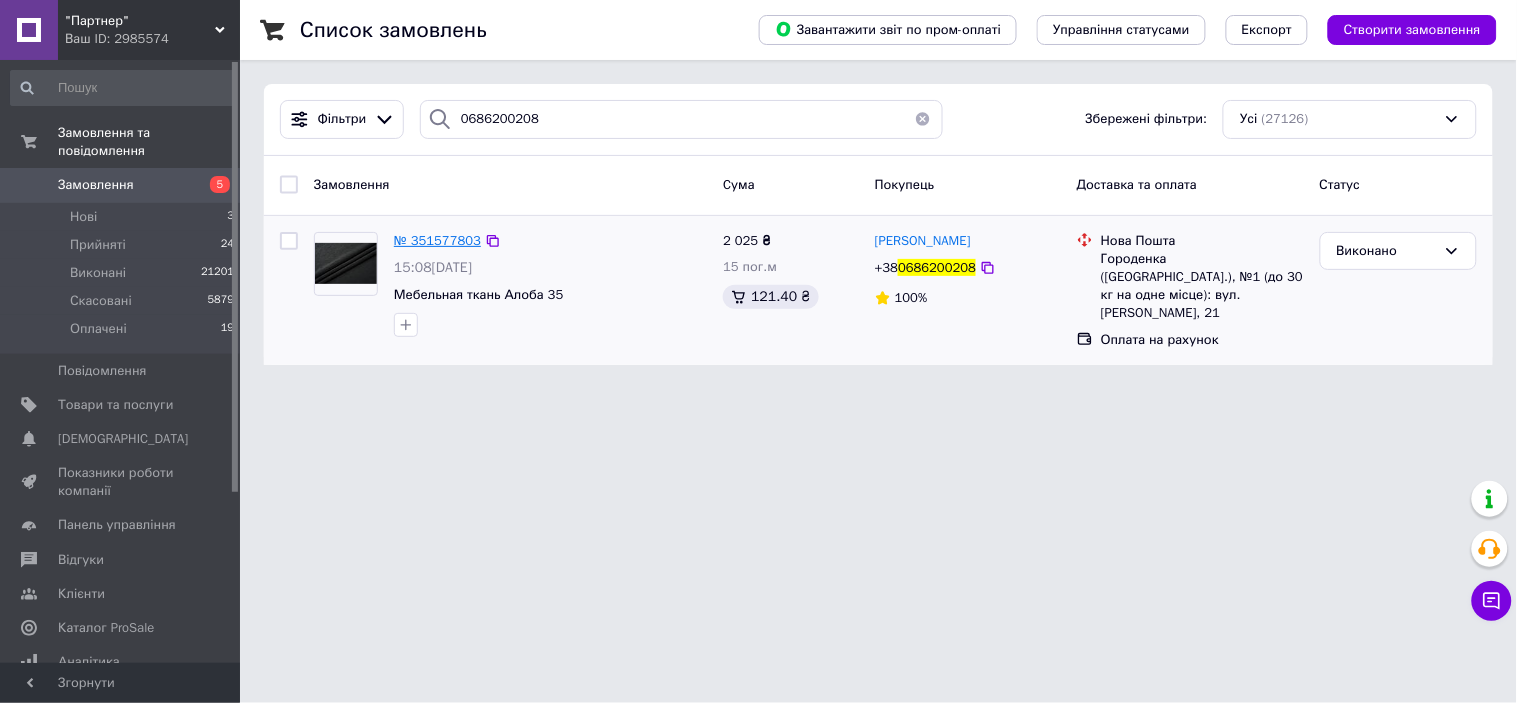 click on "№ 351577803" at bounding box center [437, 240] 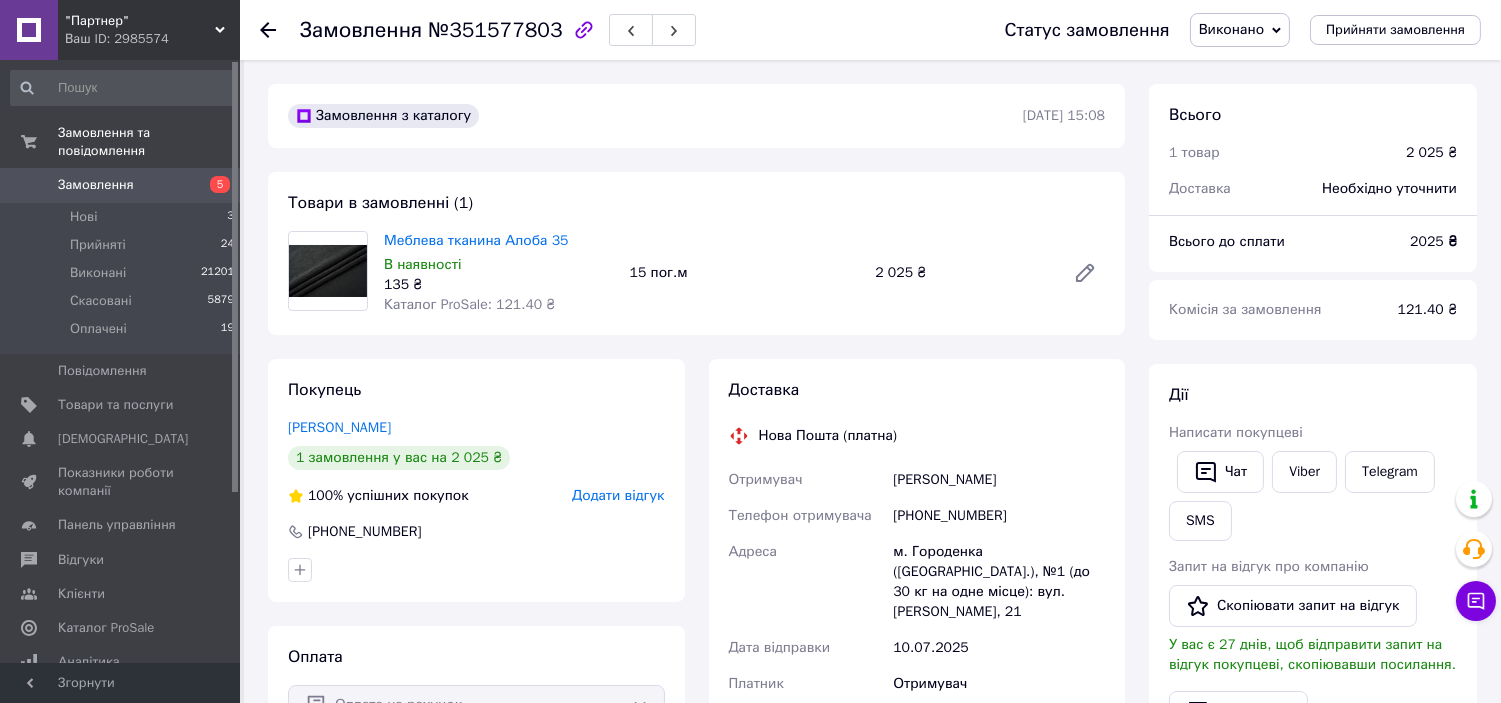 click on "Дії" at bounding box center [1313, 395] 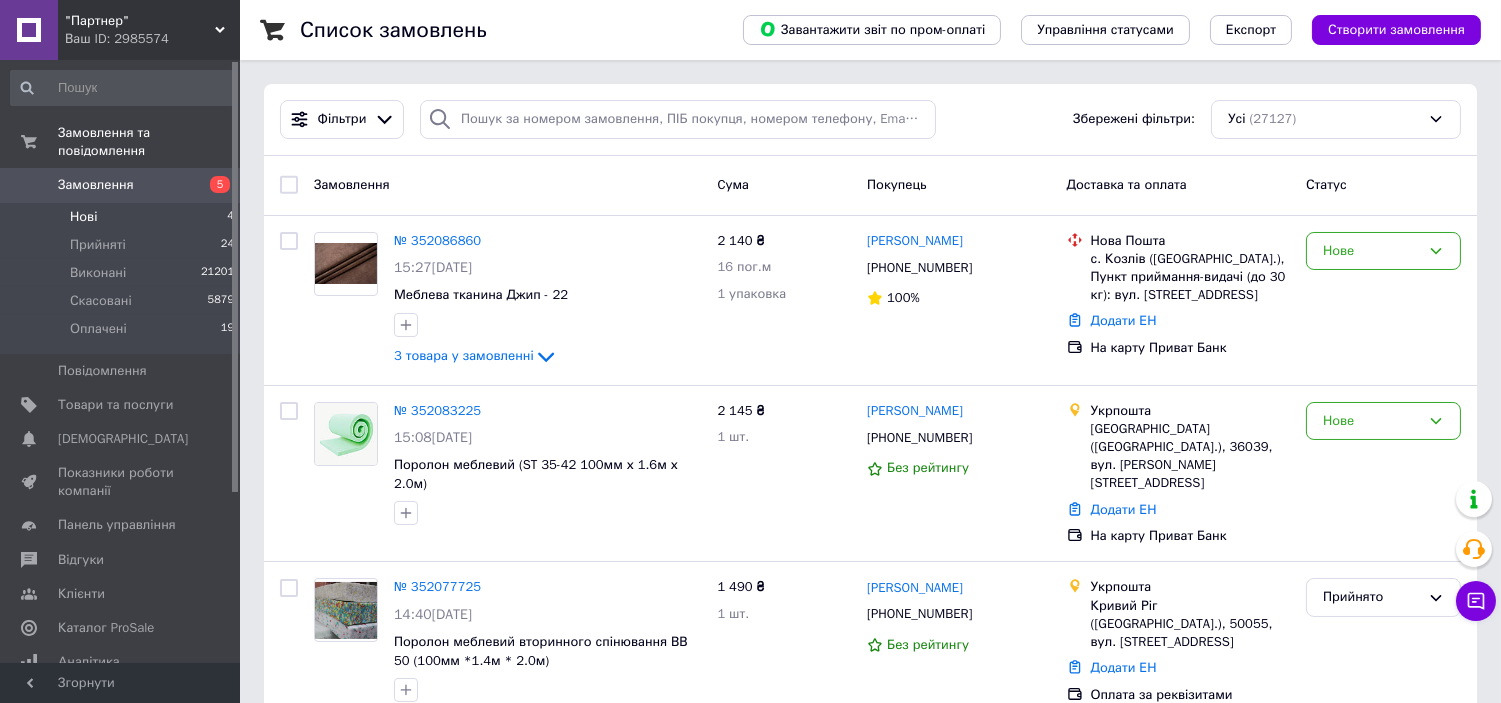 click on "Нові 4" at bounding box center (123, 217) 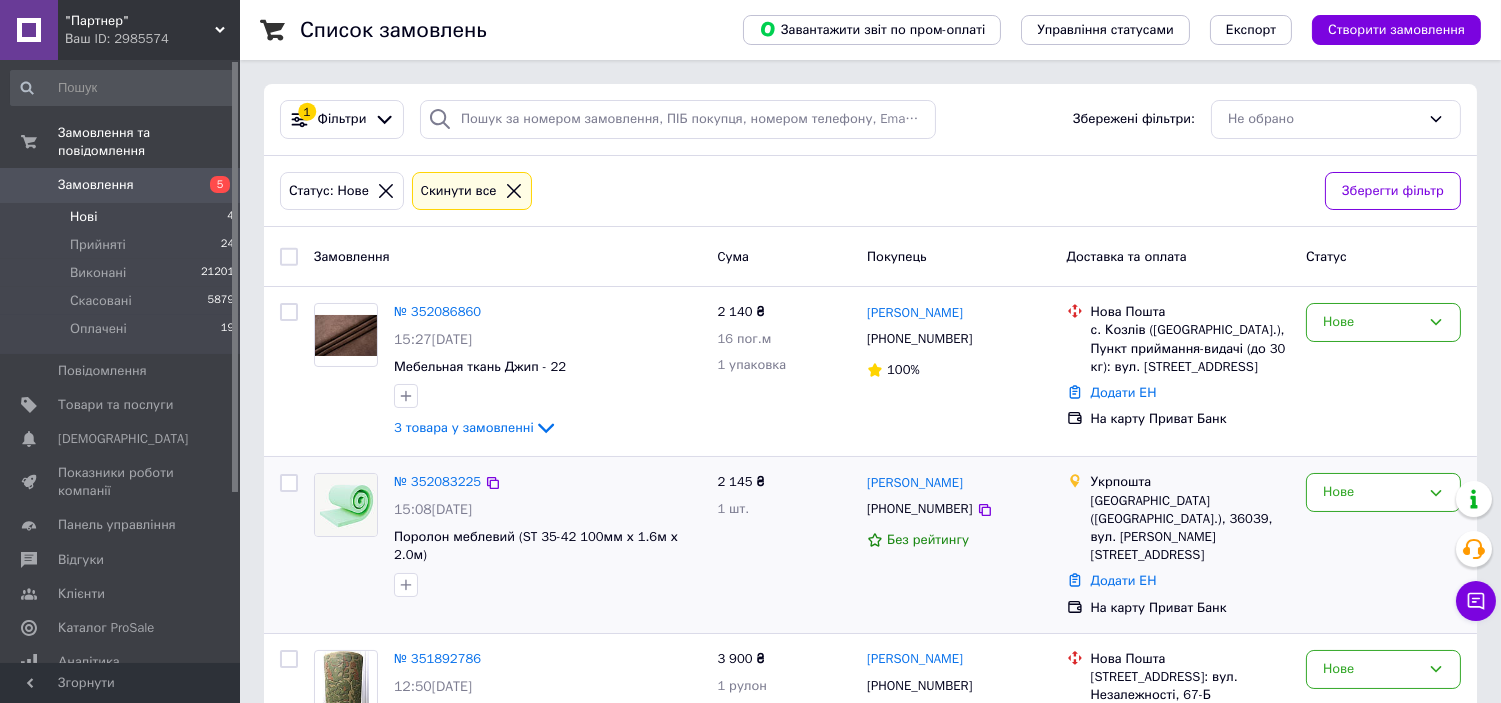 scroll, scrollTop: 57, scrollLeft: 0, axis: vertical 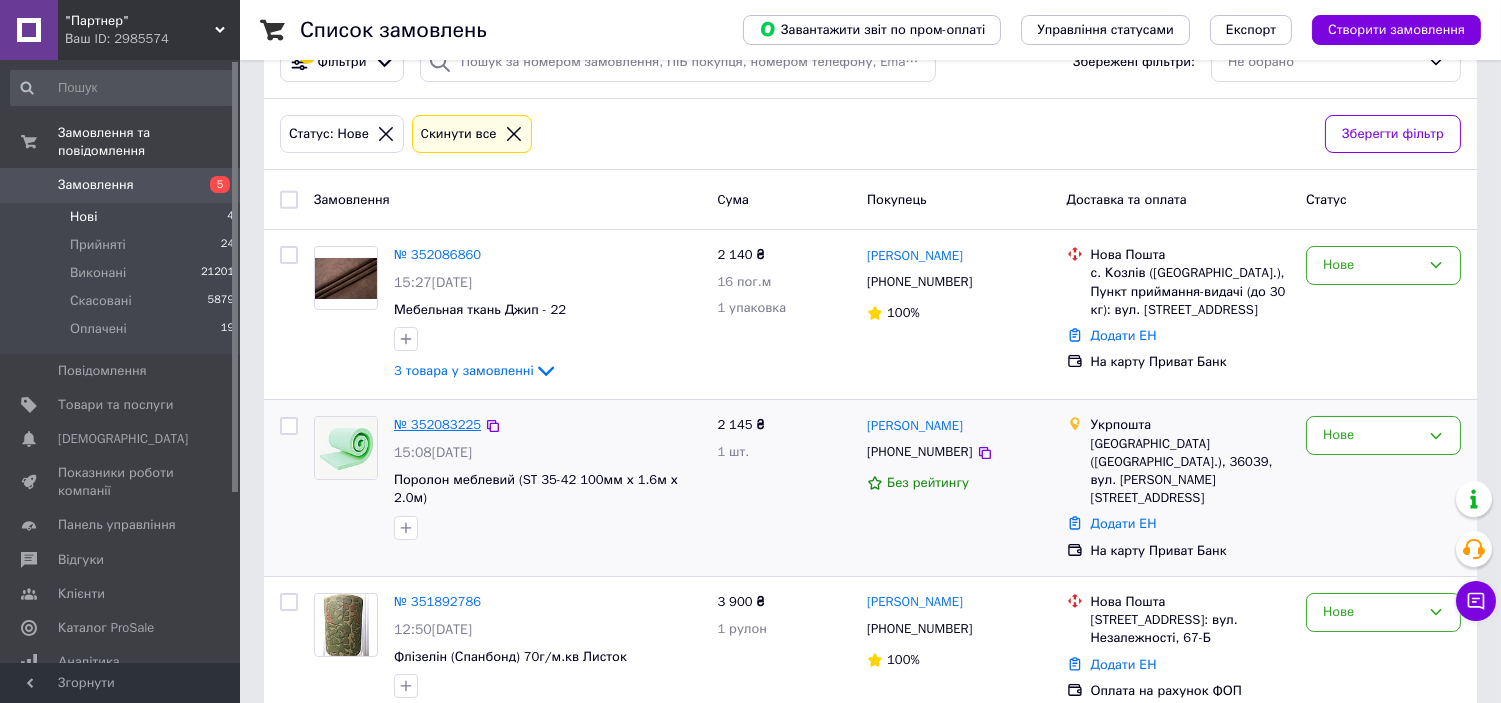 click on "№ 352083225" at bounding box center (437, 424) 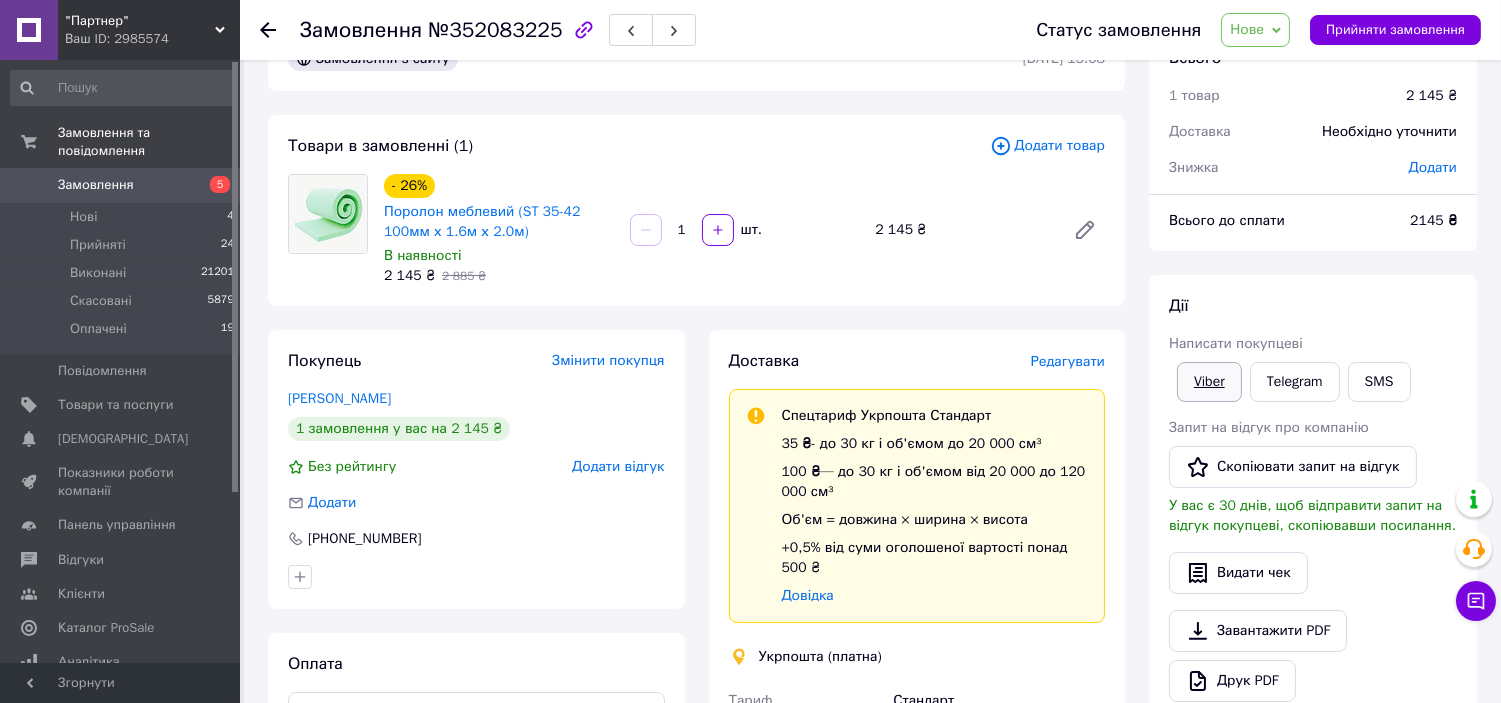 drag, startPoint x: 1222, startPoint y: 377, endPoint x: 1221, endPoint y: 388, distance: 11.045361 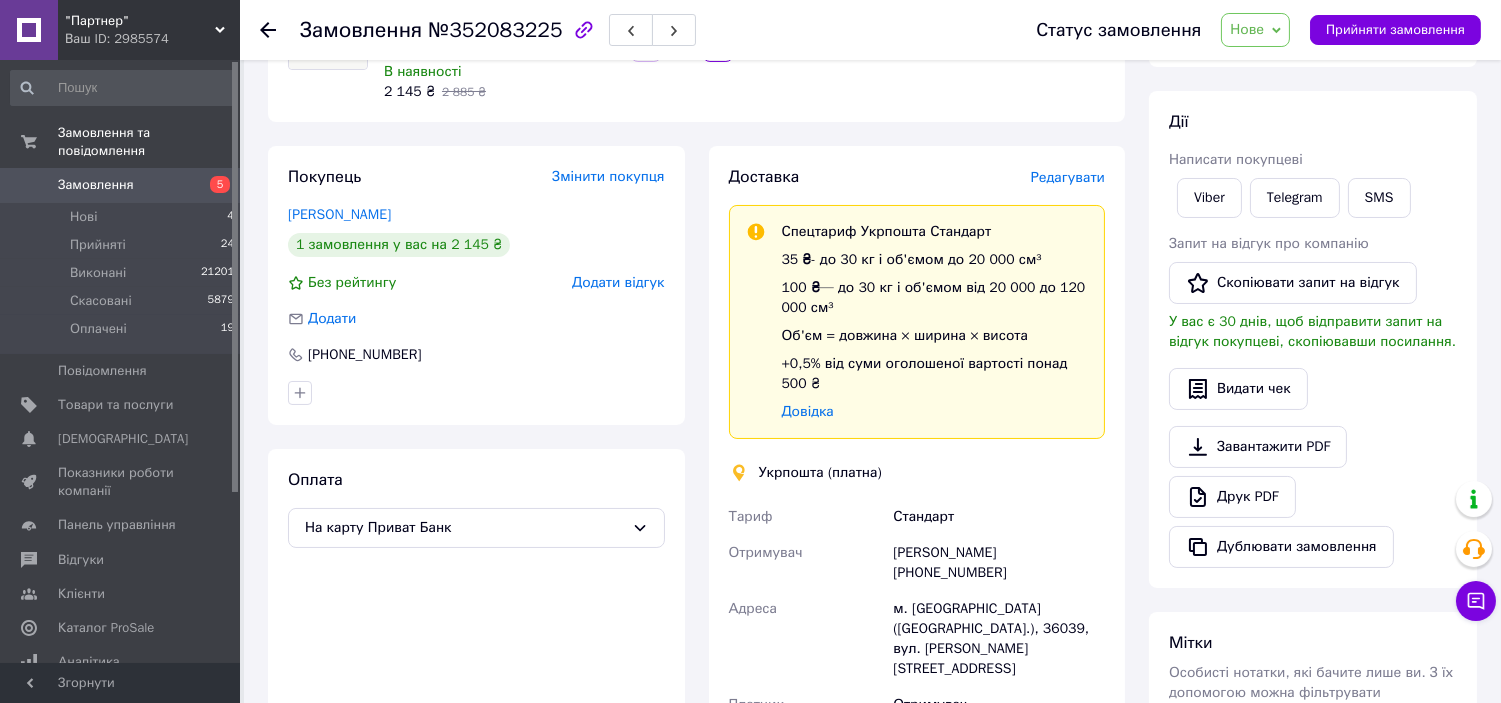 scroll, scrollTop: 280, scrollLeft: 0, axis: vertical 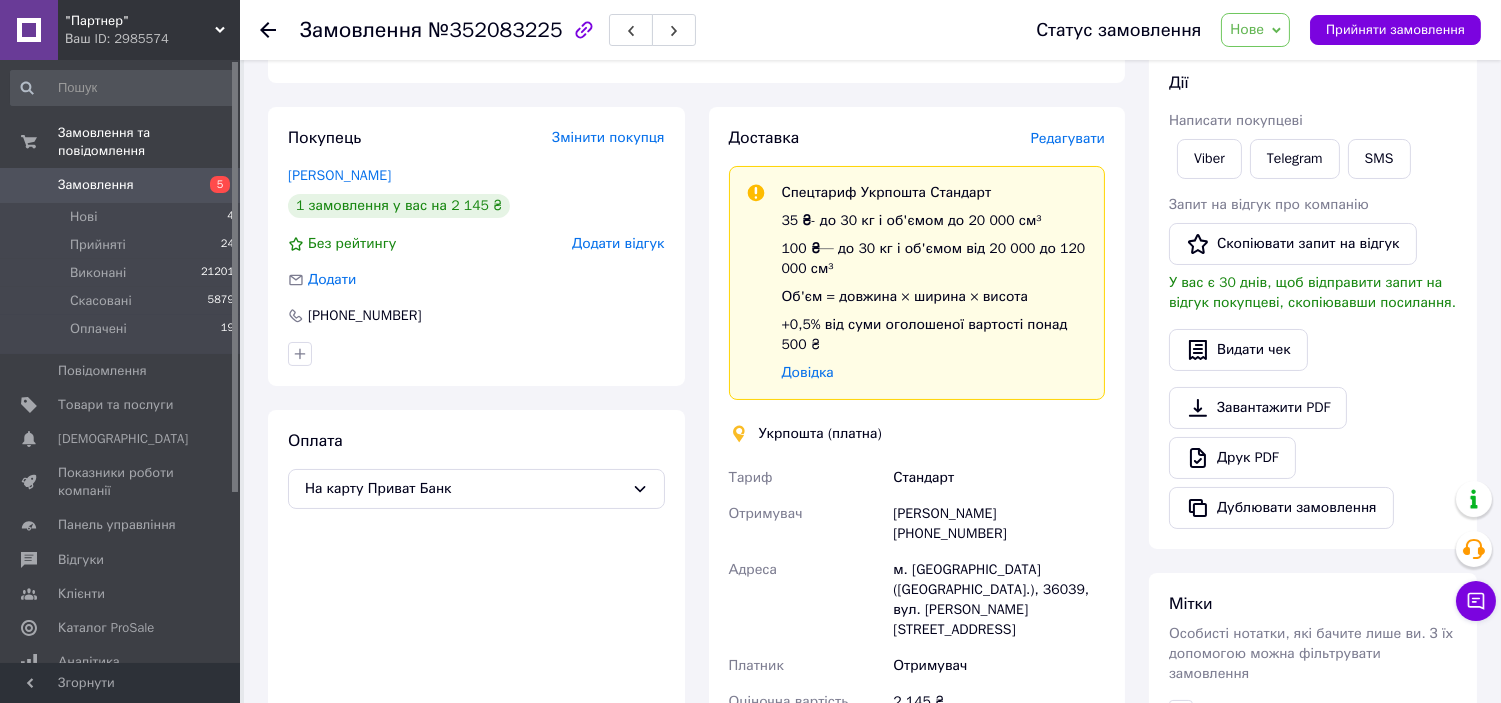 click on "Нове" at bounding box center (1255, 30) 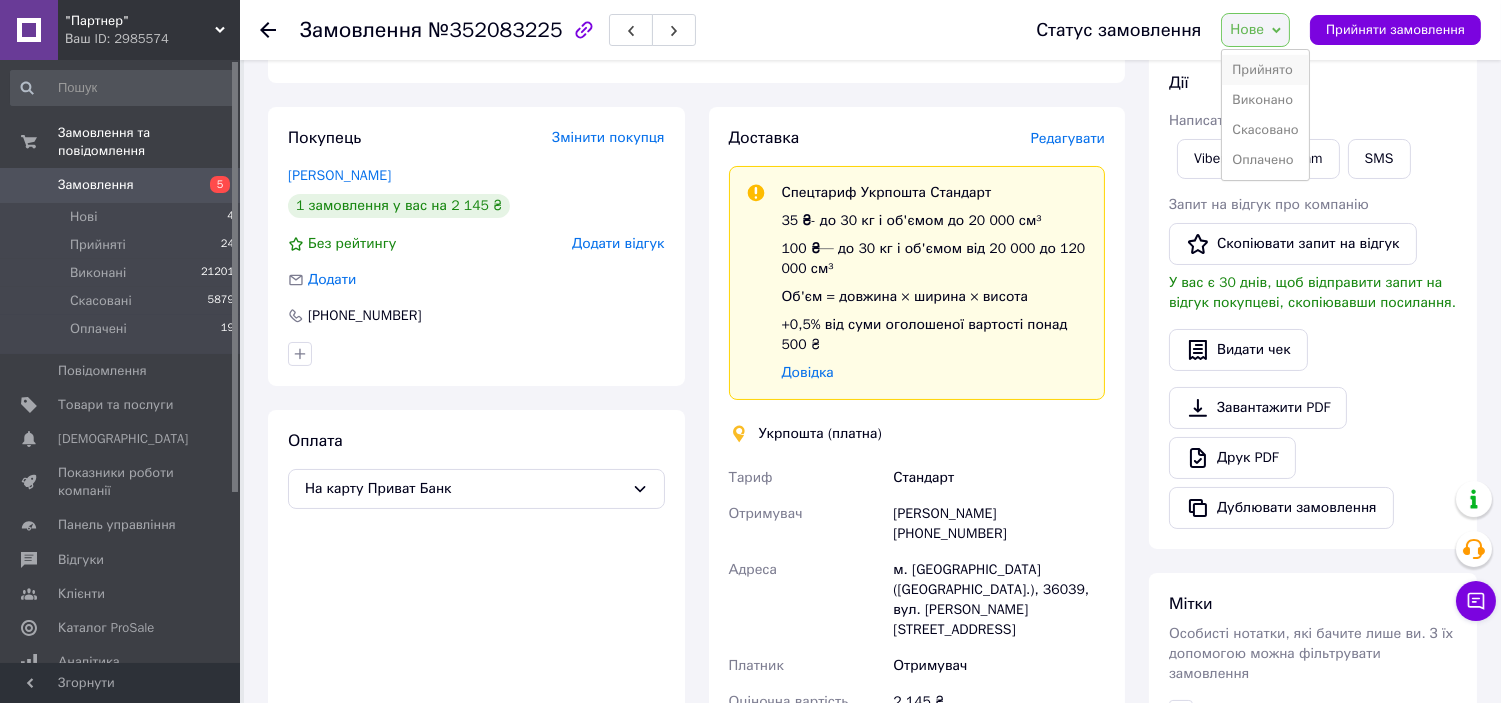 click on "Прийнято" at bounding box center [1265, 70] 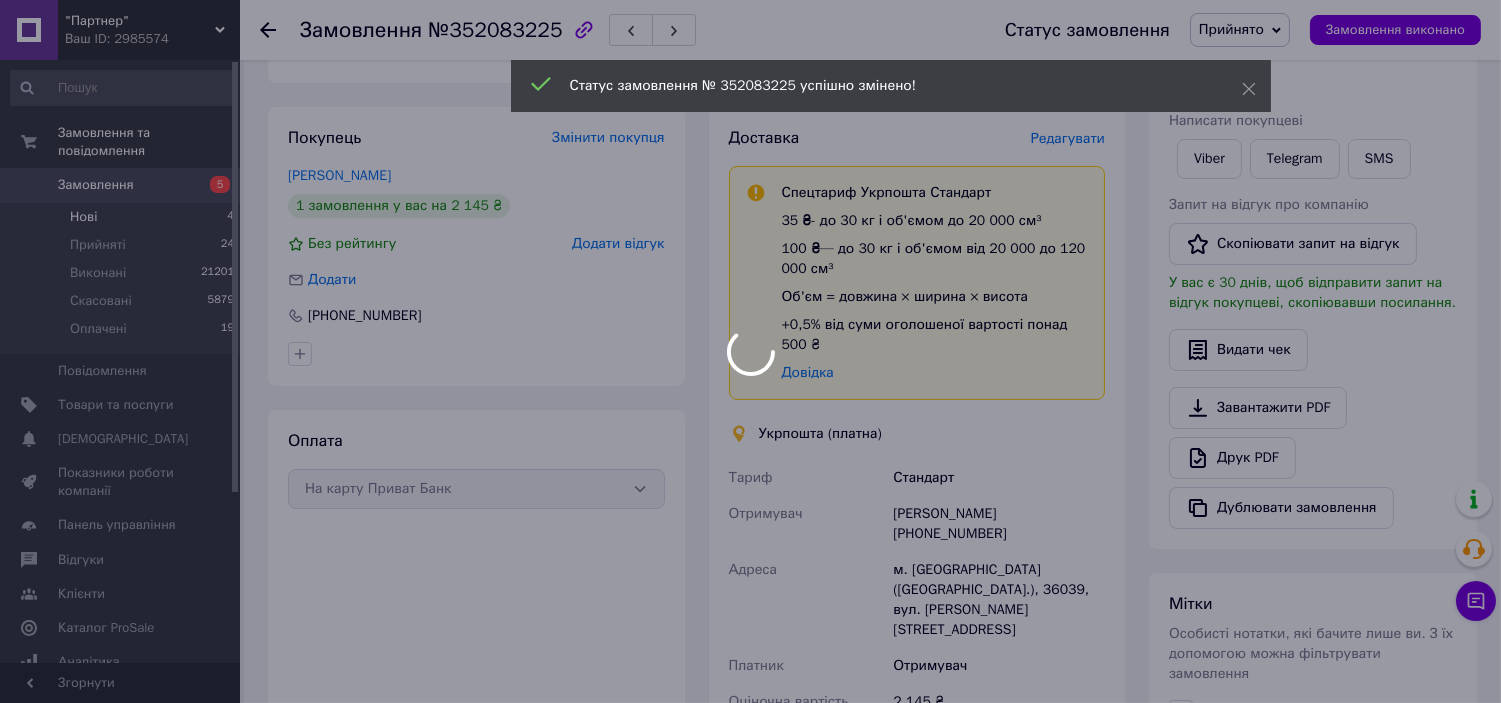 click at bounding box center (750, 351) 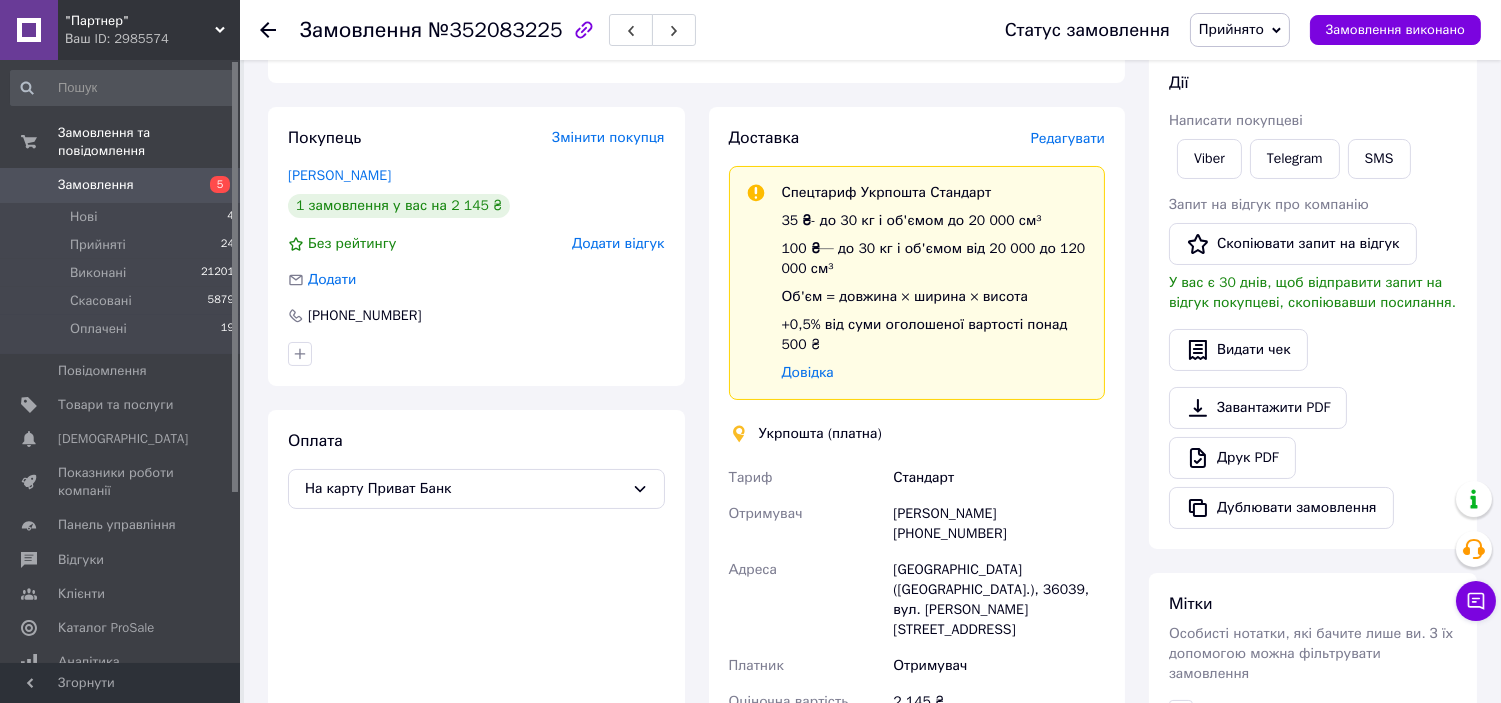 click on "Написати покупцеві" at bounding box center (1313, 121) 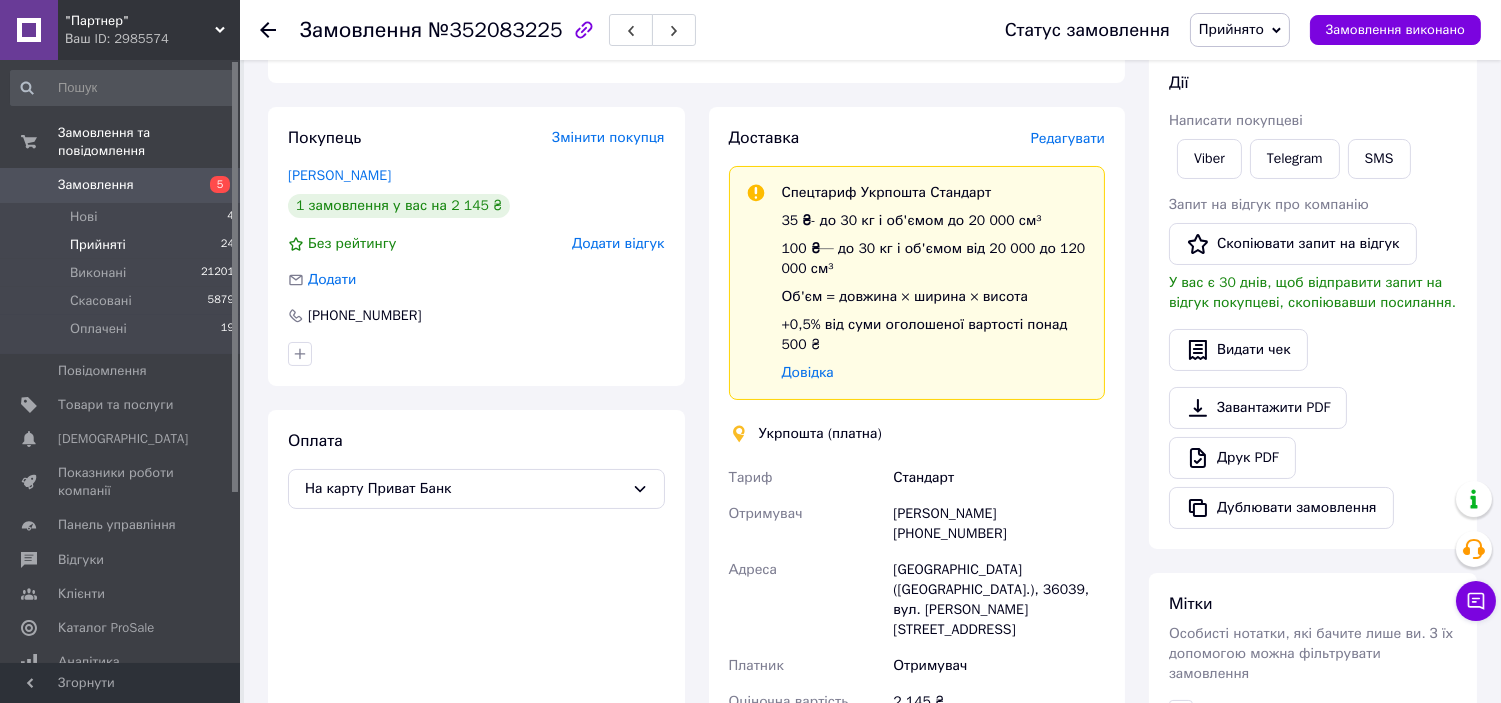 click on "Прийняті 24" at bounding box center [123, 245] 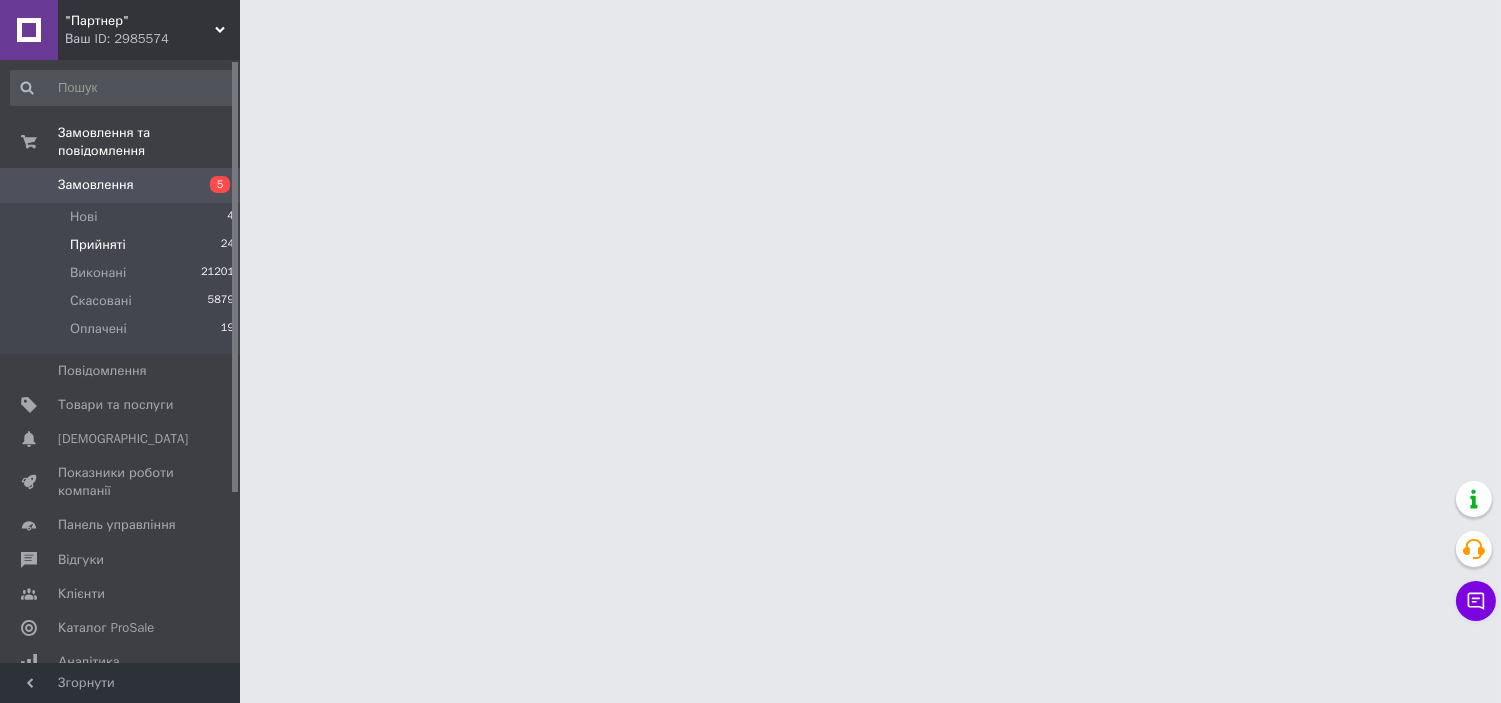 scroll, scrollTop: 0, scrollLeft: 0, axis: both 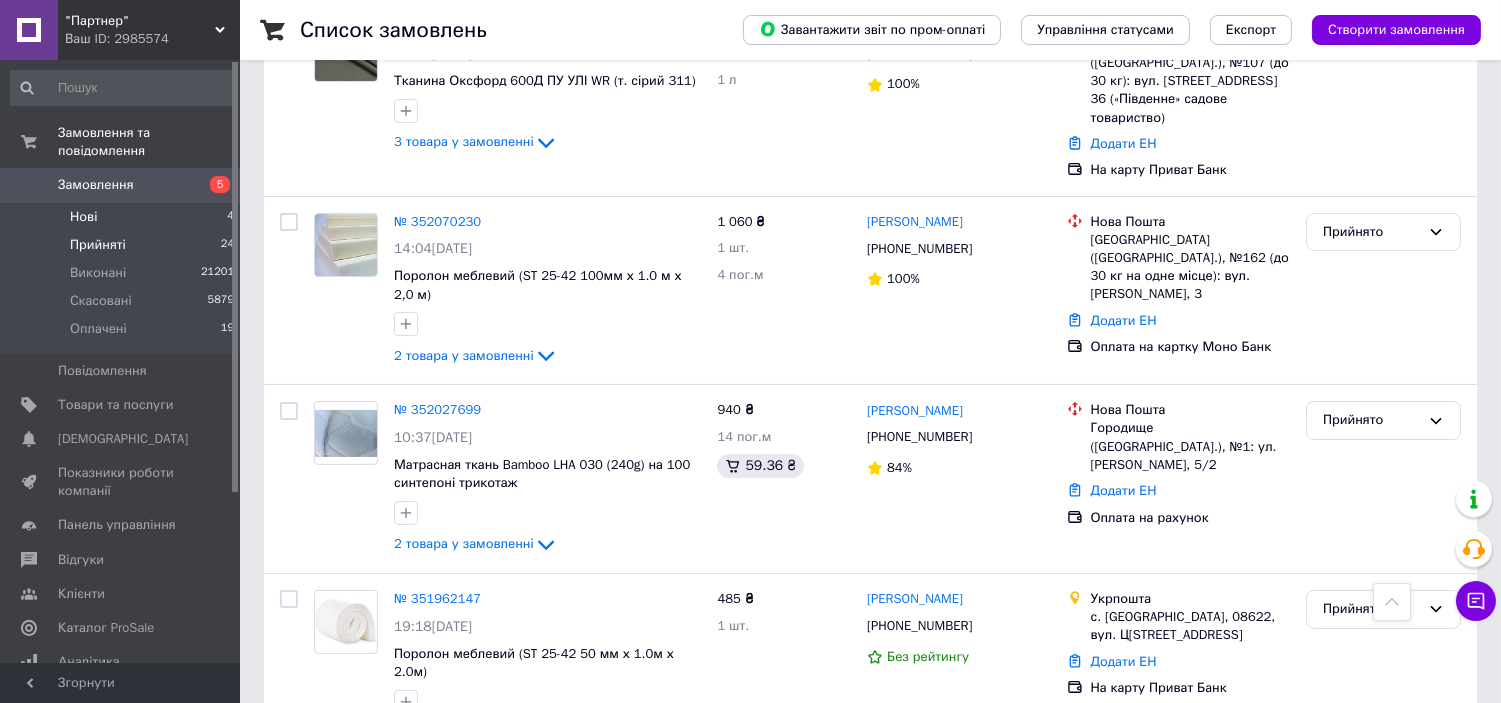 click on "Нові 4" at bounding box center (123, 217) 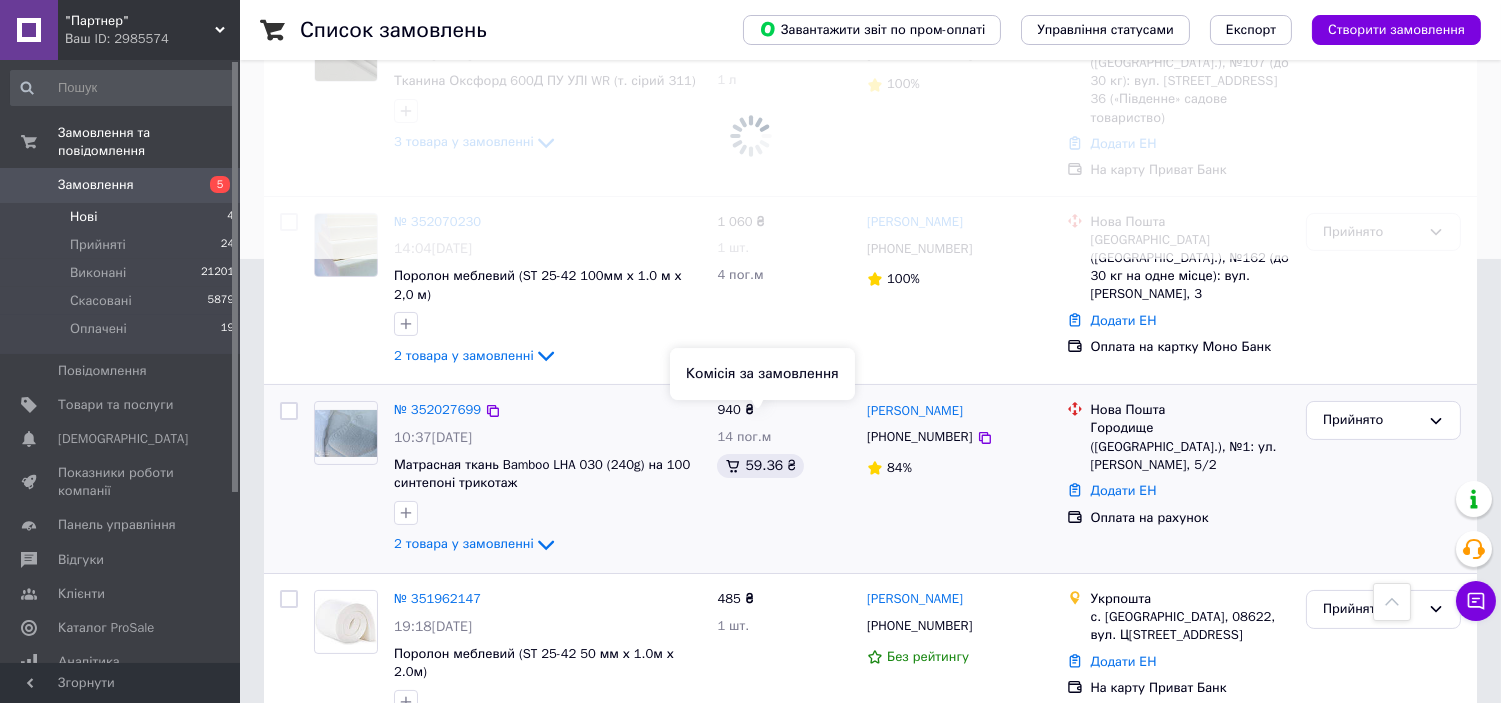 scroll, scrollTop: 0, scrollLeft: 0, axis: both 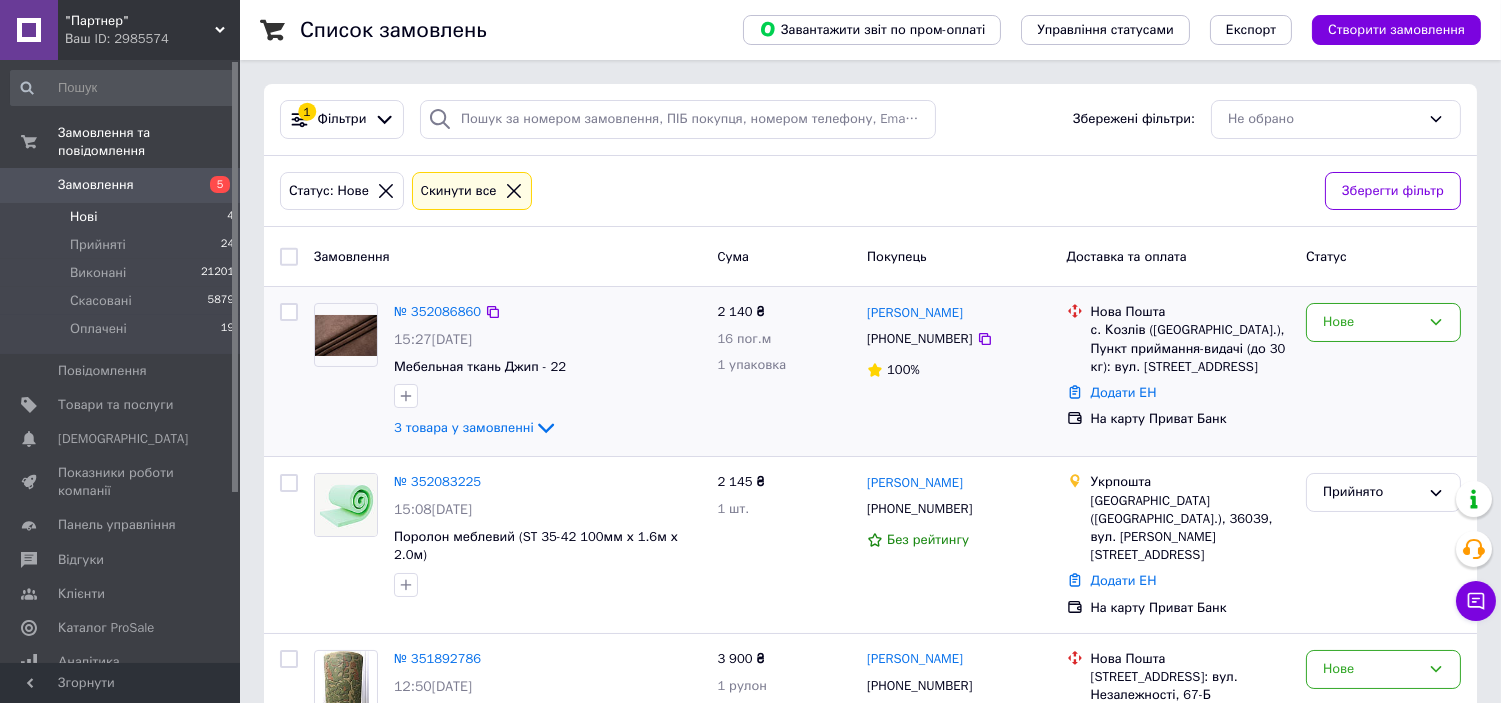 click on "№ 352086860" at bounding box center [437, 312] 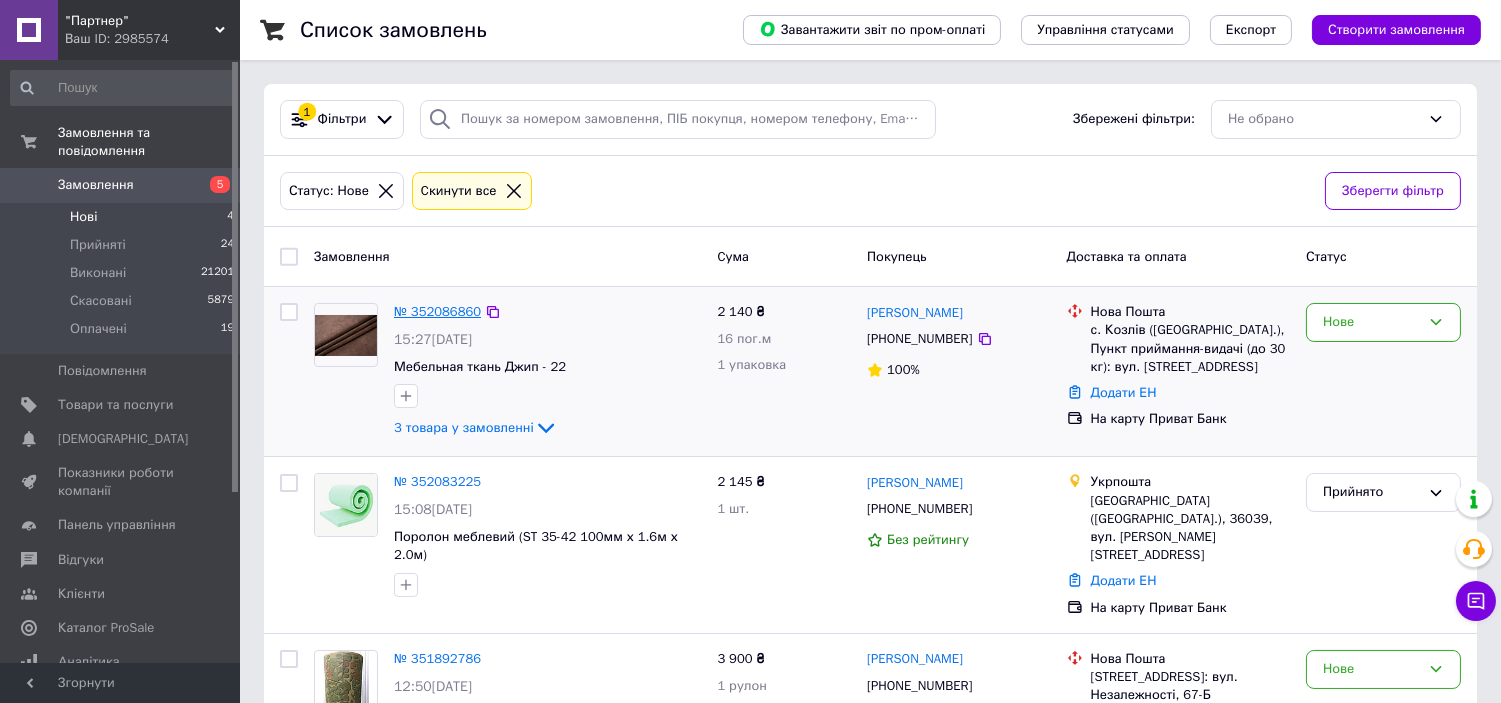 click on "№ 352086860" at bounding box center [437, 311] 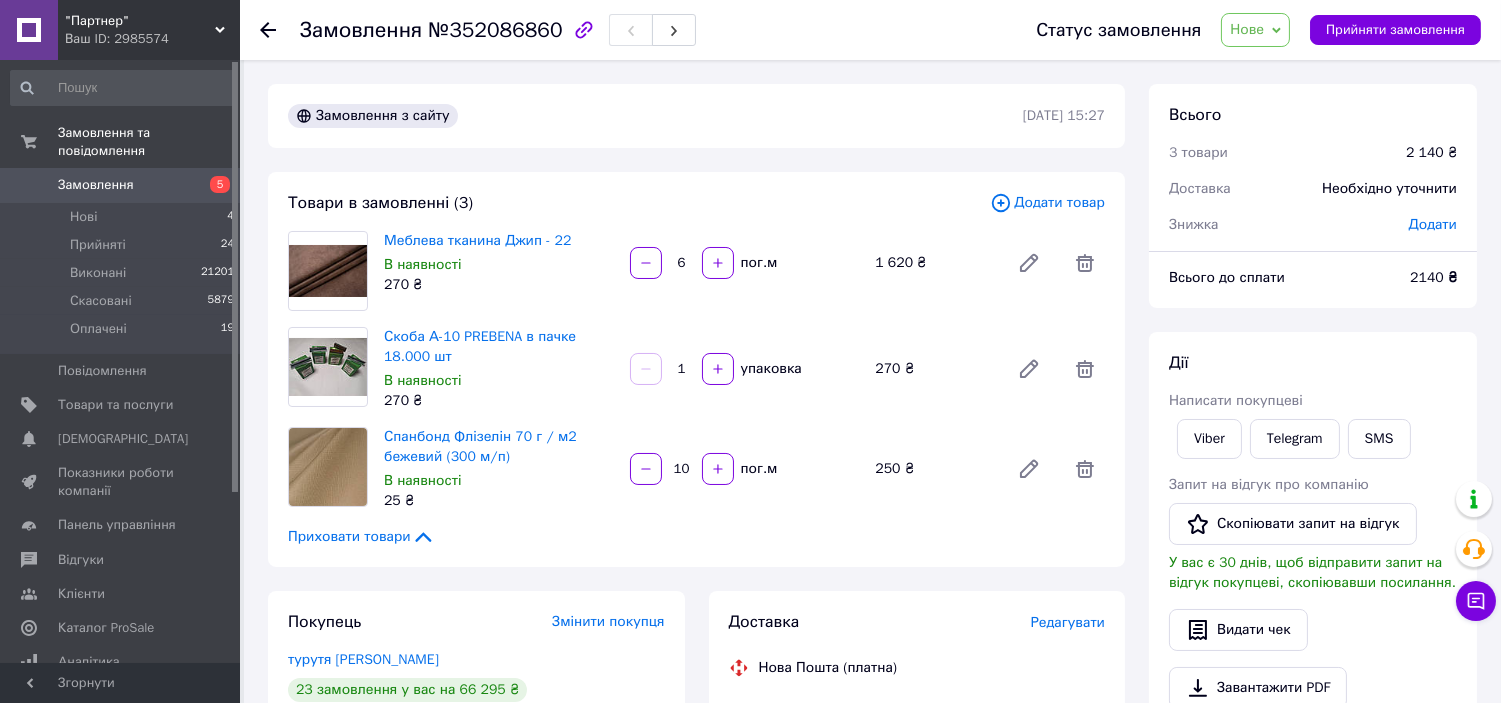 drag, startPoint x: 1432, startPoint y: 361, endPoint x: 1383, endPoint y: 395, distance: 59.64059 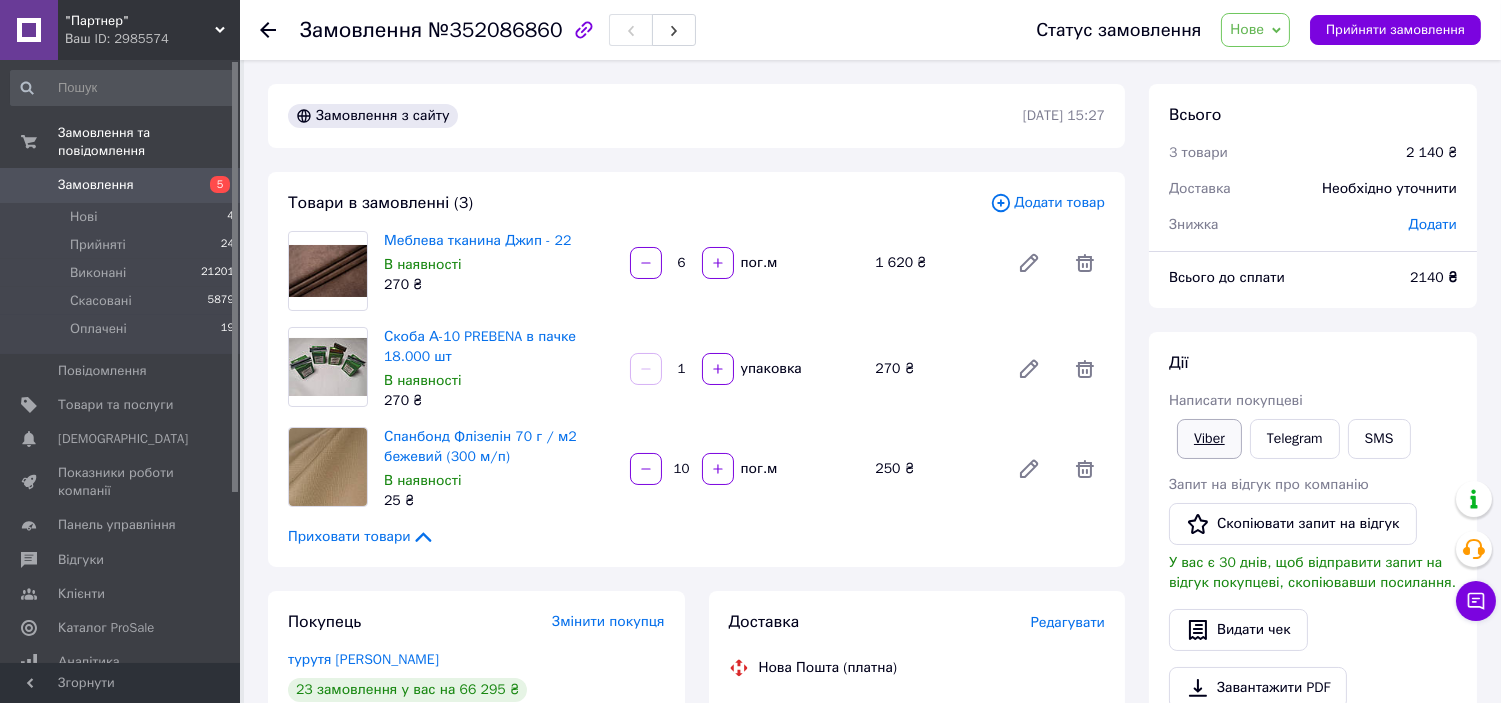 click on "Viber" at bounding box center (1209, 439) 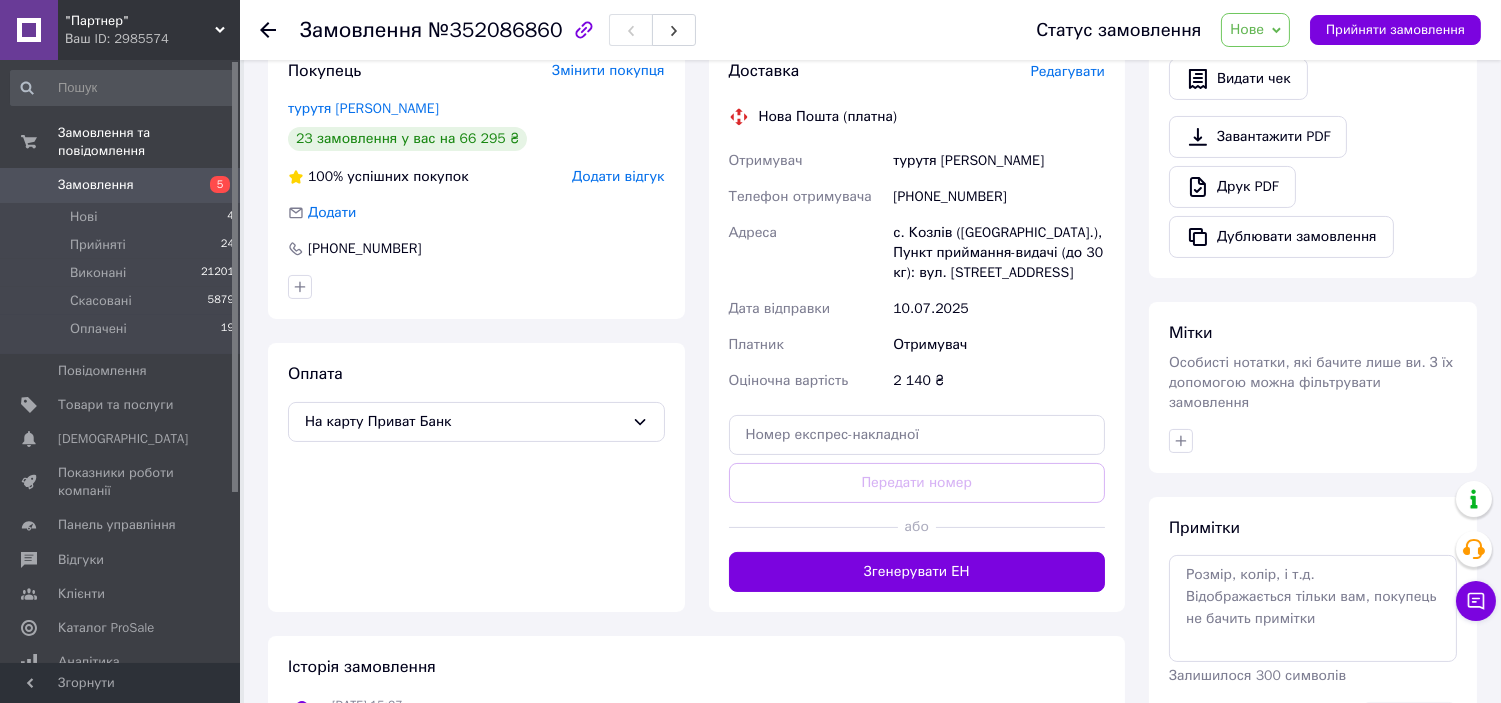 scroll, scrollTop: 555, scrollLeft: 0, axis: vertical 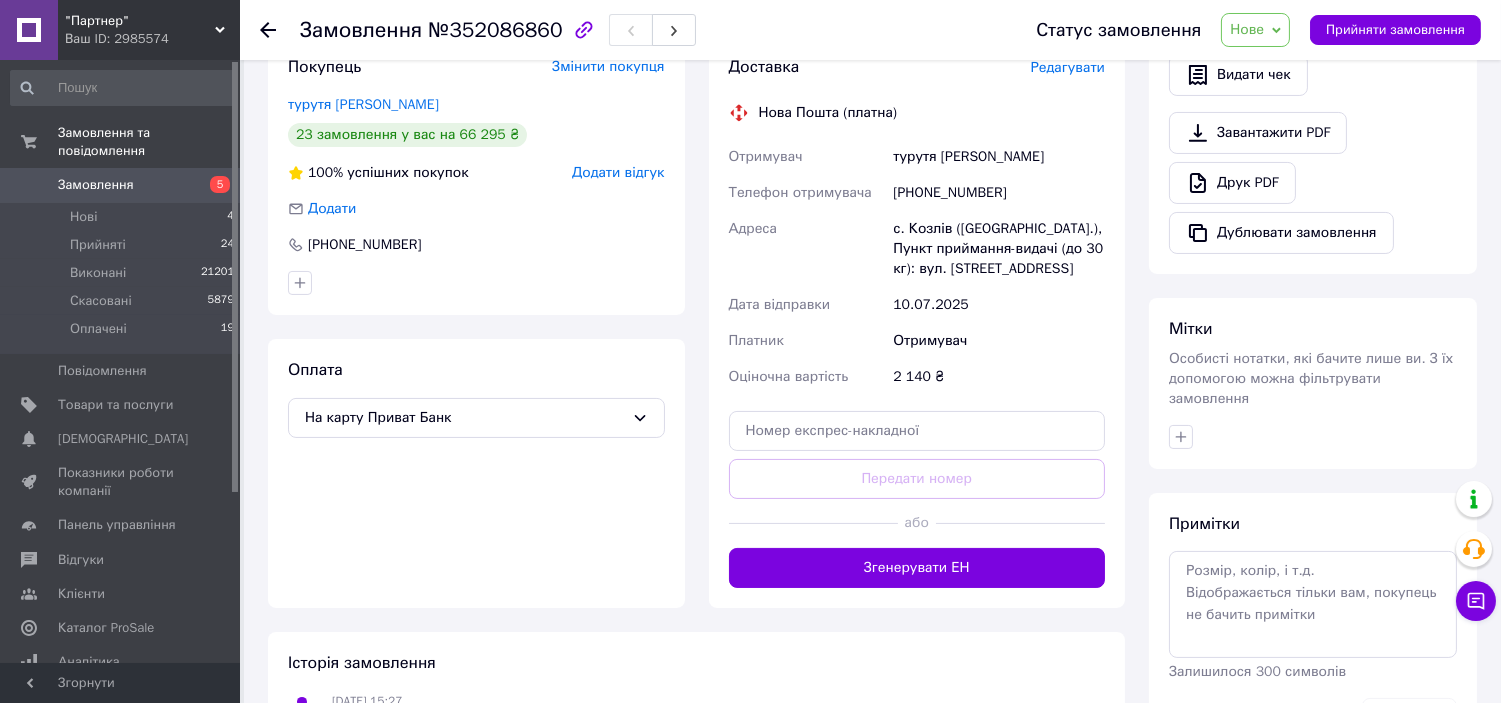 click on "Нове" at bounding box center [1247, 29] 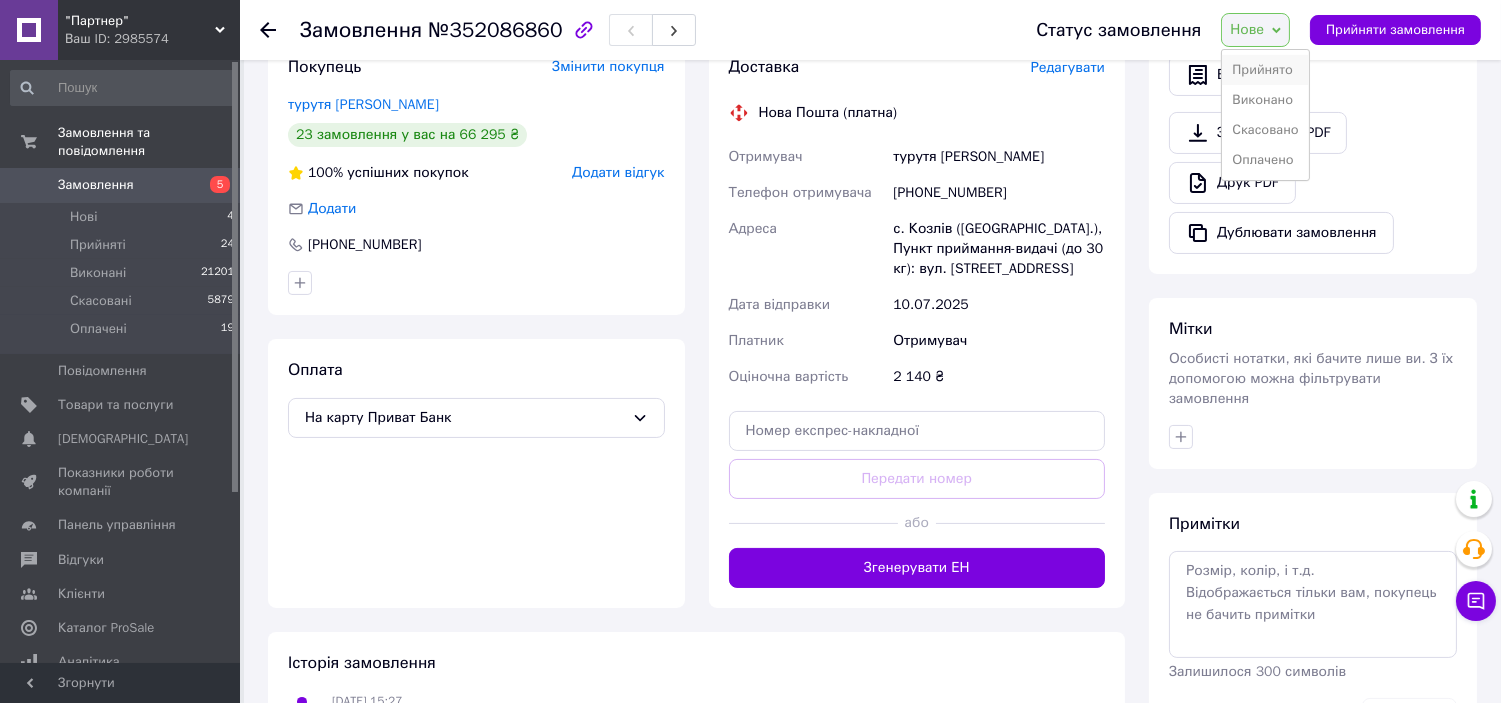 click on "Прийнято" at bounding box center [1265, 70] 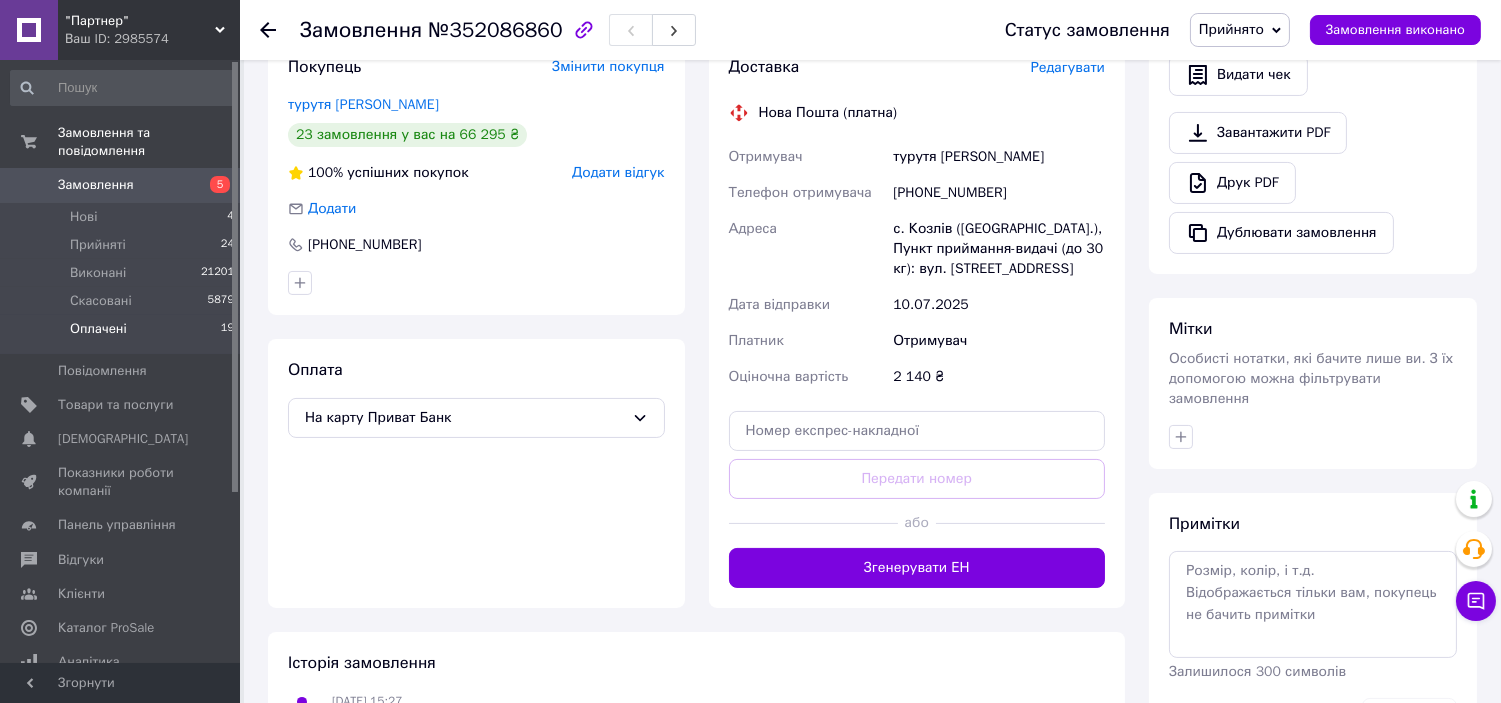 click on "Оплачені 19" at bounding box center [123, 334] 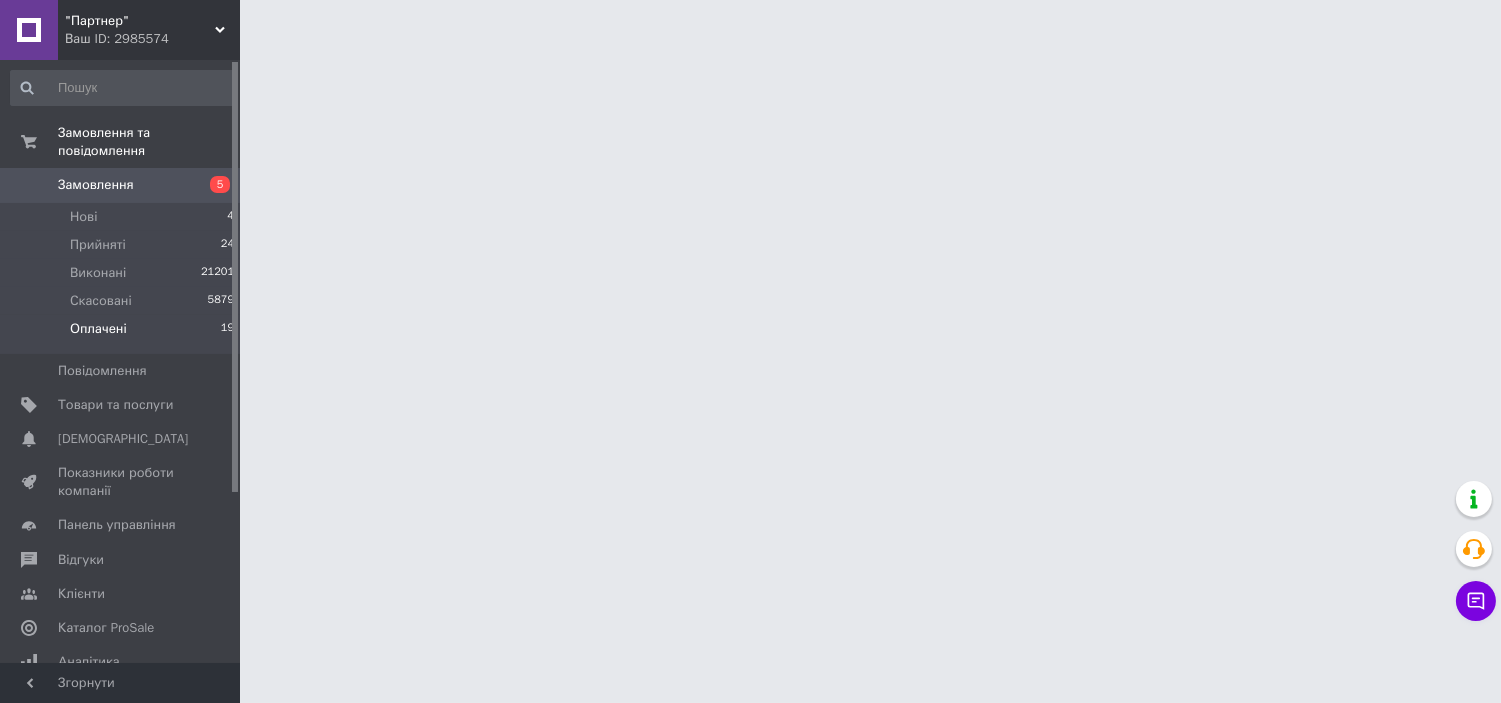 scroll, scrollTop: 0, scrollLeft: 0, axis: both 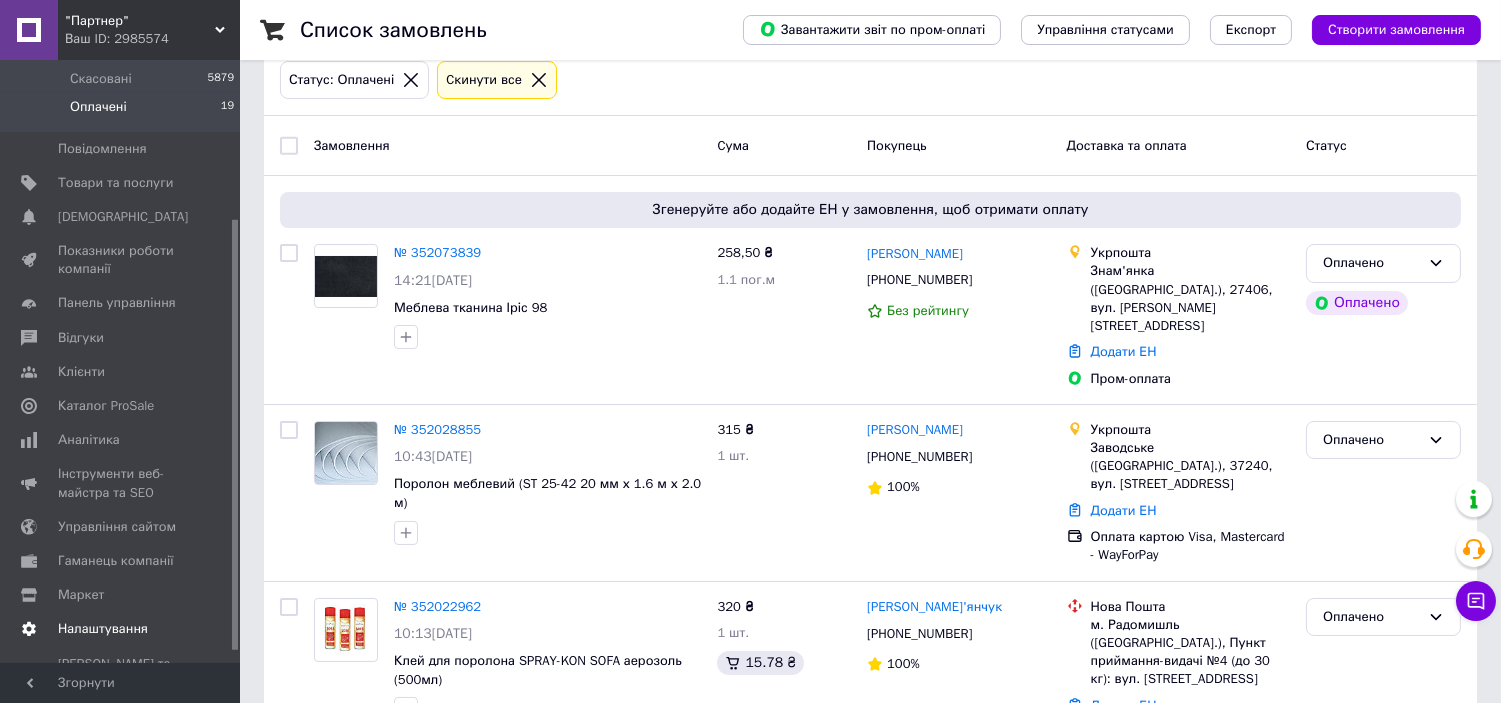 click on "Налаштування" at bounding box center [121, 629] 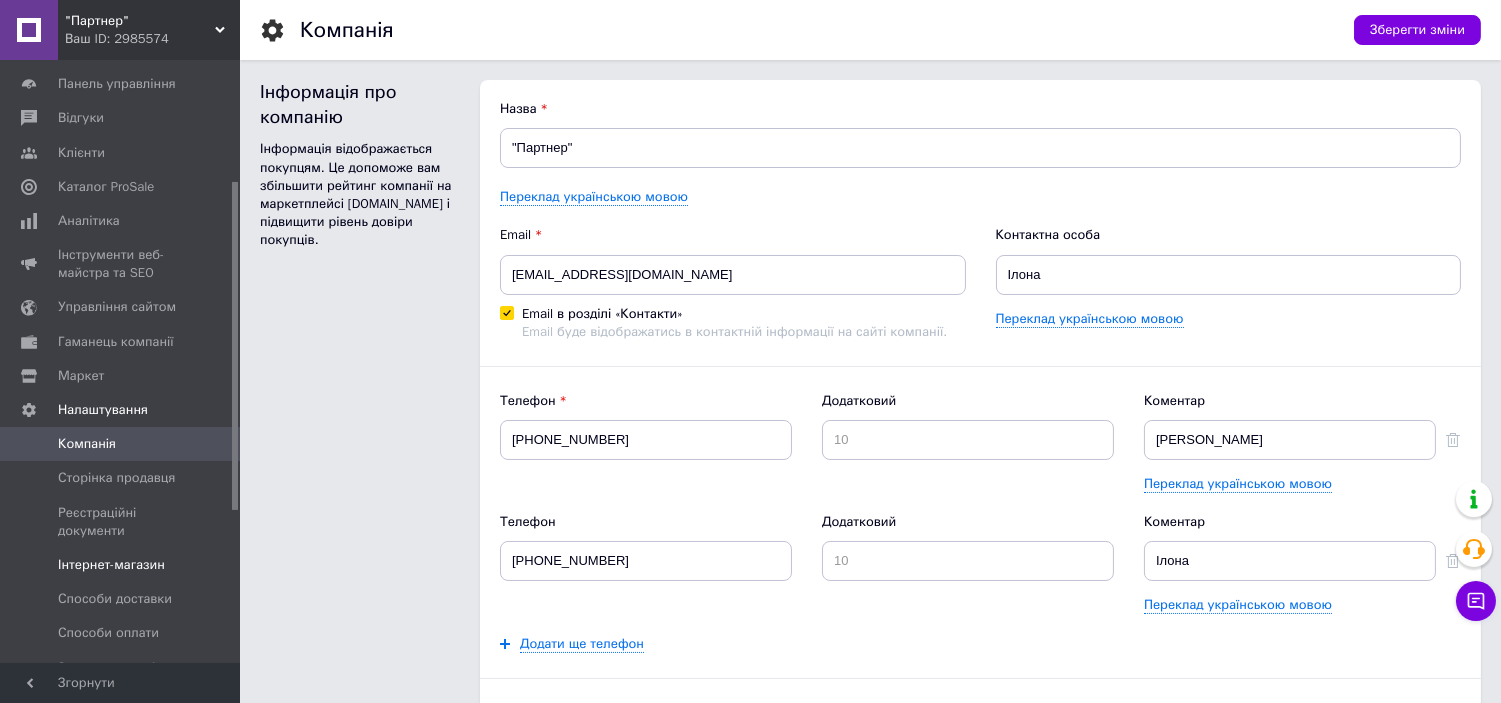 scroll, scrollTop: 0, scrollLeft: 0, axis: both 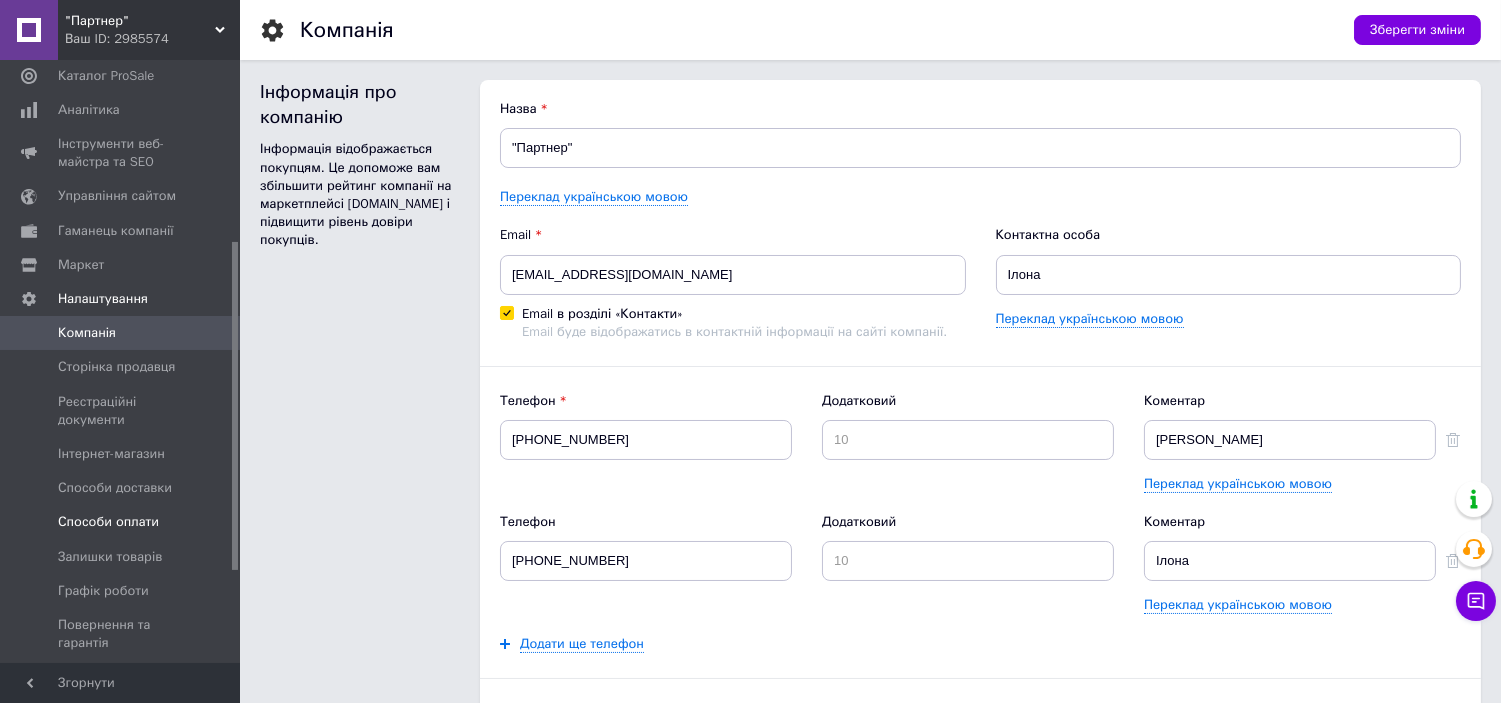 click on "Способи оплати" at bounding box center [121, 522] 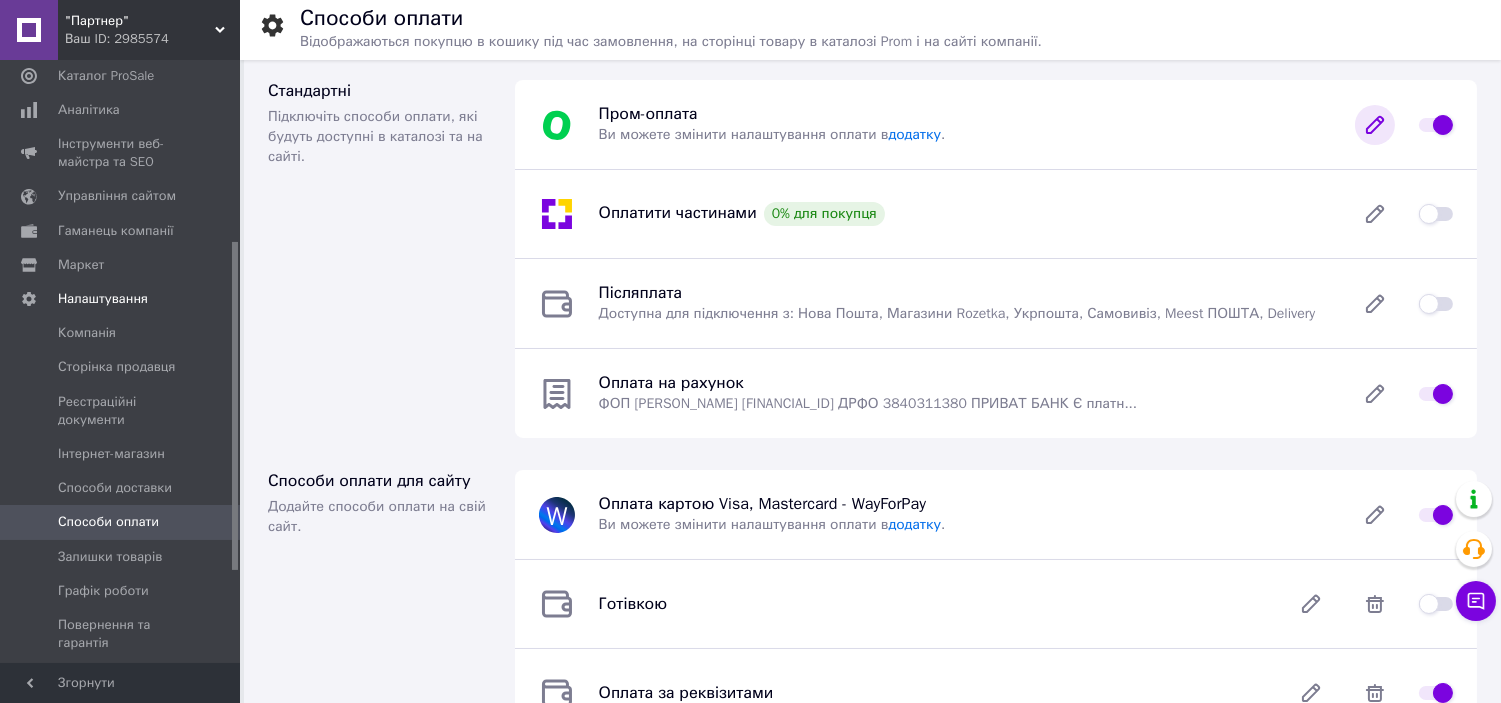 click 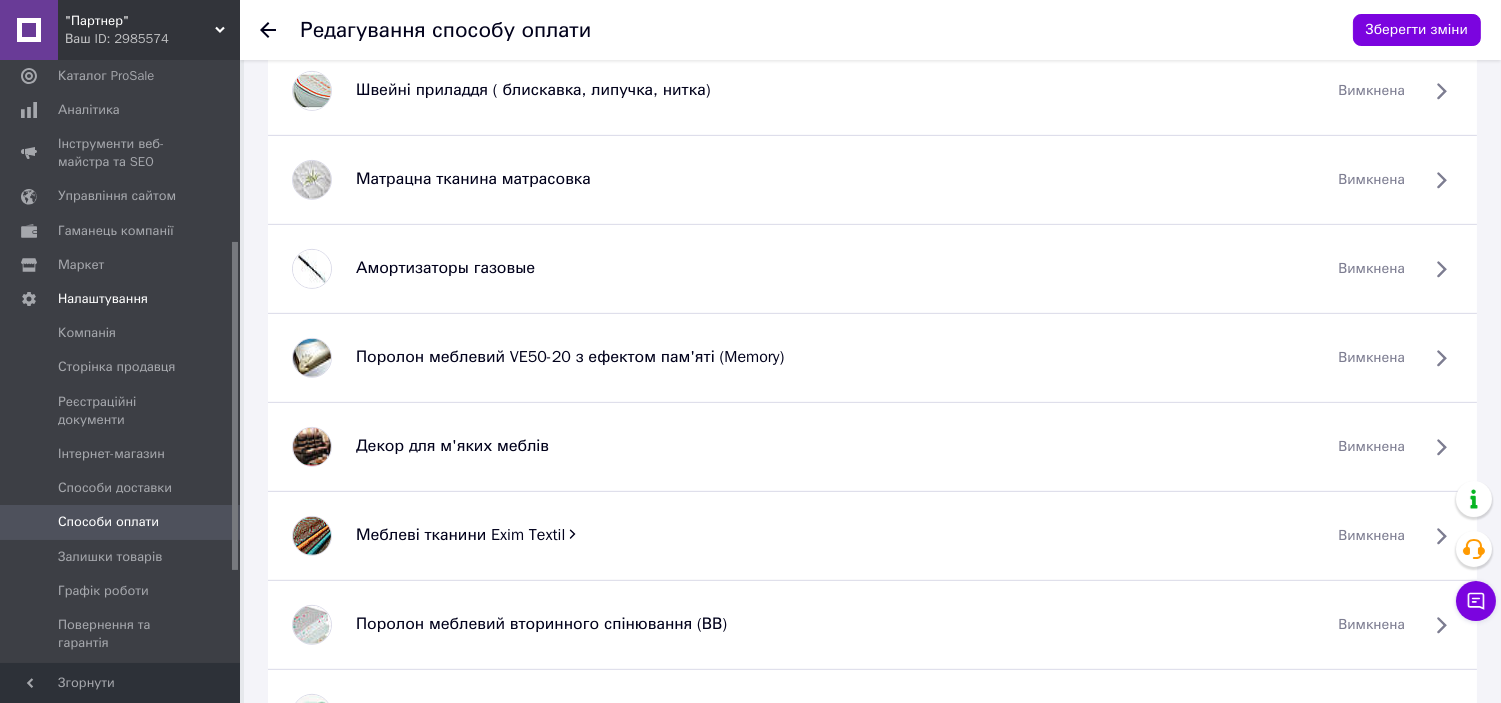 scroll, scrollTop: 1618, scrollLeft: 0, axis: vertical 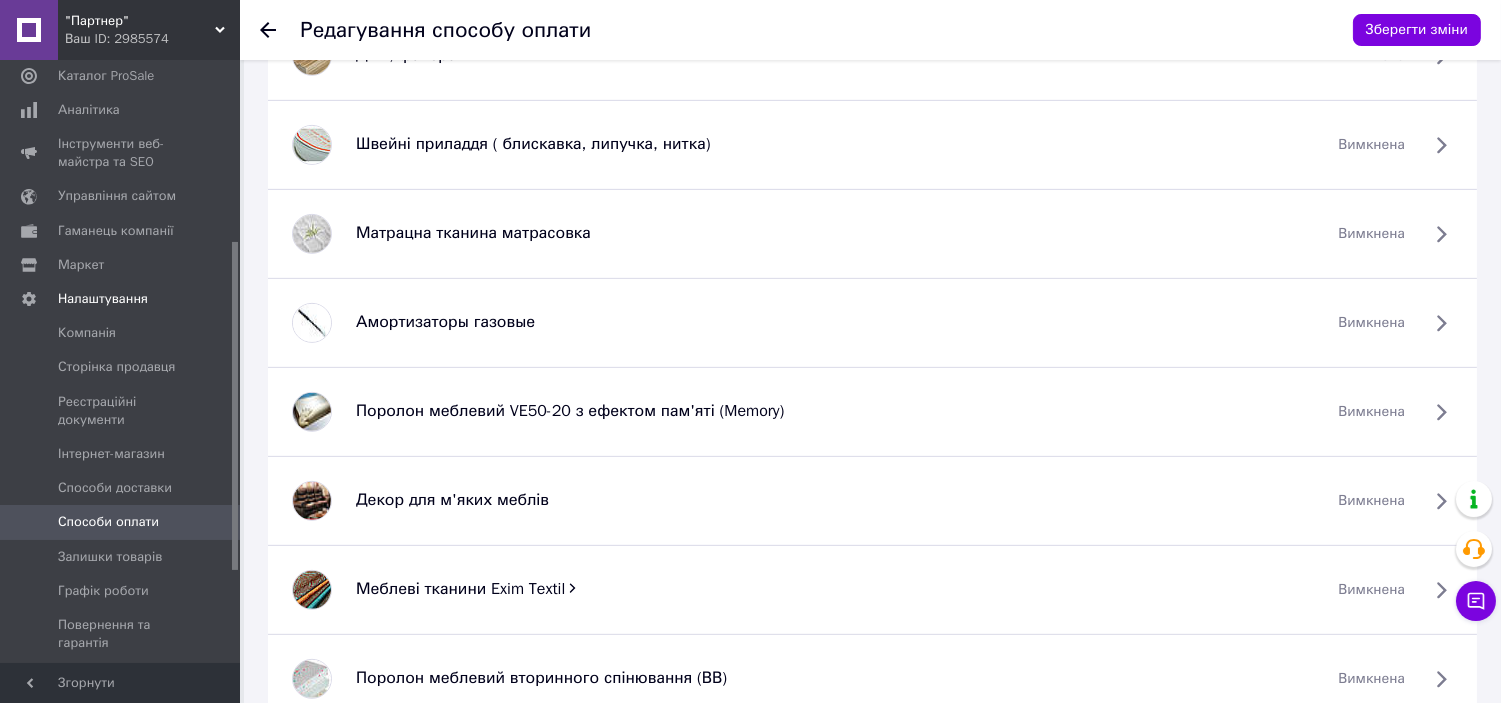 click on "Меблеві тканини Exim Textil" at bounding box center [460, 589] 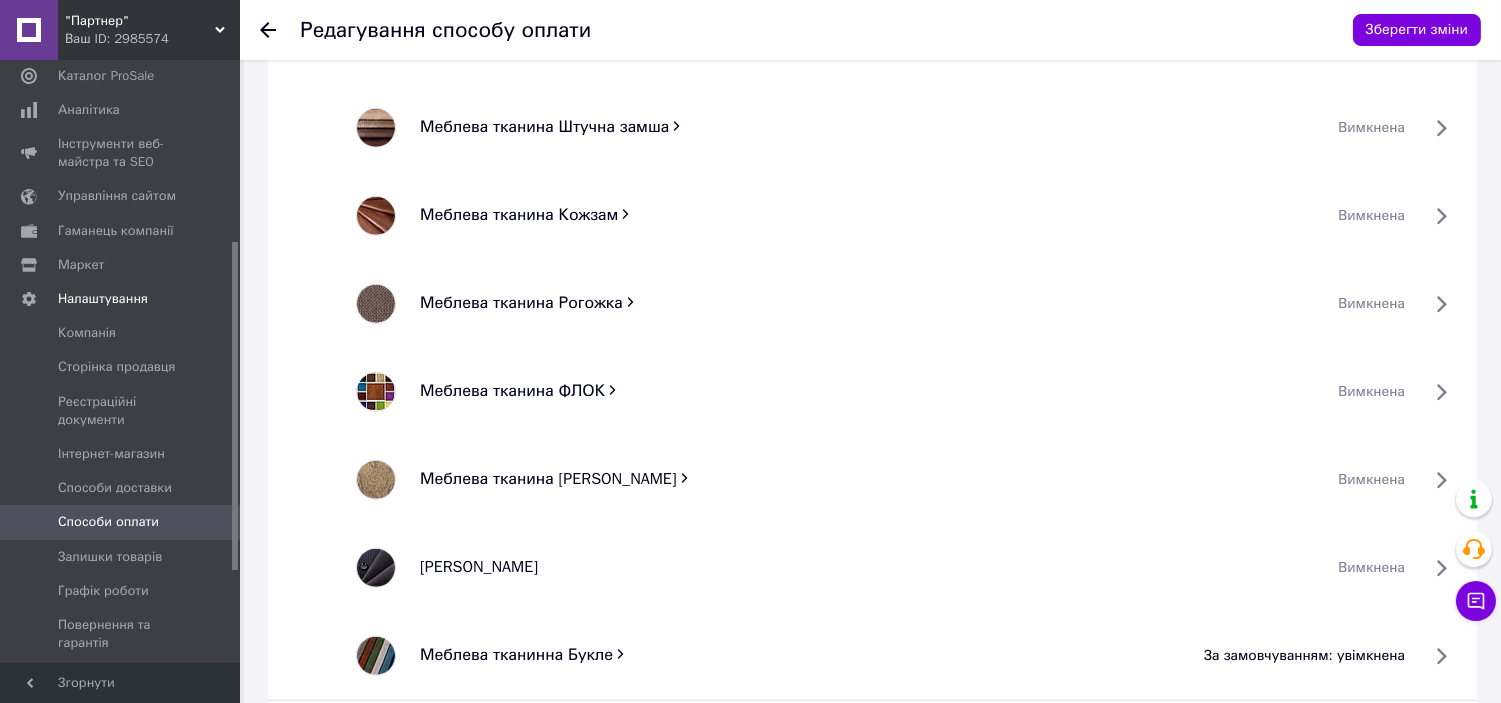 scroll, scrollTop: 2396, scrollLeft: 0, axis: vertical 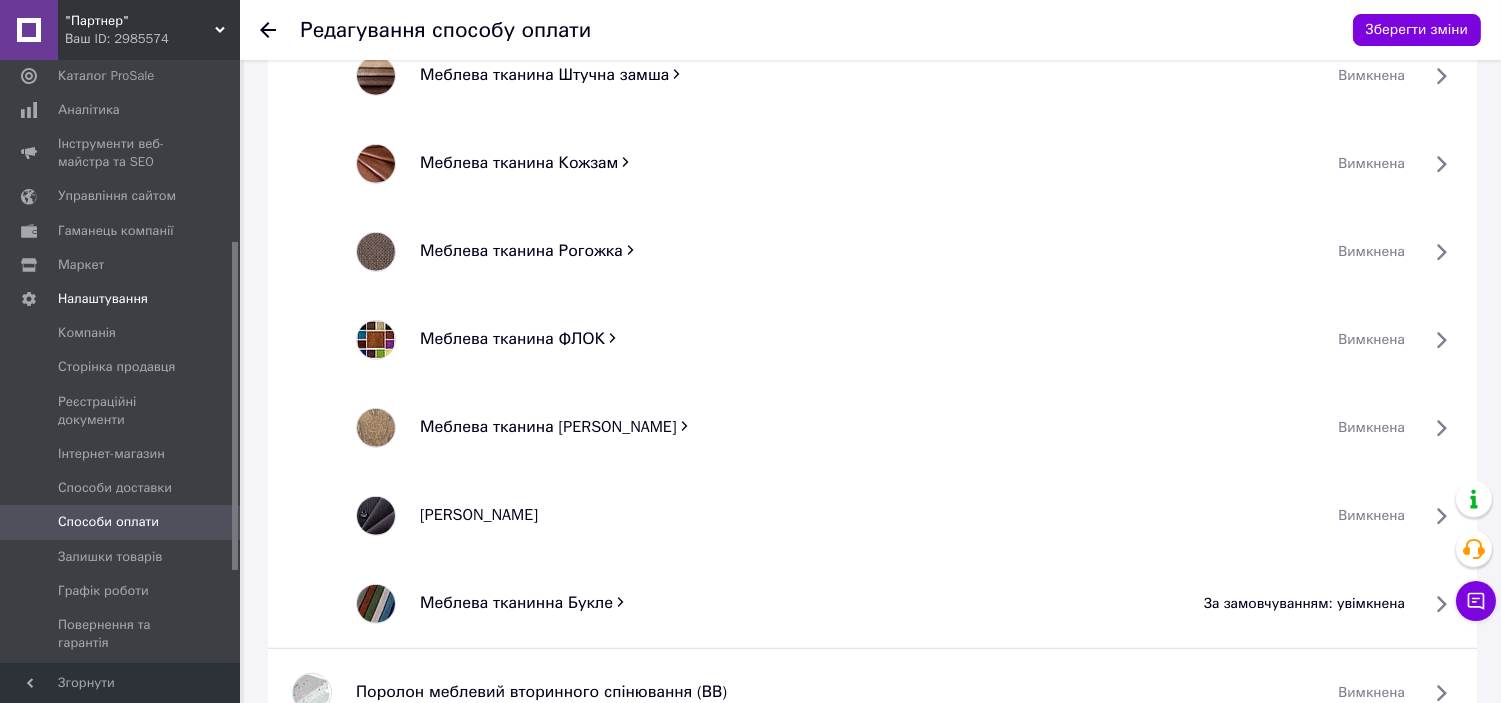 click on "за замовчуванням: увімкнена" at bounding box center [1304, 604] 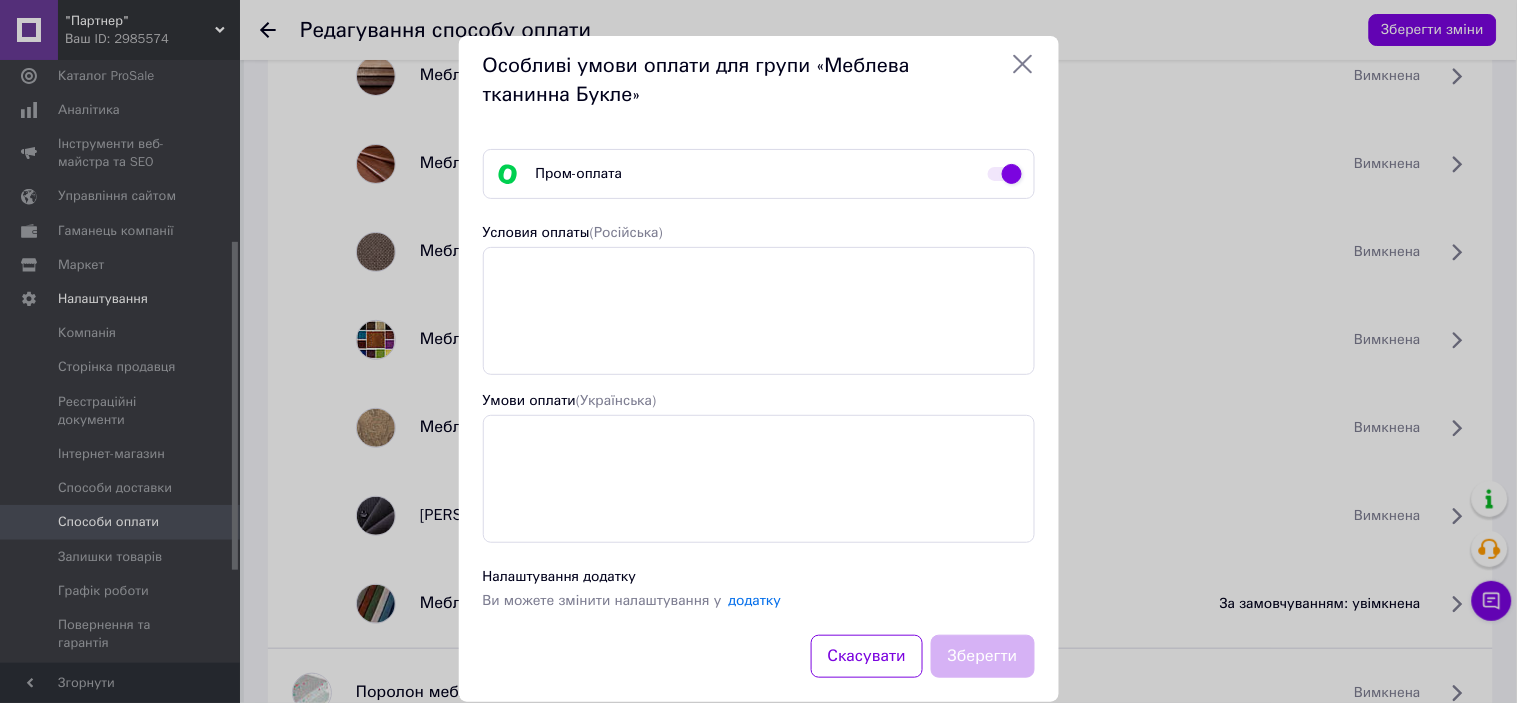 click at bounding box center (1005, 174) 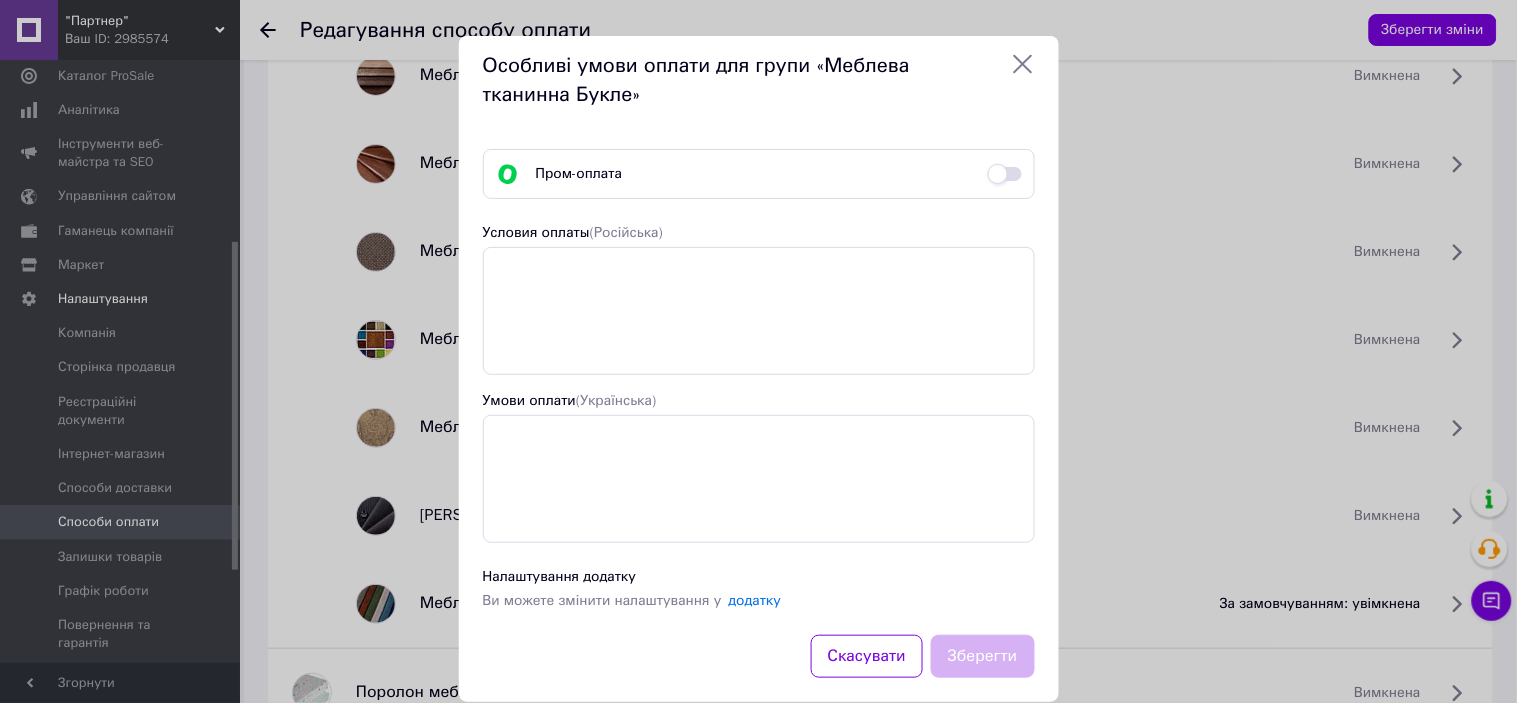 checkbox on "false" 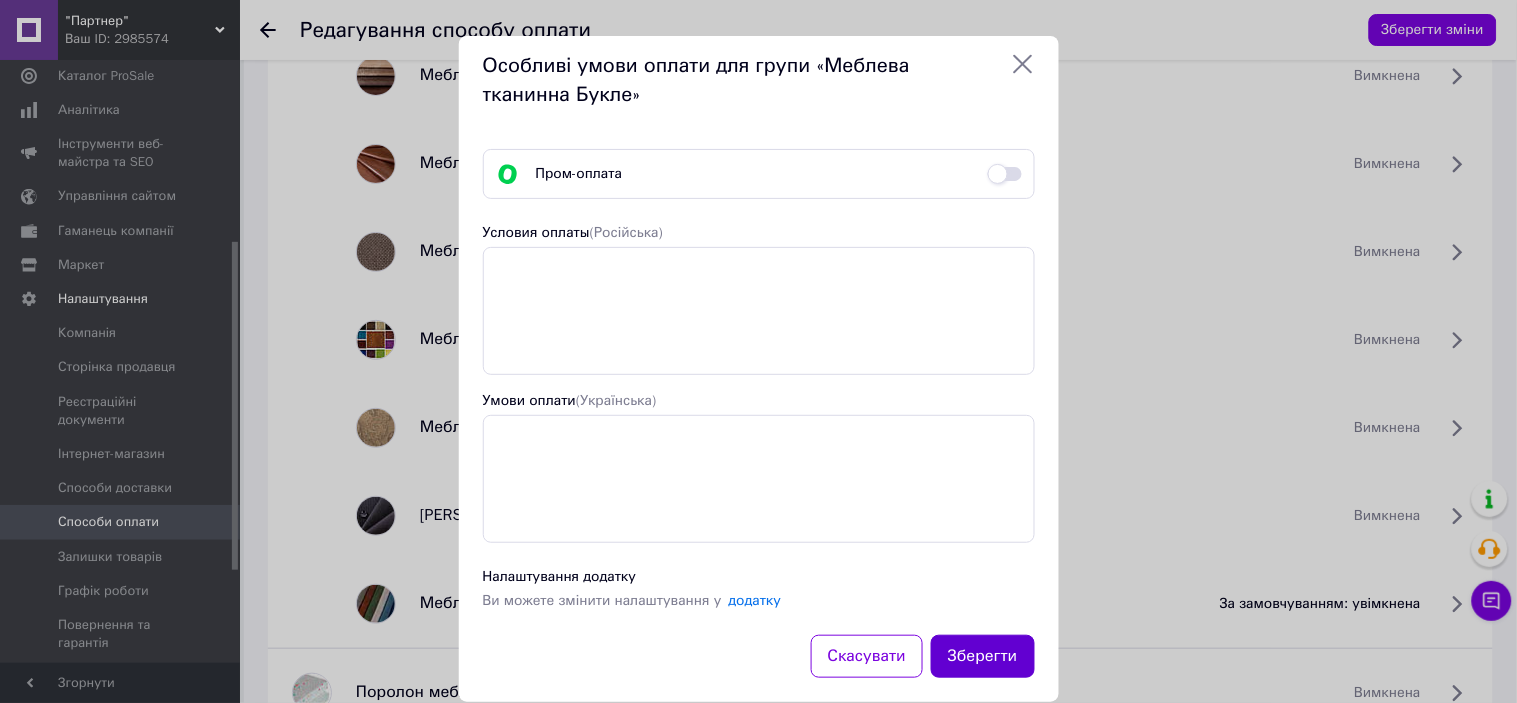 click on "Зберегти" at bounding box center (983, 656) 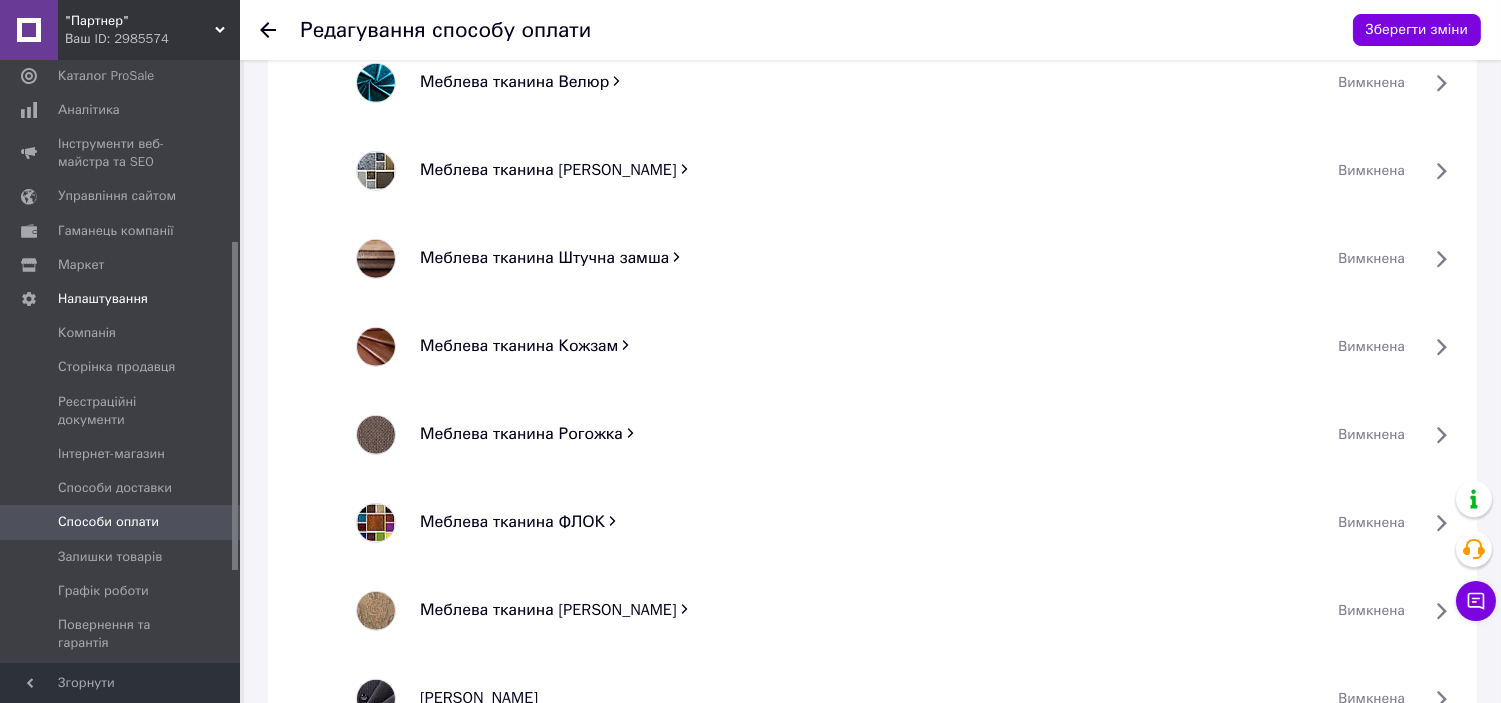 scroll, scrollTop: 2174, scrollLeft: 0, axis: vertical 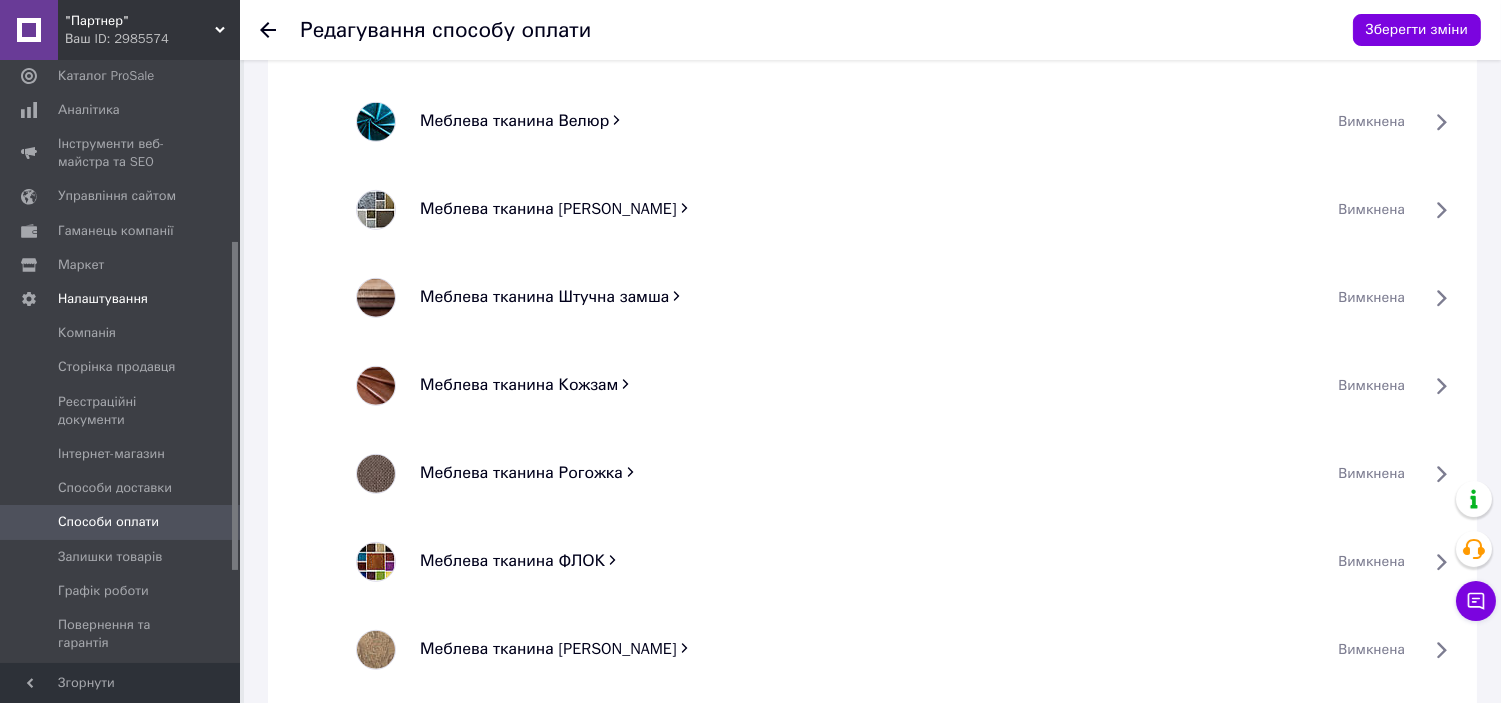 click on "Меблева тканина Жаккард" at bounding box center [548, 209] 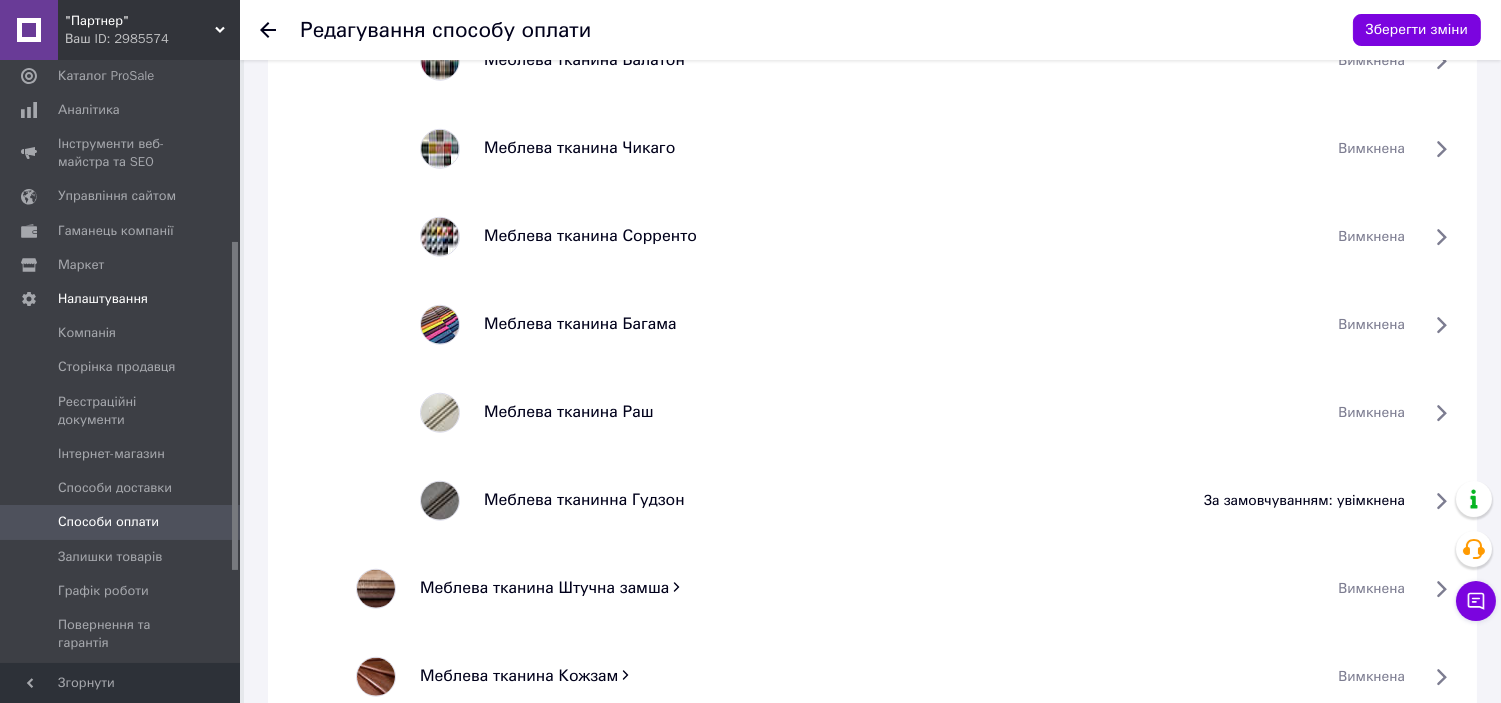 scroll, scrollTop: 3063, scrollLeft: 0, axis: vertical 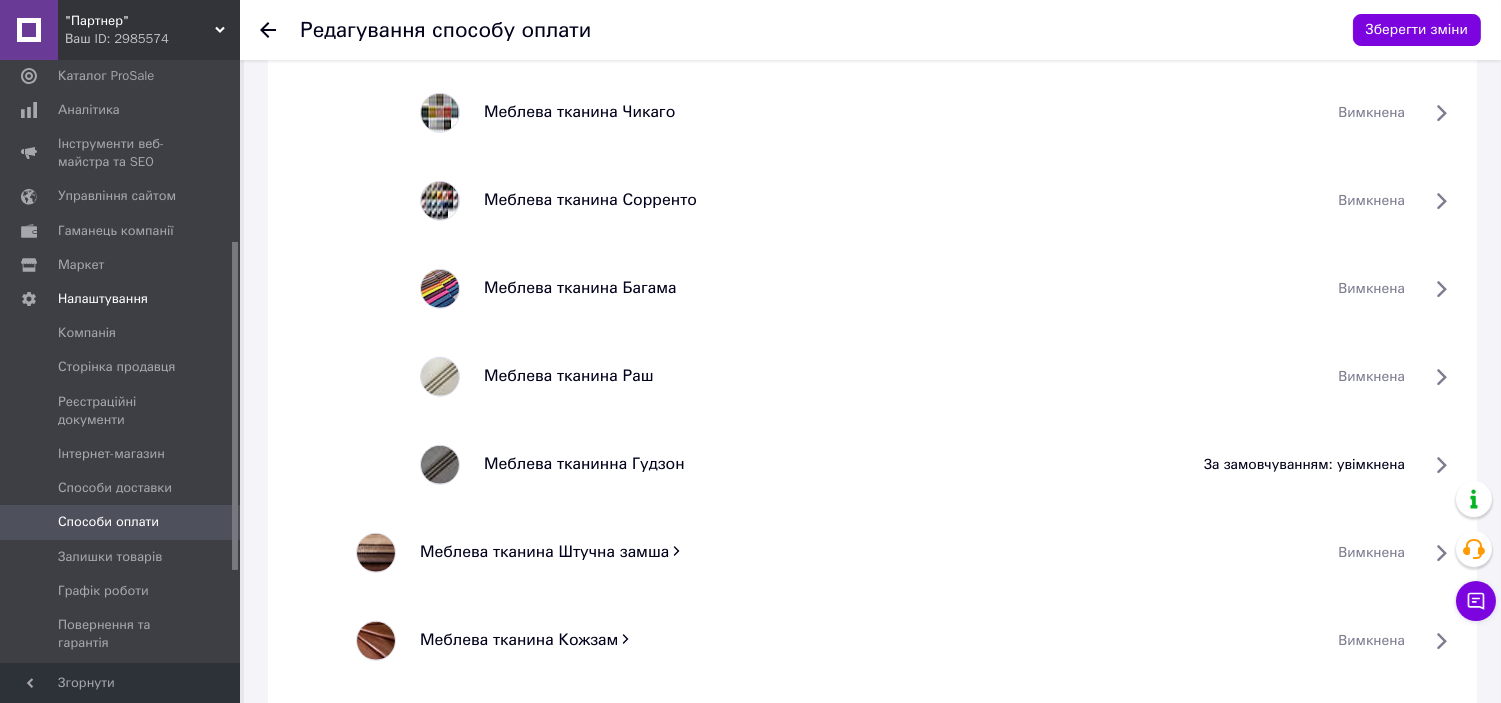 click on "за замовчуванням: увімкнена" at bounding box center (1304, 465) 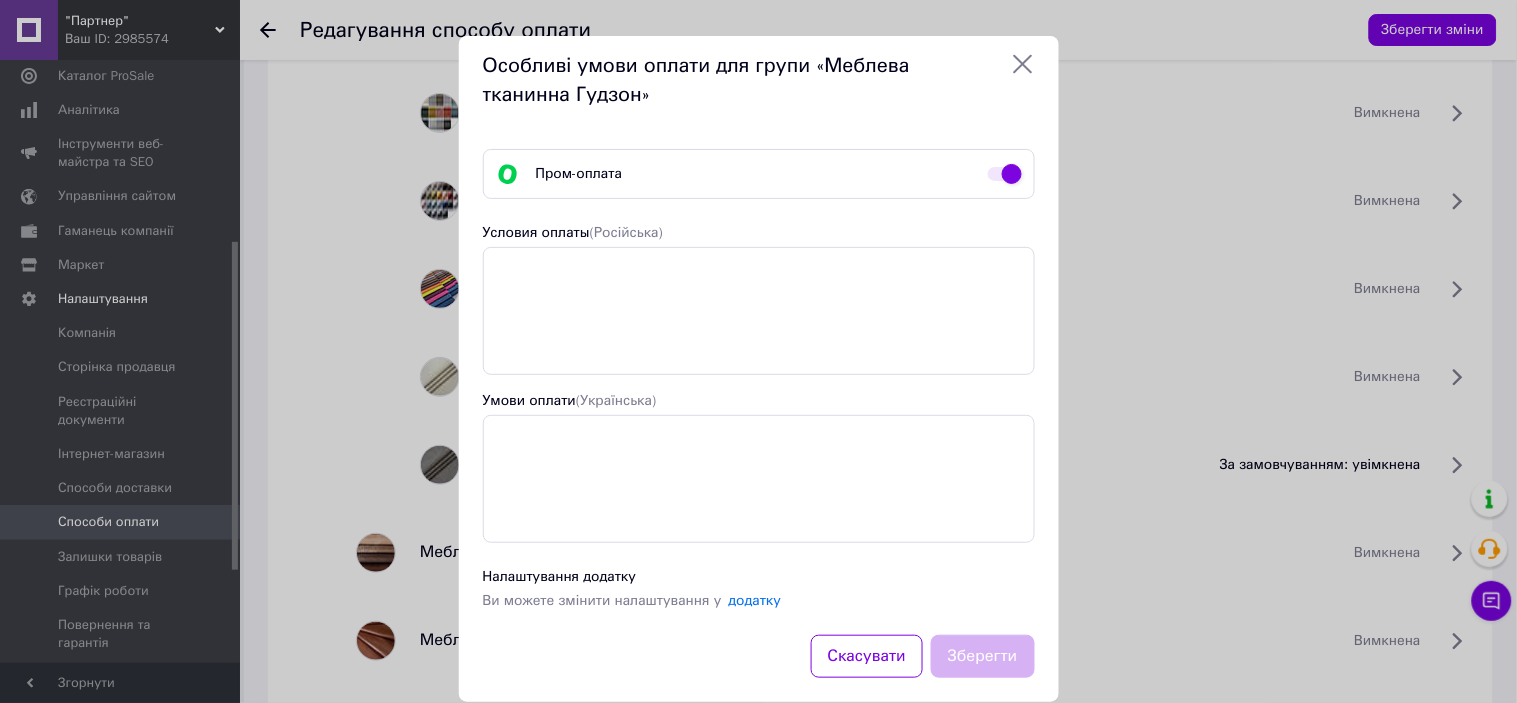 click at bounding box center [1005, 174] 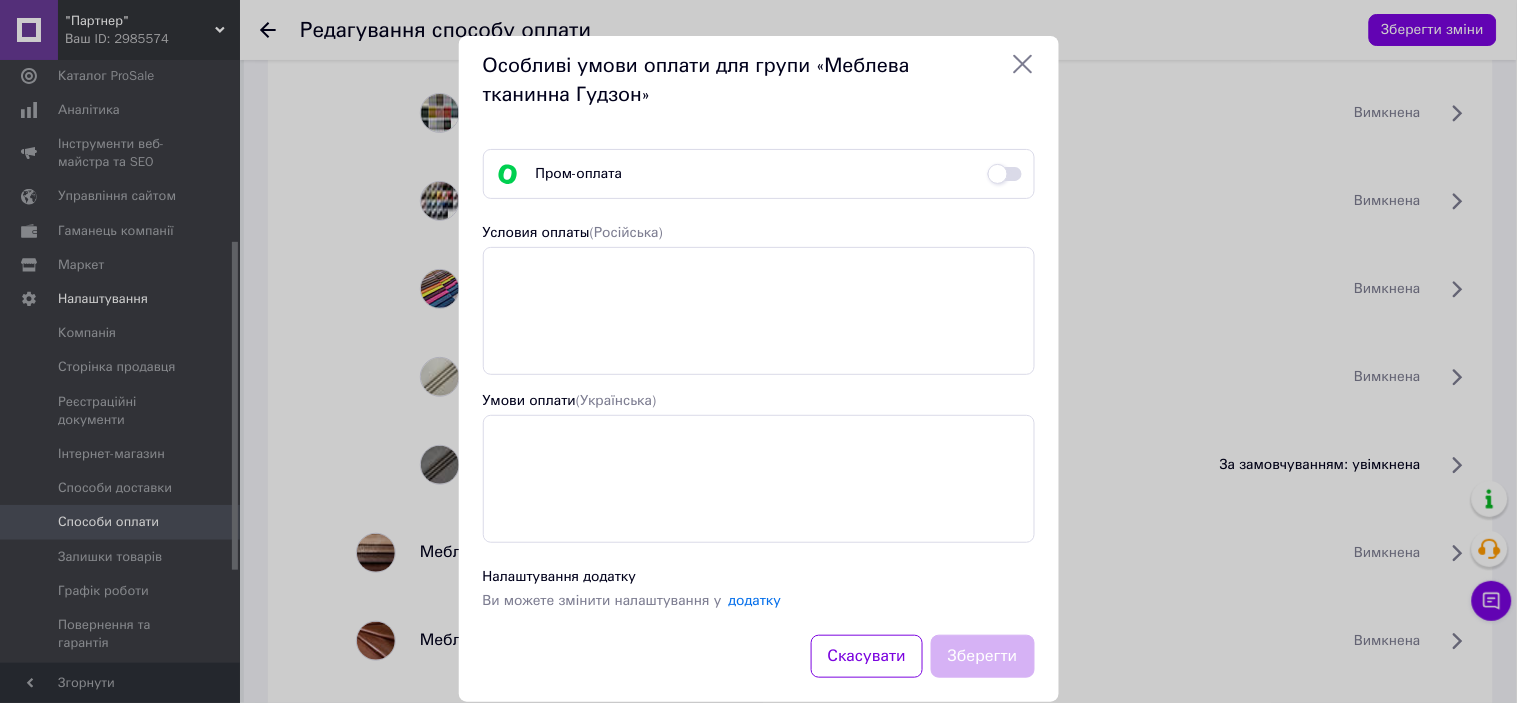 checkbox on "false" 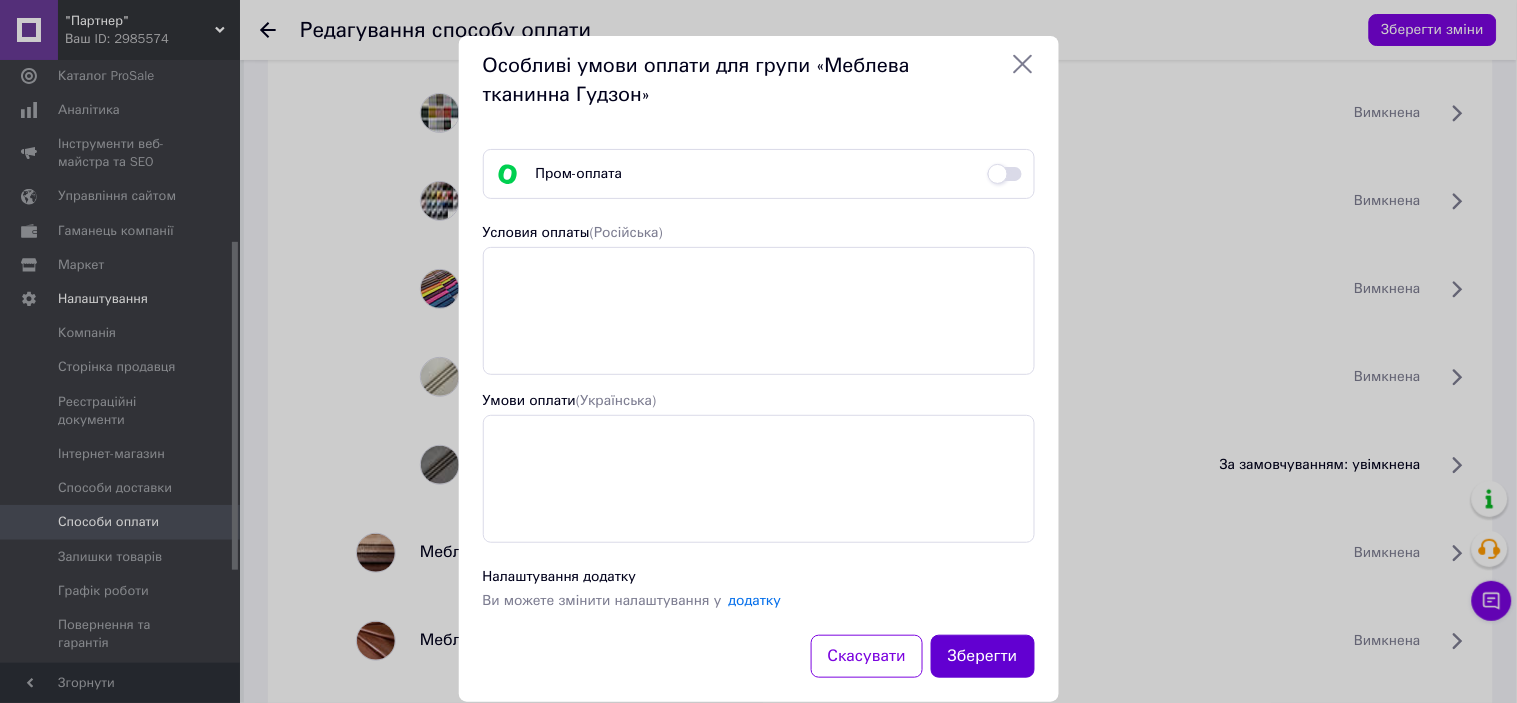 click on "Зберегти" at bounding box center (983, 656) 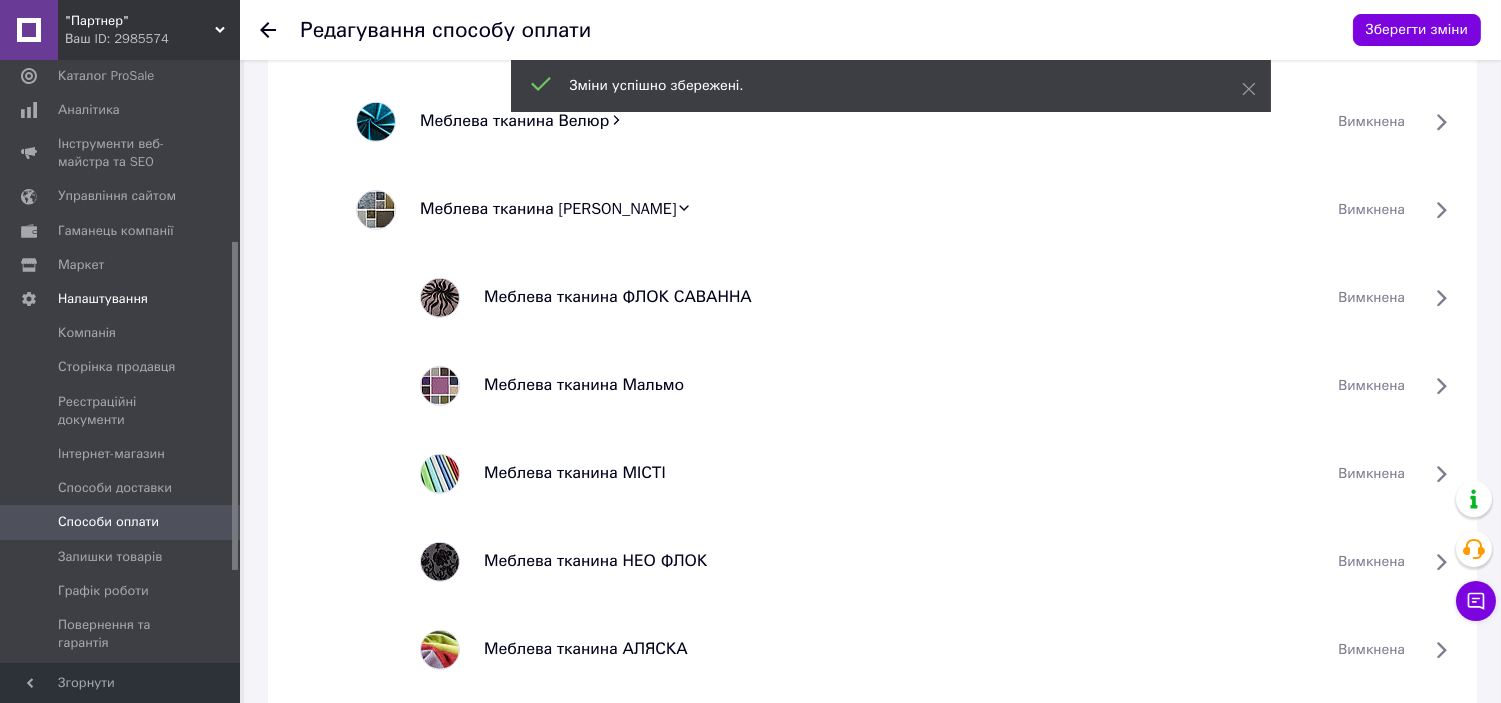 scroll, scrollTop: 2063, scrollLeft: 0, axis: vertical 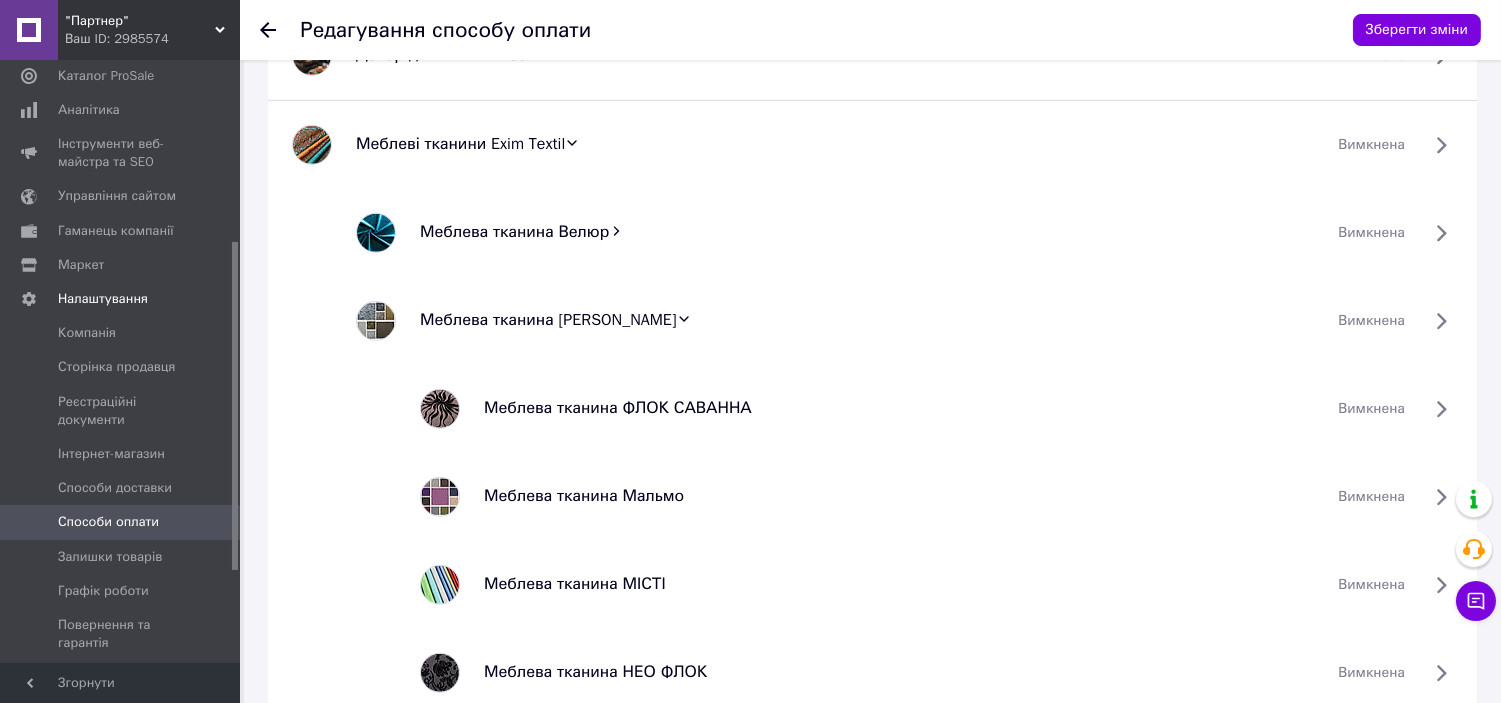 click on "вимкнена" at bounding box center [1371, 233] 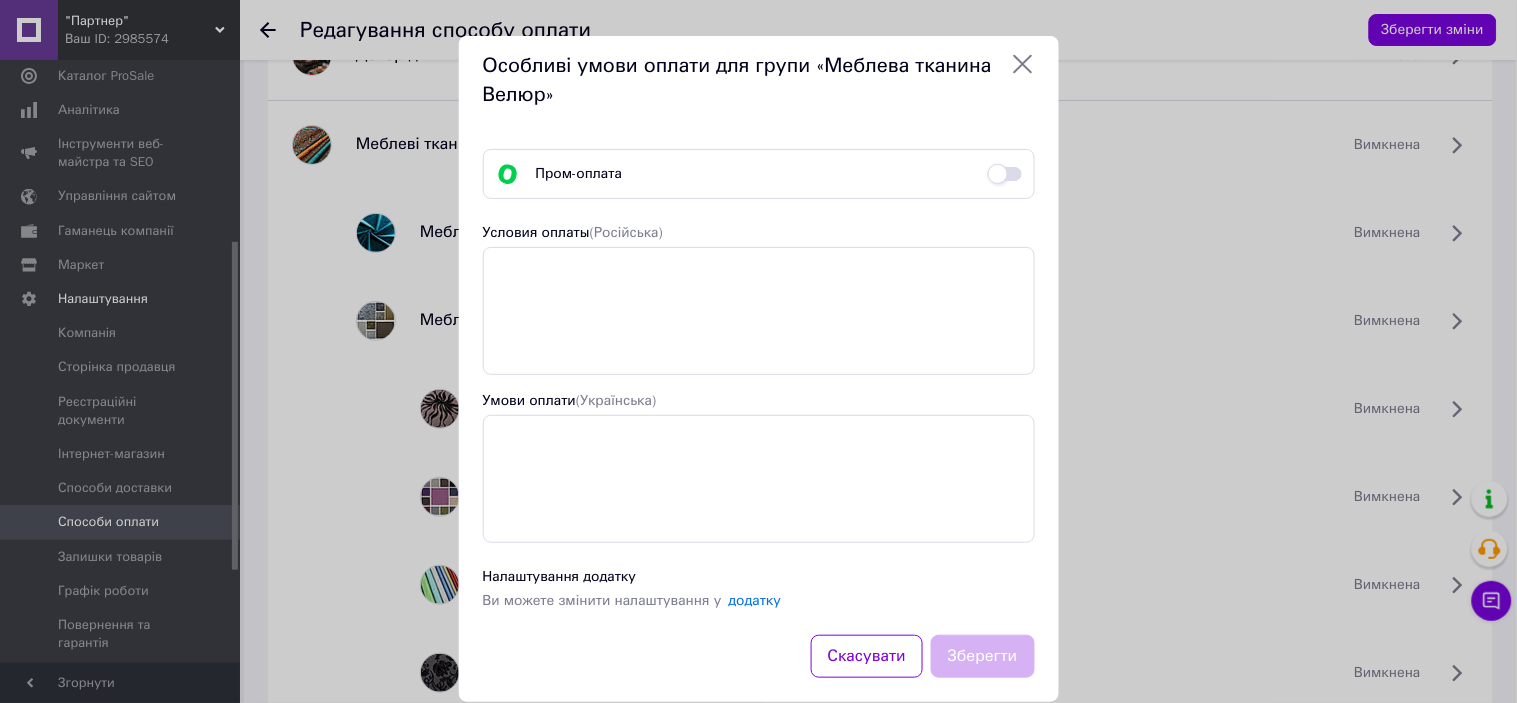 click 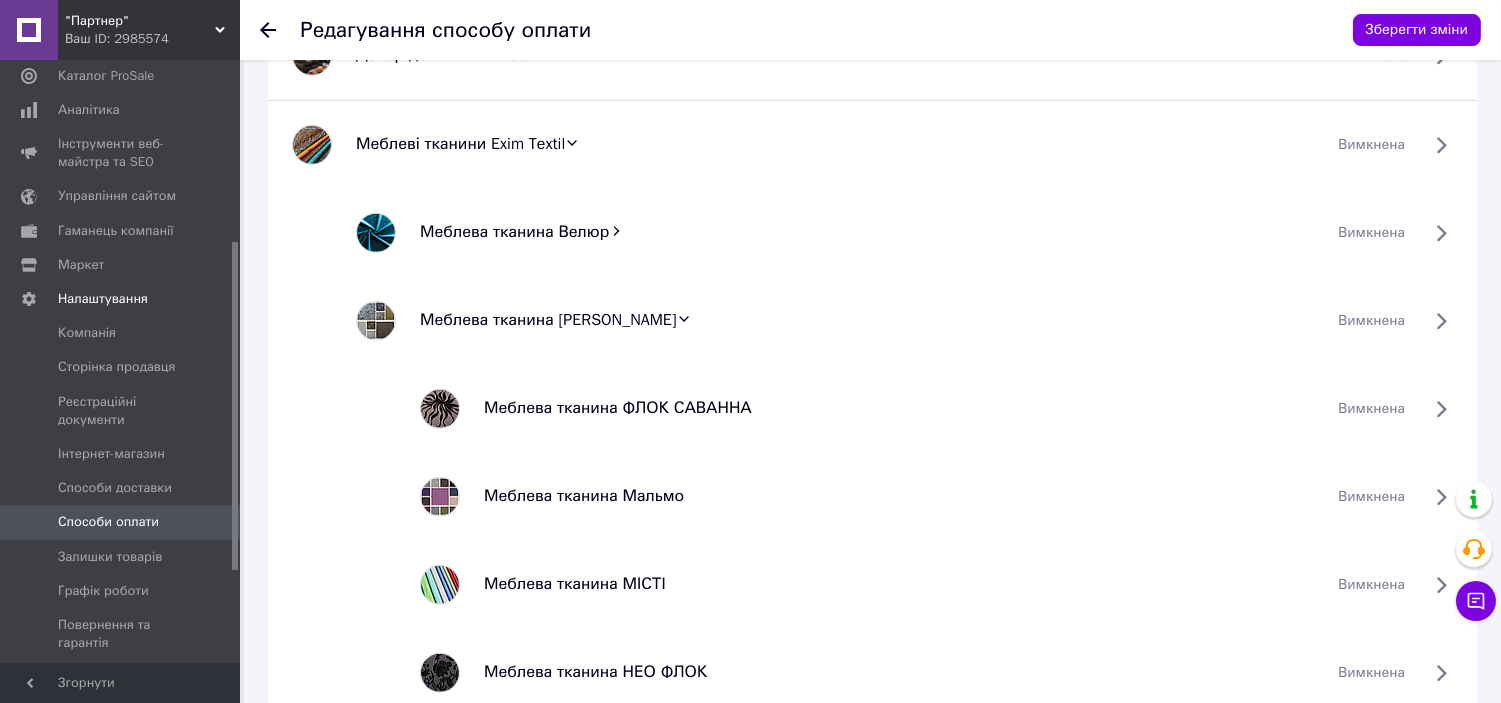 click 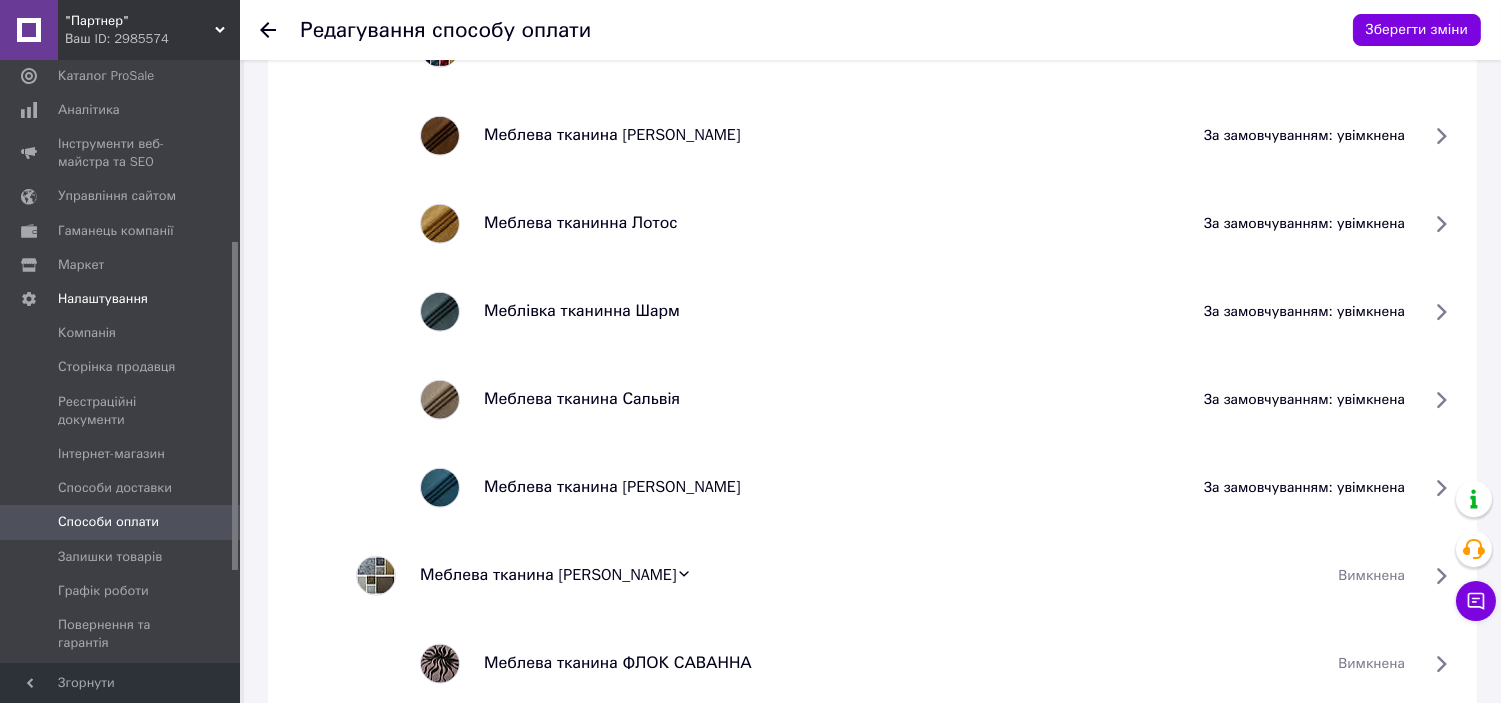 scroll, scrollTop: 3730, scrollLeft: 0, axis: vertical 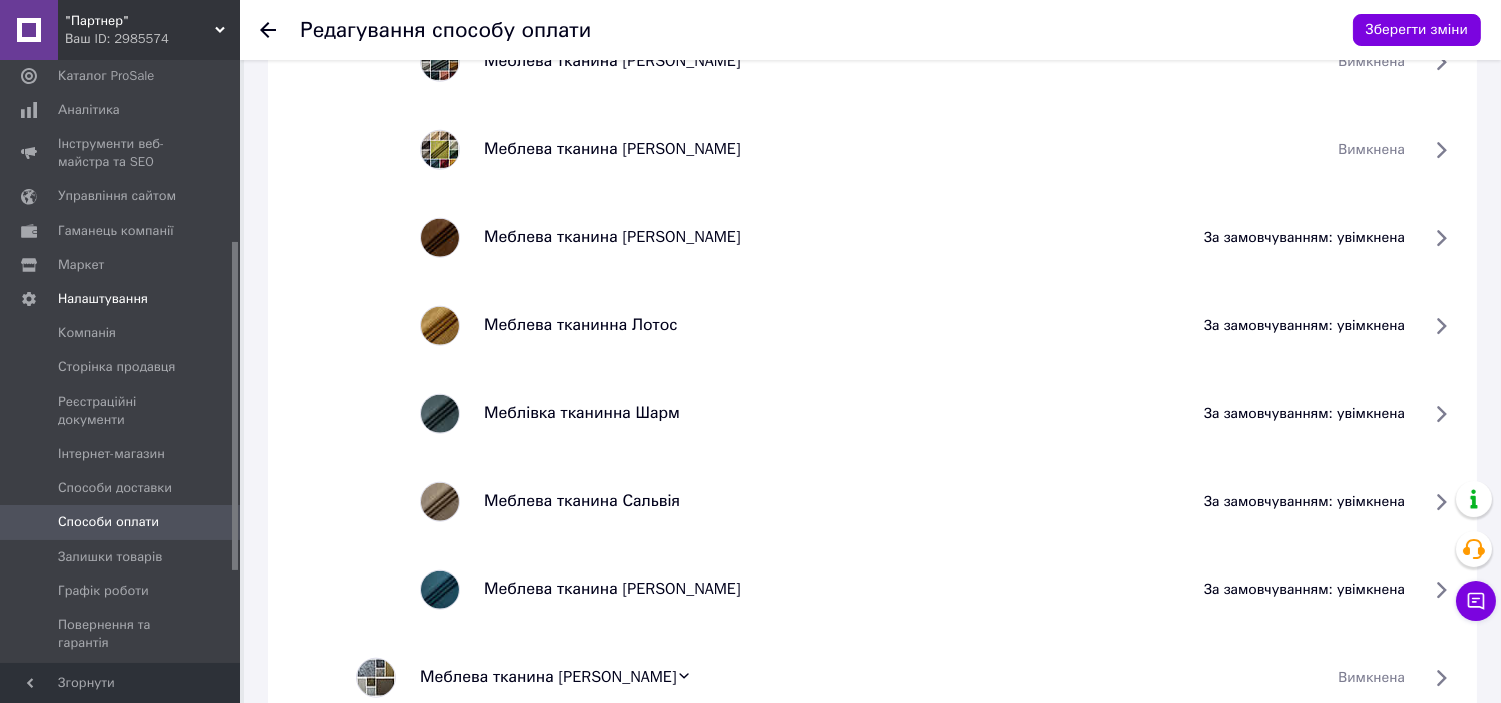 click on "за замовчуванням: увімкнена" at bounding box center [1304, 238] 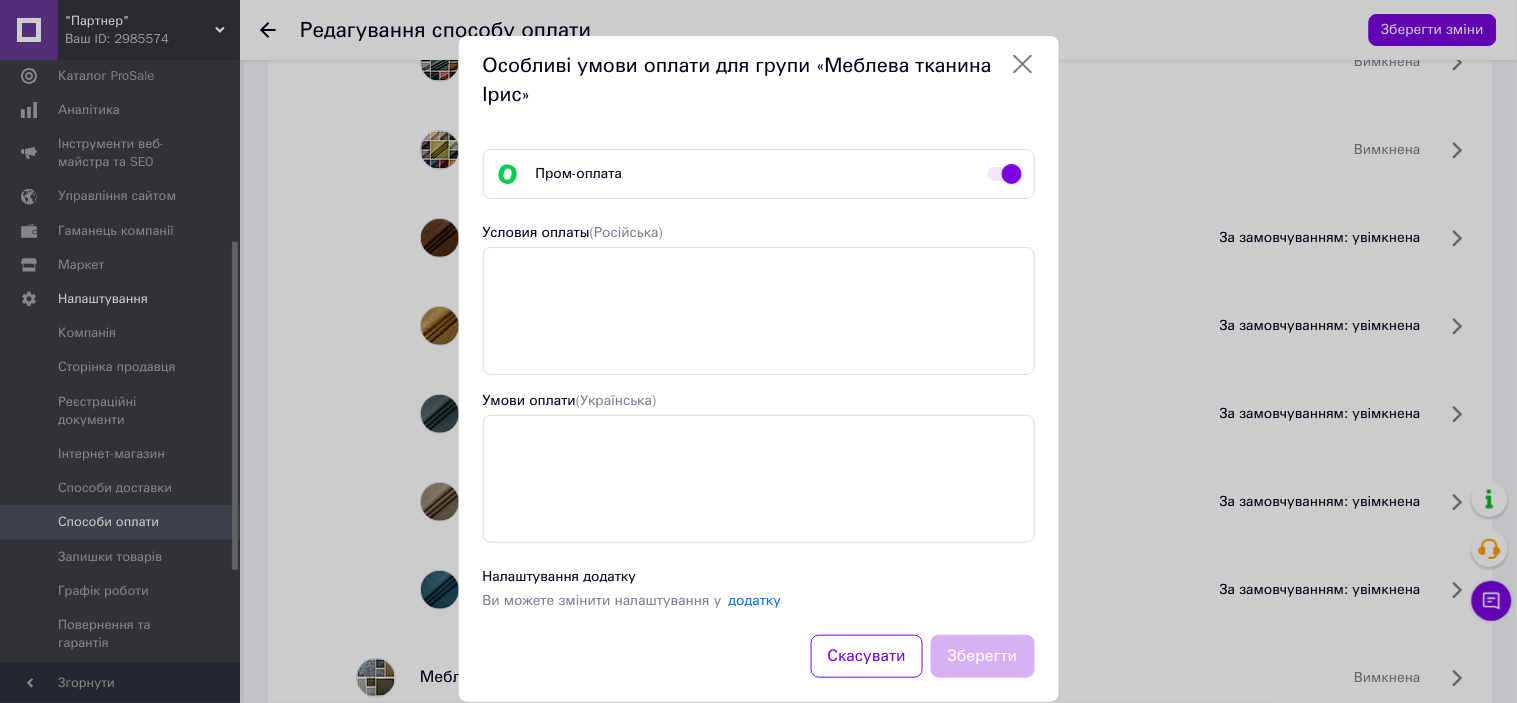 click at bounding box center [1005, 174] 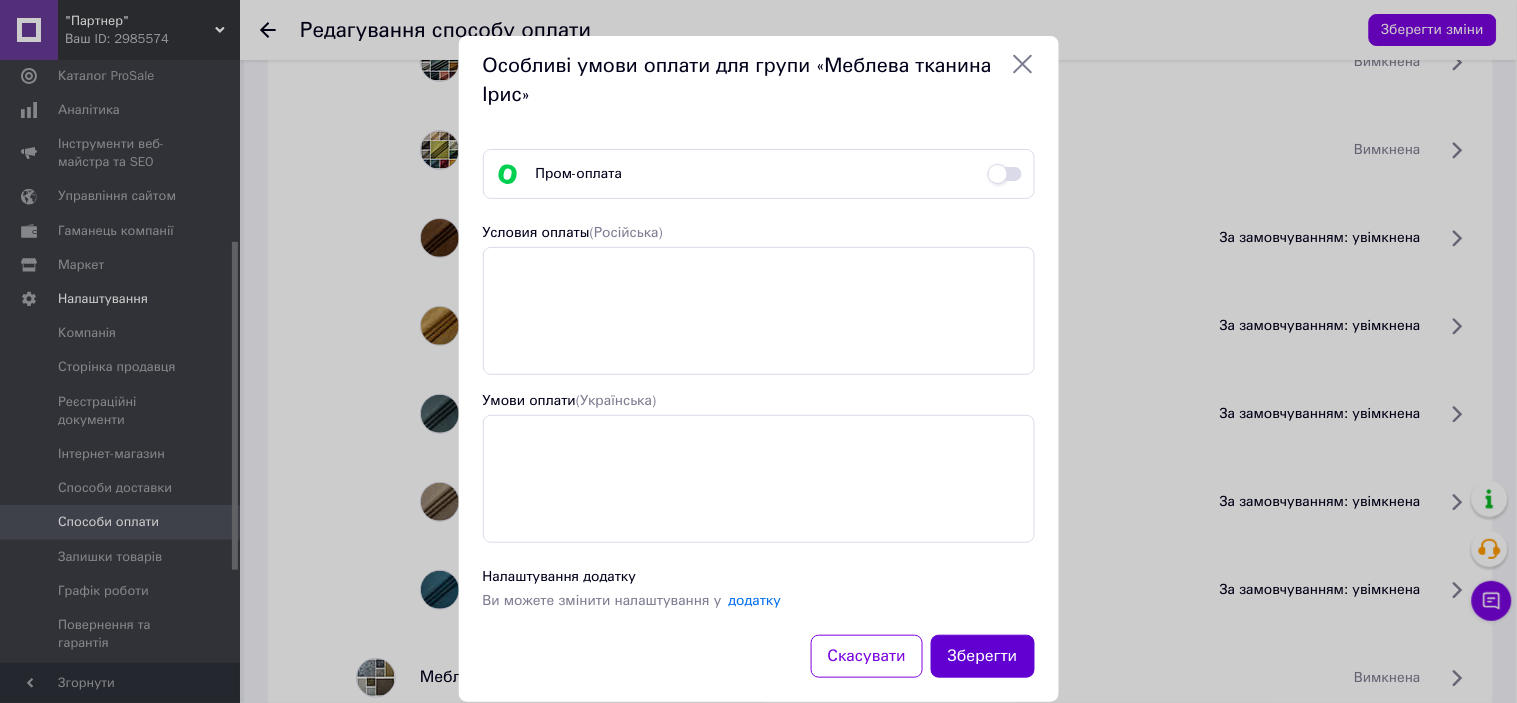 click on "Зберегти" at bounding box center [983, 656] 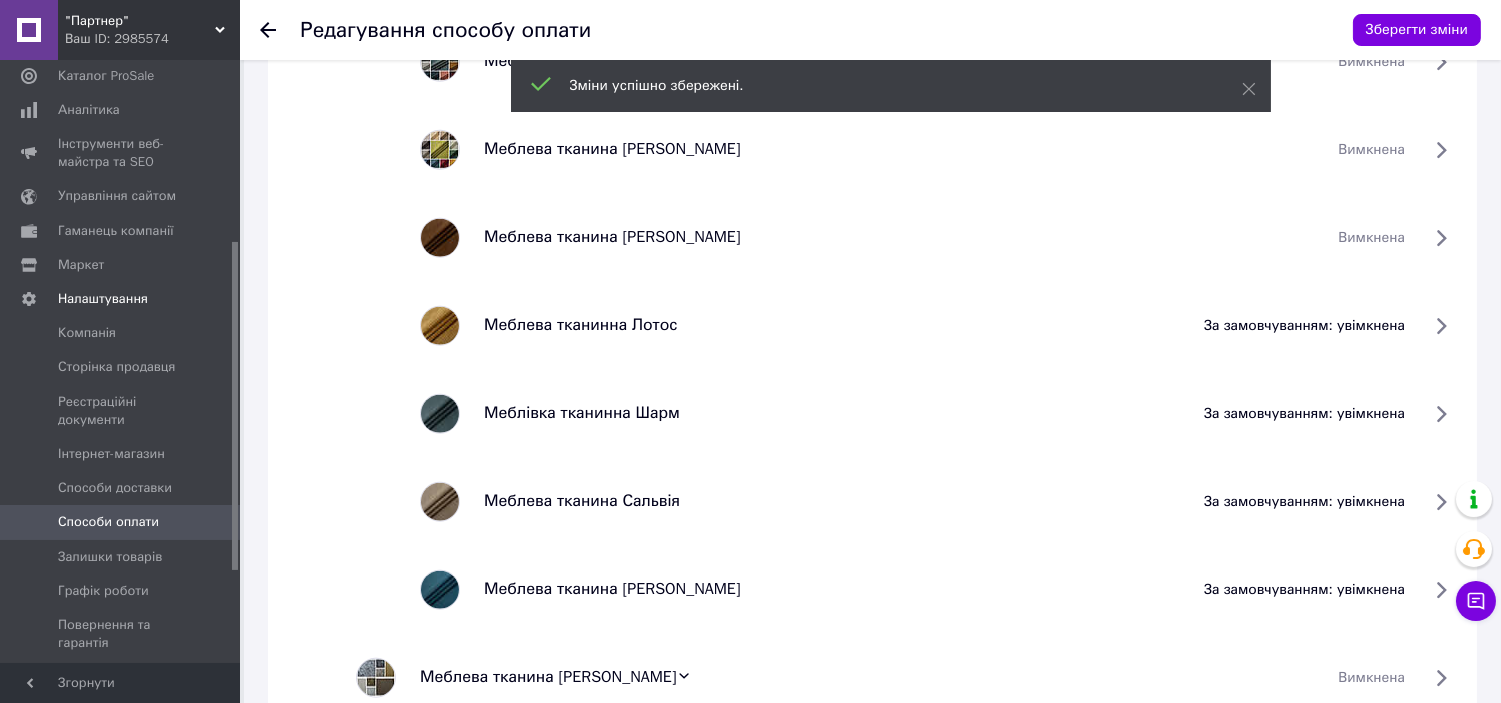 click on "за замовчуванням: увімкнена" at bounding box center [1304, 326] 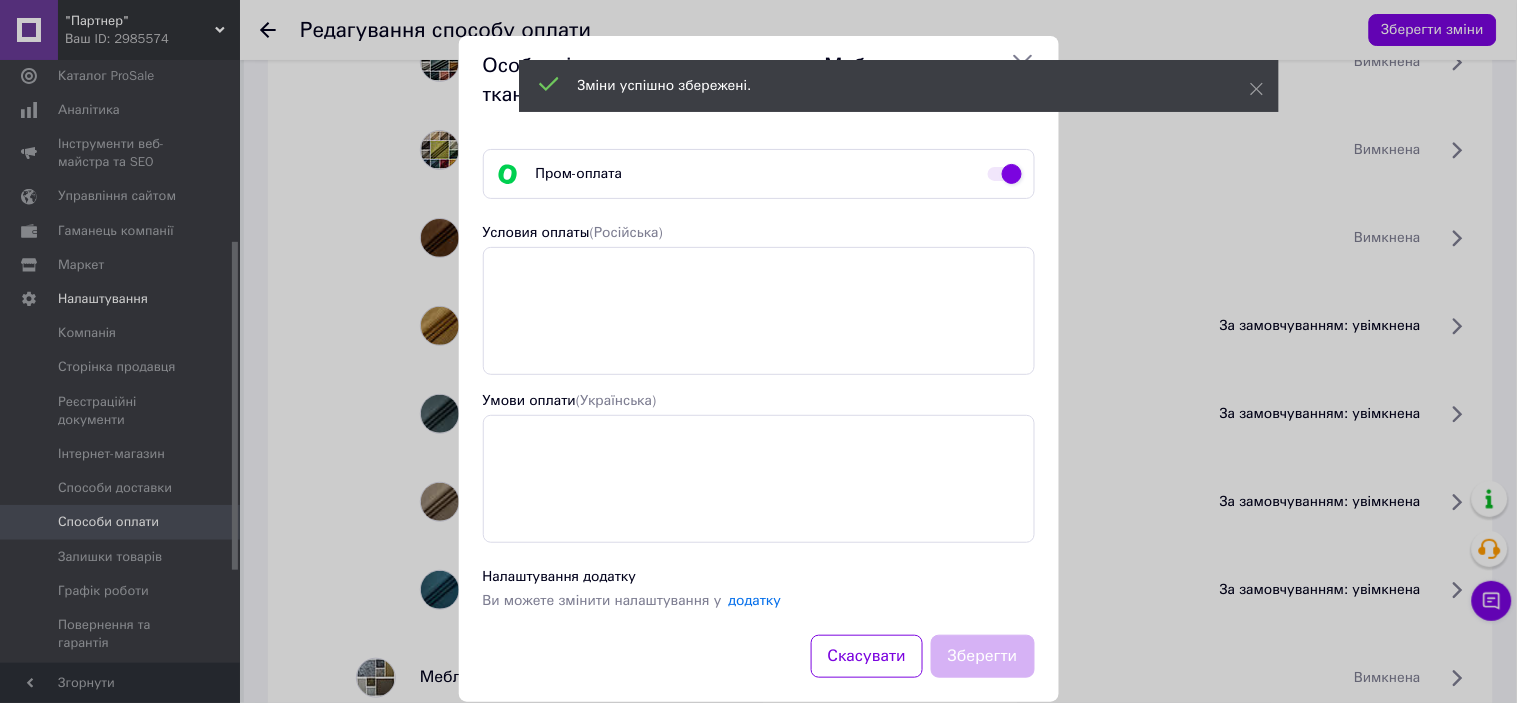 click at bounding box center [1005, 174] 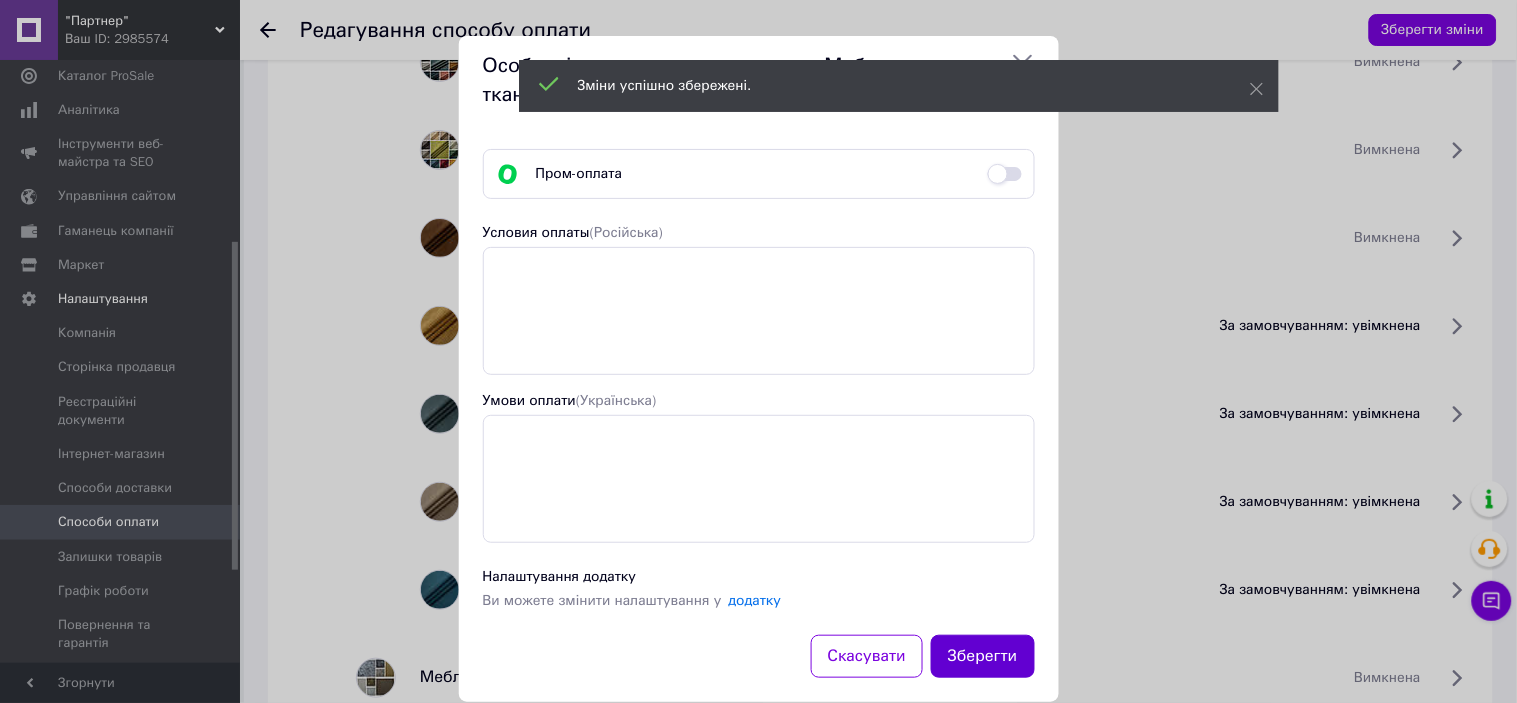 click on "Зберегти" at bounding box center [983, 656] 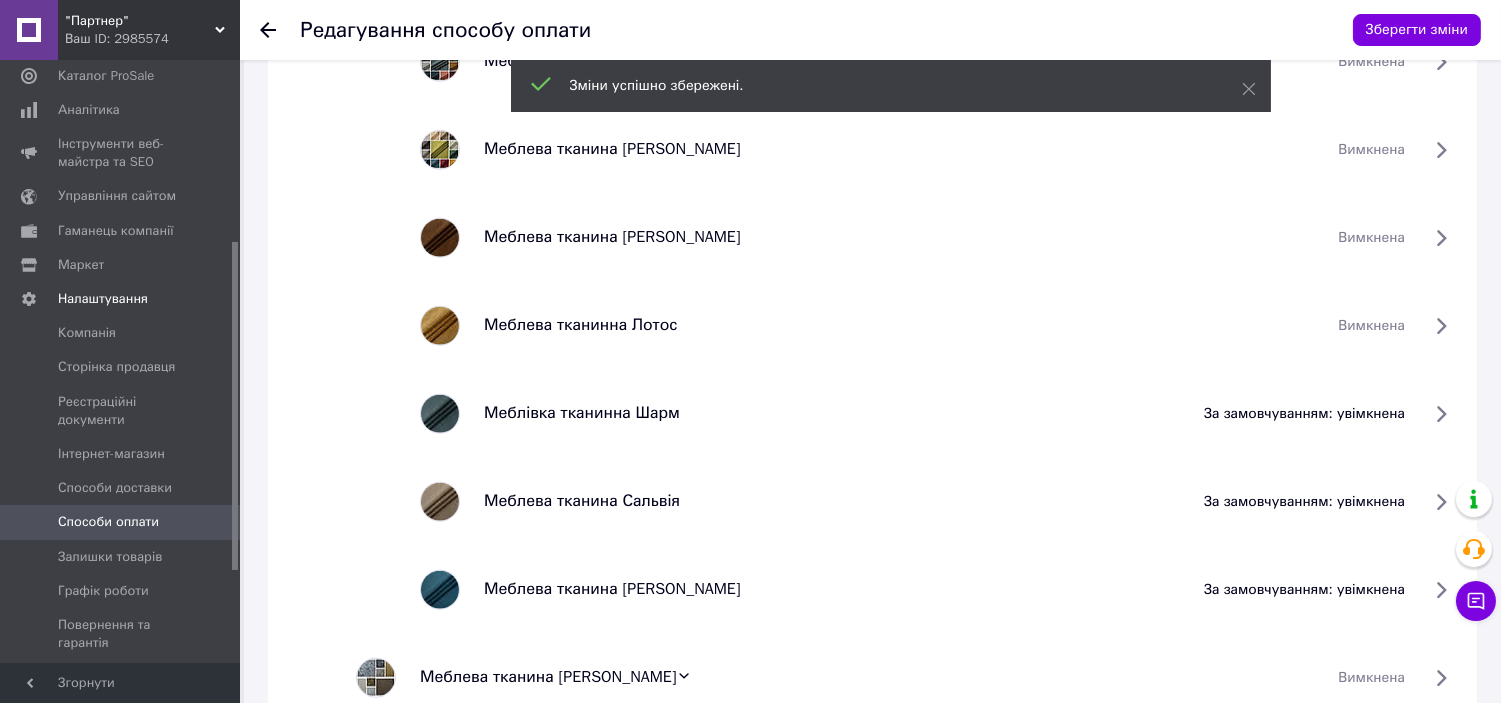 click on "за замовчуванням: увімкнена" at bounding box center [1304, 414] 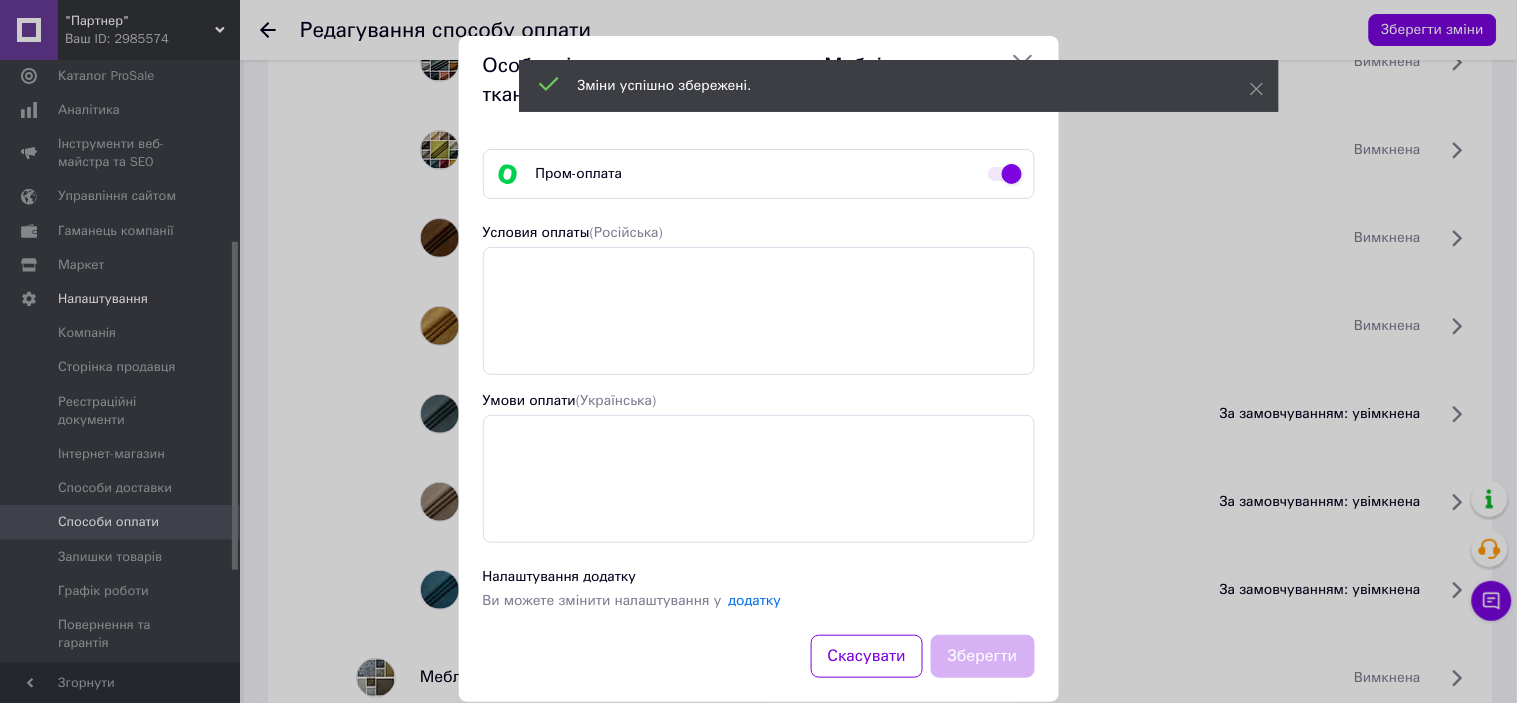 click at bounding box center (1005, 174) 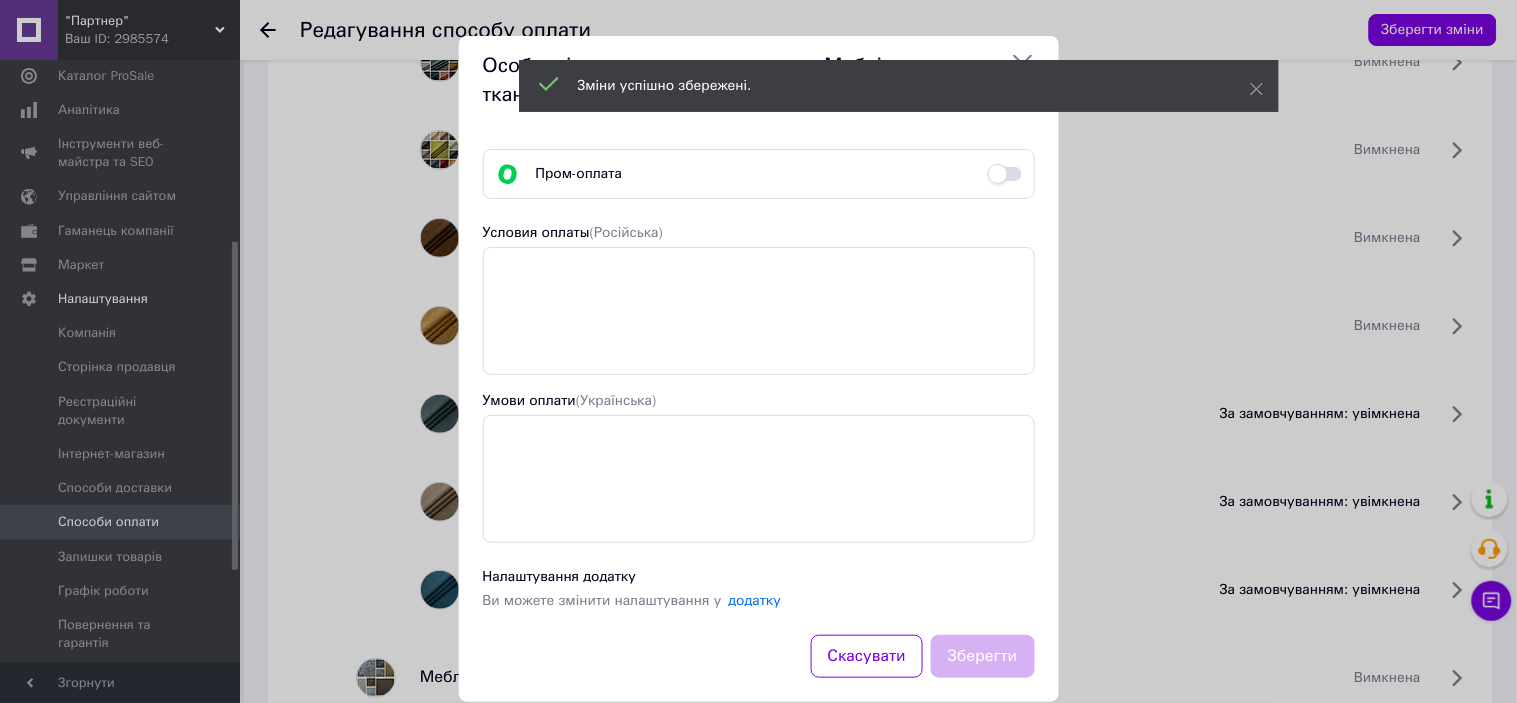 checkbox on "false" 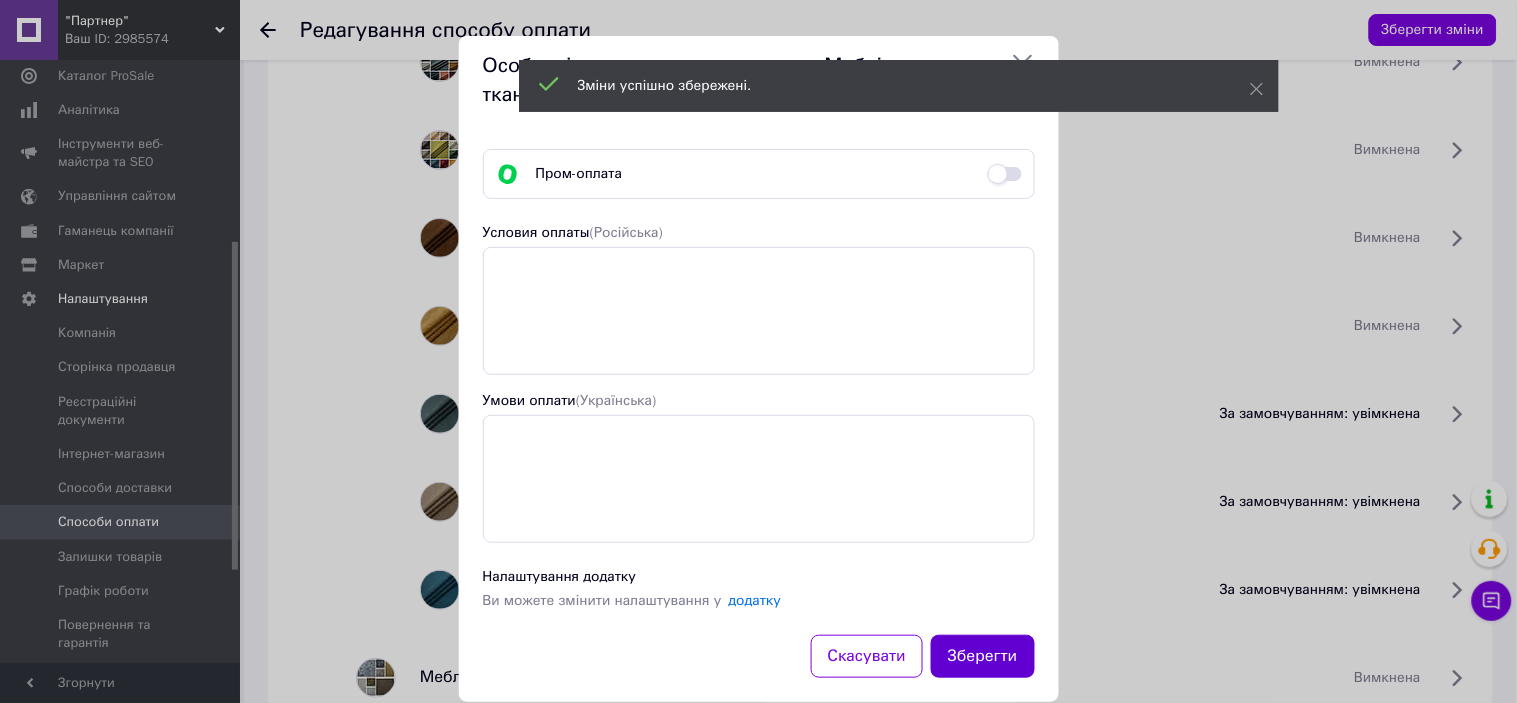 click on "Зберегти" at bounding box center [983, 656] 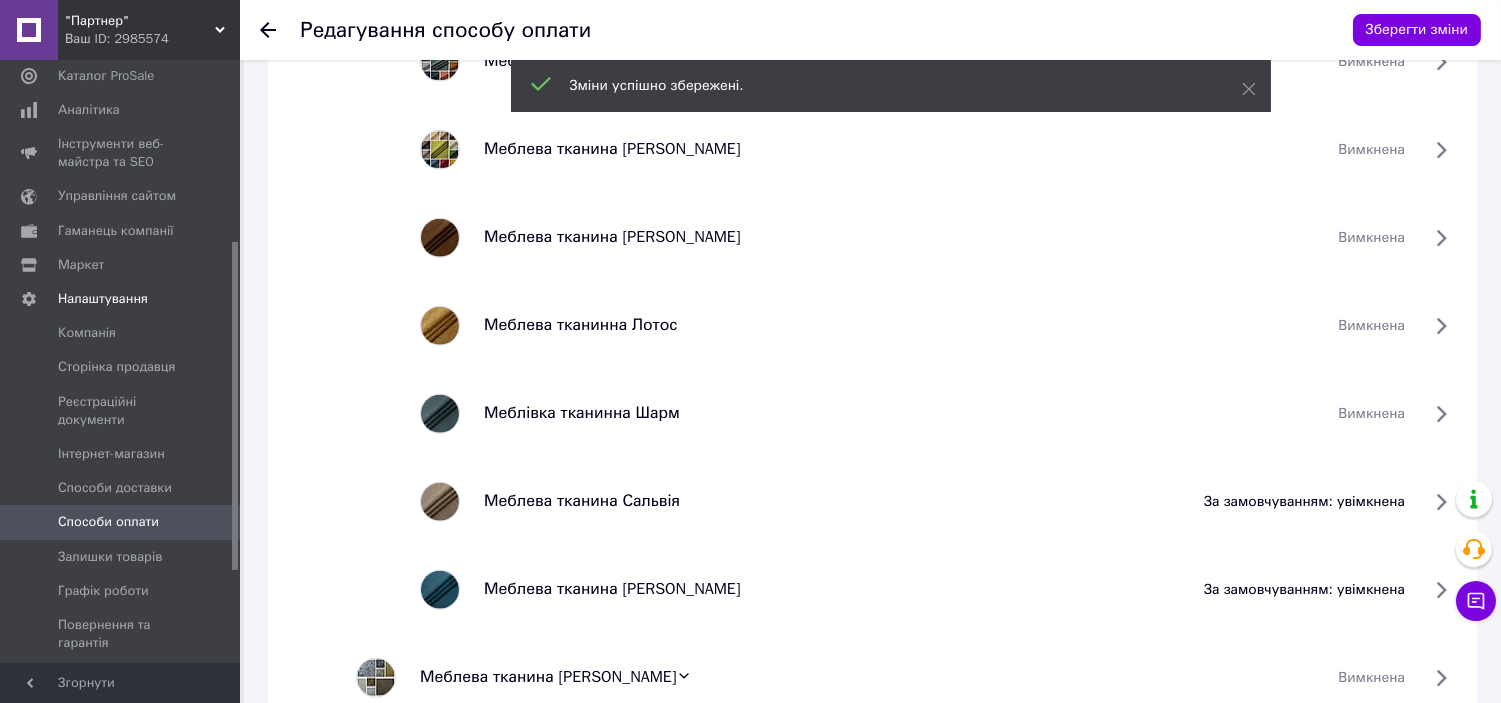 click on "за замовчуванням: увімкнена" at bounding box center (1304, 502) 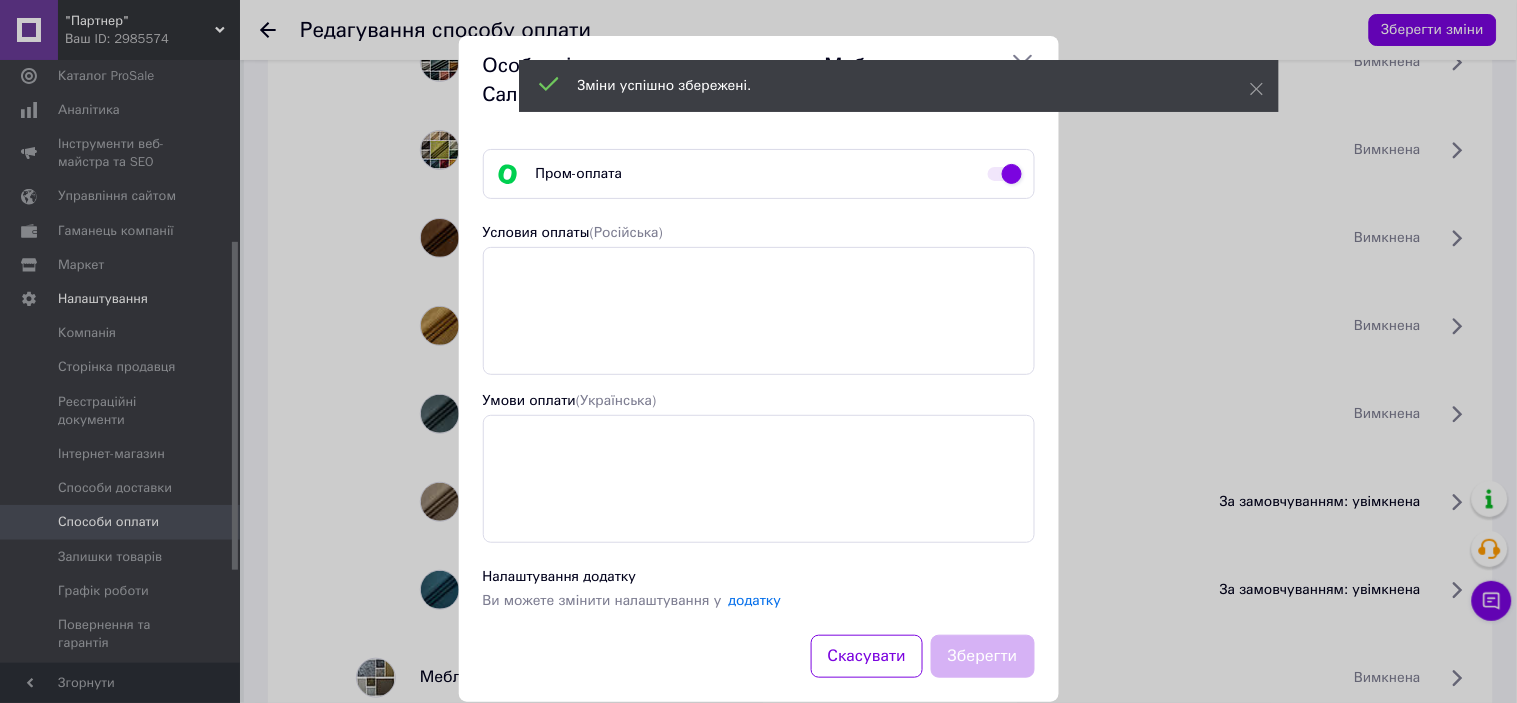 click at bounding box center (1005, 174) 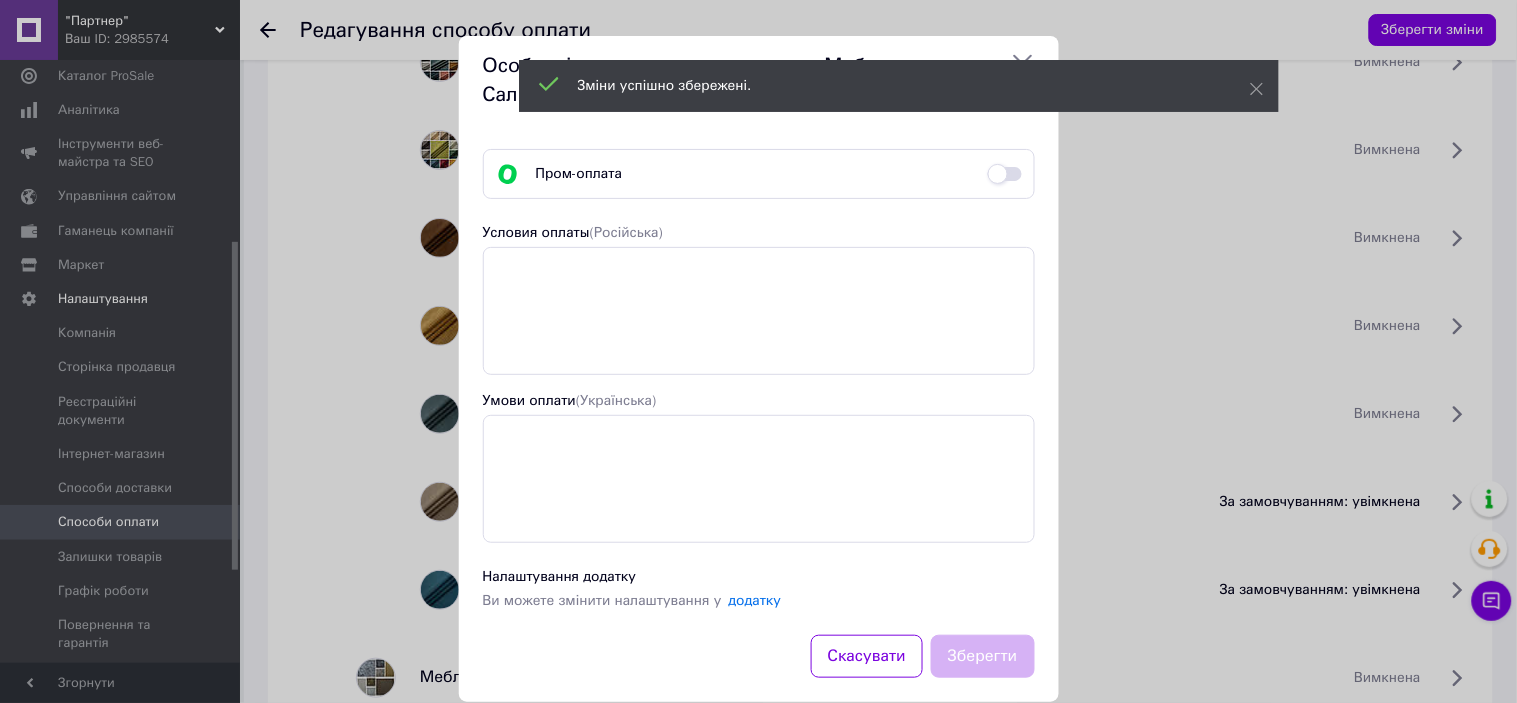 checkbox on "false" 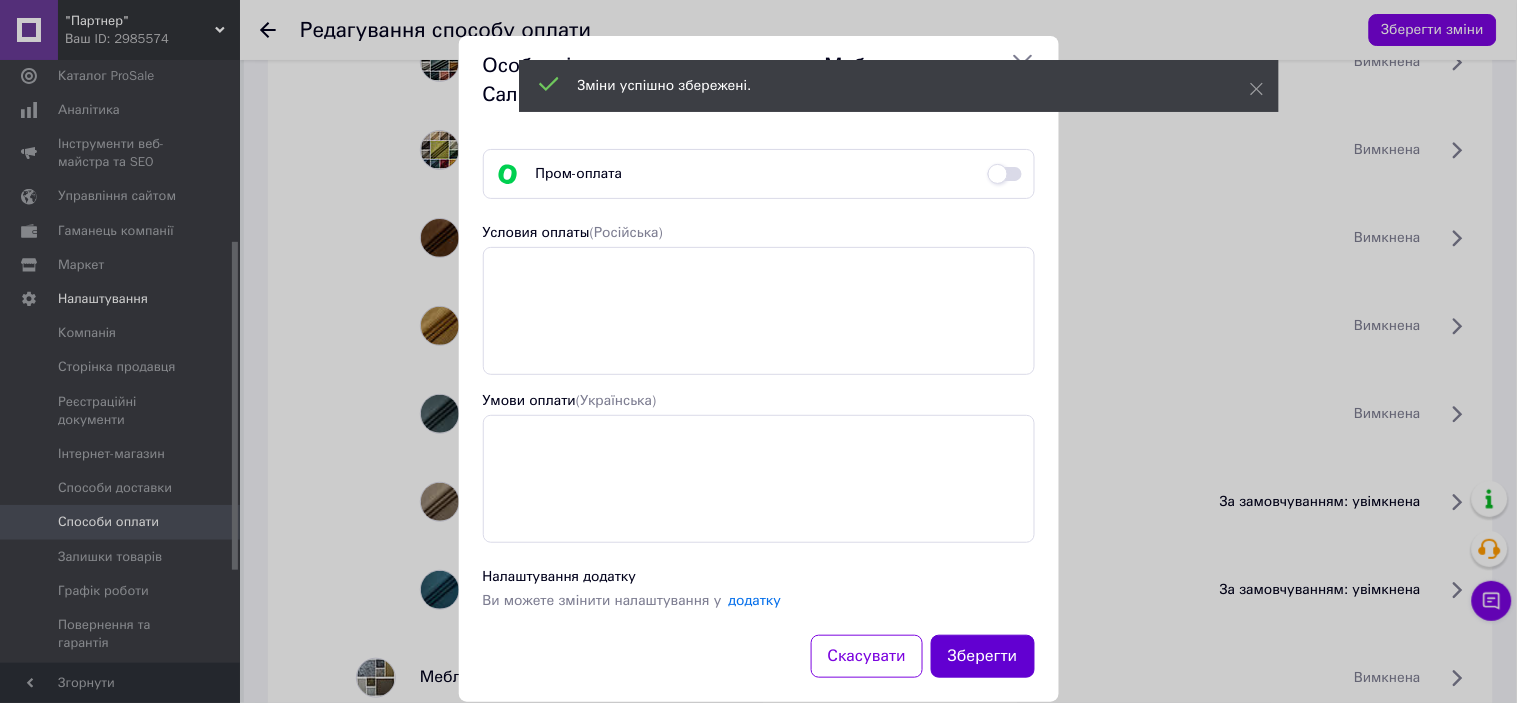 click on "Зберегти" at bounding box center (983, 656) 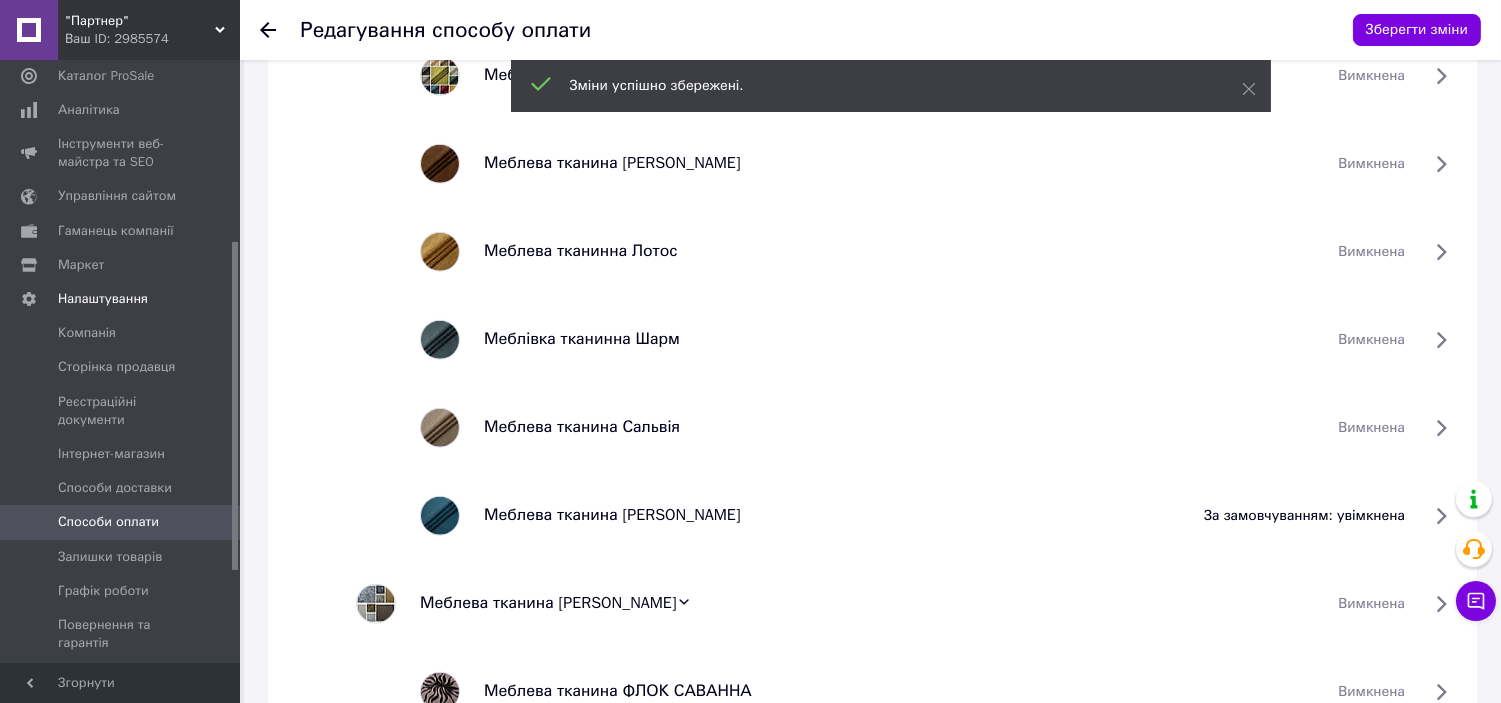 scroll, scrollTop: 3952, scrollLeft: 0, axis: vertical 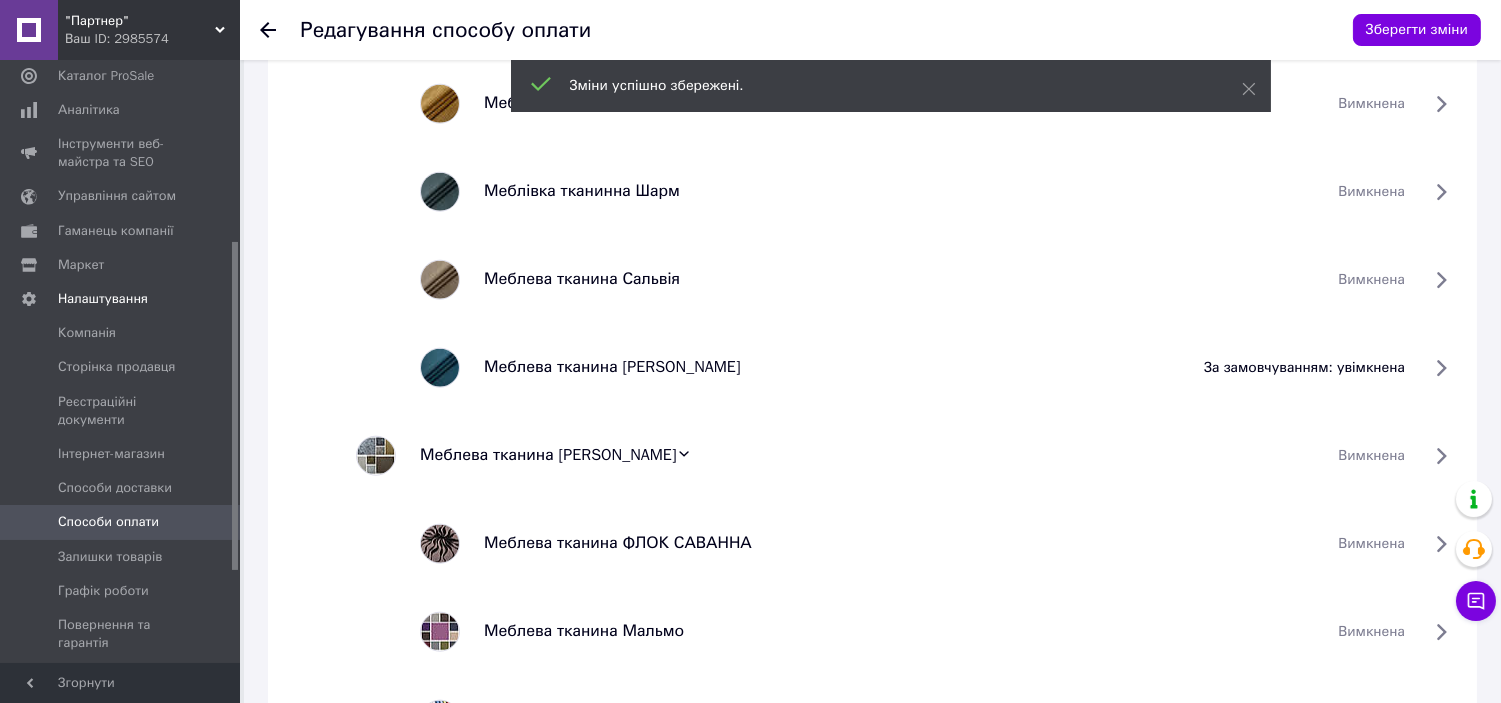 click on "Меблева тканина Еріка за замовчуванням: увімкнена" at bounding box center [872, 368] 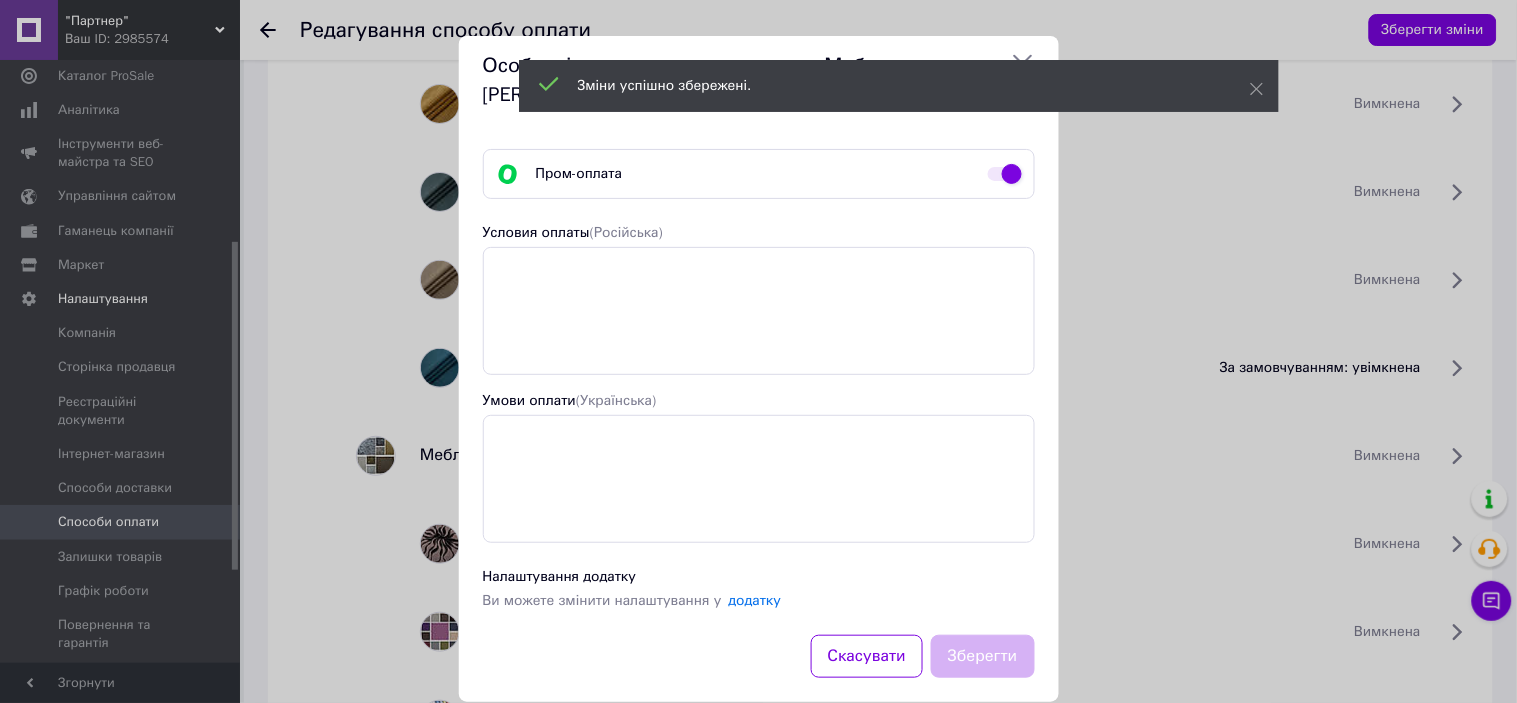 click at bounding box center (1005, 174) 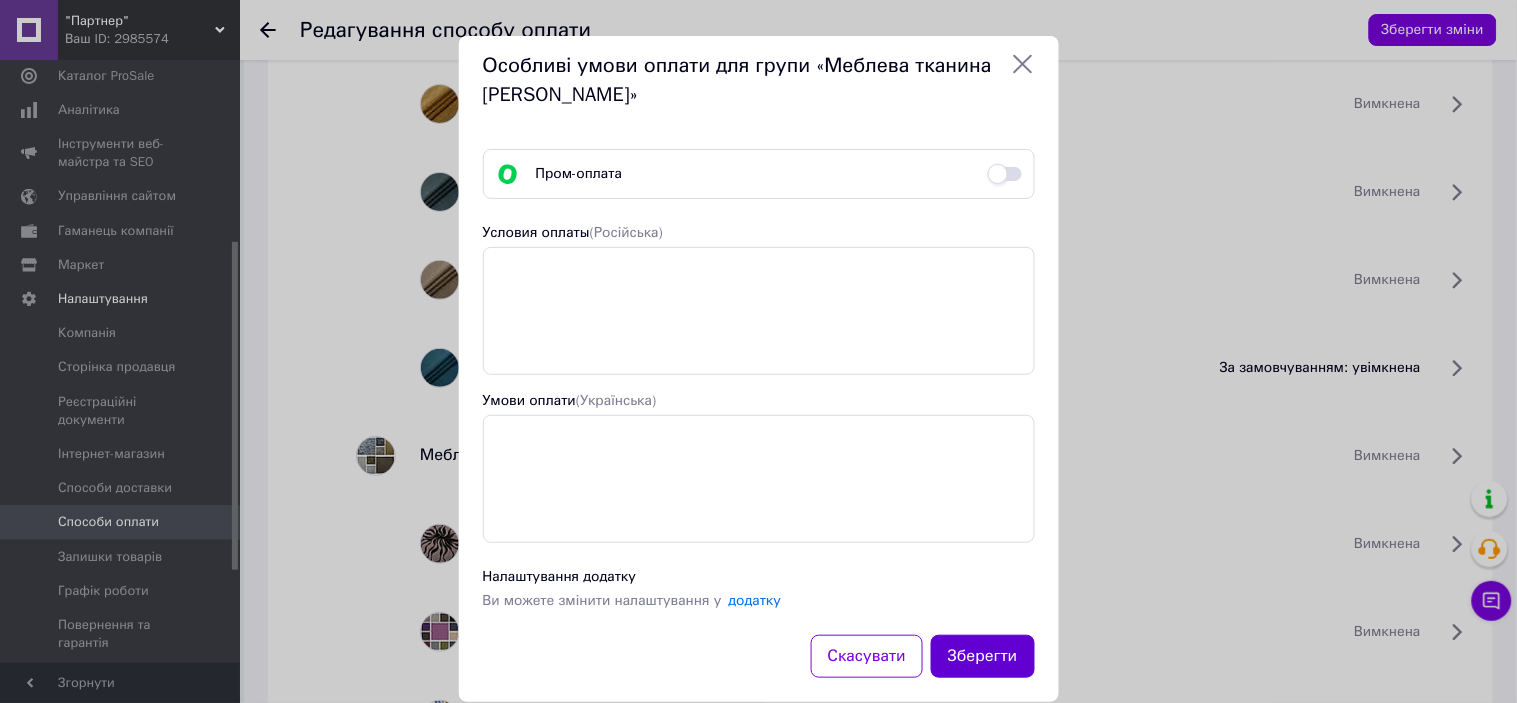 click on "Зберегти" at bounding box center [983, 656] 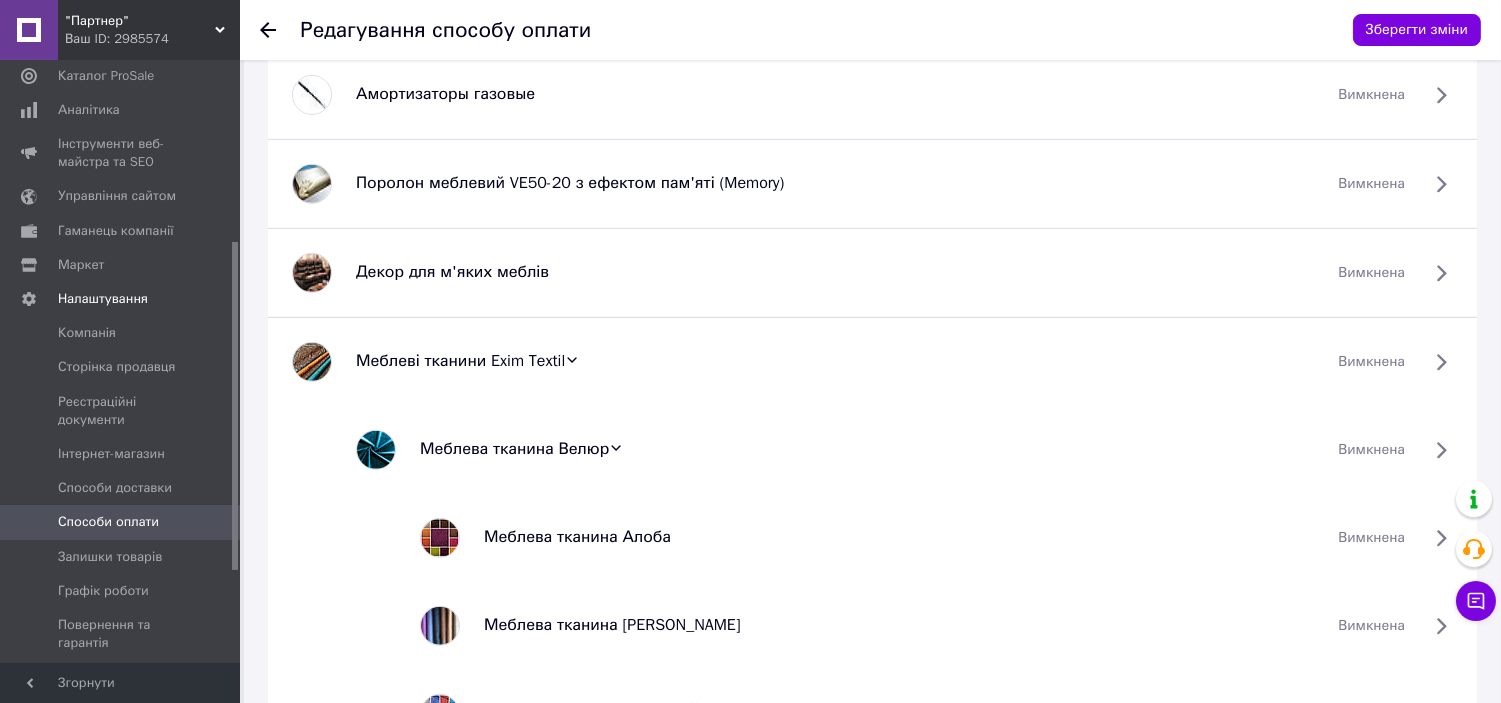 scroll, scrollTop: 1841, scrollLeft: 0, axis: vertical 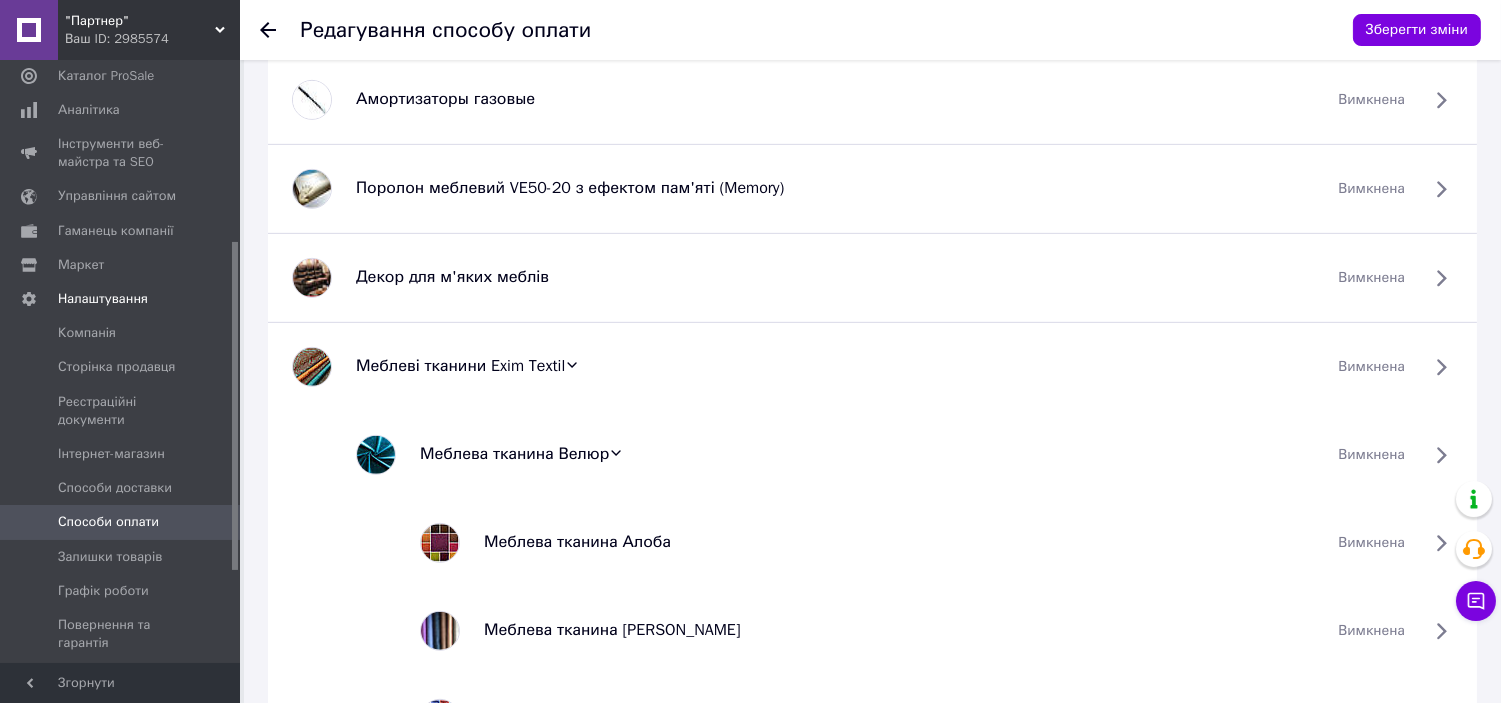 click 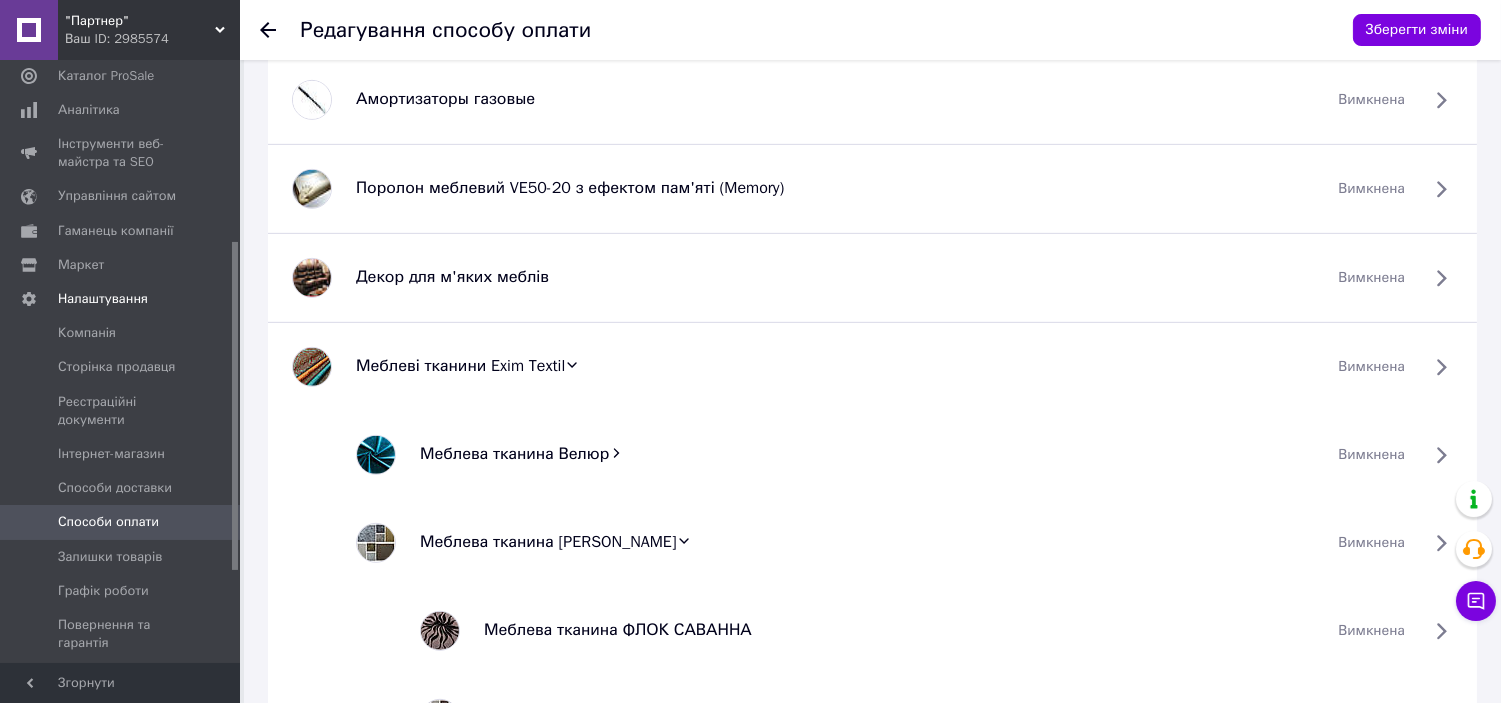 click on "Меблева тканина Жаккард" at bounding box center [548, 542] 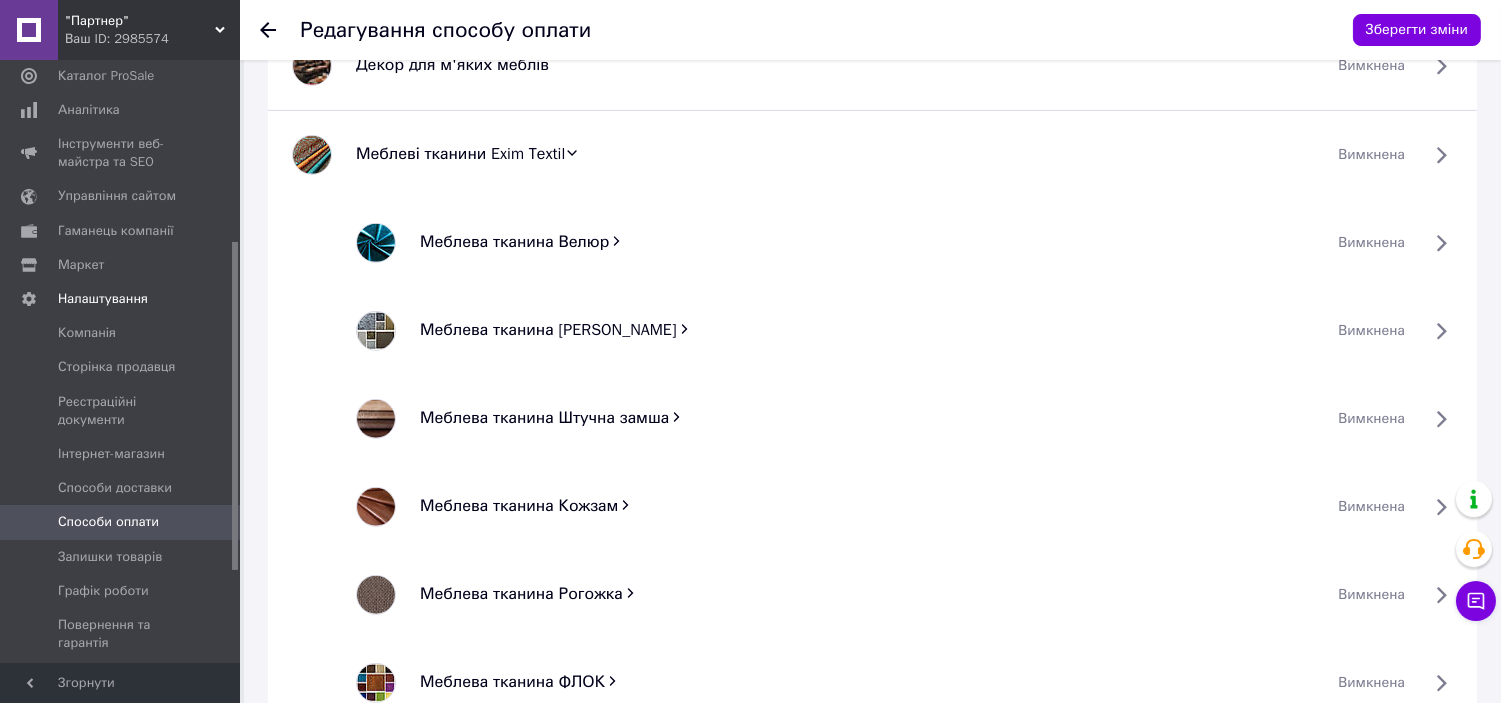 scroll, scrollTop: 2063, scrollLeft: 0, axis: vertical 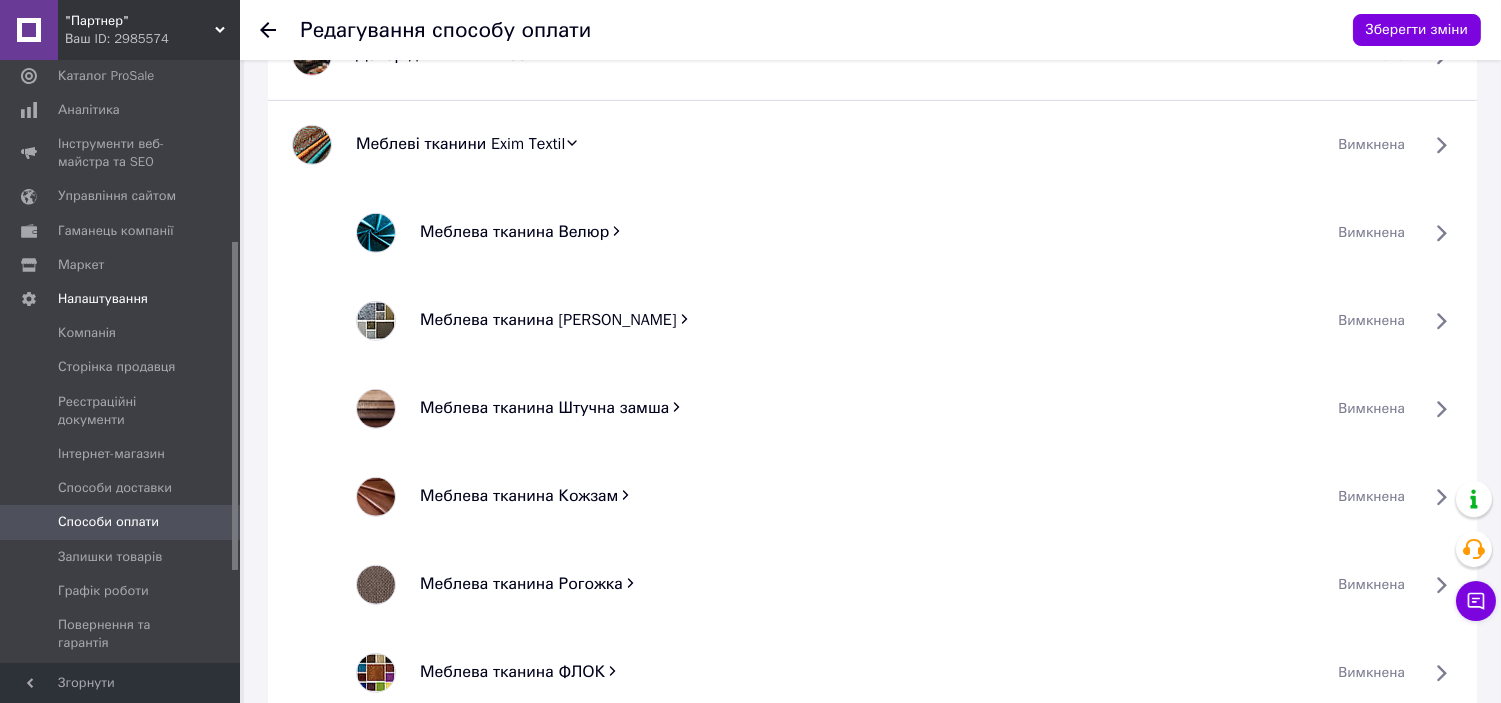 click on "Меблева тканина Штучна замша" at bounding box center [544, 408] 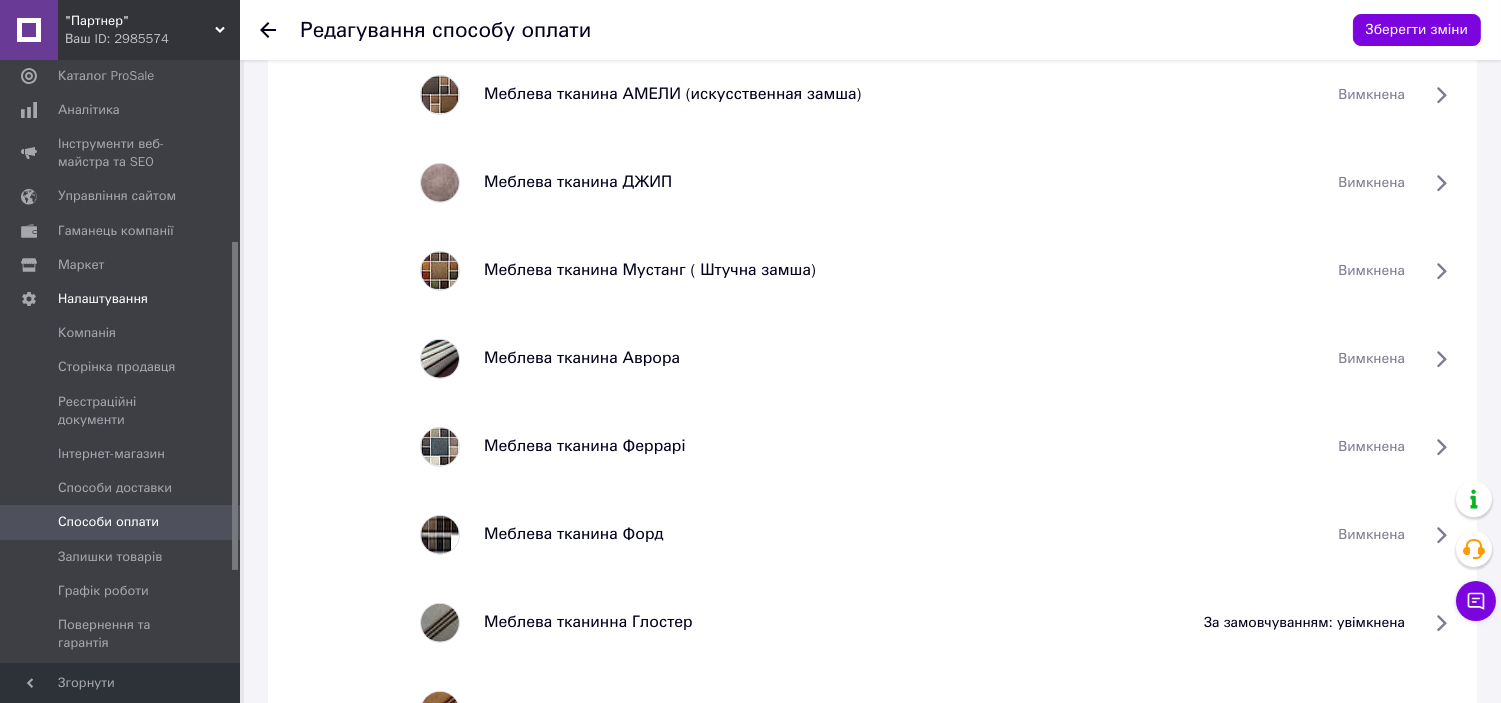 scroll, scrollTop: 2618, scrollLeft: 0, axis: vertical 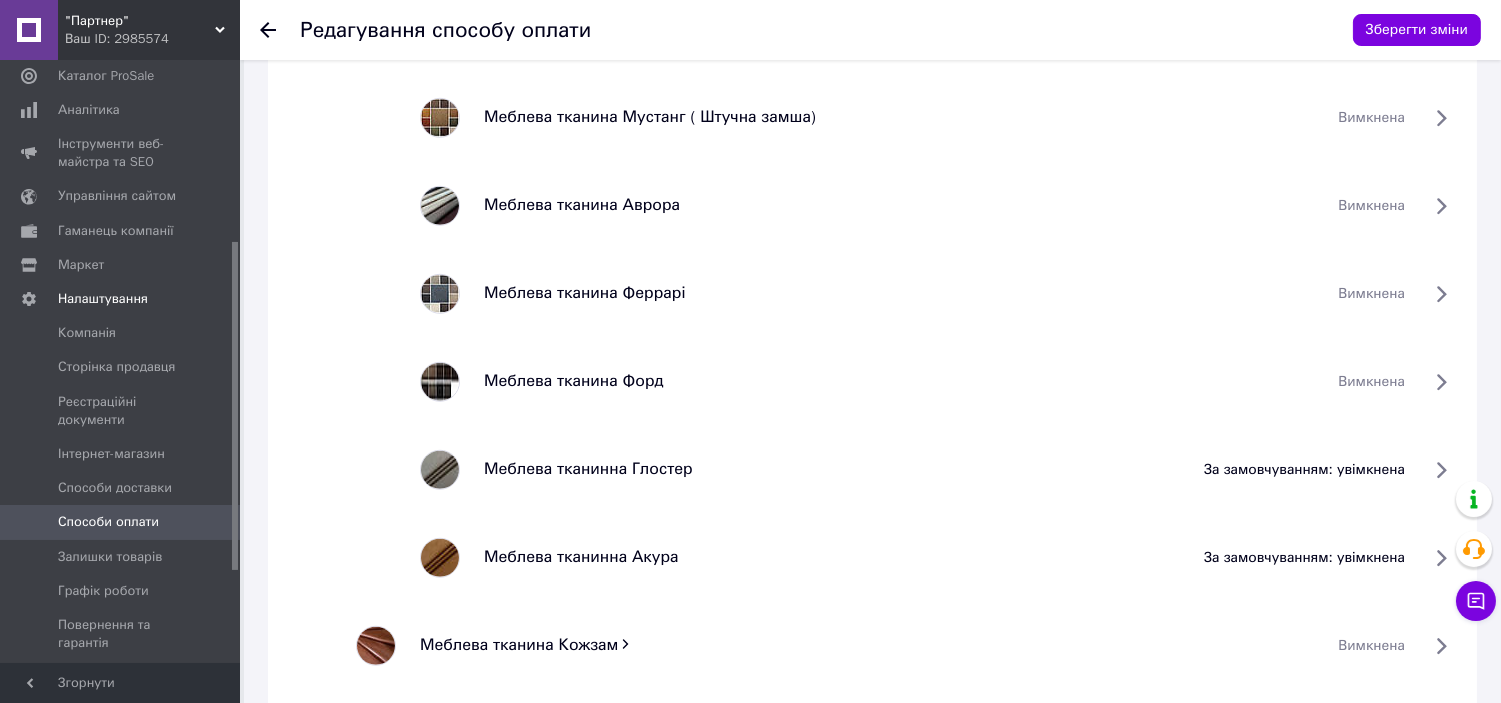 click on "за замовчуванням: увімкнена" at bounding box center (1304, 470) 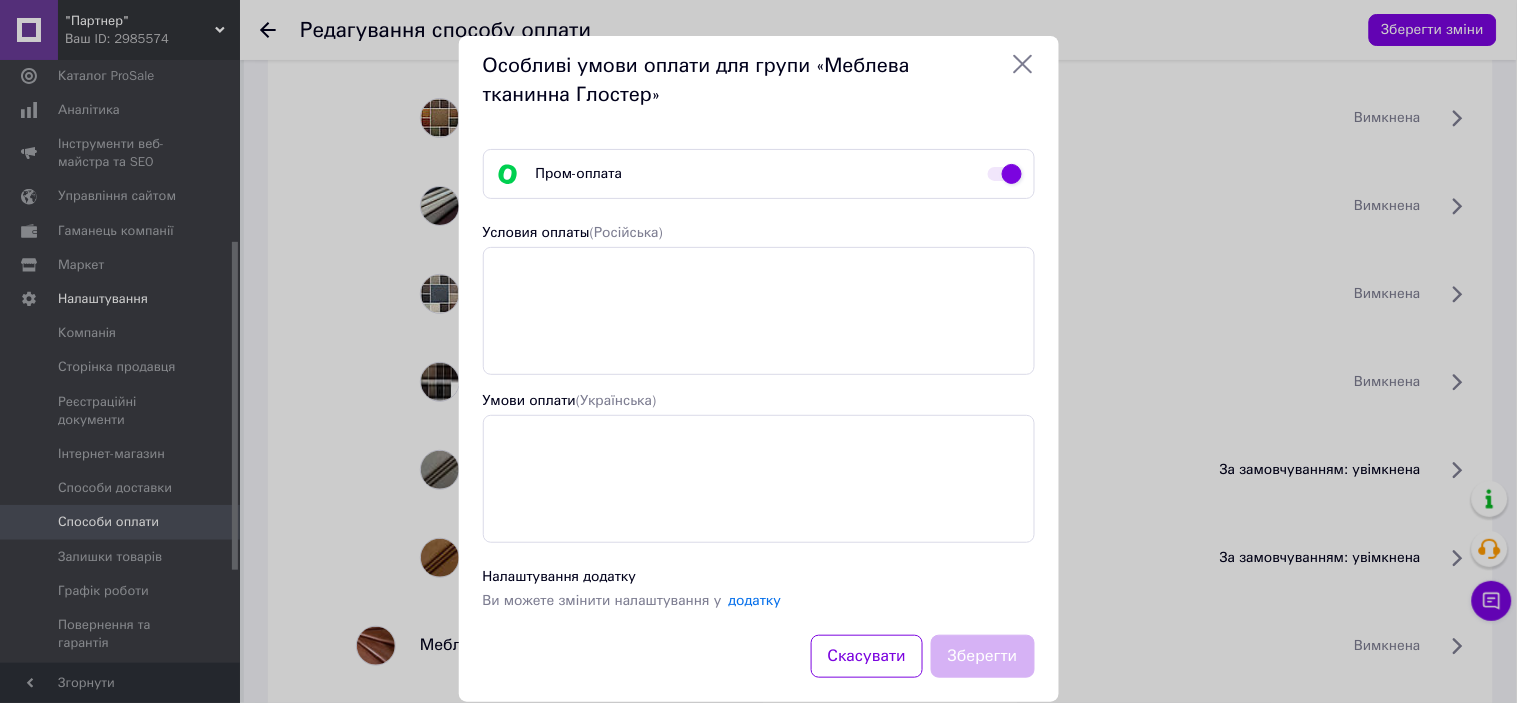 click at bounding box center [1005, 174] 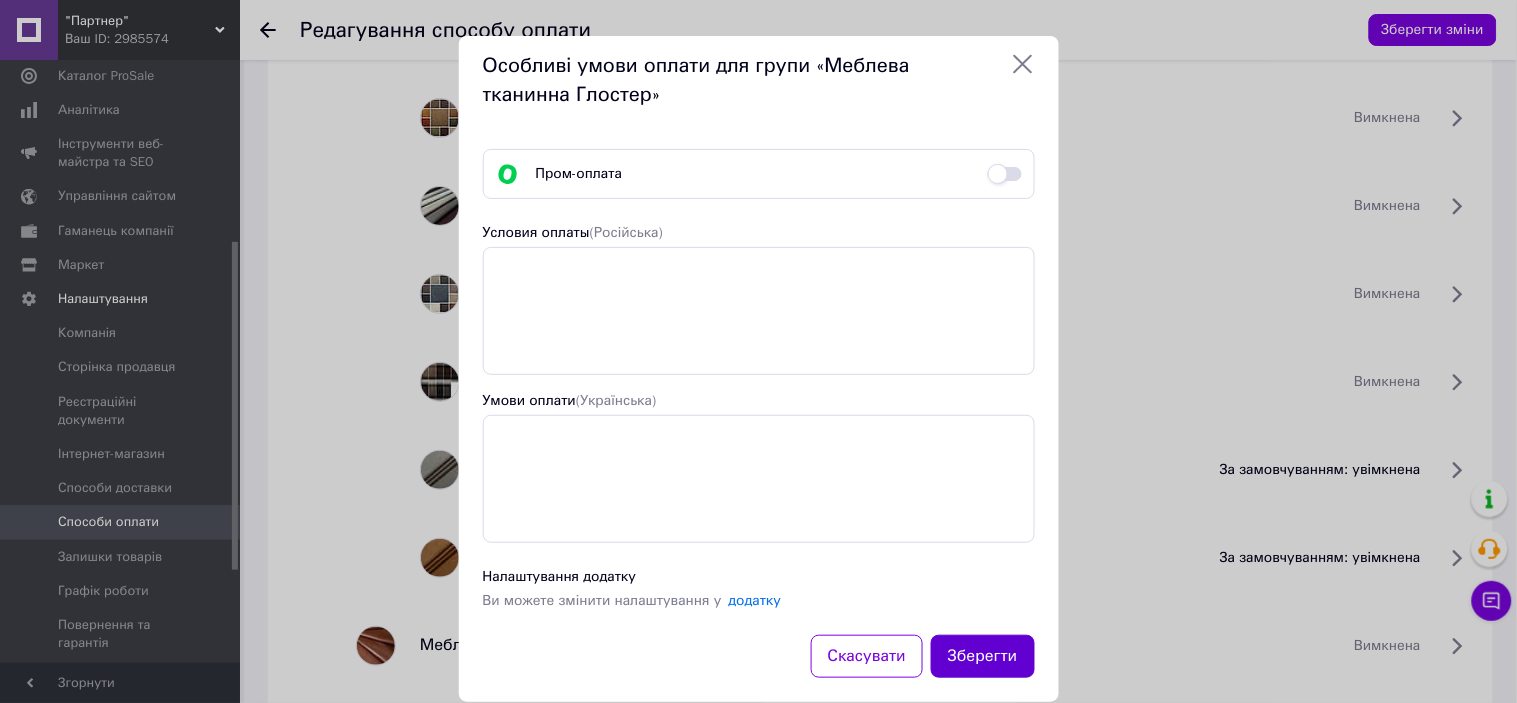 click on "Зберегти" at bounding box center (983, 656) 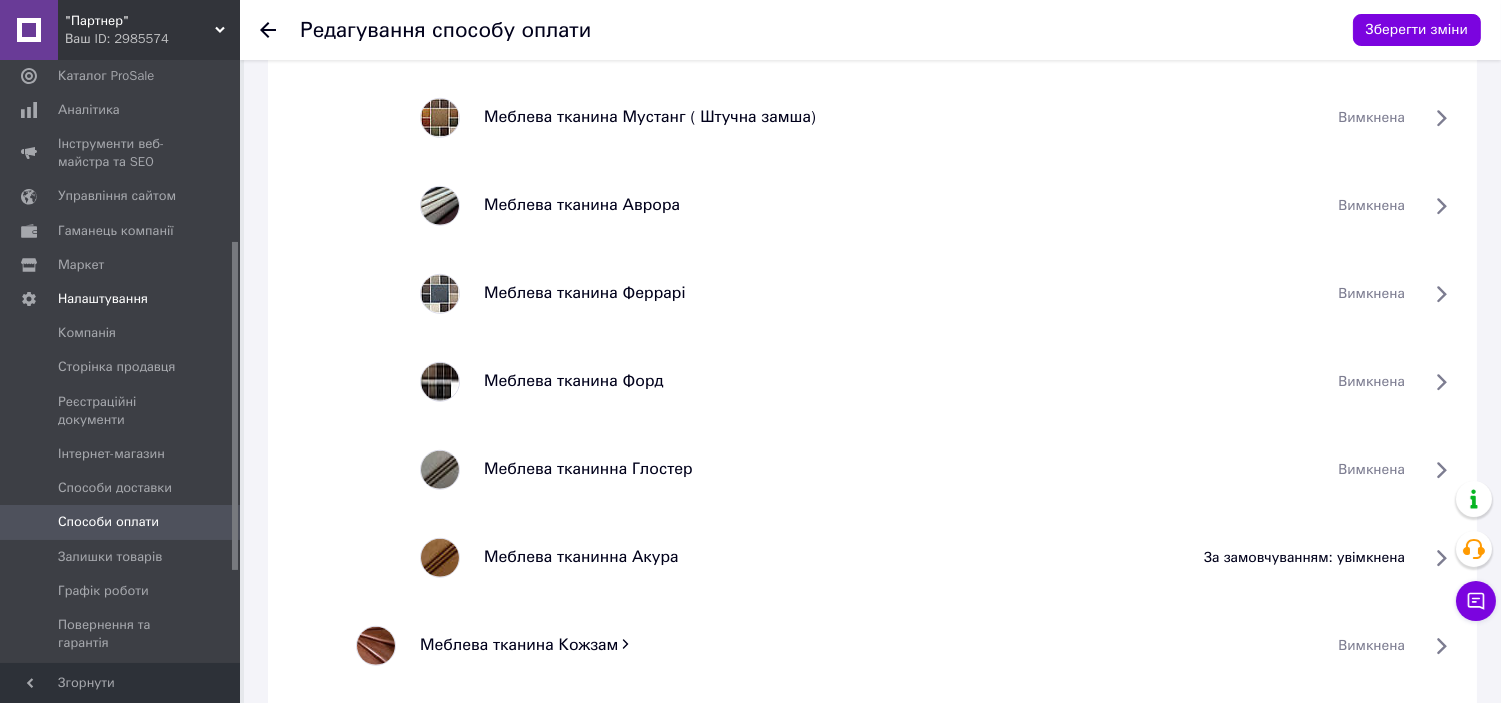 click on "за замовчуванням: увімкнена" at bounding box center [1304, 558] 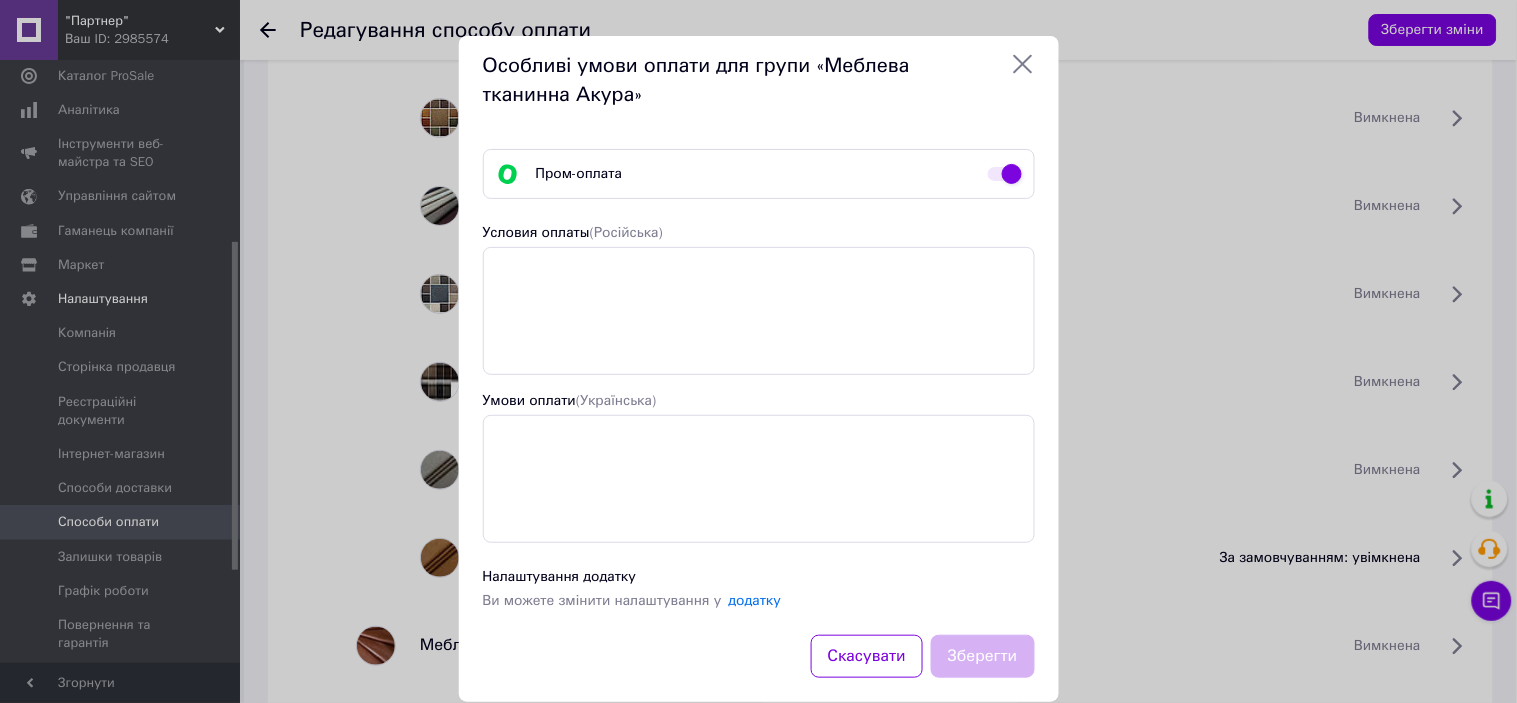 click at bounding box center [1005, 174] 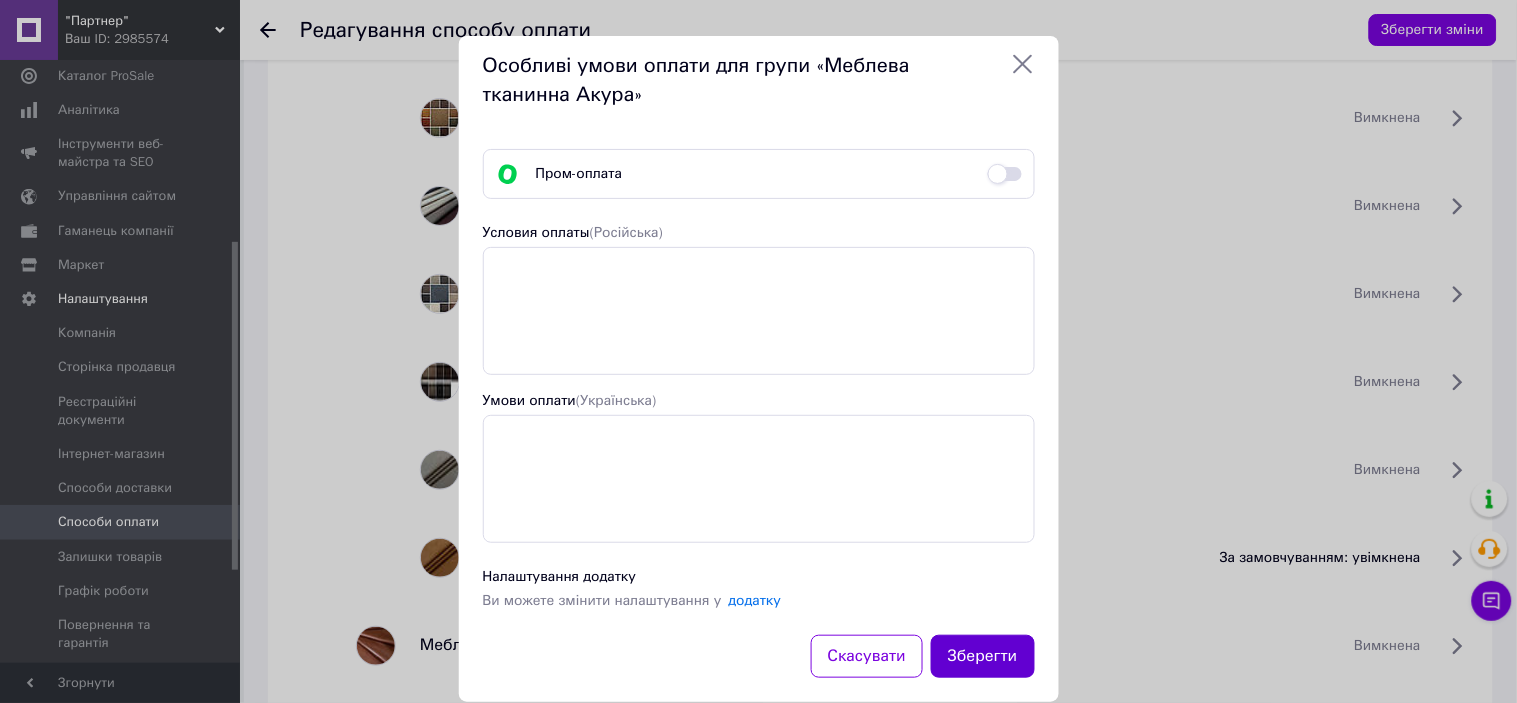 click on "Зберегти" at bounding box center (983, 656) 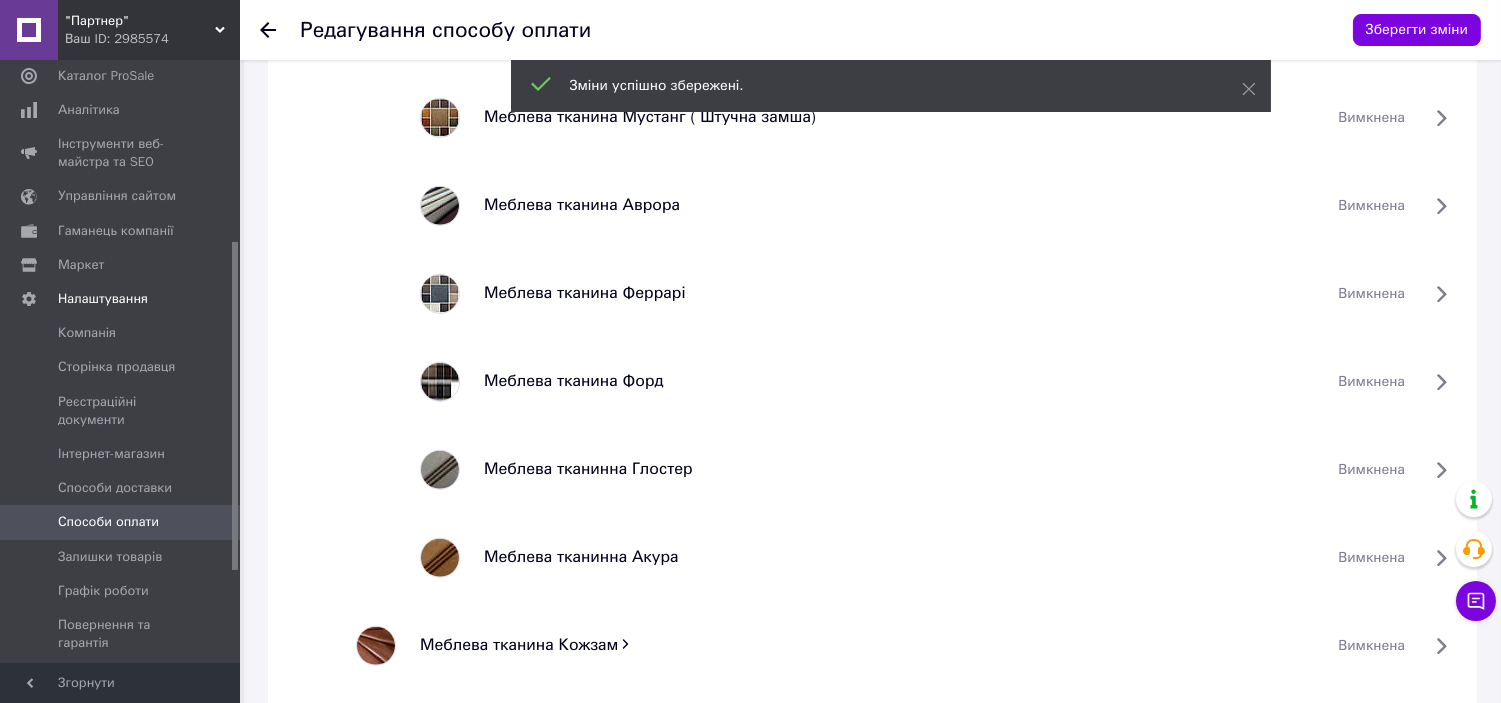scroll, scrollTop: 2730, scrollLeft: 0, axis: vertical 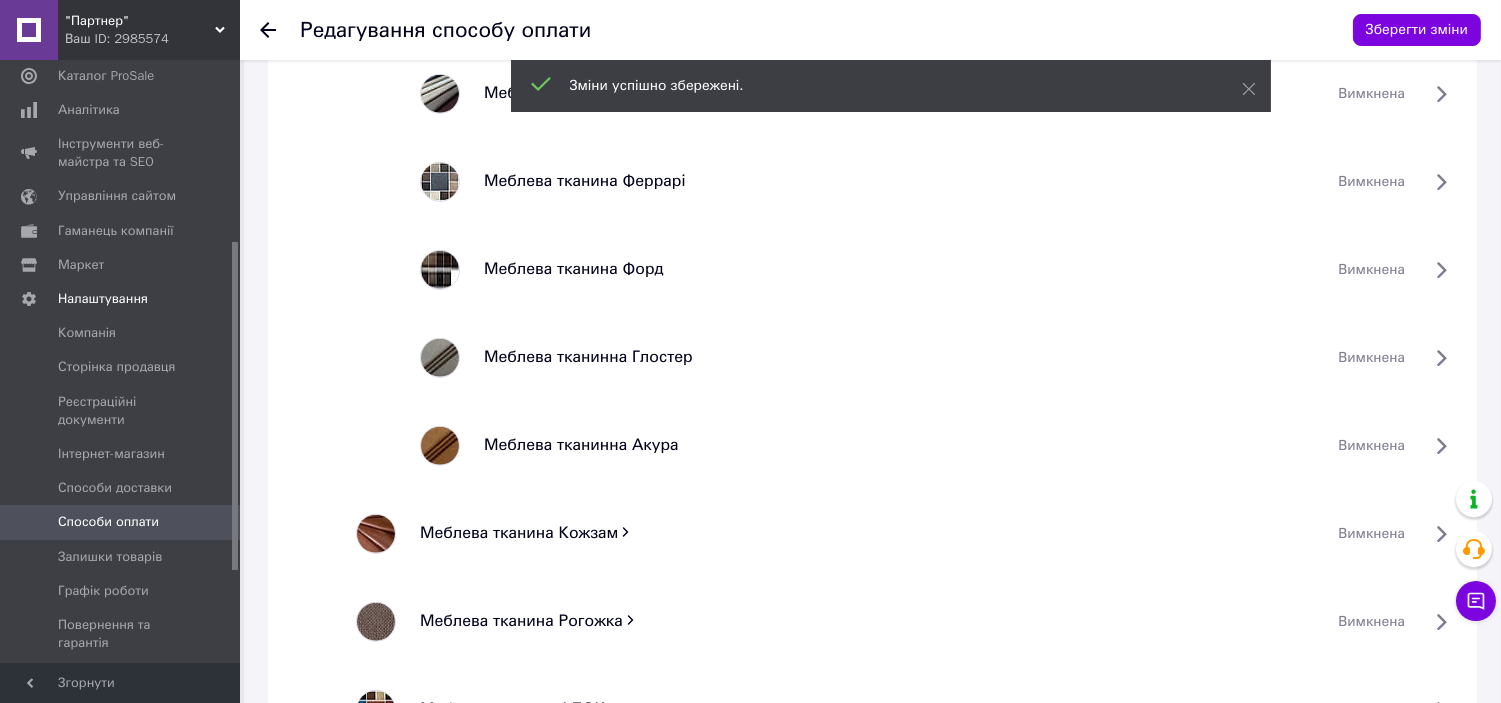click 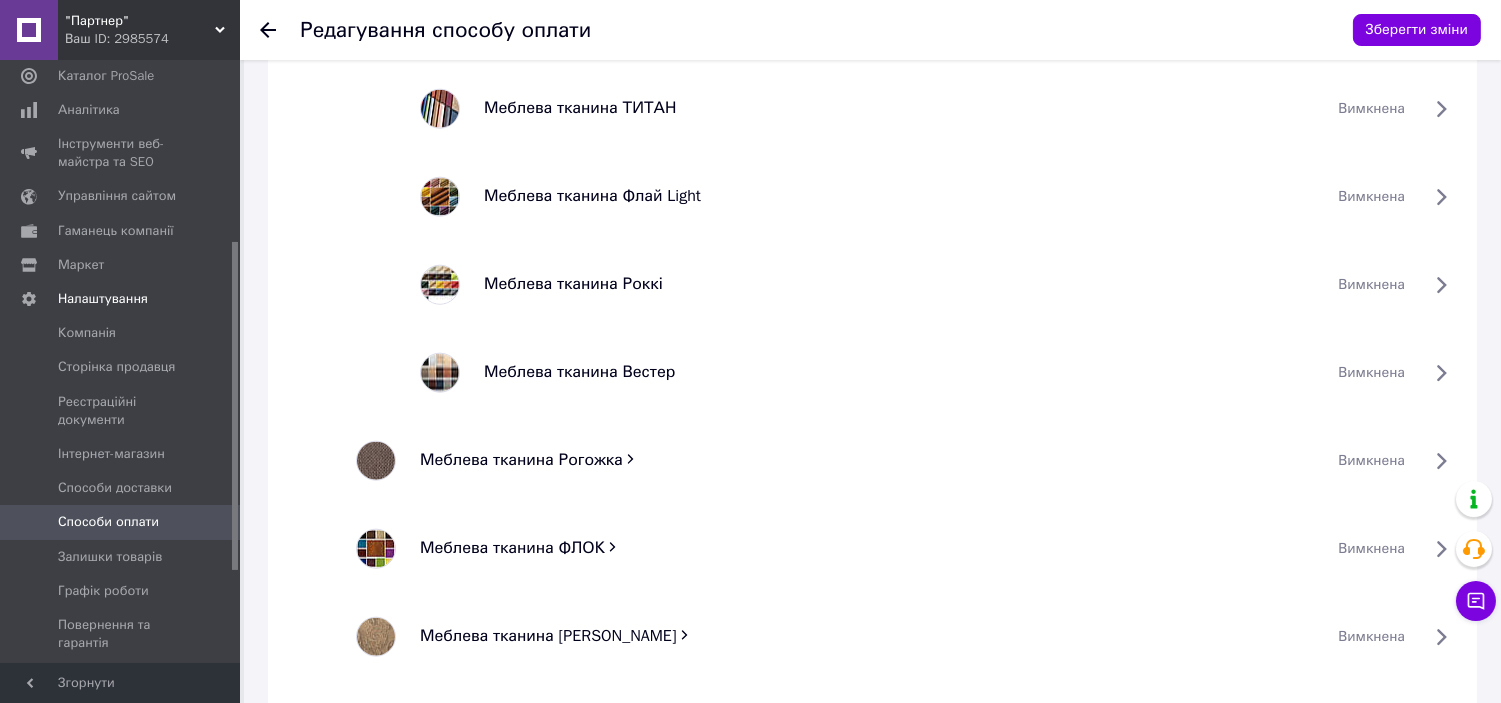 scroll, scrollTop: 3952, scrollLeft: 0, axis: vertical 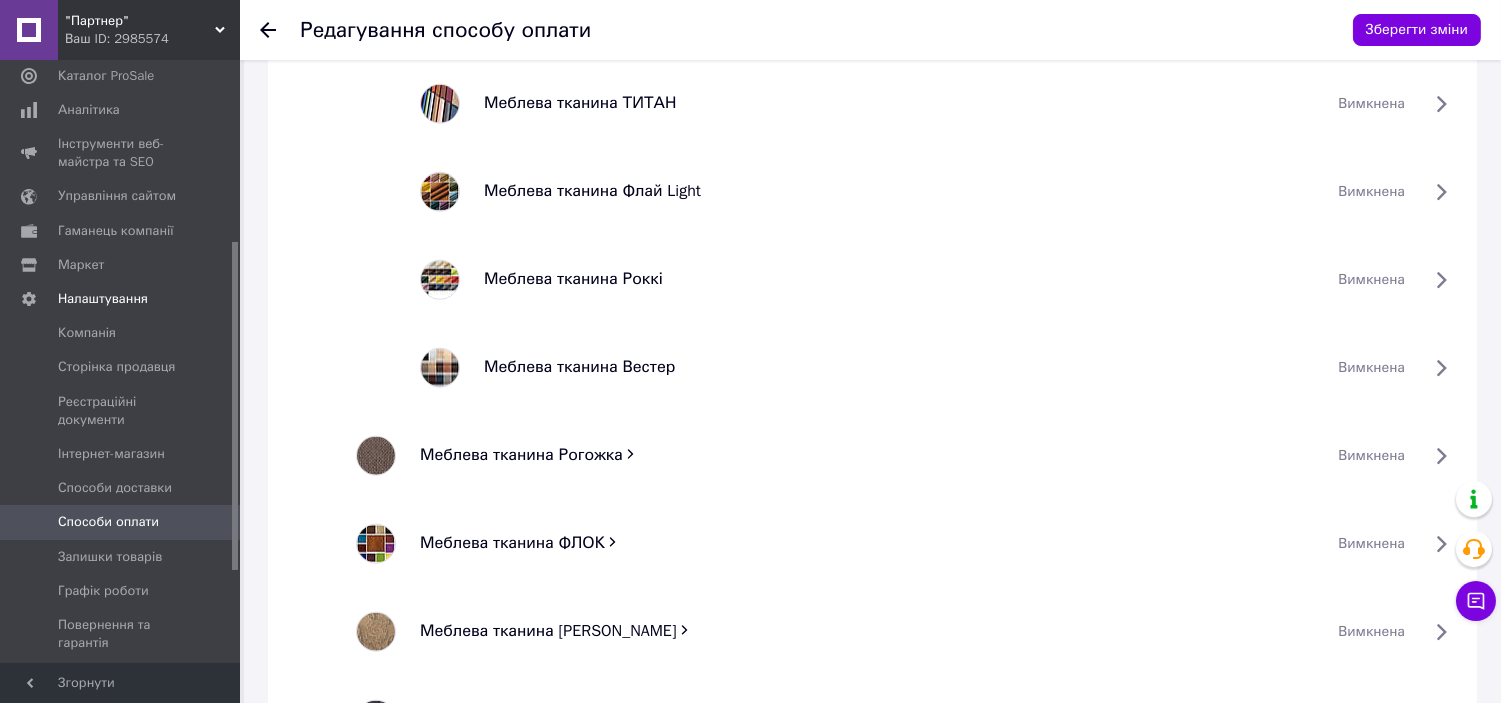 click on "Меблева тканина Рогожка" at bounding box center (521, 455) 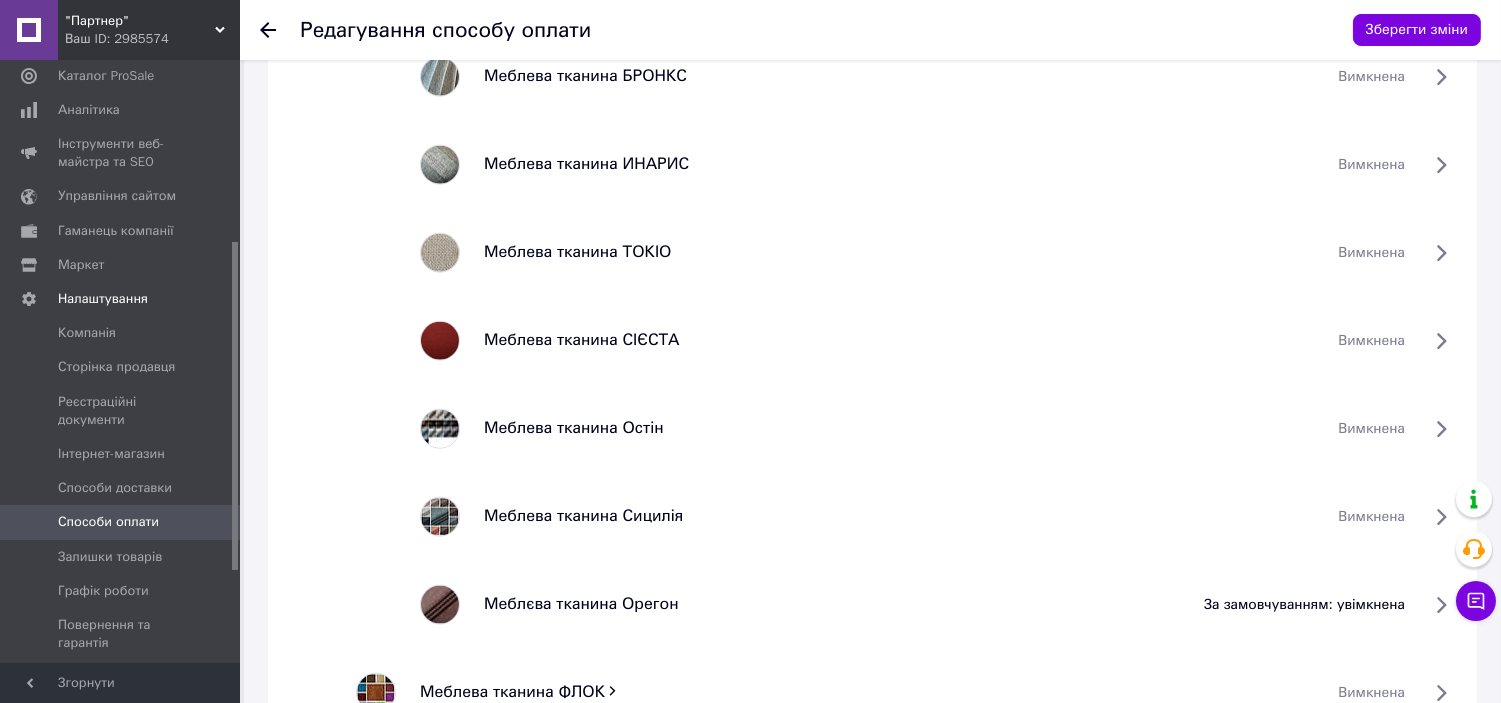 scroll, scrollTop: 4618, scrollLeft: 0, axis: vertical 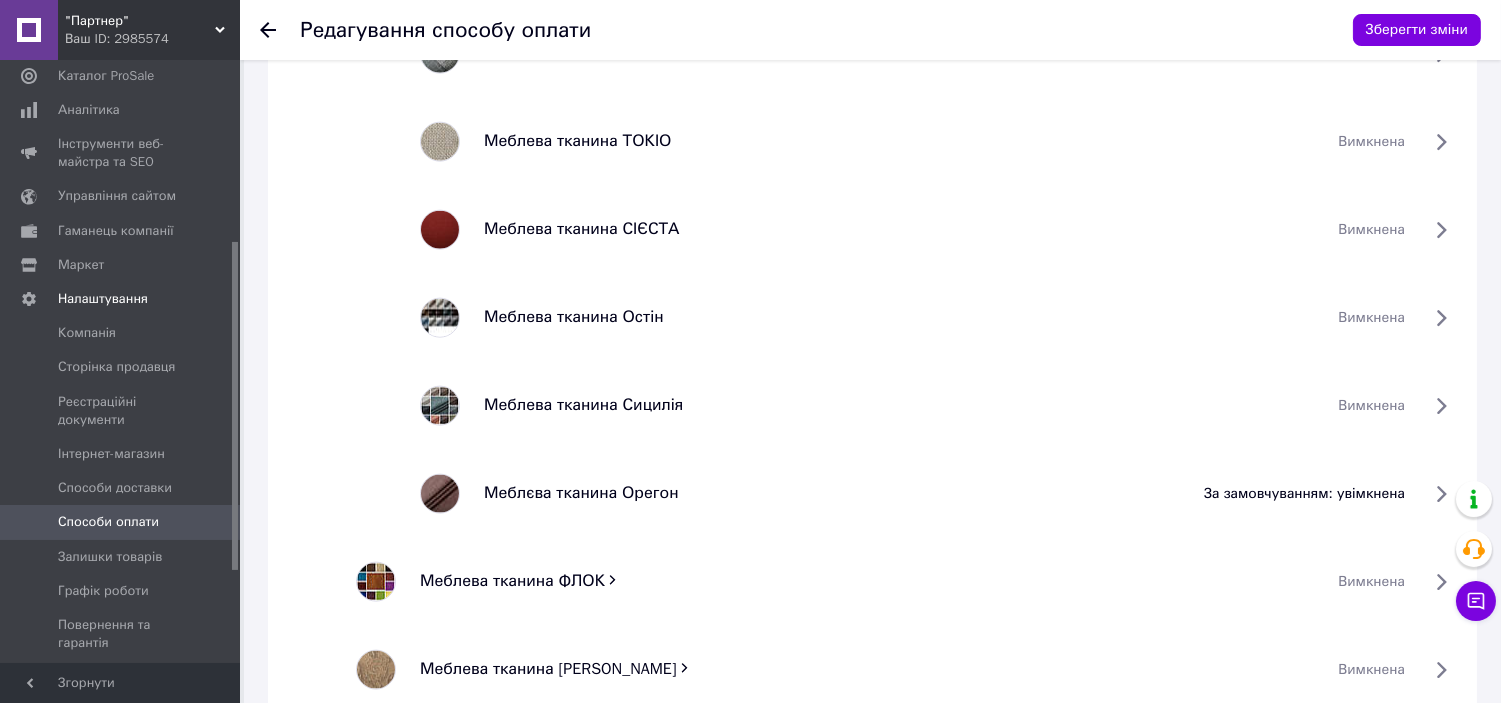 click on "за замовчуванням: увімкнена" at bounding box center (1304, 494) 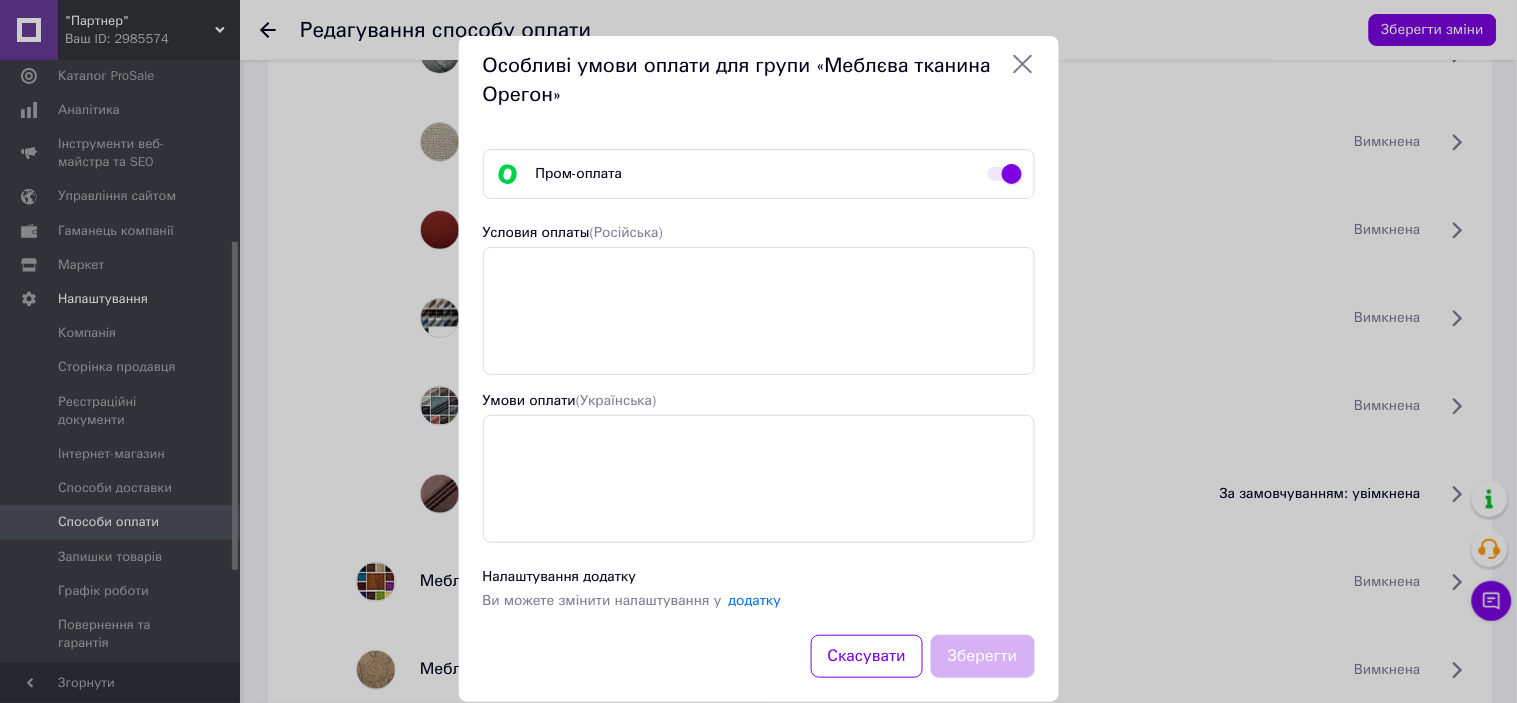 click at bounding box center [1005, 174] 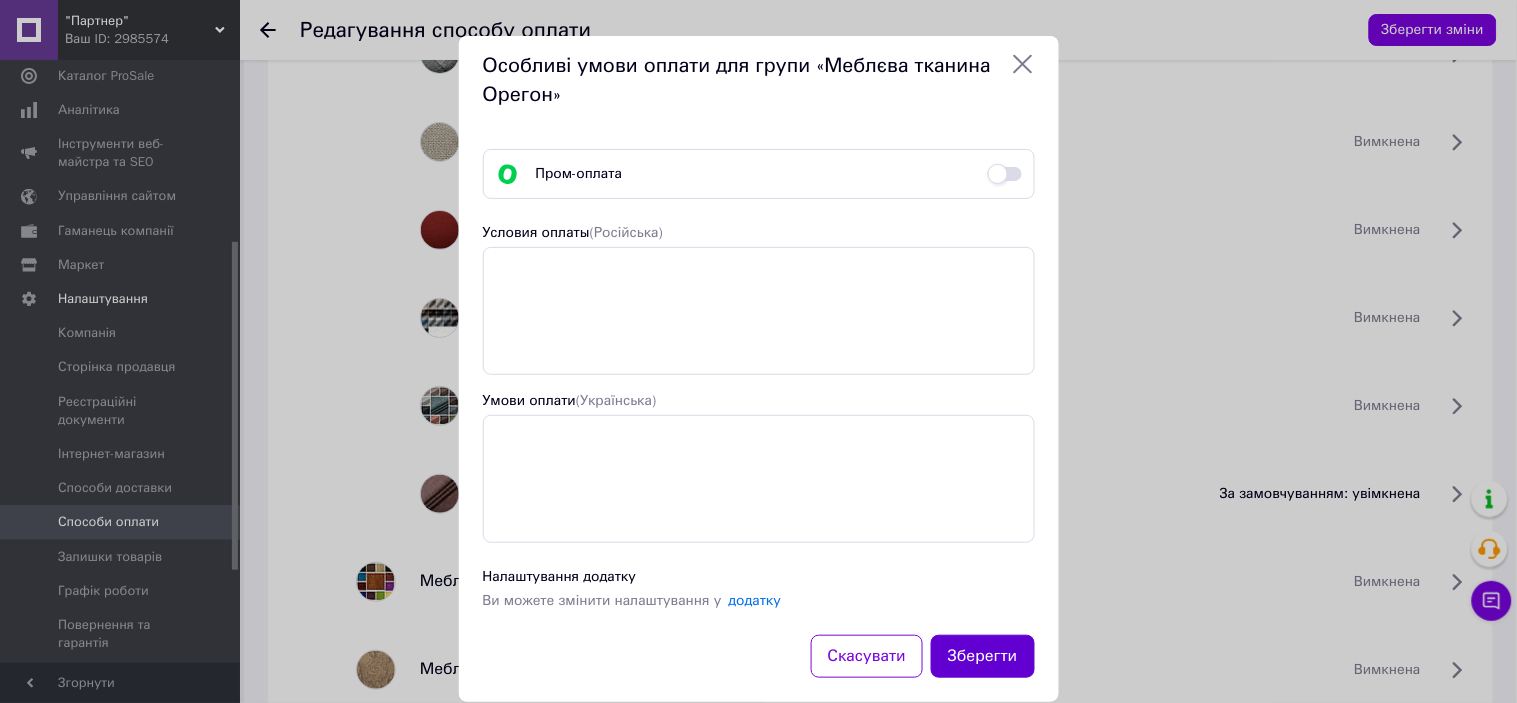 click on "Зберегти" at bounding box center (983, 656) 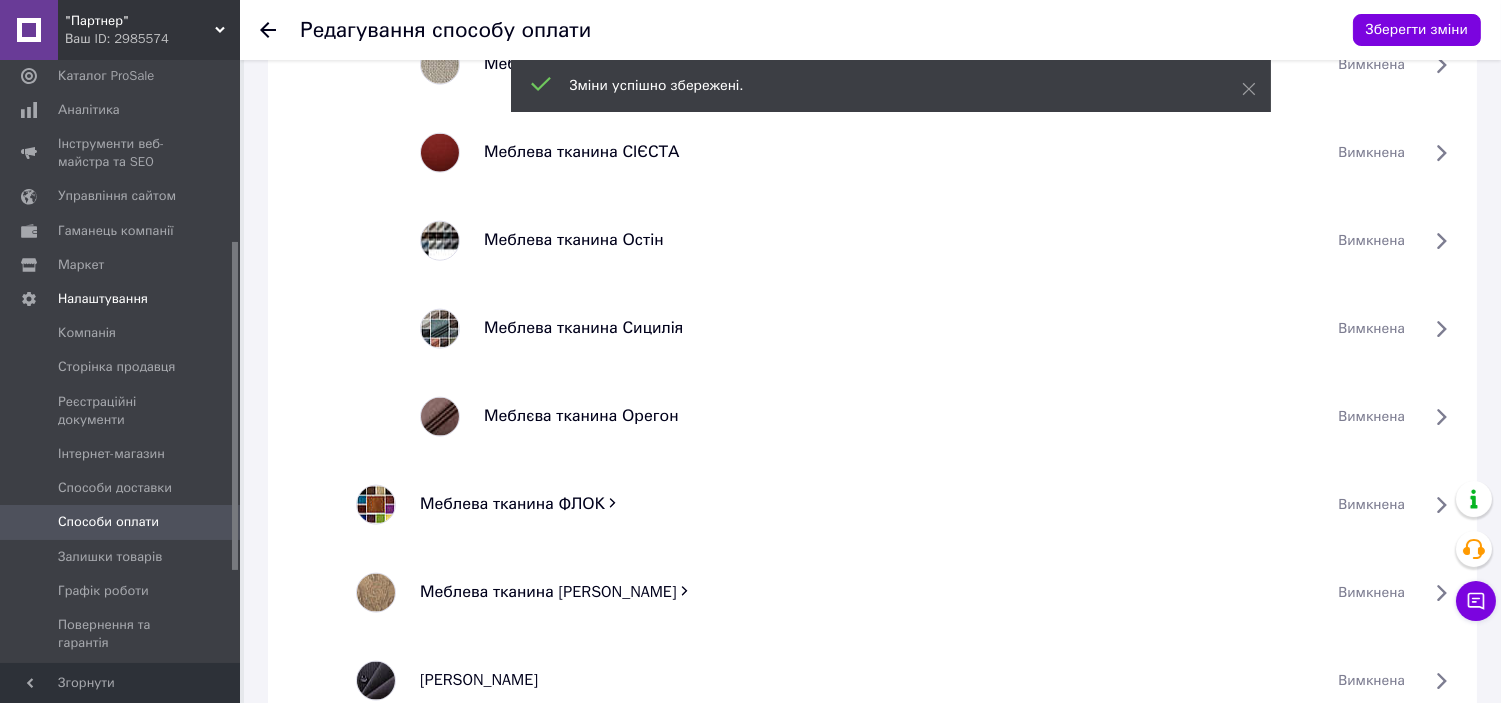 scroll, scrollTop: 4730, scrollLeft: 0, axis: vertical 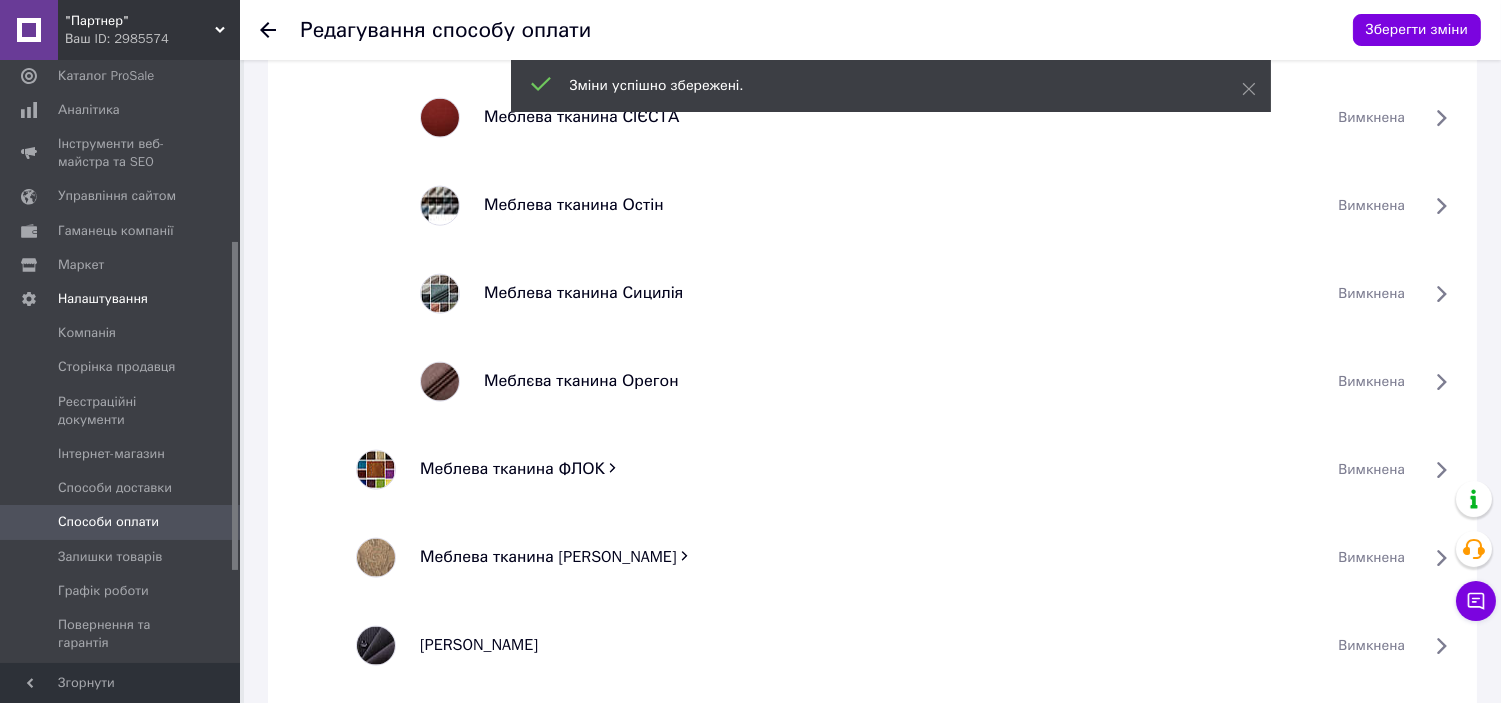 click on "Меблева тканина ФЛОК" at bounding box center (512, 469) 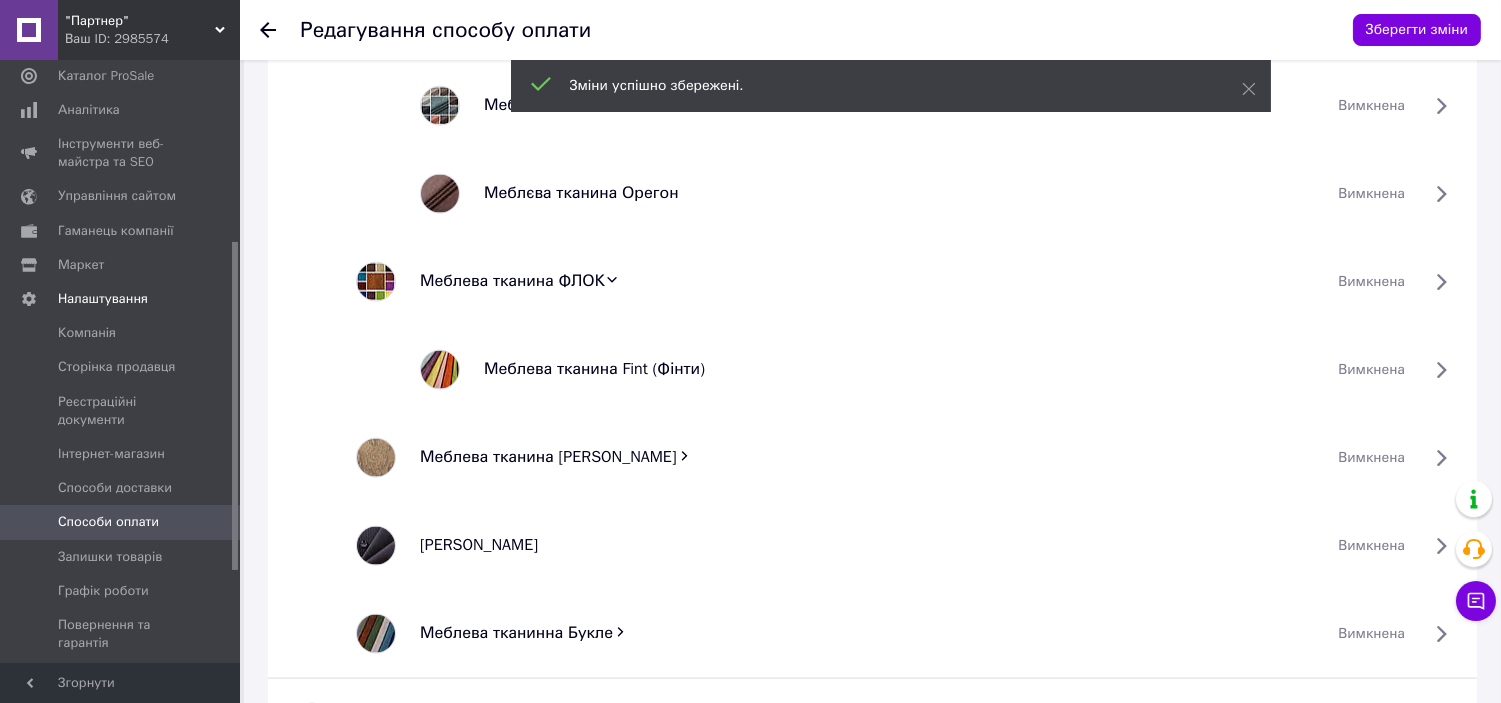 scroll, scrollTop: 4952, scrollLeft: 0, axis: vertical 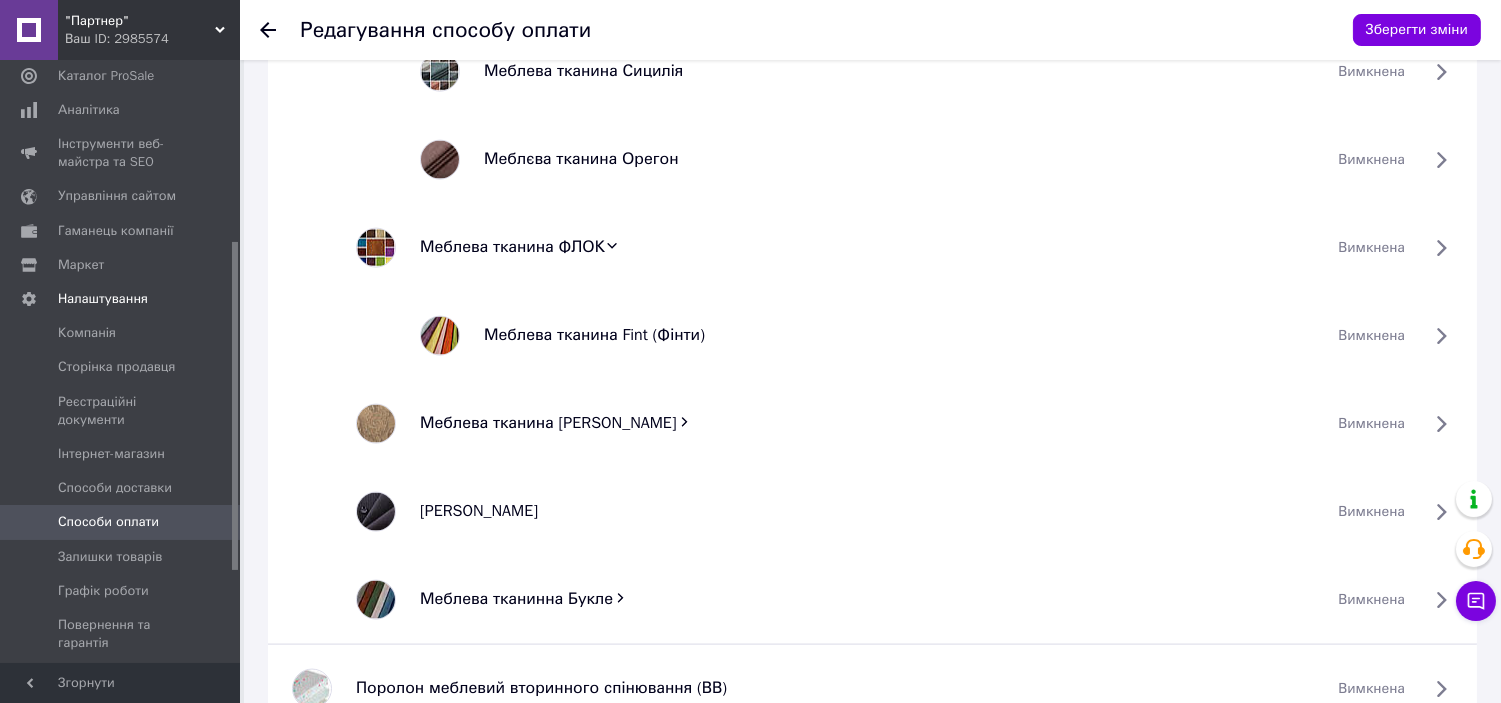 click 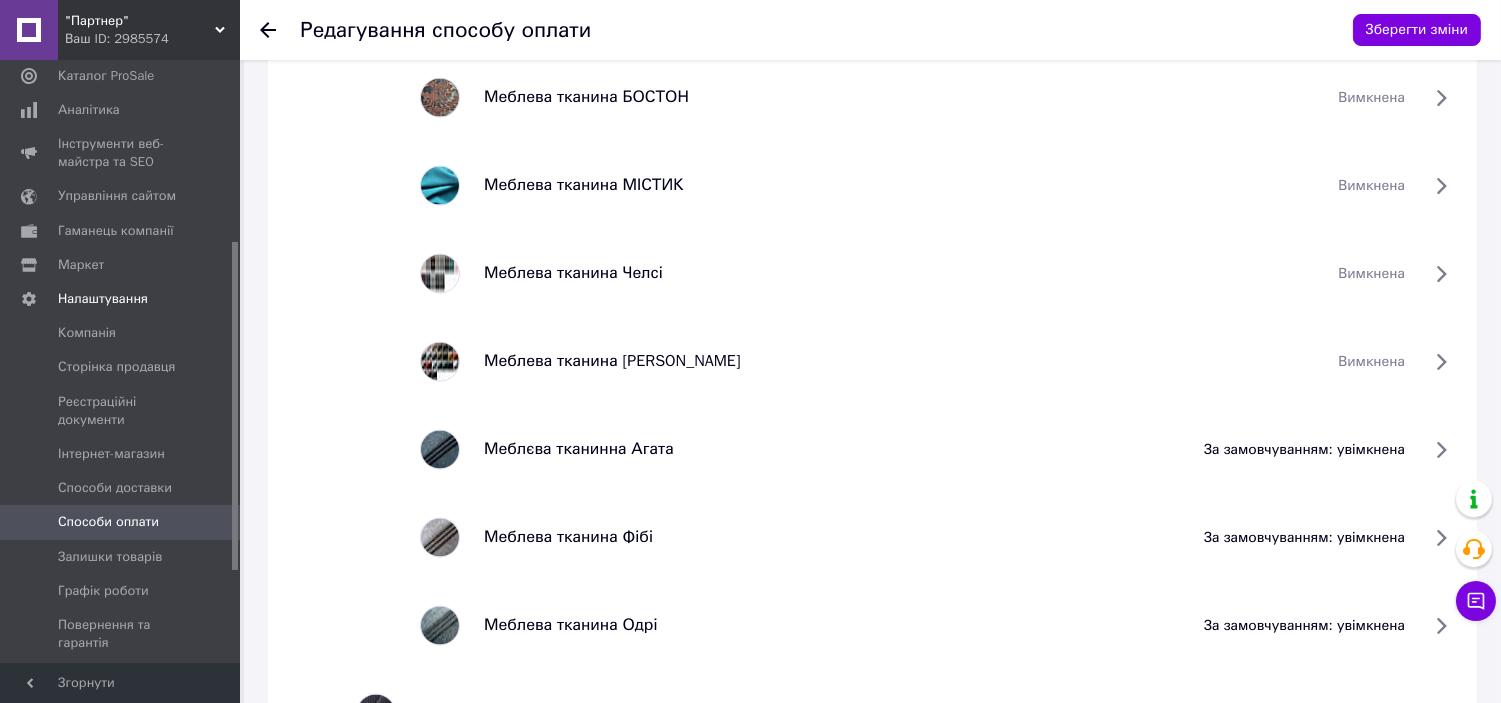 scroll, scrollTop: 5507, scrollLeft: 0, axis: vertical 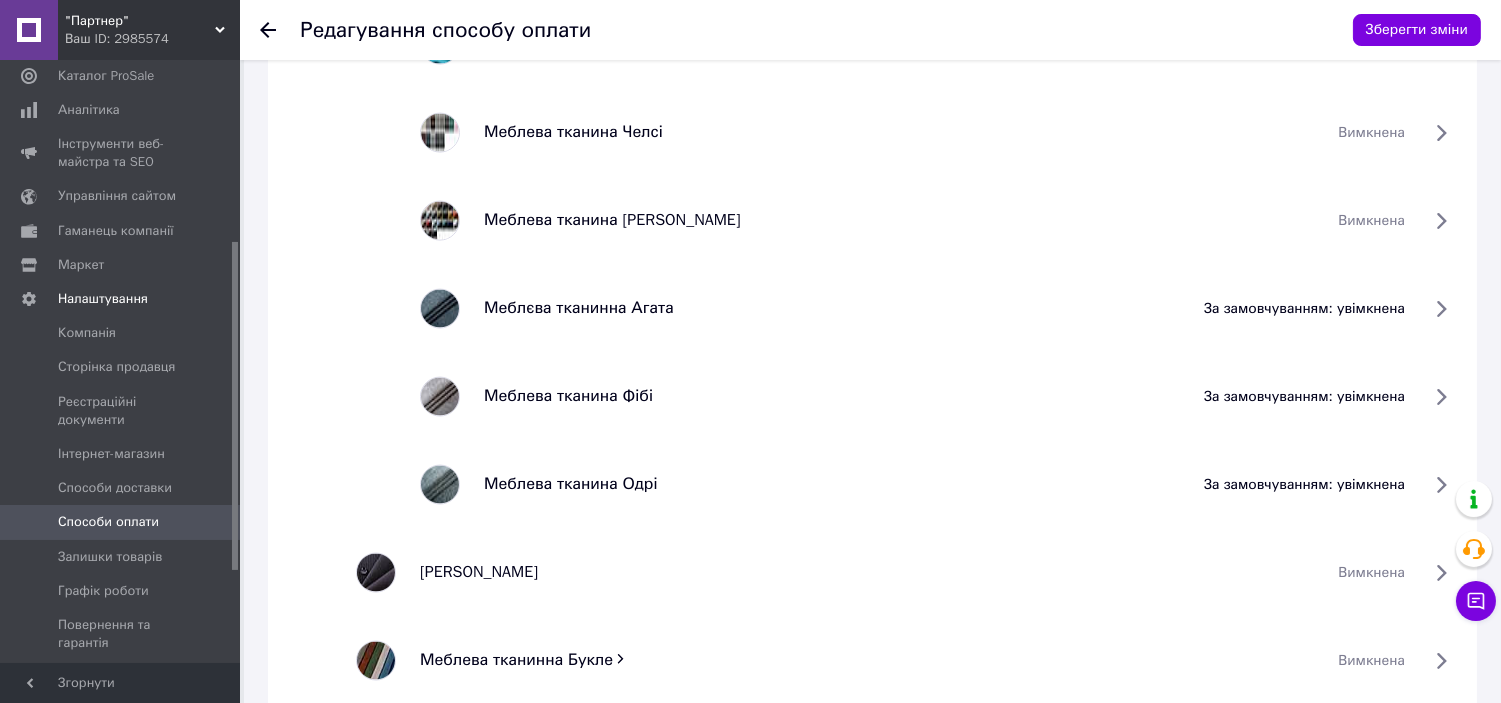 click on "Меблєва тканинна Агата за замовчуванням: увімкнена" at bounding box center [872, 309] 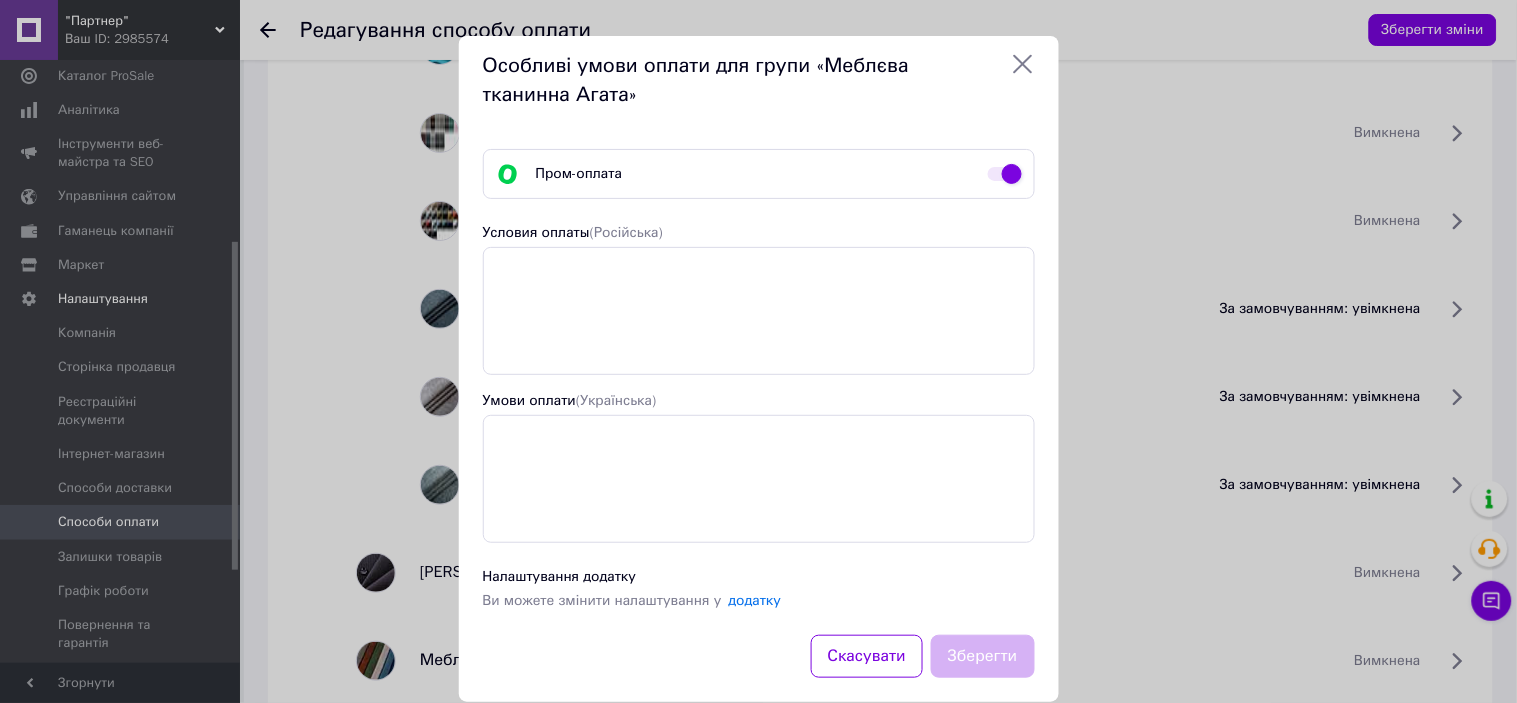 click at bounding box center (1005, 174) 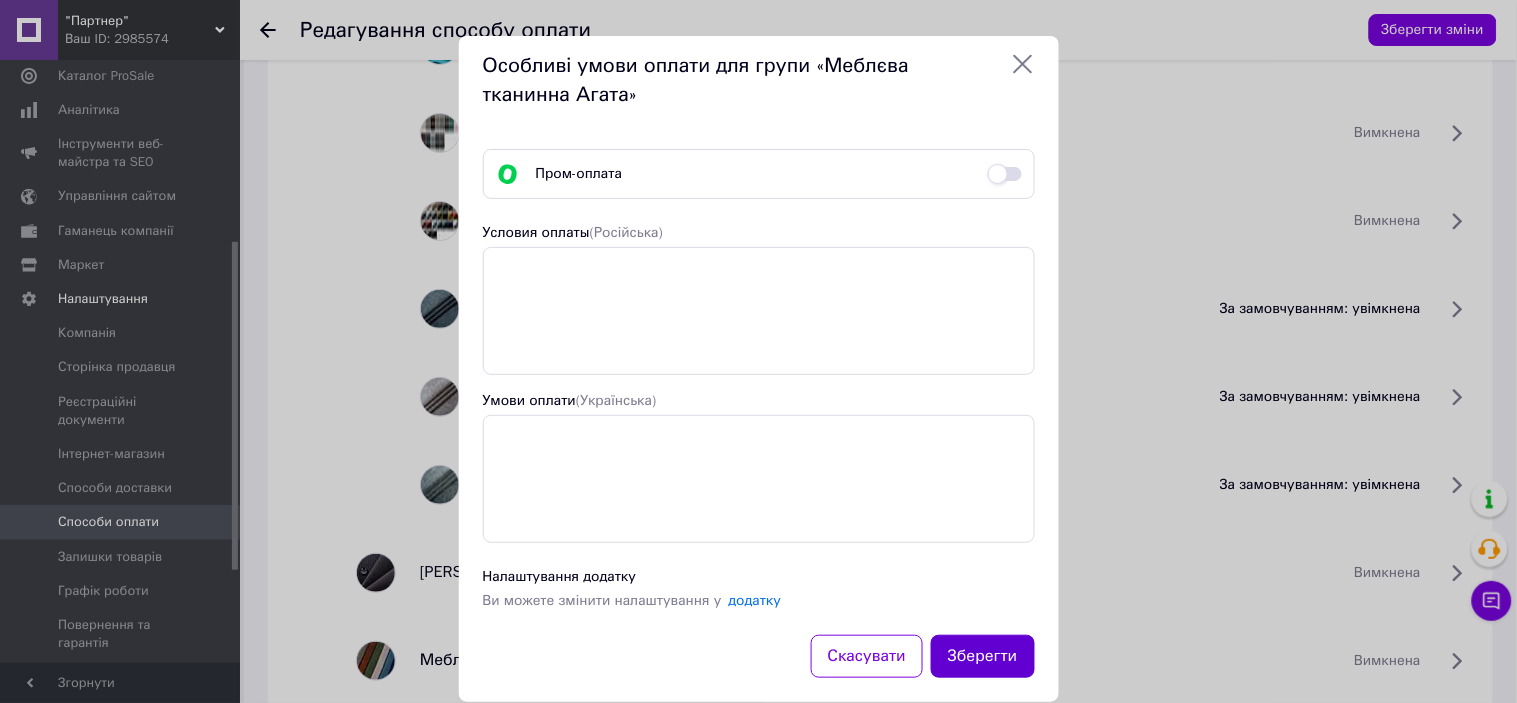 click on "Зберегти" at bounding box center [983, 656] 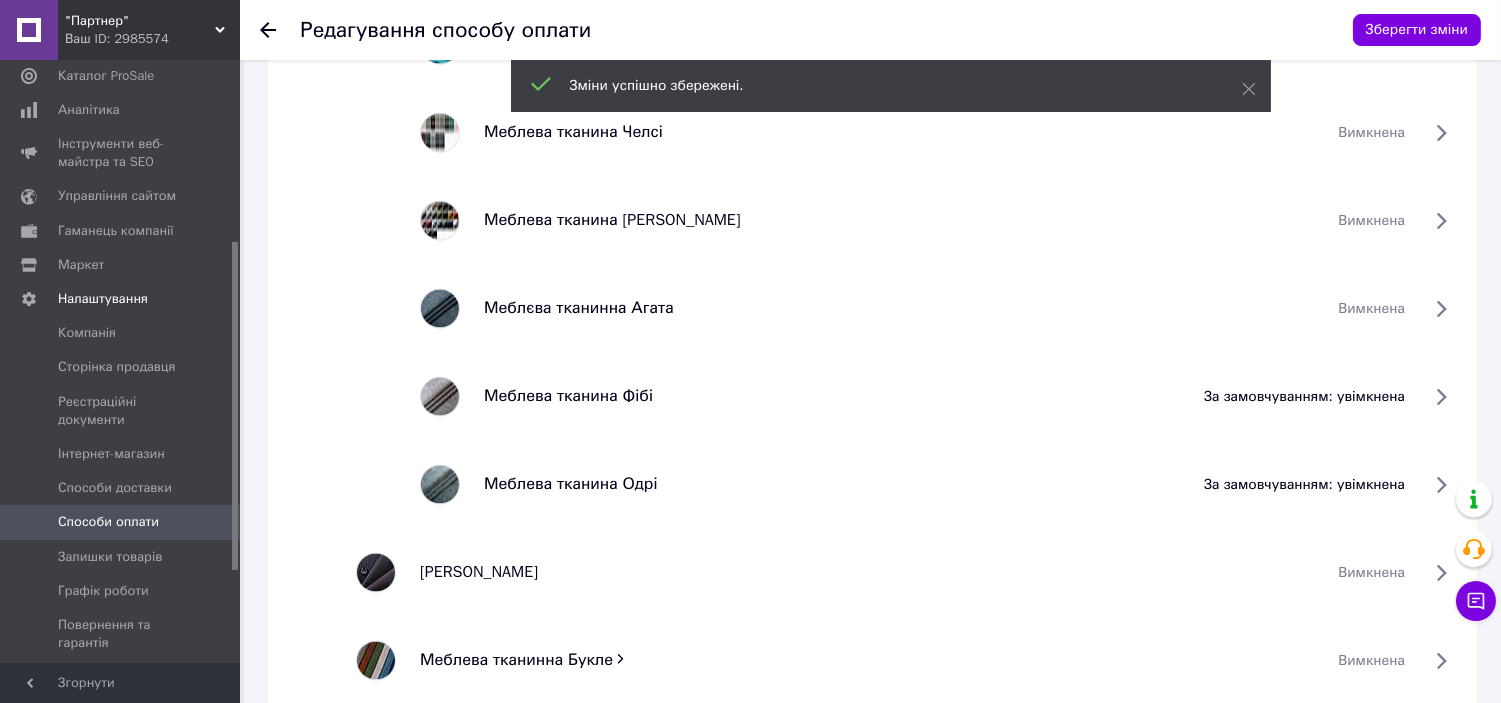 click on "за замовчуванням: увімкнена" at bounding box center [1304, 397] 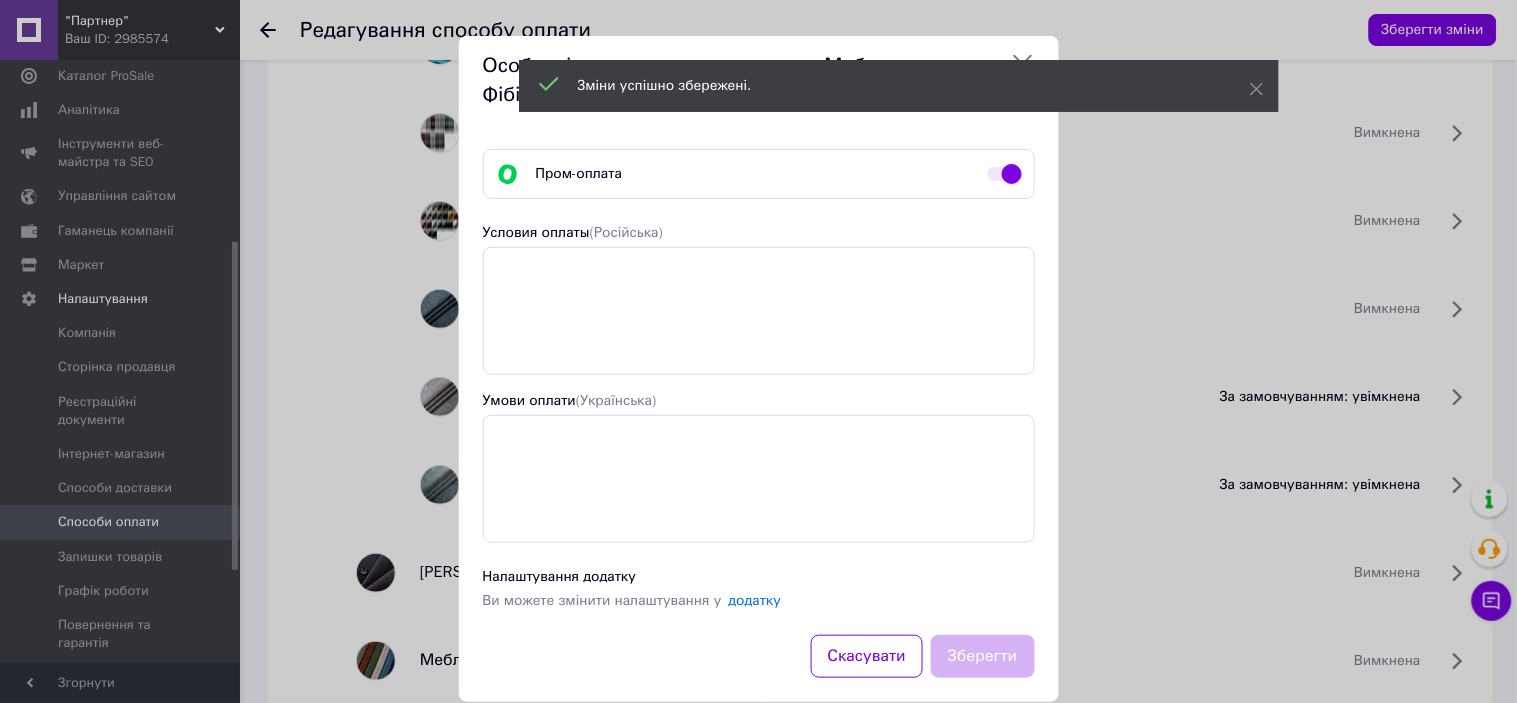 click at bounding box center (1005, 174) 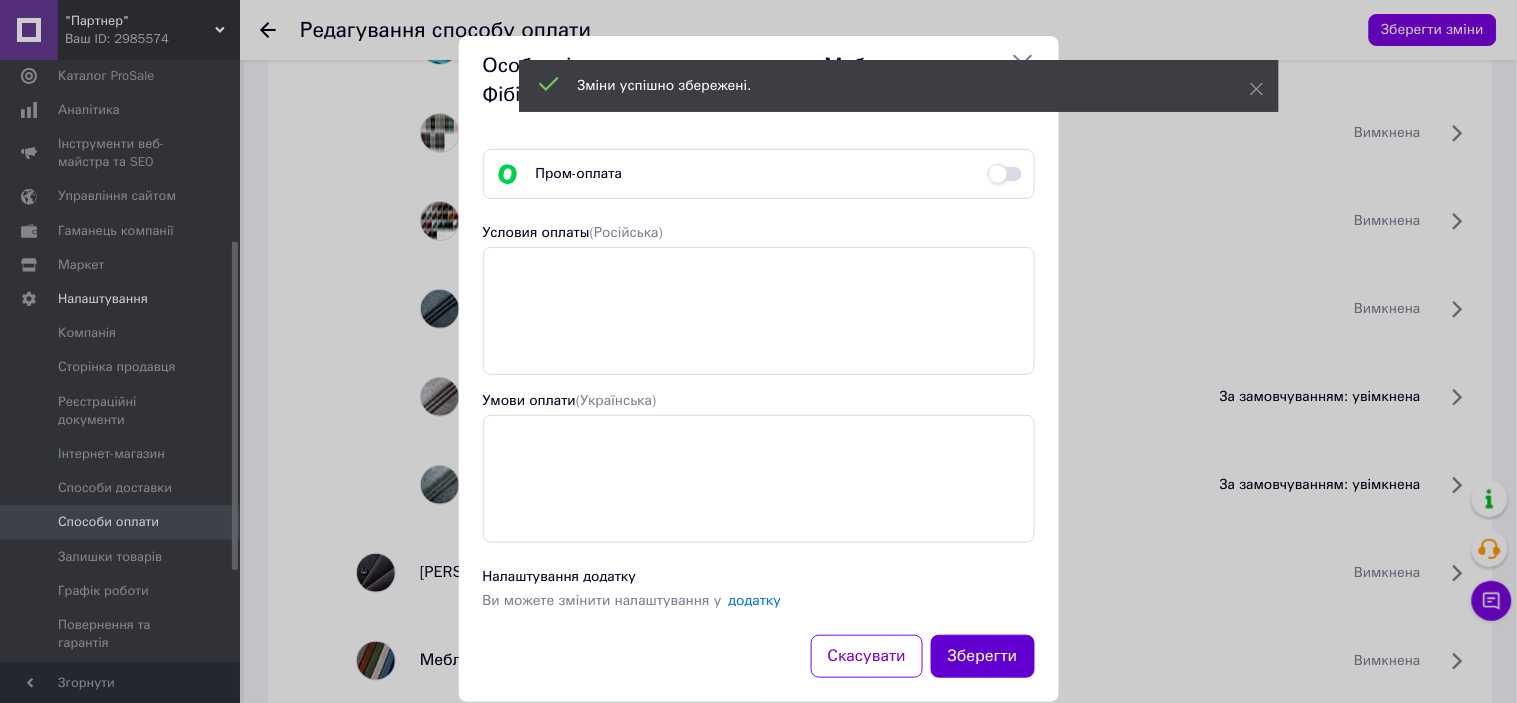 click on "Зберегти" at bounding box center [983, 656] 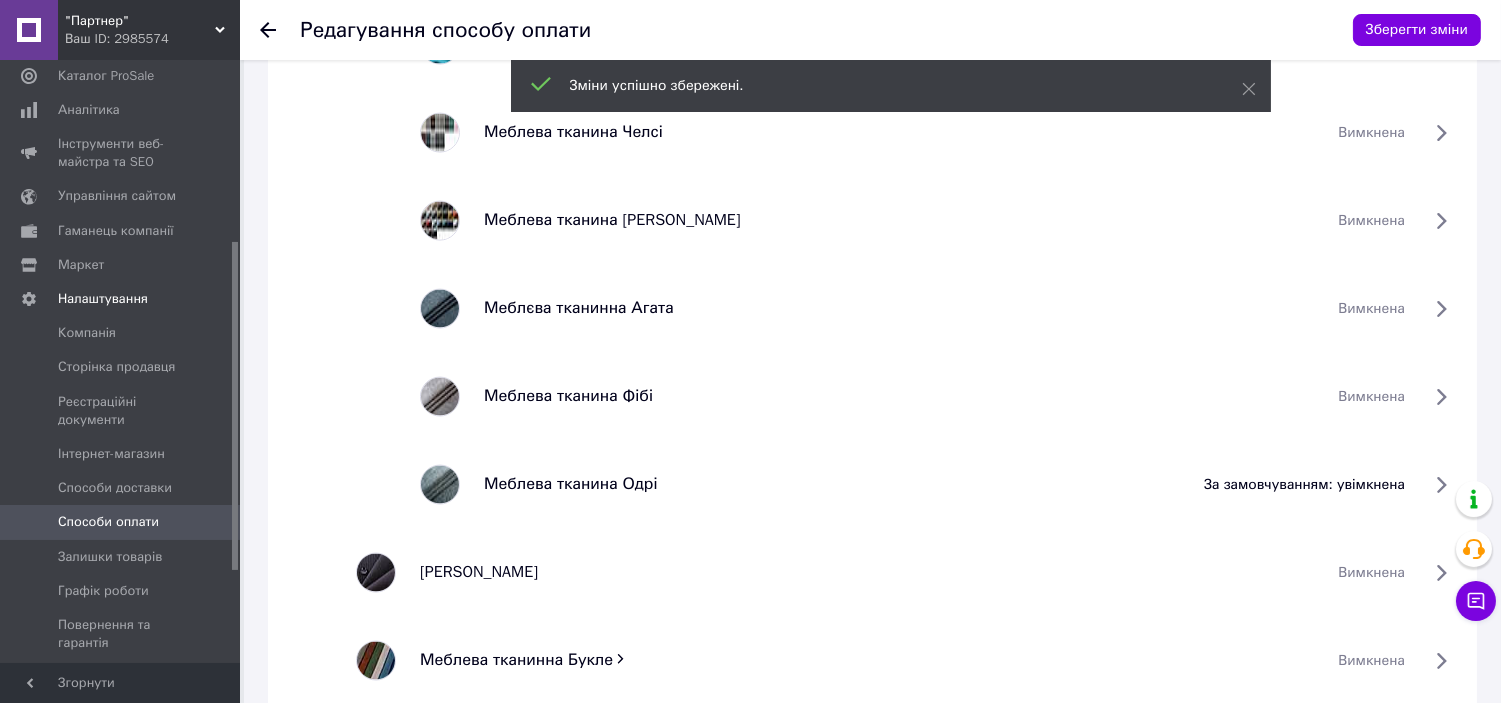 click on "за замовчуванням: увімкнена" at bounding box center (1304, 485) 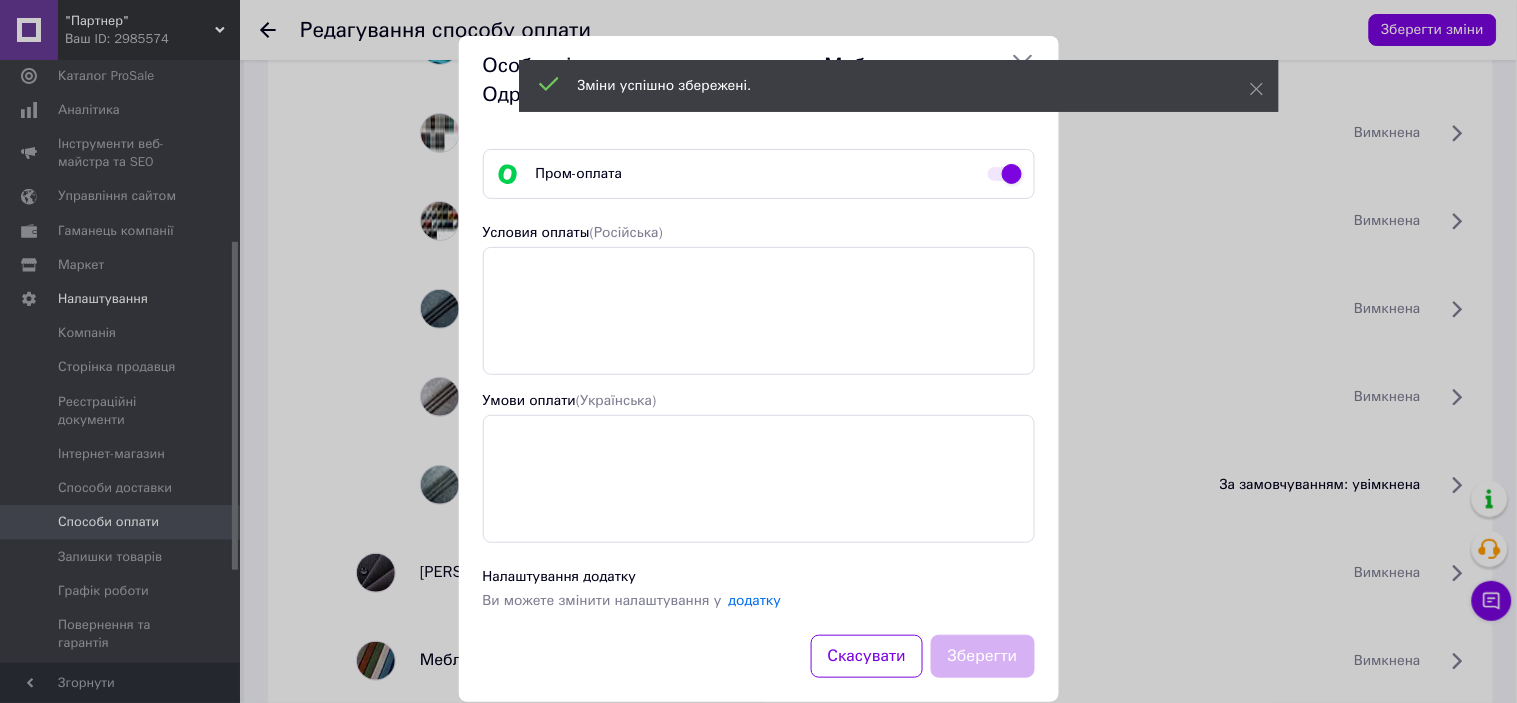 click at bounding box center [1005, 174] 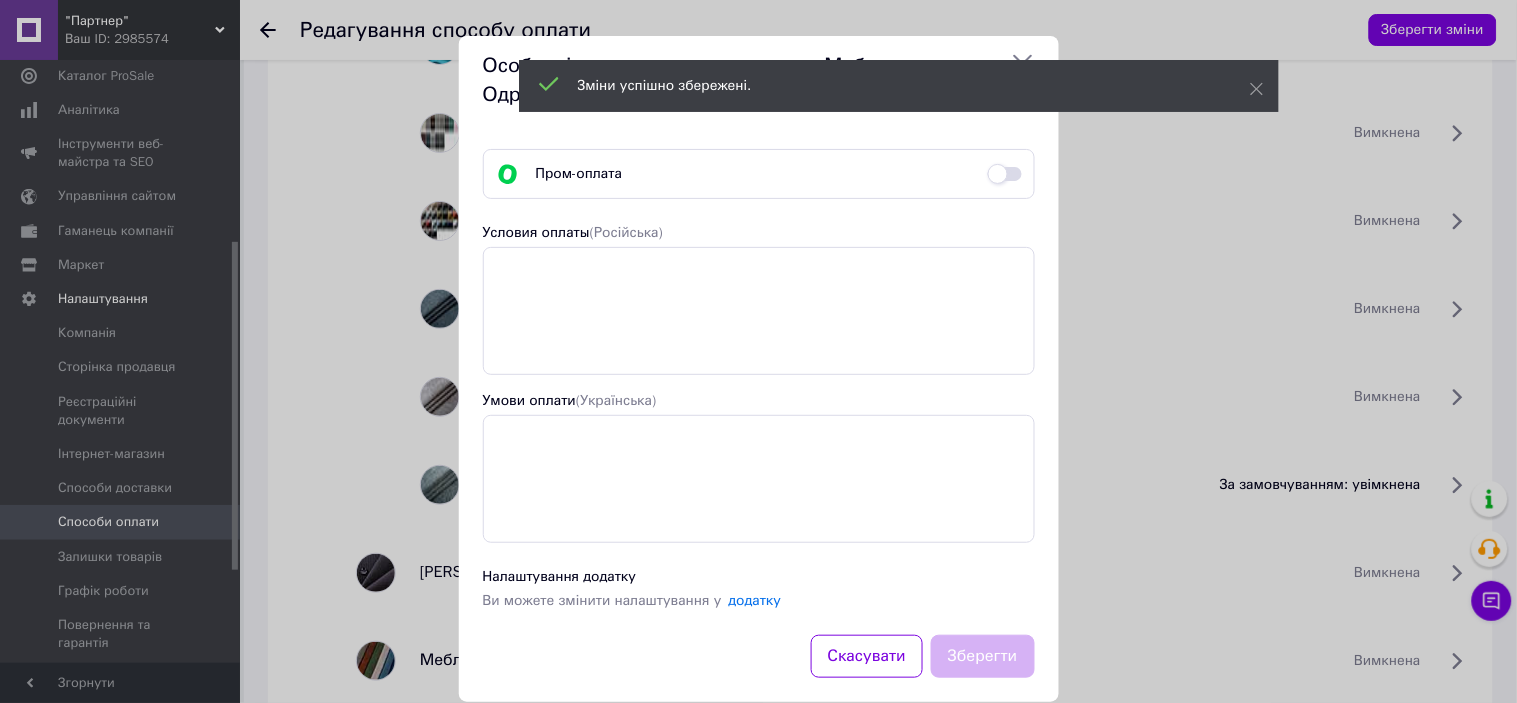 checkbox on "false" 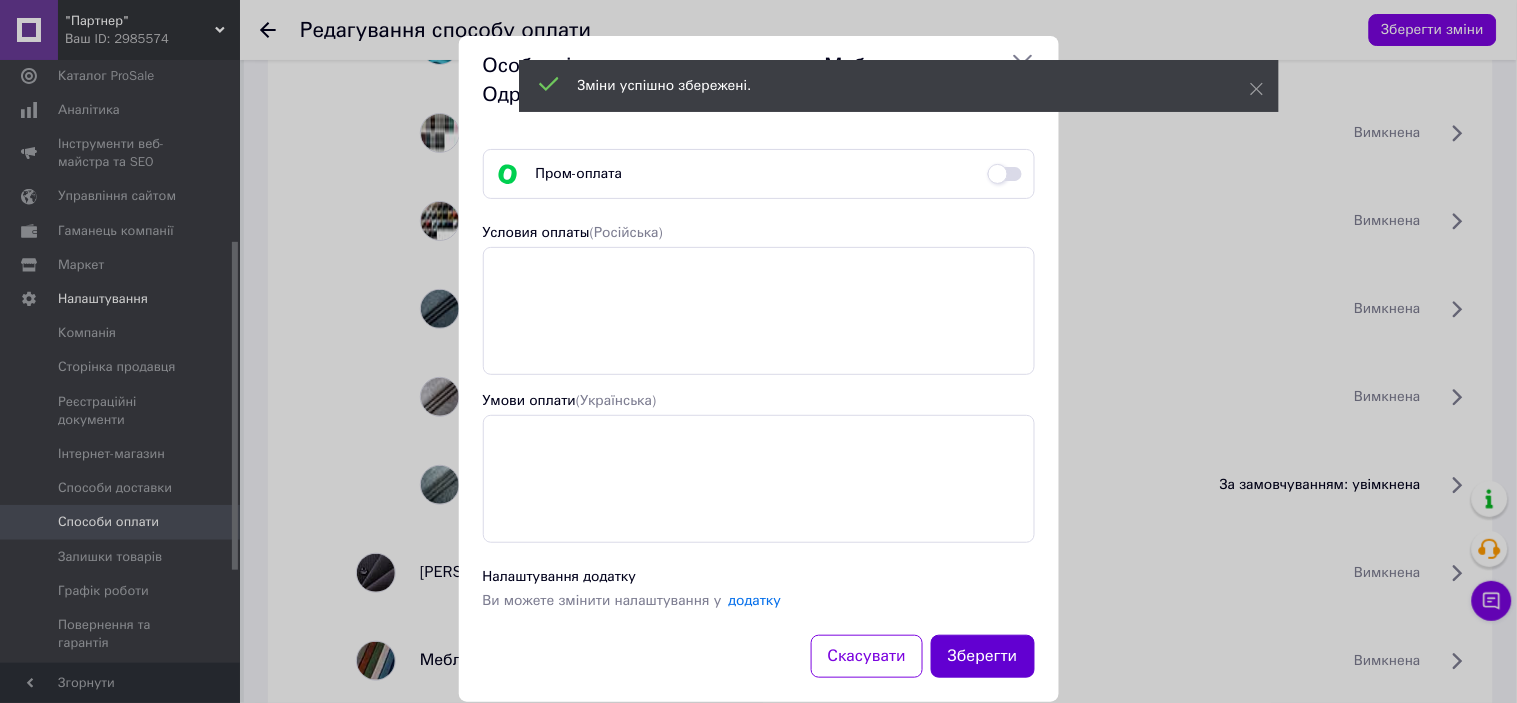 click on "Зберегти" at bounding box center (983, 656) 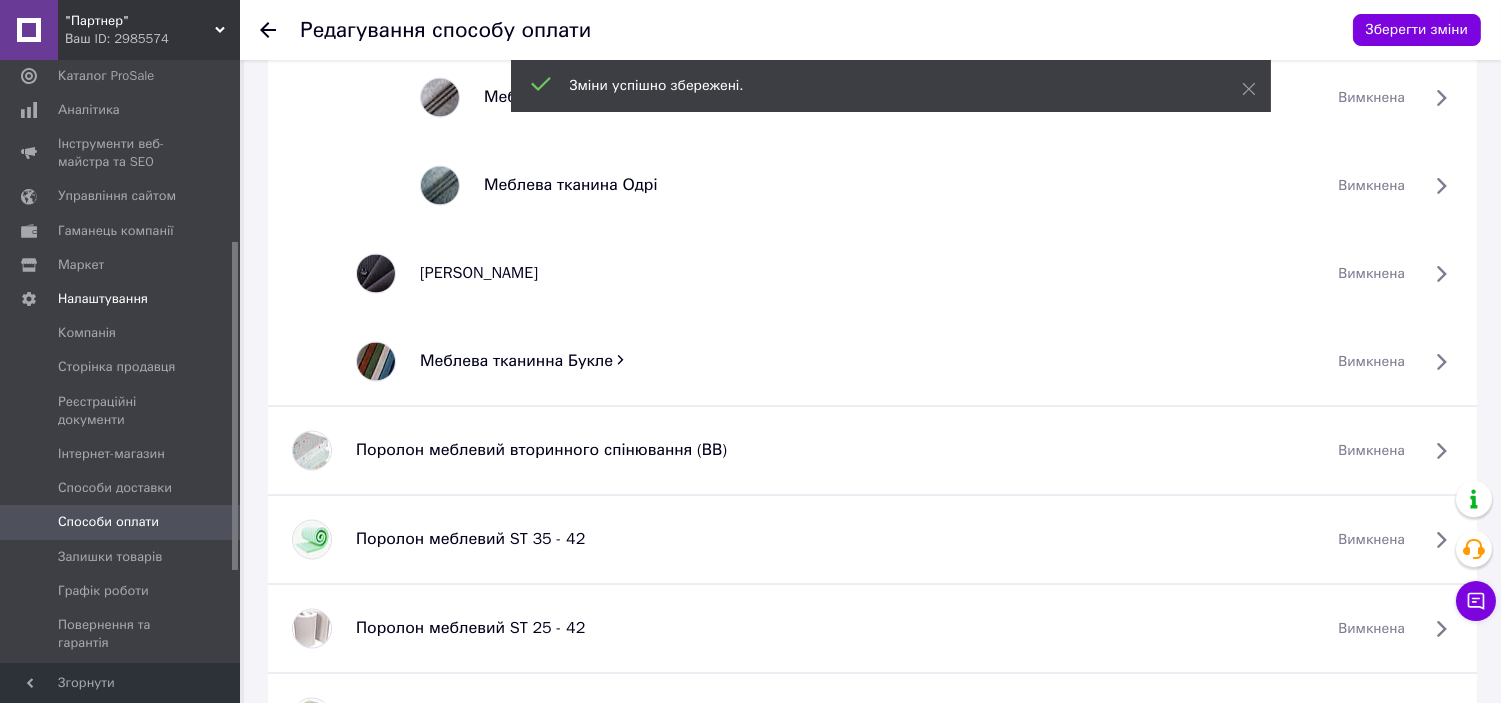 scroll, scrollTop: 5841, scrollLeft: 0, axis: vertical 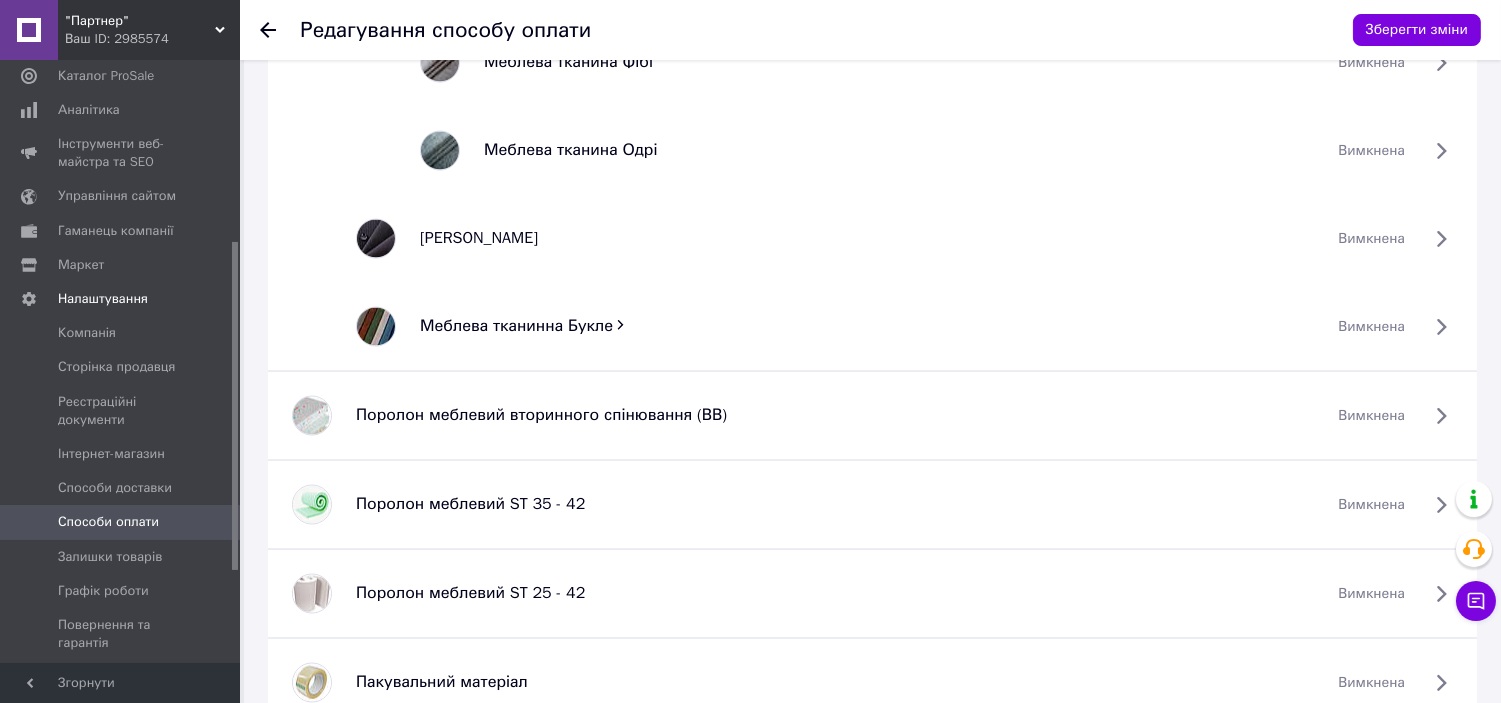 click on "вимкнена" at bounding box center [1371, 239] 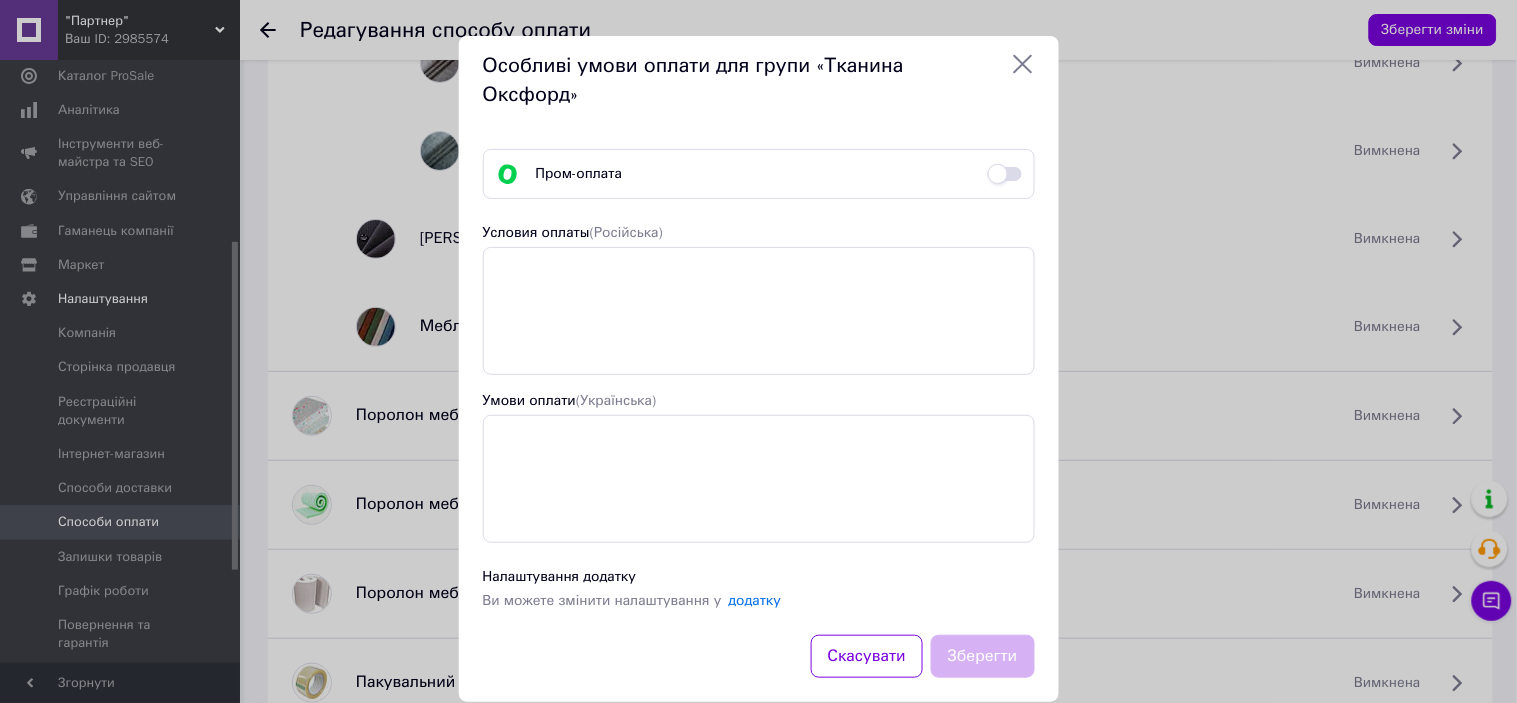 click 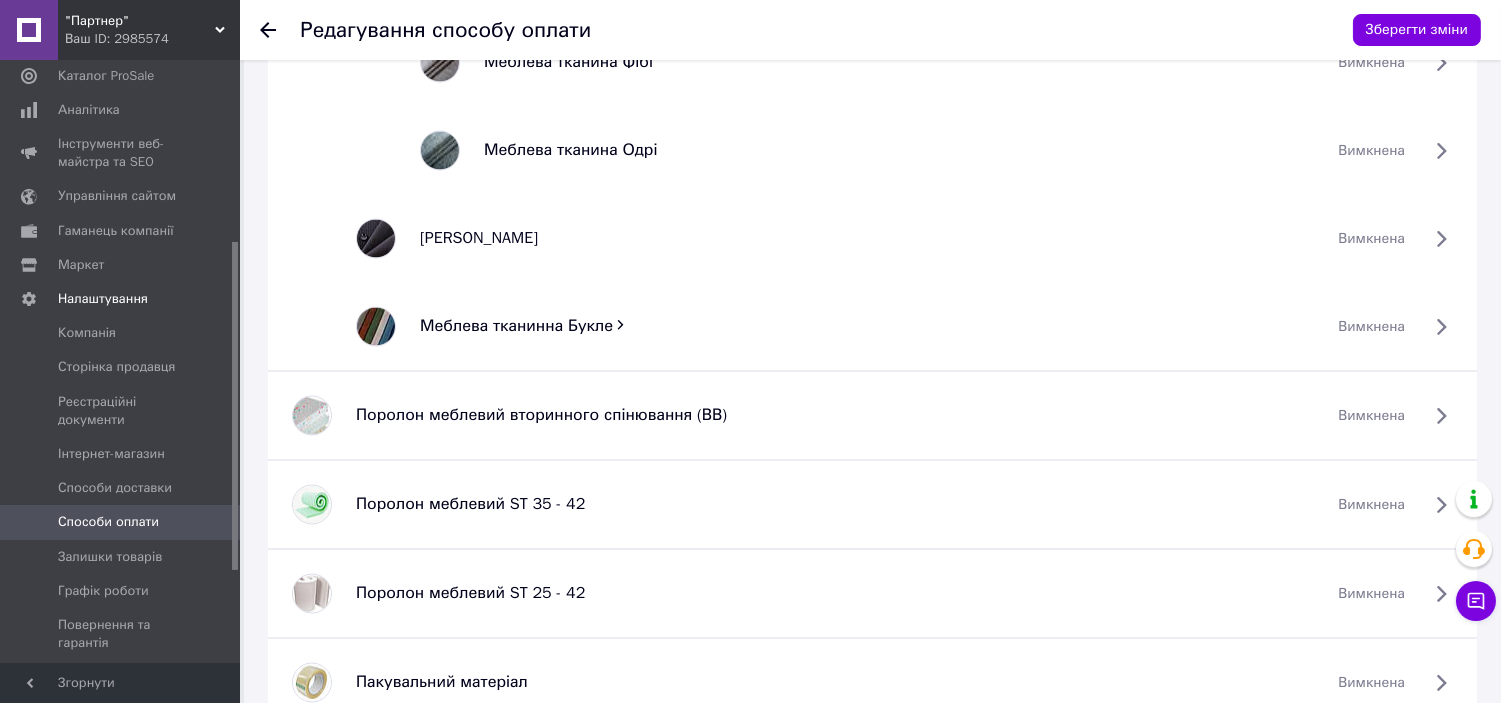 click on "Меблева тканинна Букле" at bounding box center [516, 326] 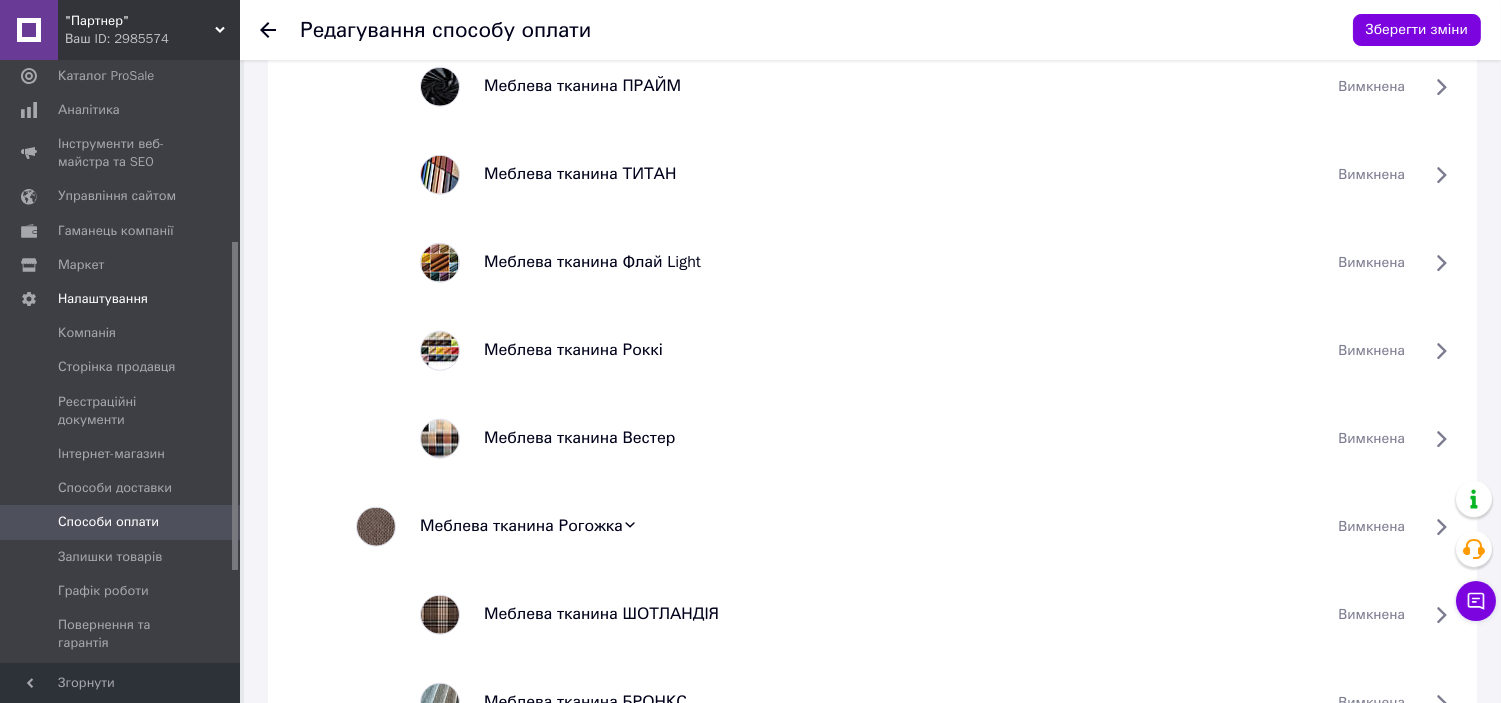 scroll, scrollTop: 3841, scrollLeft: 0, axis: vertical 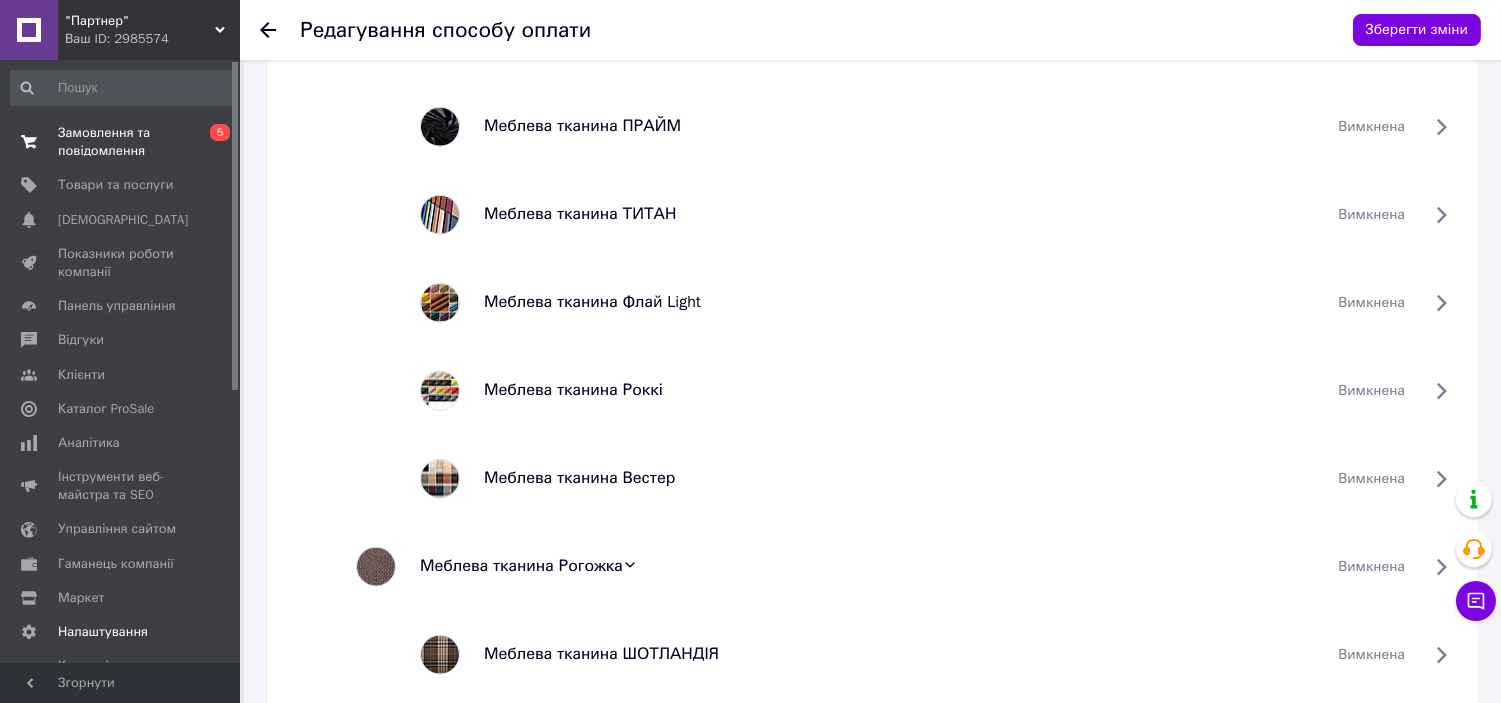 click on "Замовлення та повідомлення" at bounding box center [121, 142] 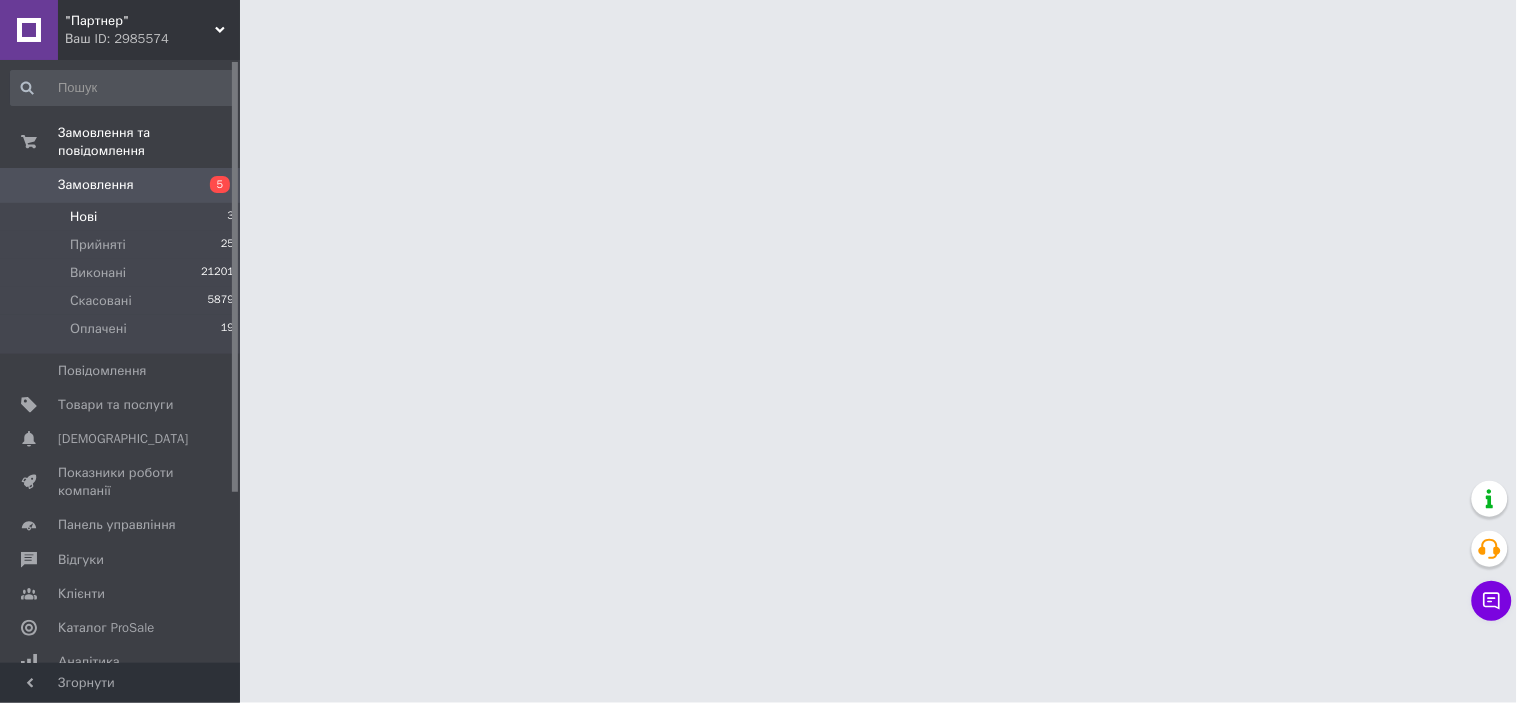 click on "Нові 3" at bounding box center (123, 217) 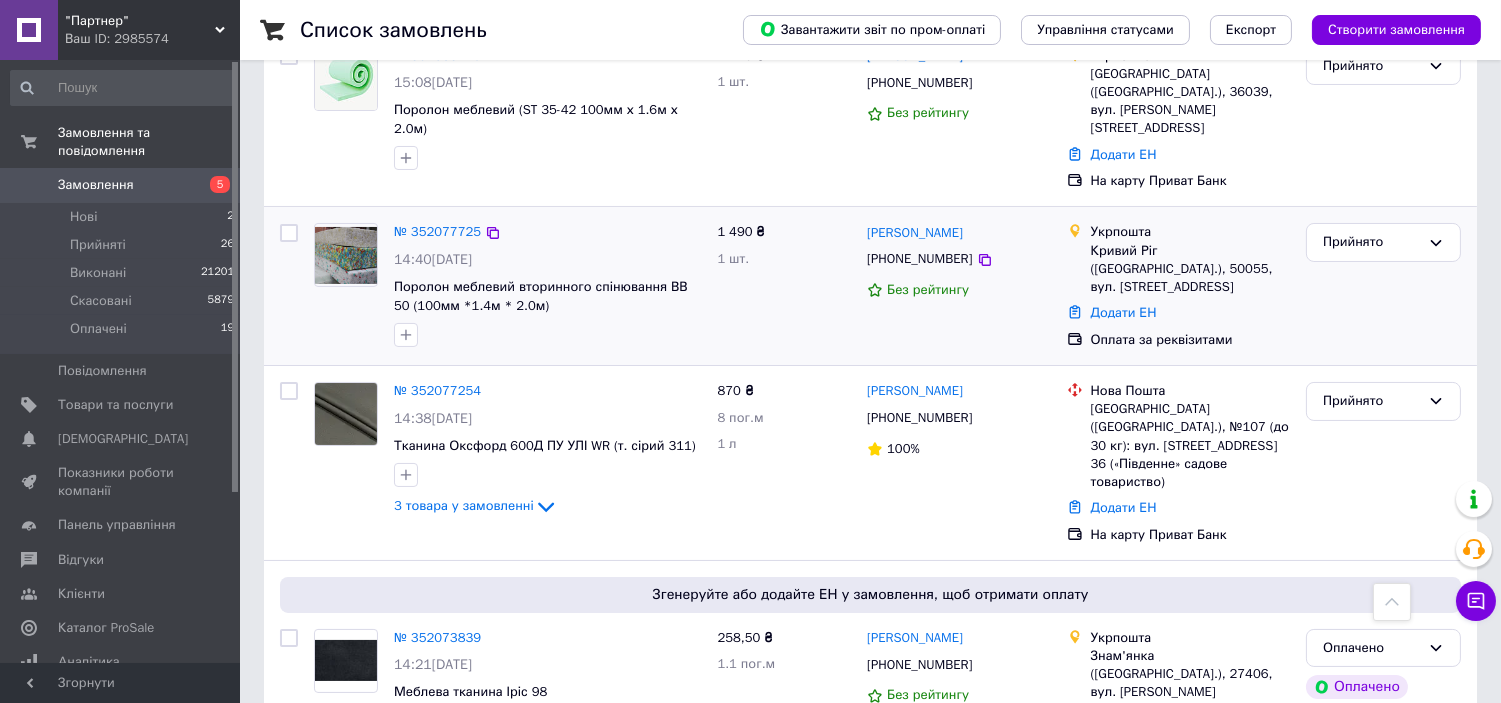 scroll, scrollTop: 333, scrollLeft: 0, axis: vertical 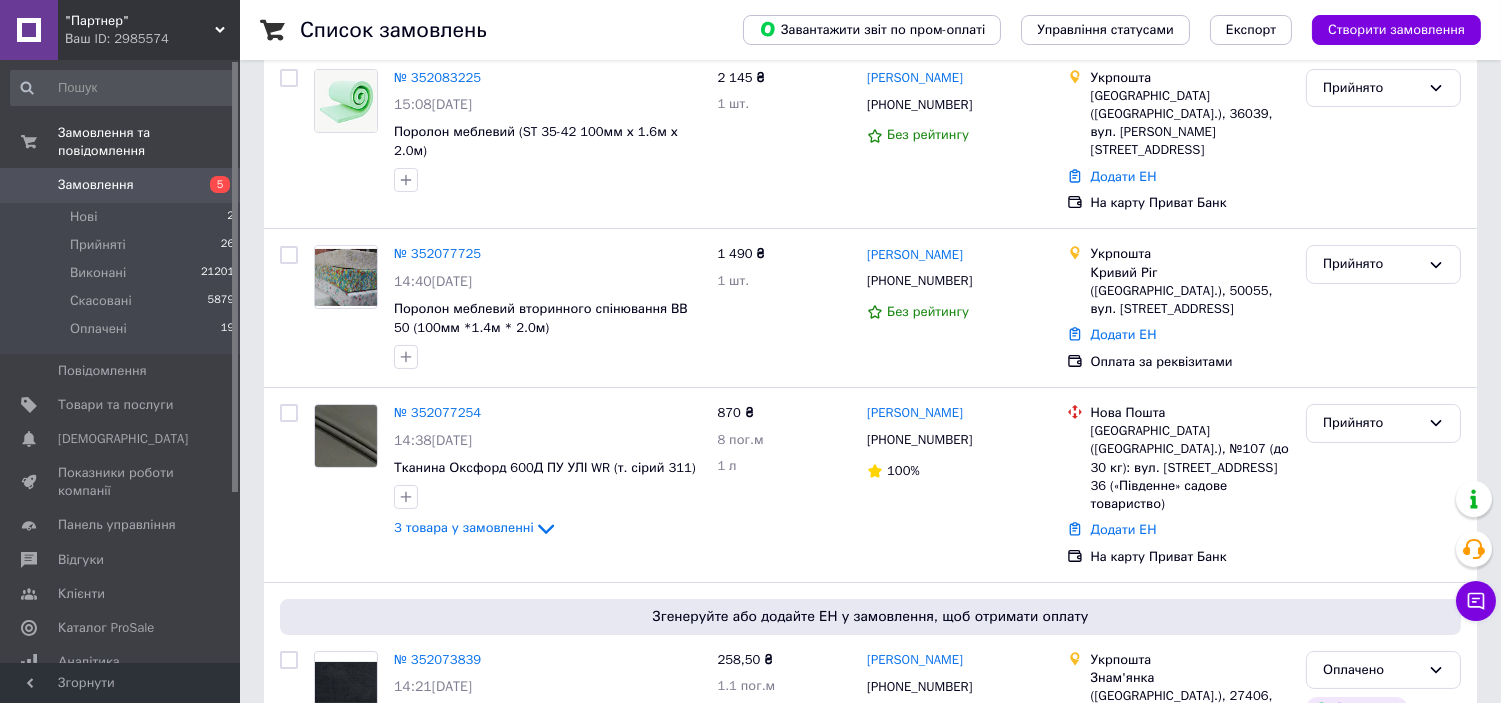 click on "Замовлення" at bounding box center [96, 185] 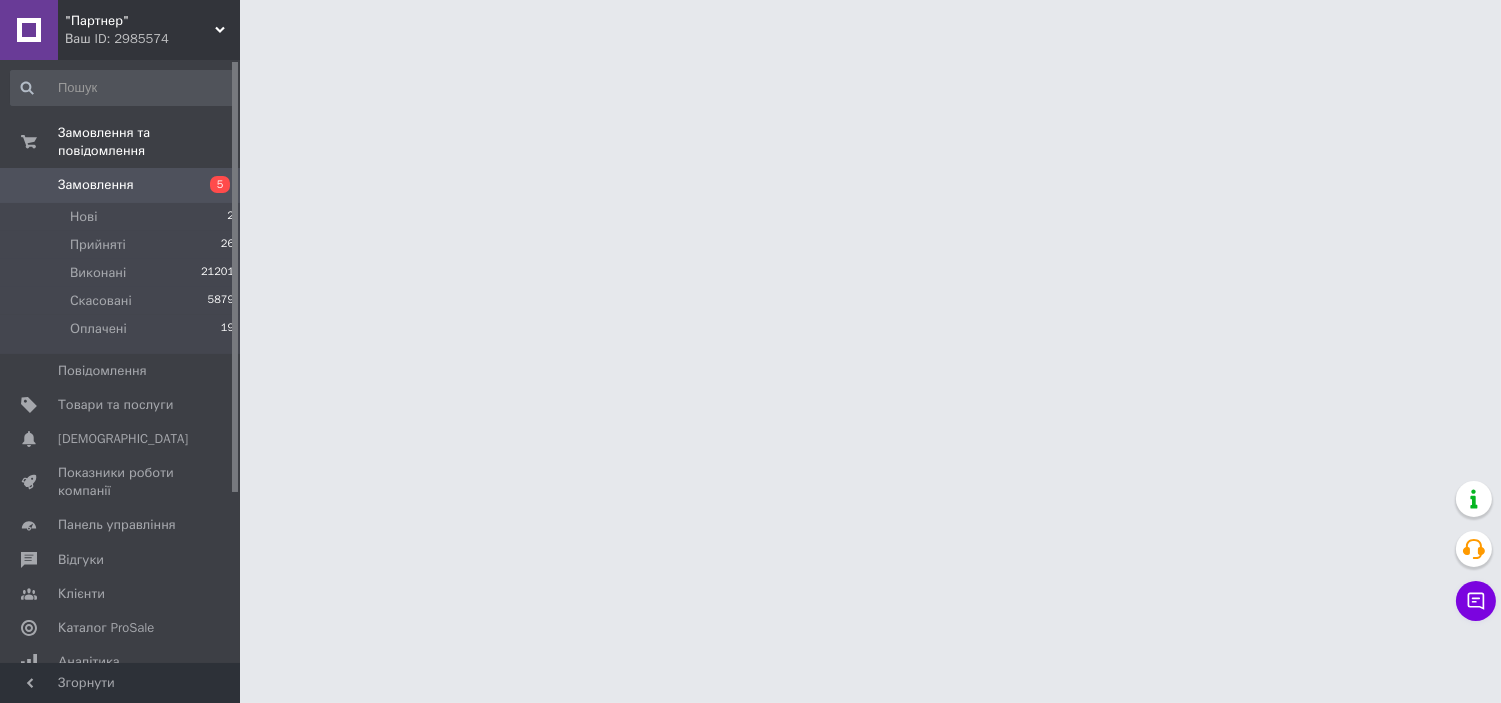 scroll, scrollTop: 0, scrollLeft: 0, axis: both 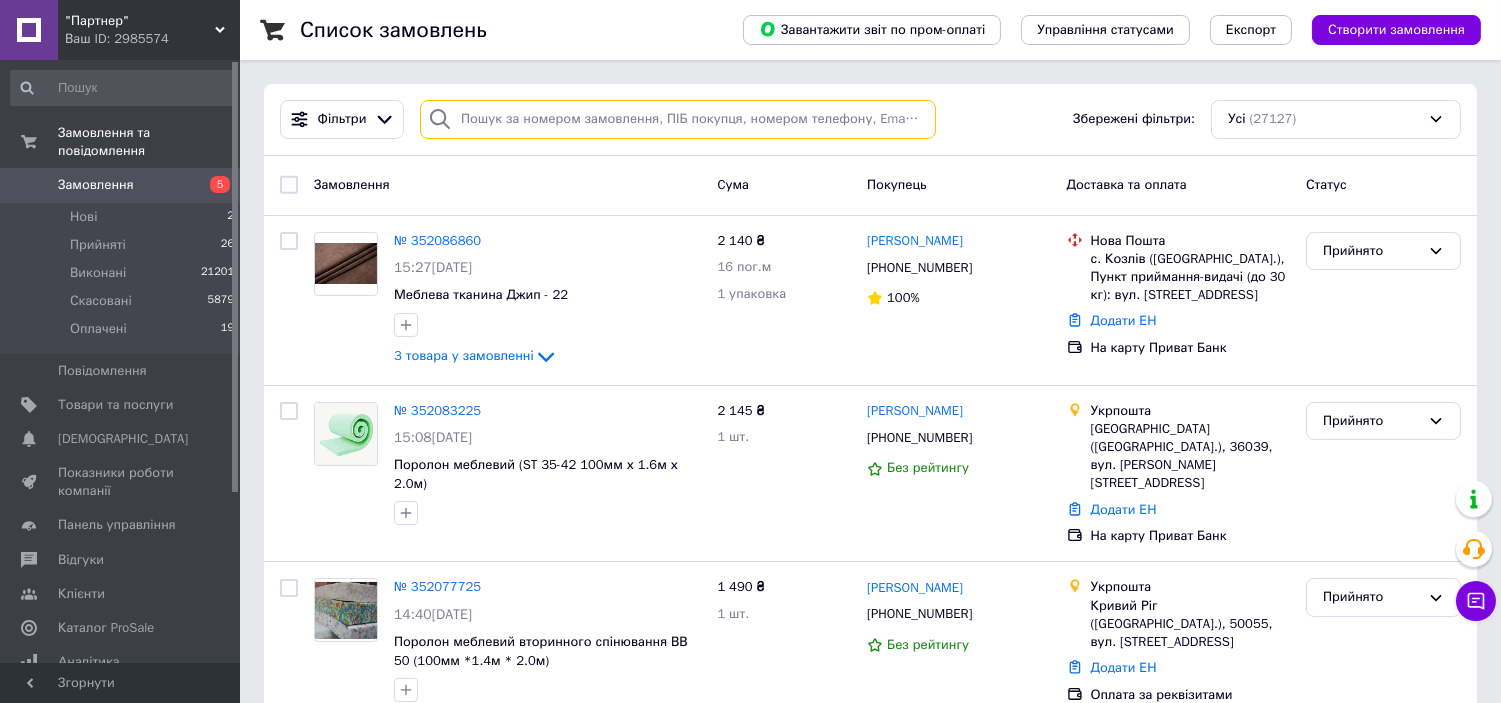 click at bounding box center (678, 119) 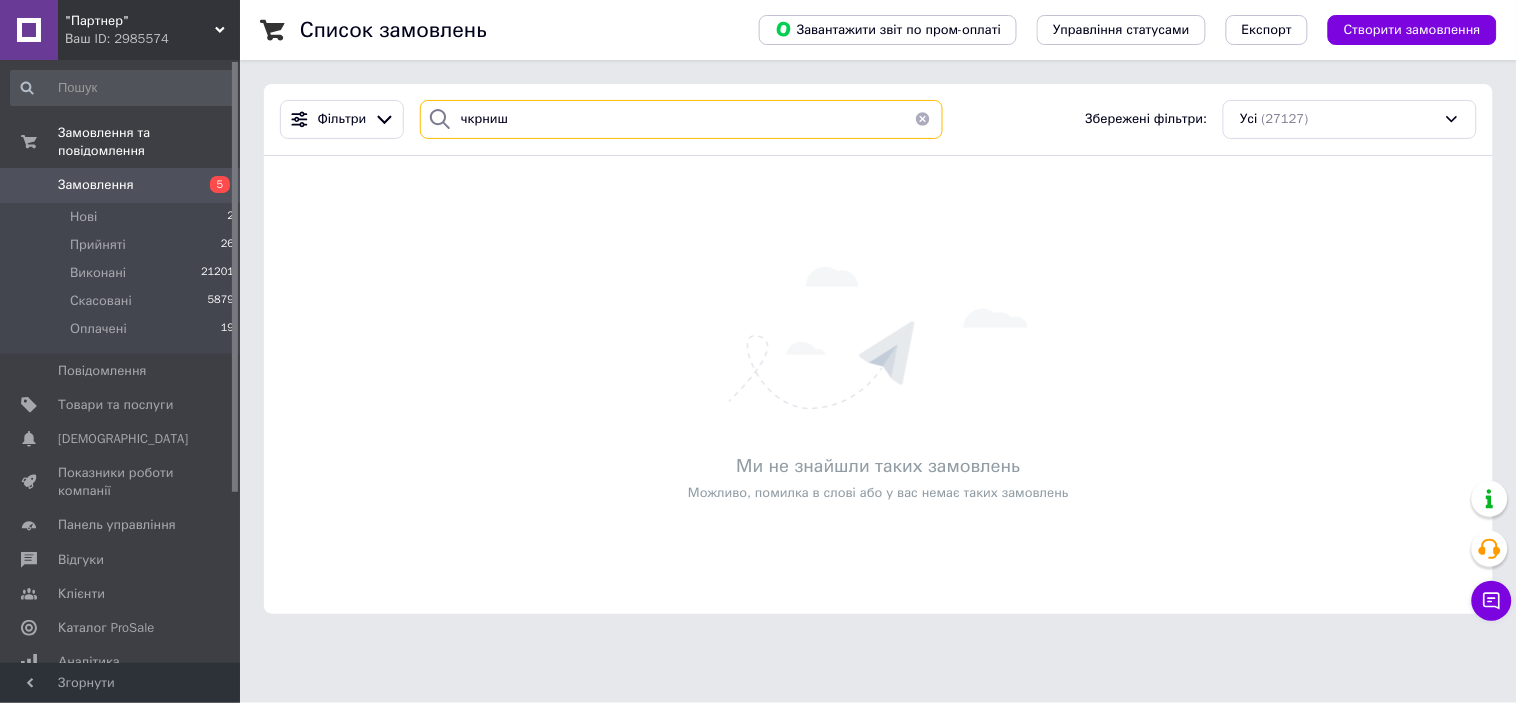 click on "чкрниш" at bounding box center (681, 119) 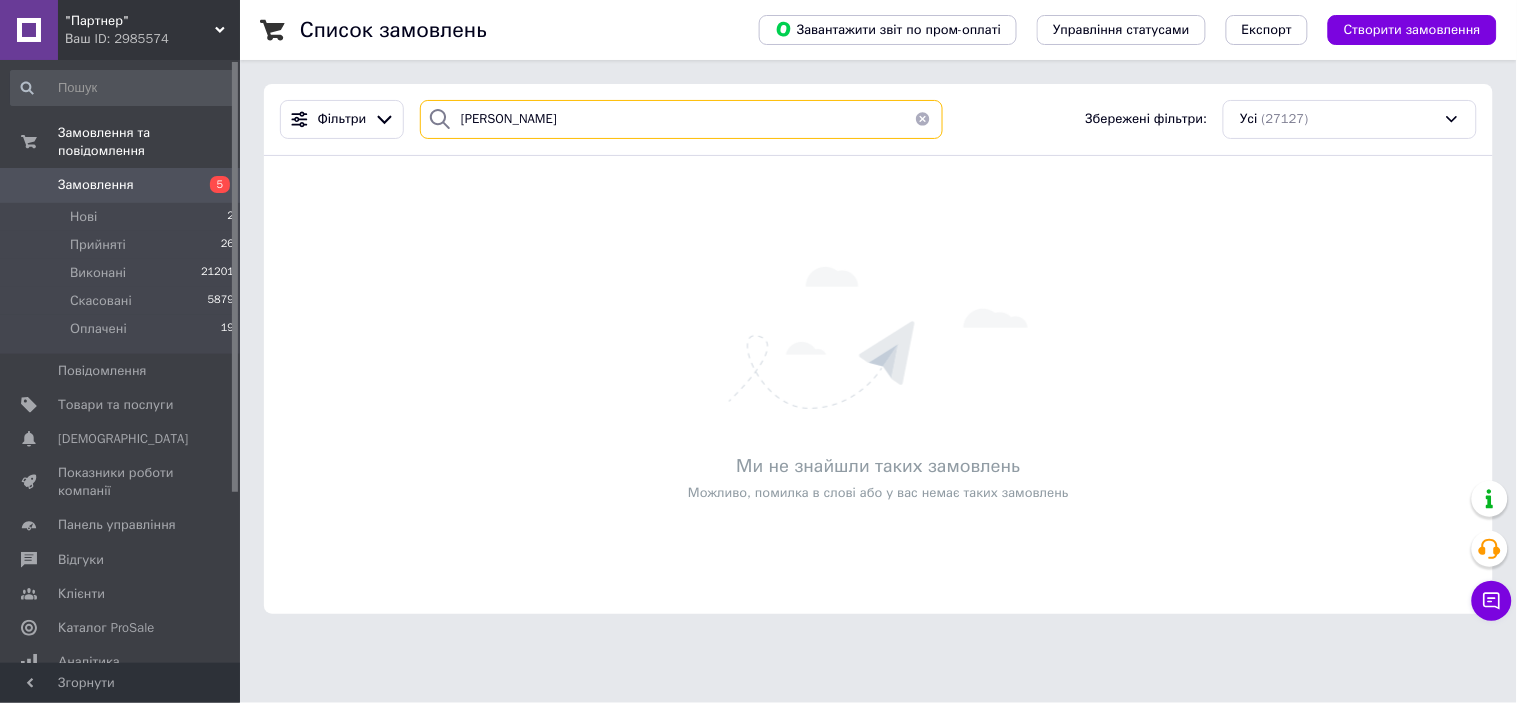 type on "черниш" 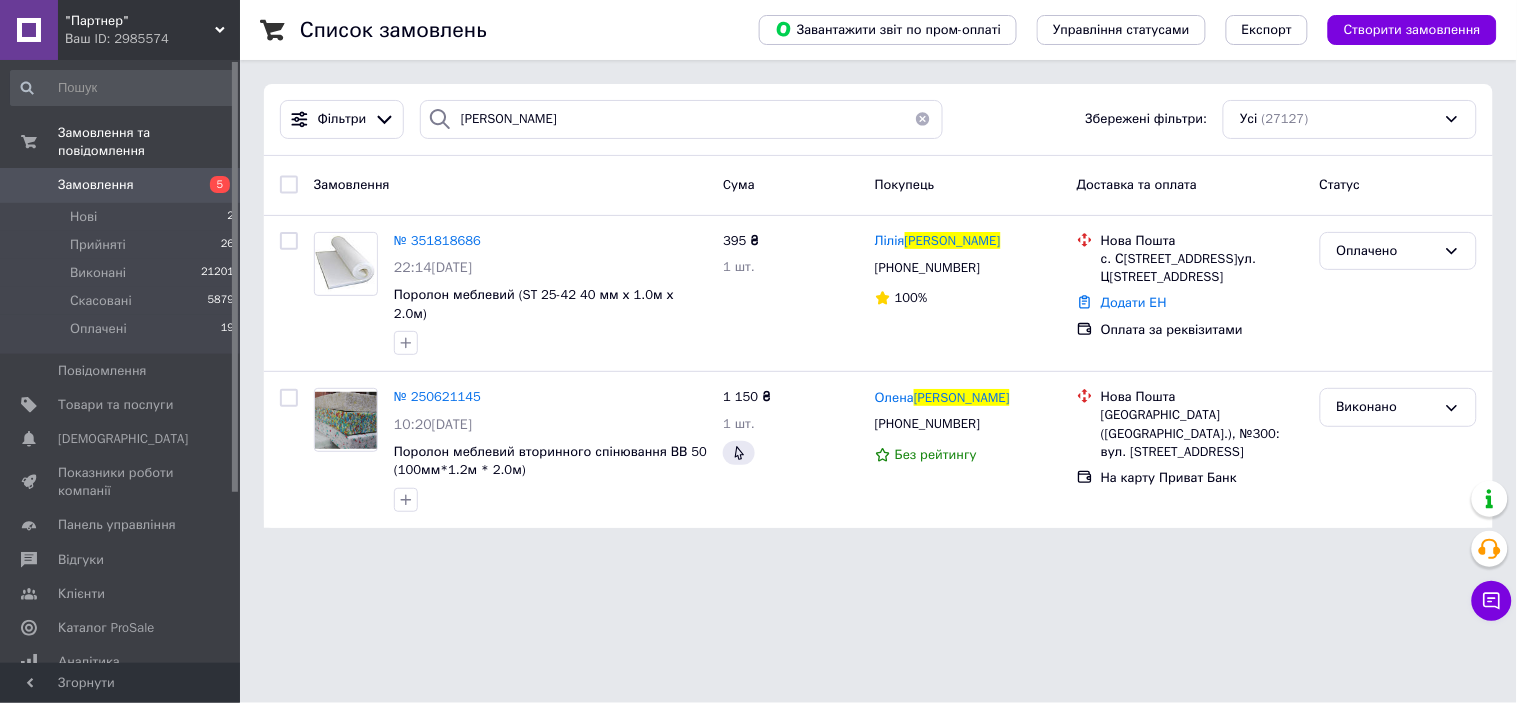 click on "№ 351818686 22:14, 08.07.2025 Поролон меблевий (ST 25-42 40 мм х 1.0м х 2.0м)" at bounding box center [550, 294] 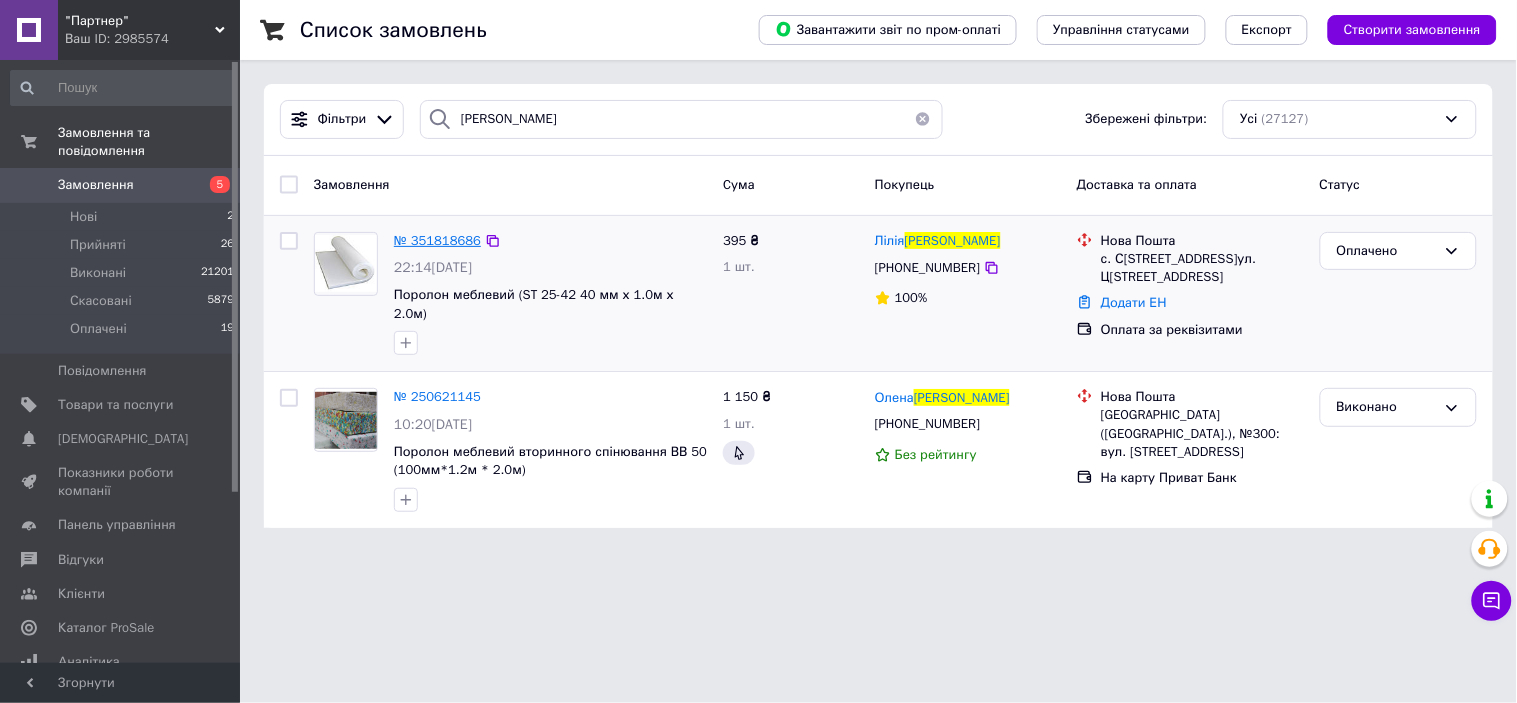 click on "№ 351818686" at bounding box center [437, 240] 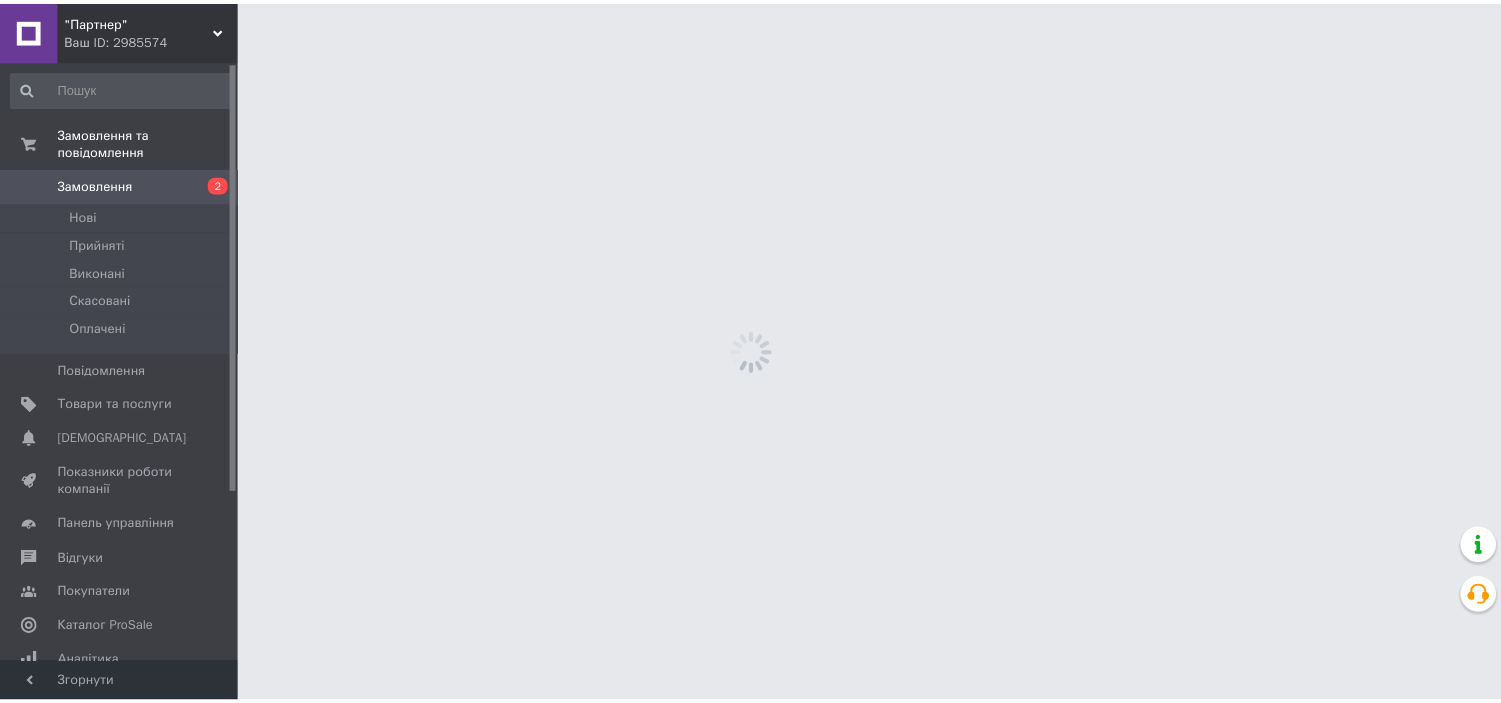 scroll, scrollTop: 0, scrollLeft: 0, axis: both 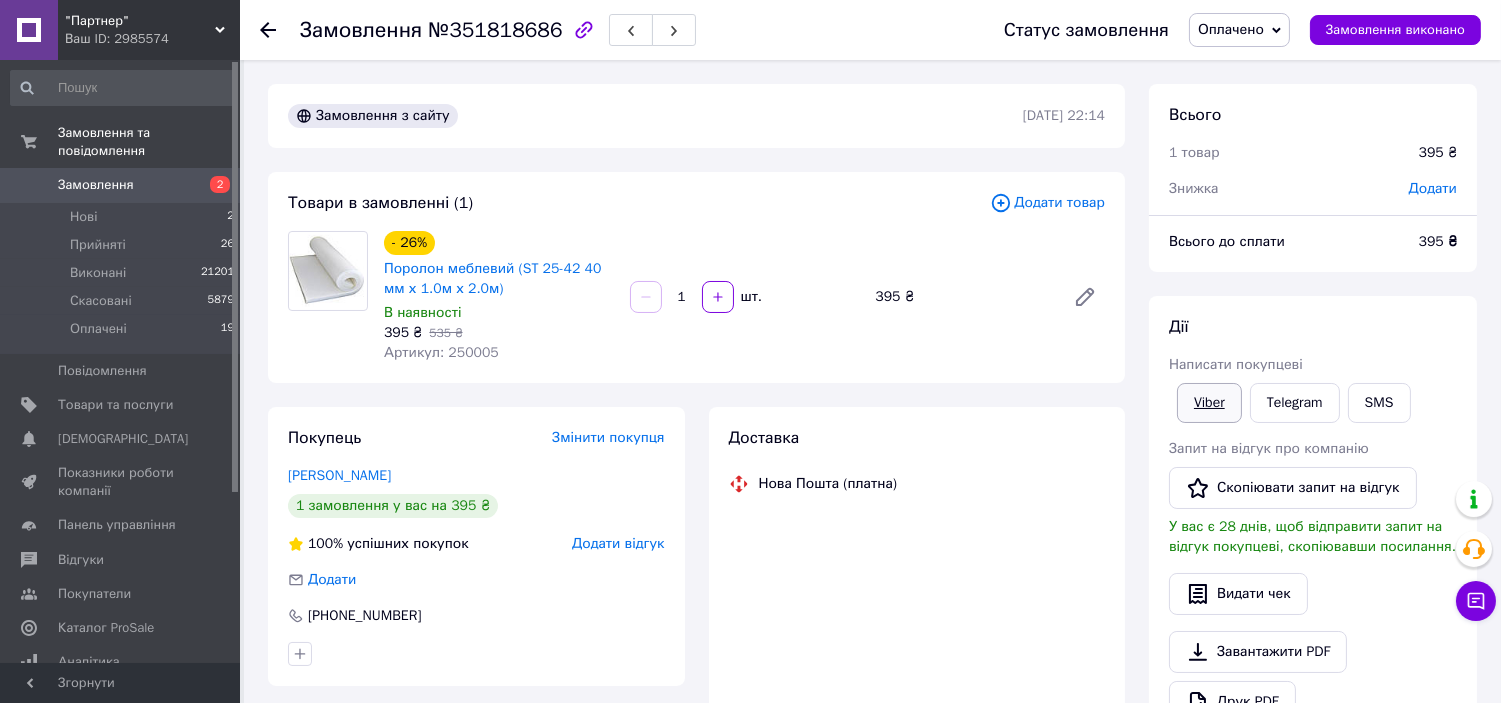 click on "Viber" at bounding box center [1209, 403] 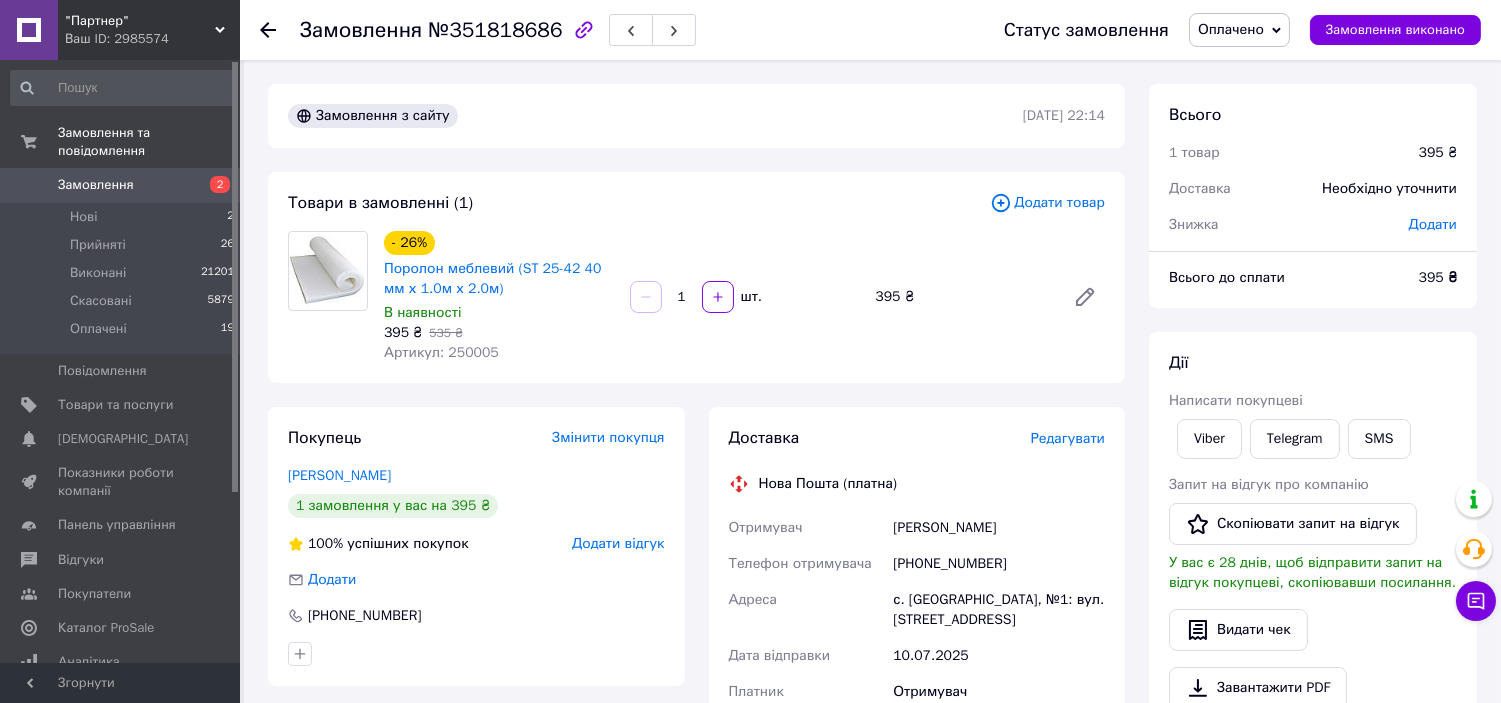 click on "Оплачено" at bounding box center [1239, 30] 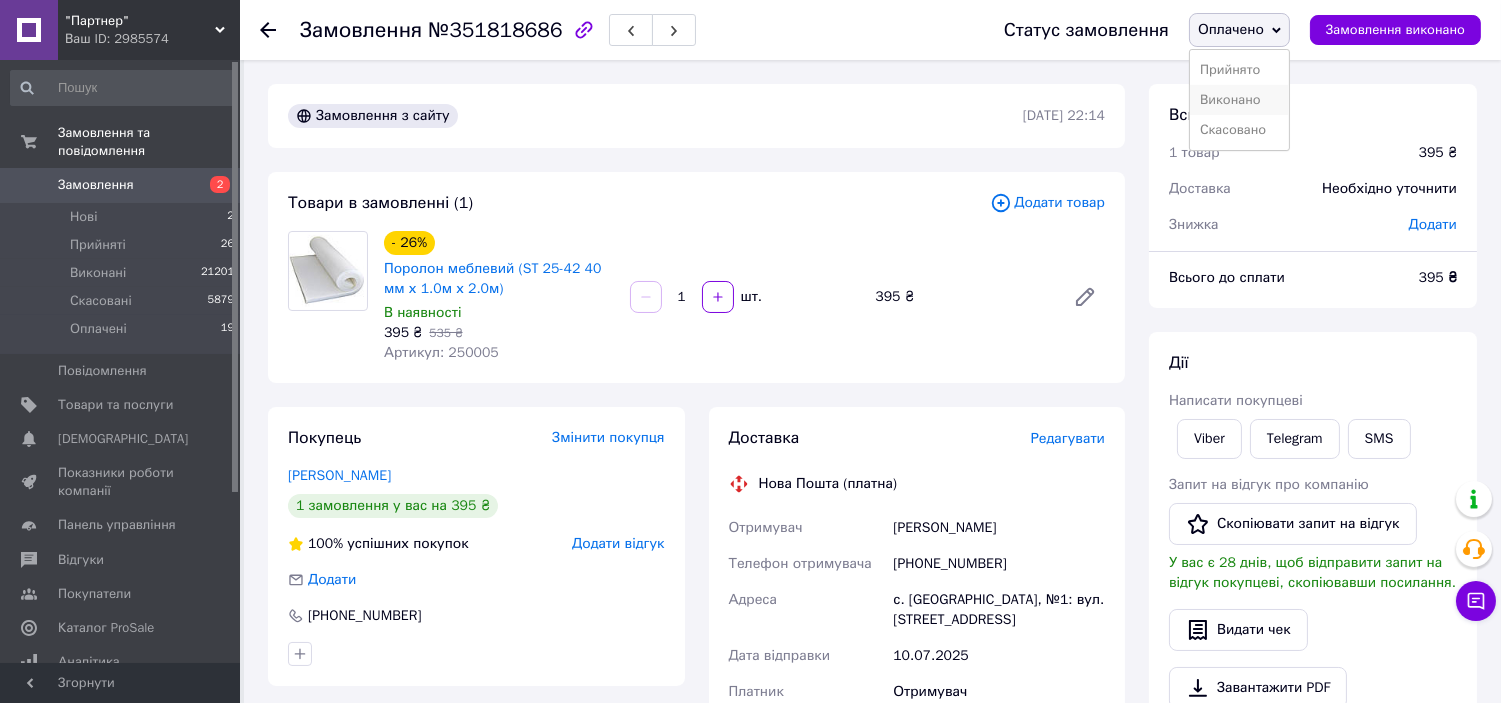 click on "Виконано" at bounding box center (1239, 100) 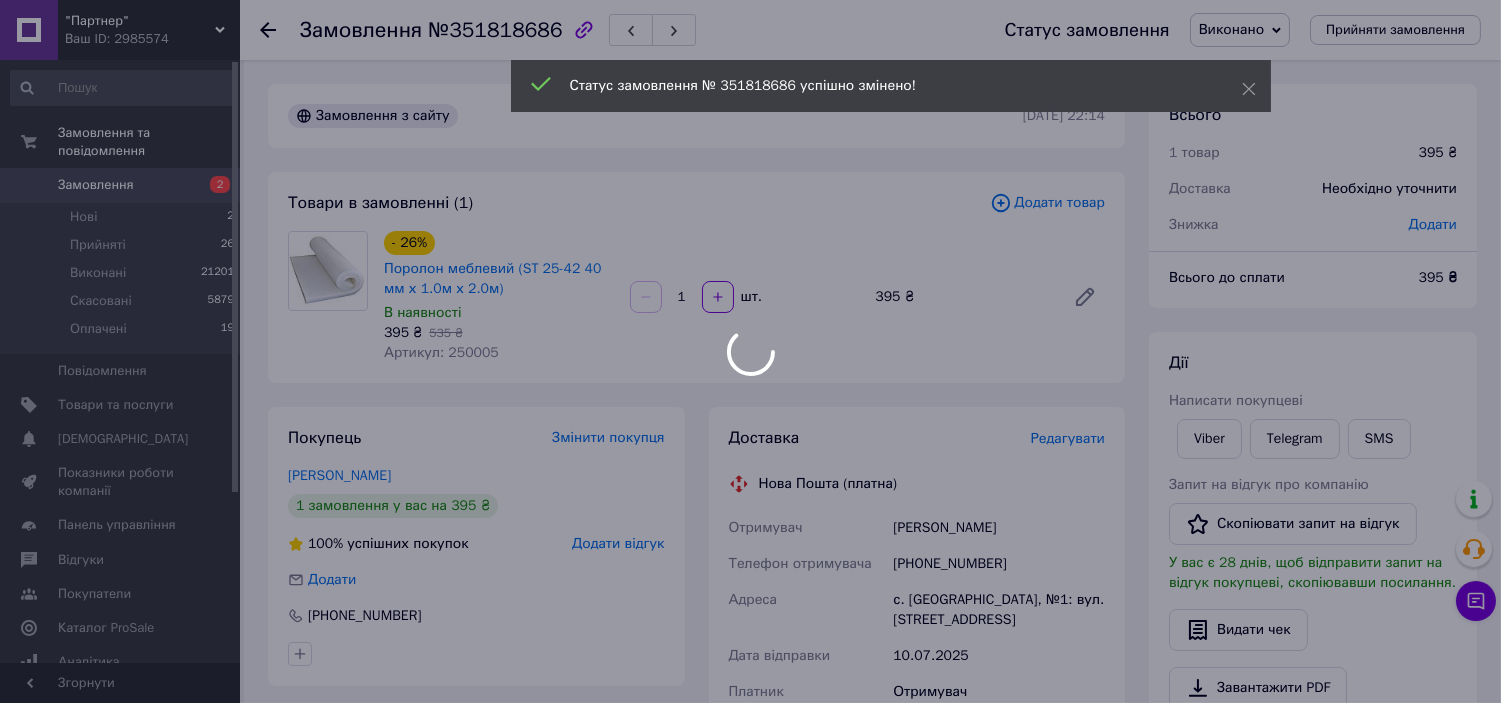 click at bounding box center [750, 351] 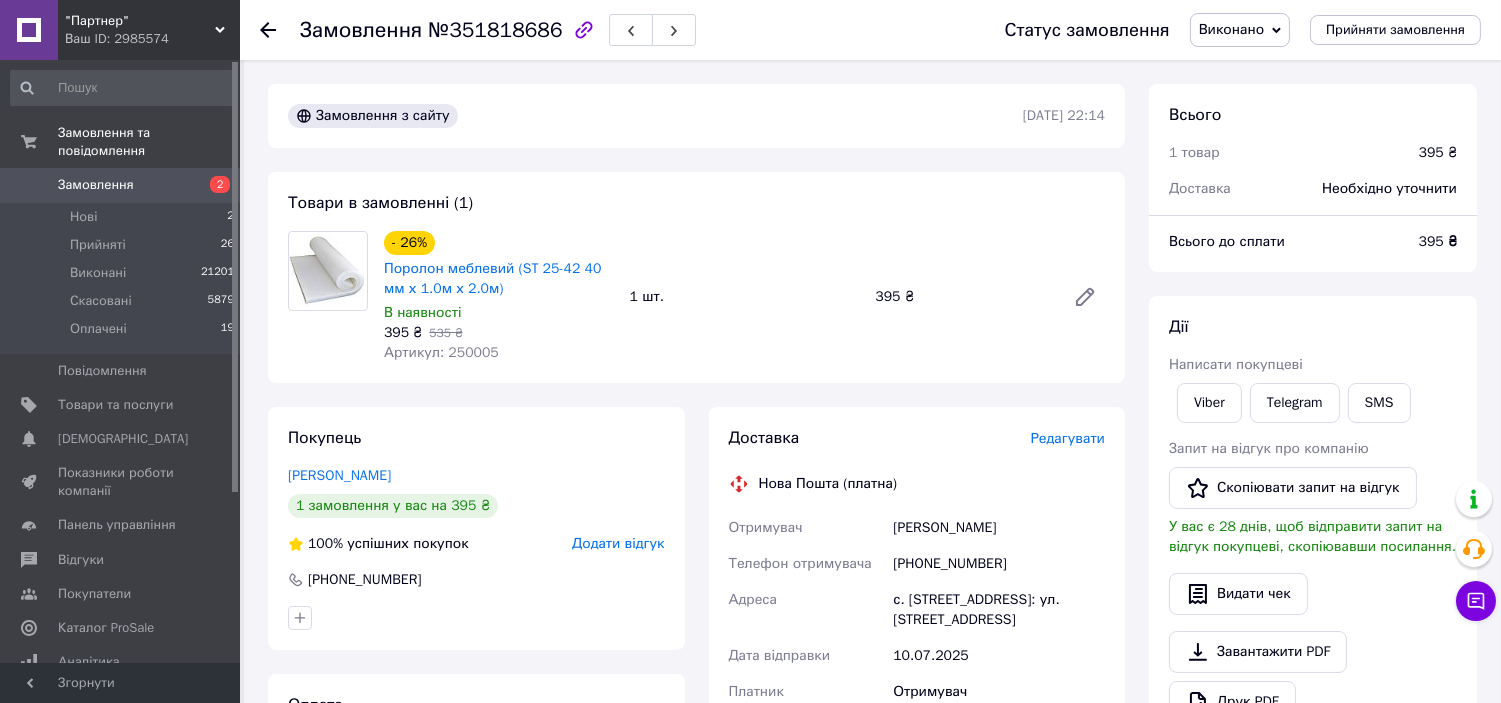 click on "Замовлення" at bounding box center (96, 185) 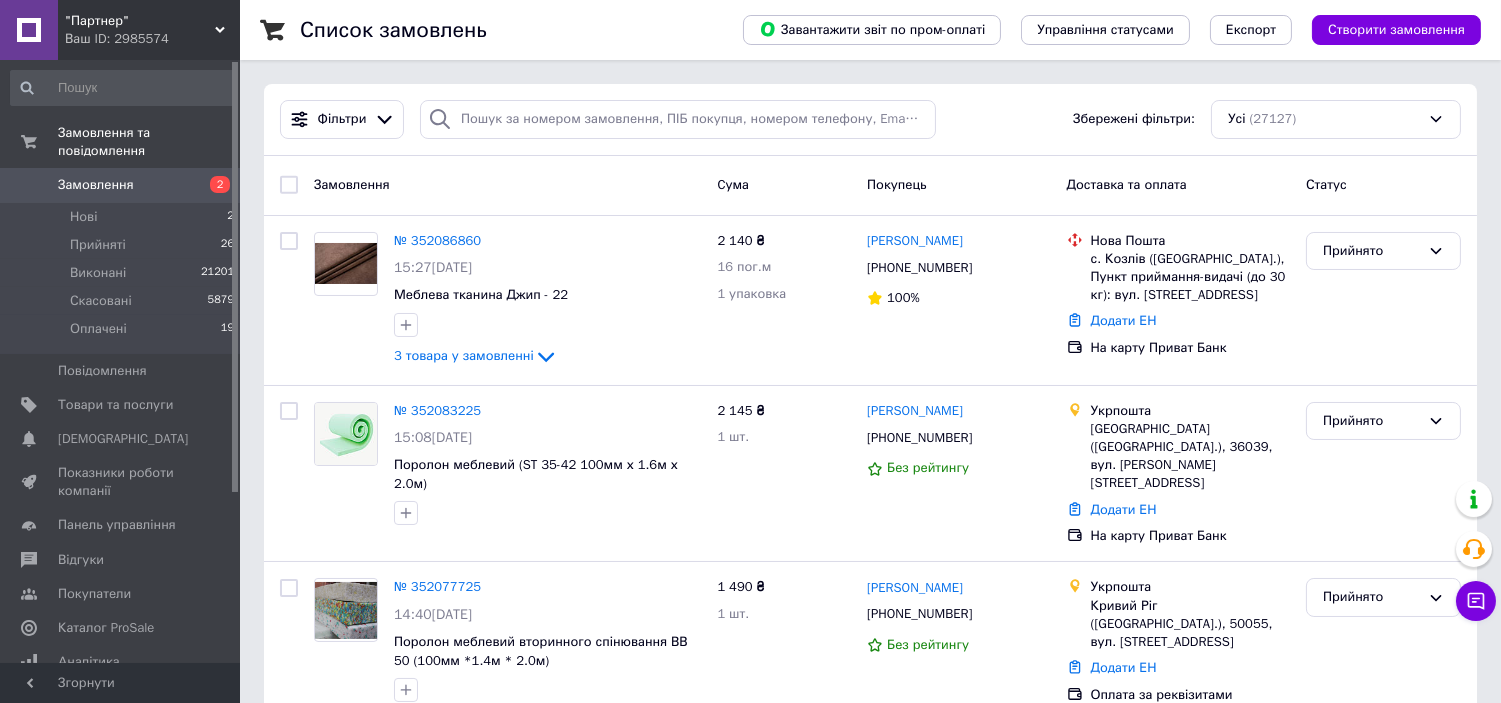click on "Замовлення" at bounding box center [121, 185] 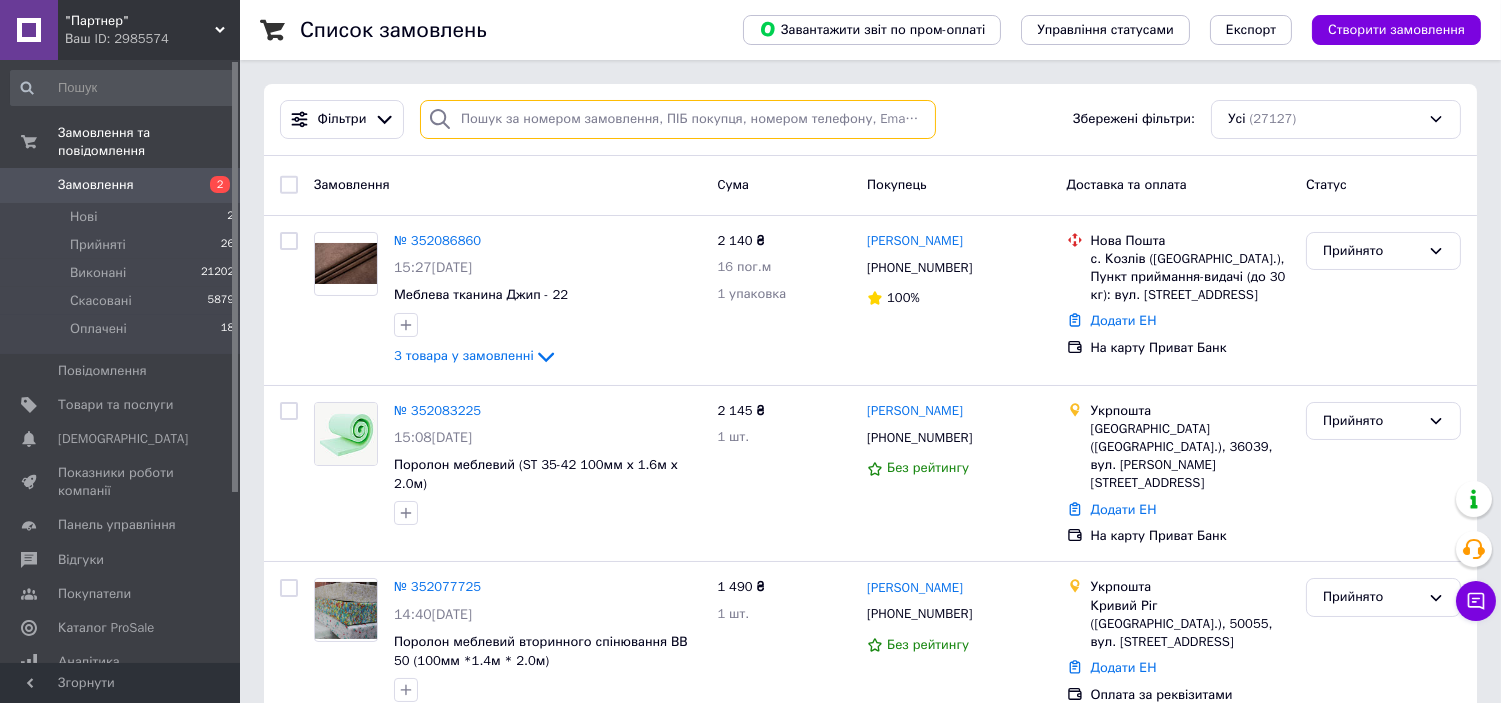 click at bounding box center (678, 119) 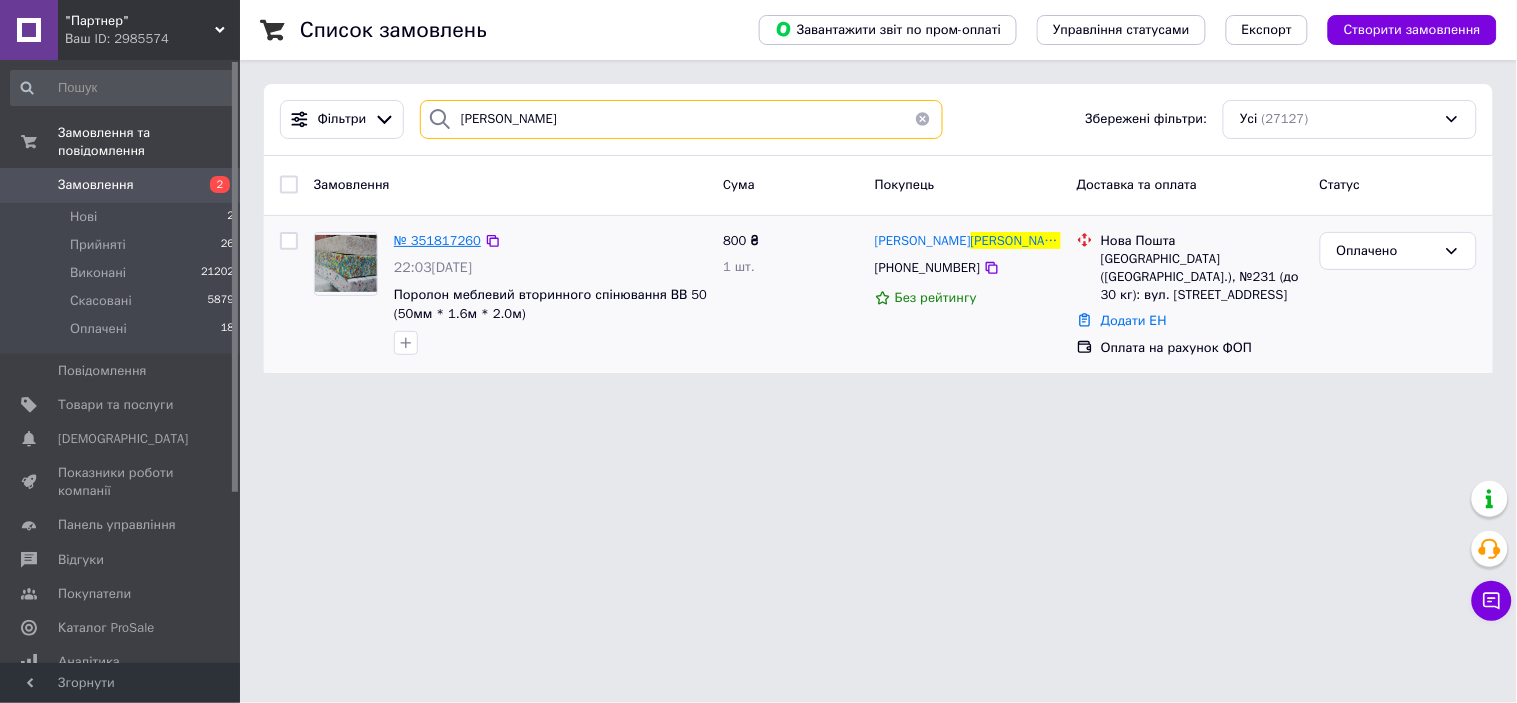 type on "[PERSON_NAME]" 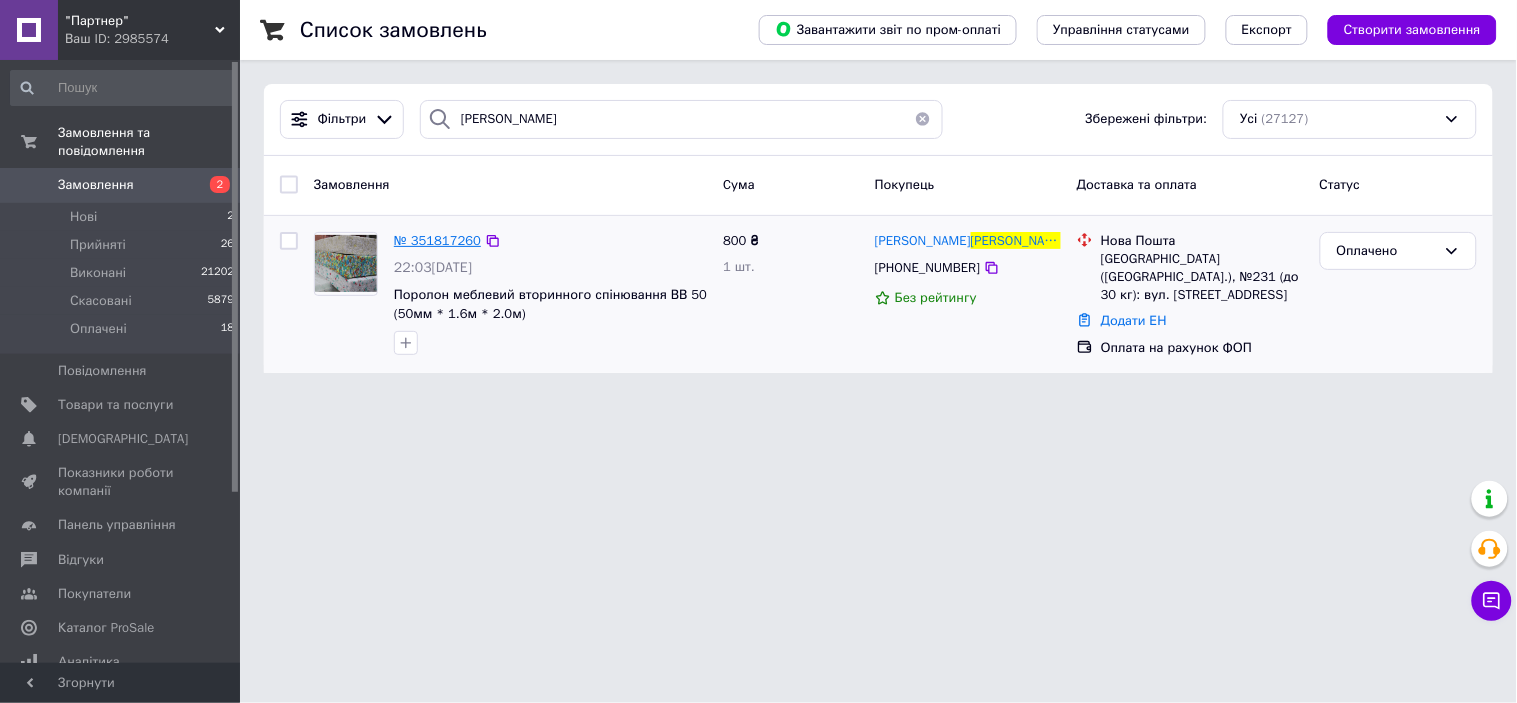 click on "№ 351817260" at bounding box center [437, 240] 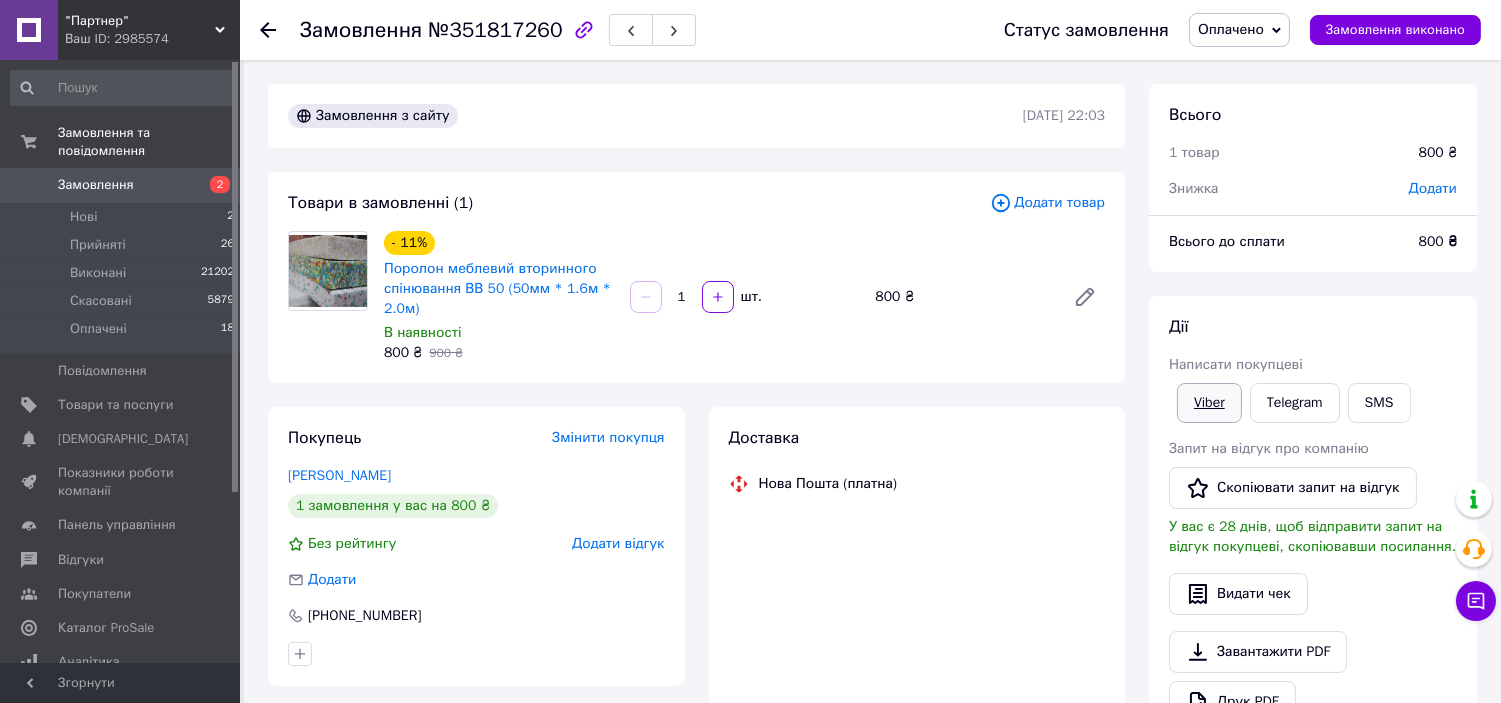 click on "Viber" at bounding box center (1209, 403) 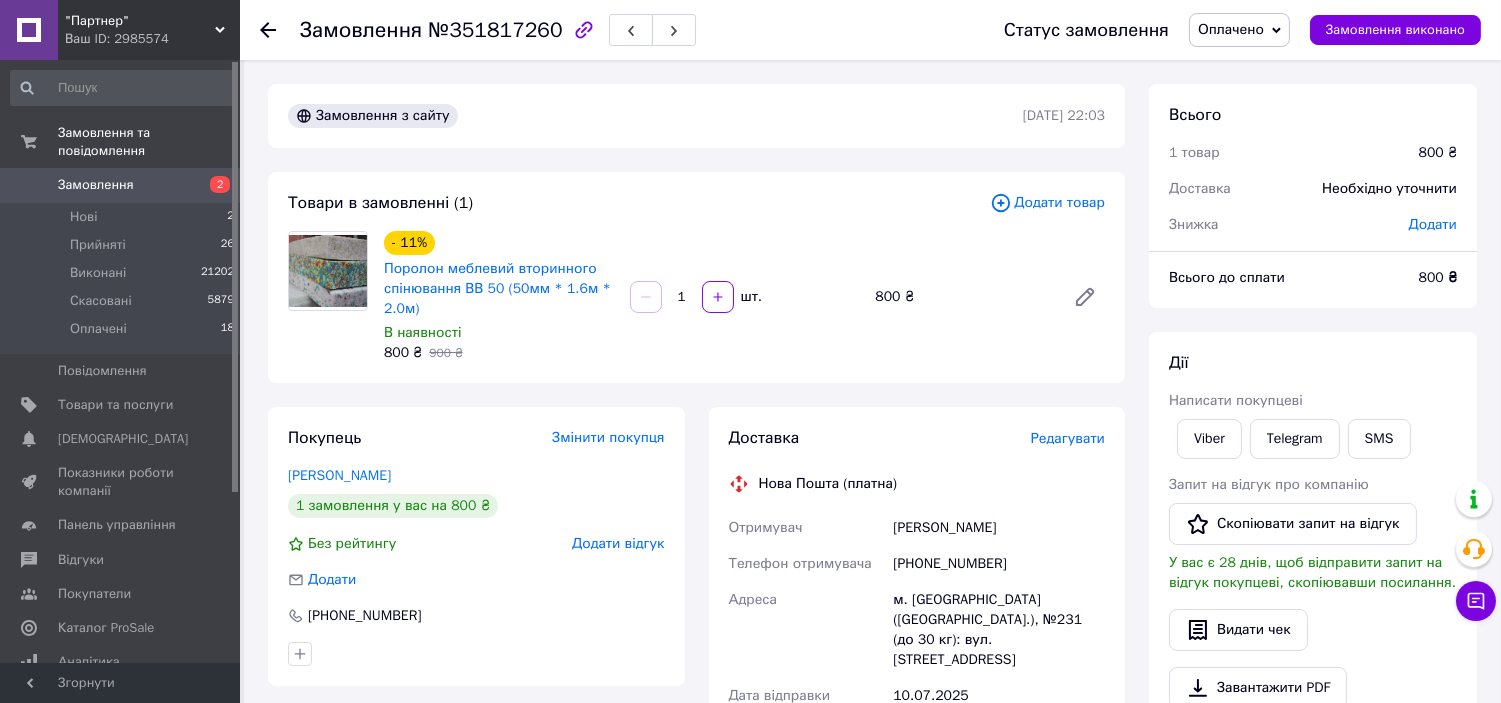 click on "Оплачено" at bounding box center [1231, 29] 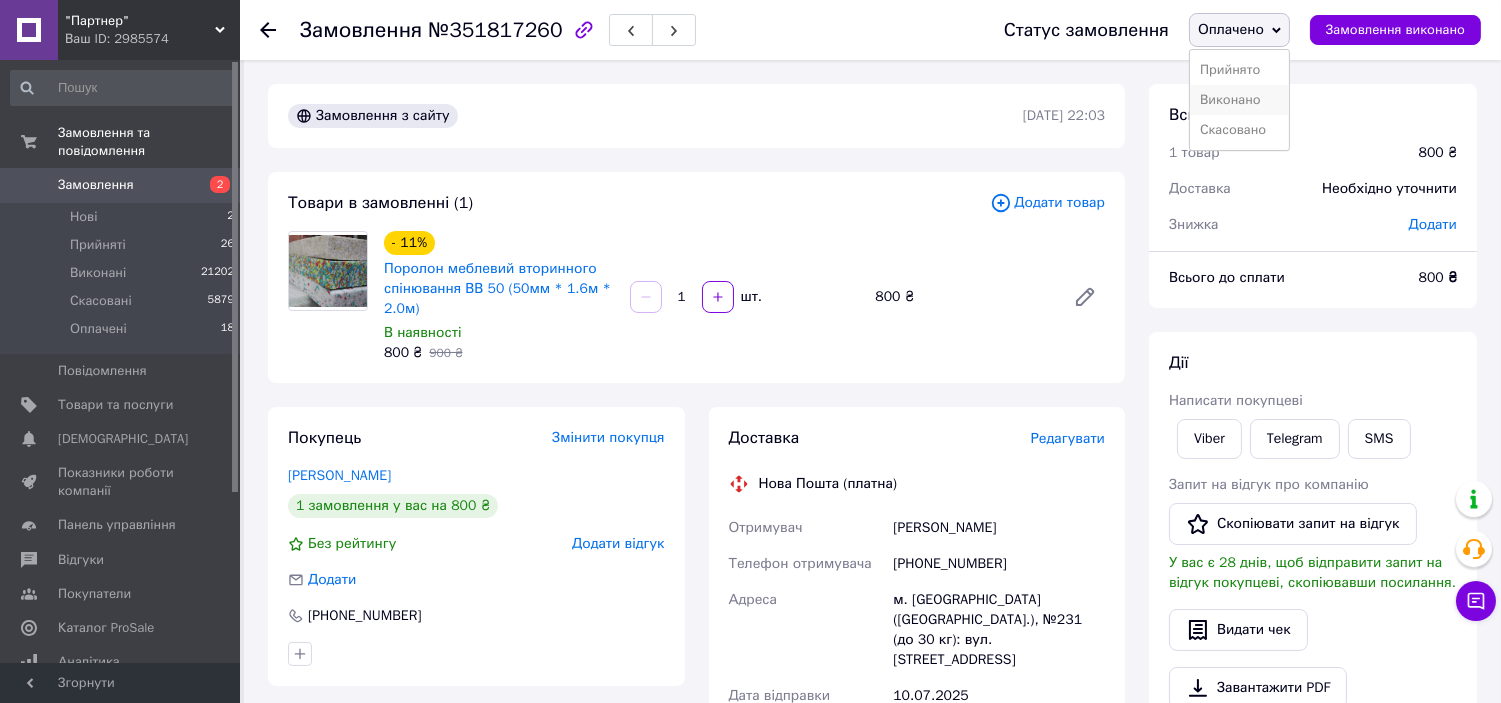 click on "Виконано" at bounding box center (1239, 100) 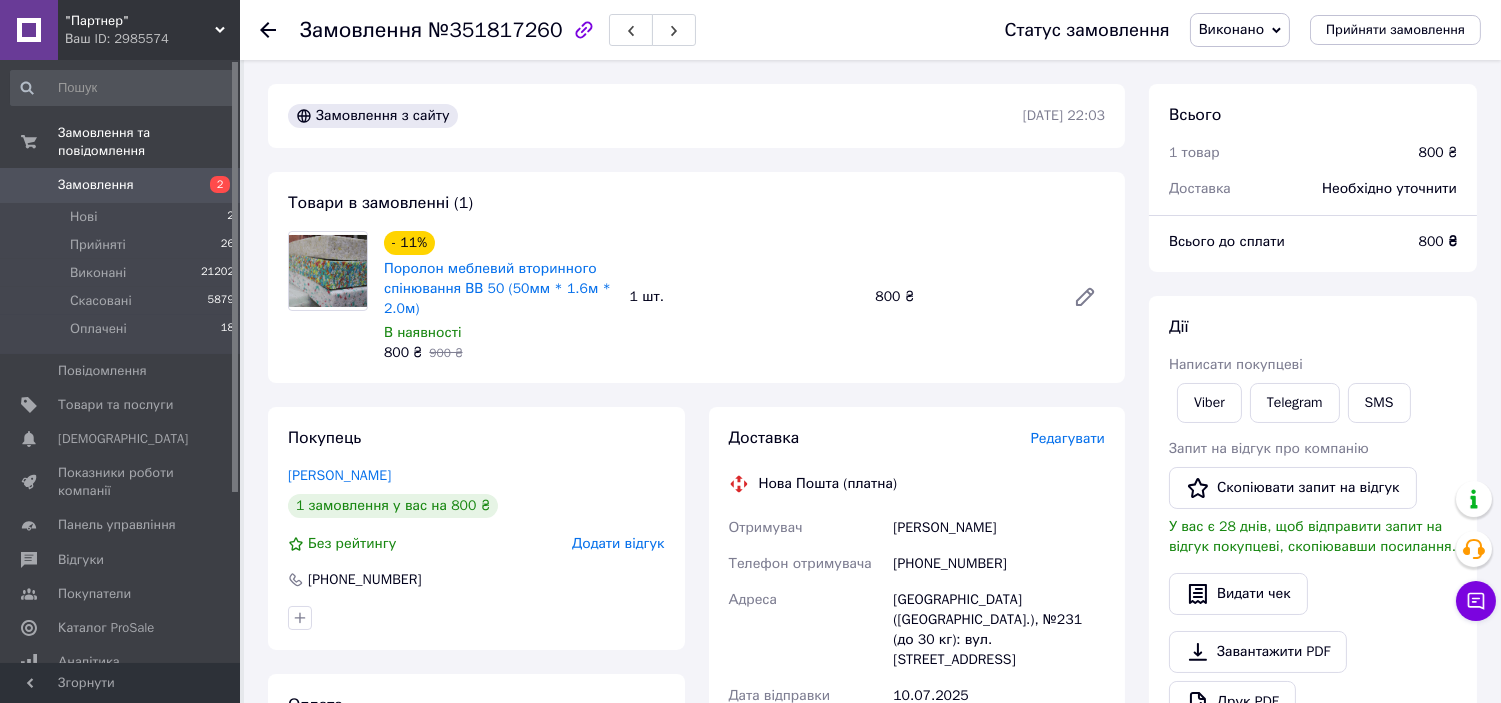 click on "Замовлення" at bounding box center (96, 185) 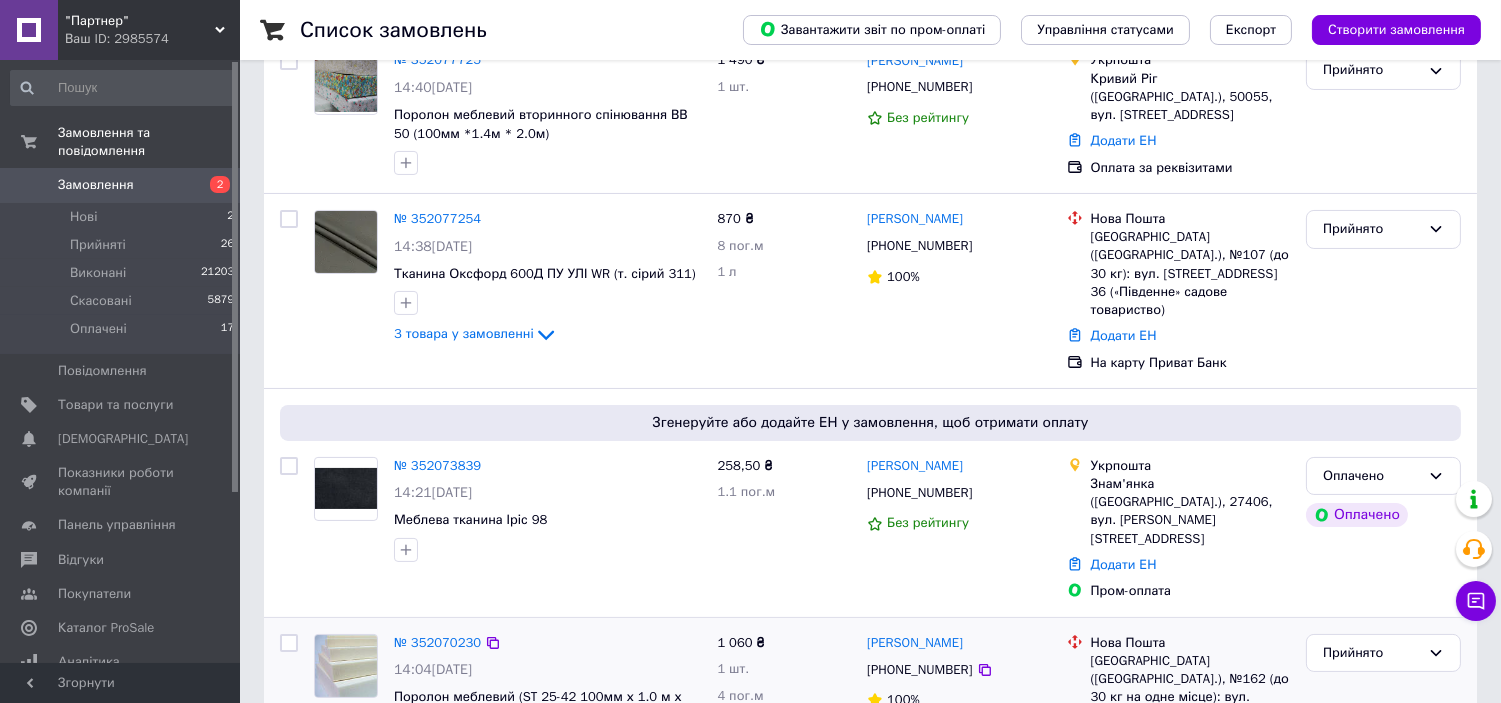 scroll, scrollTop: 666, scrollLeft: 0, axis: vertical 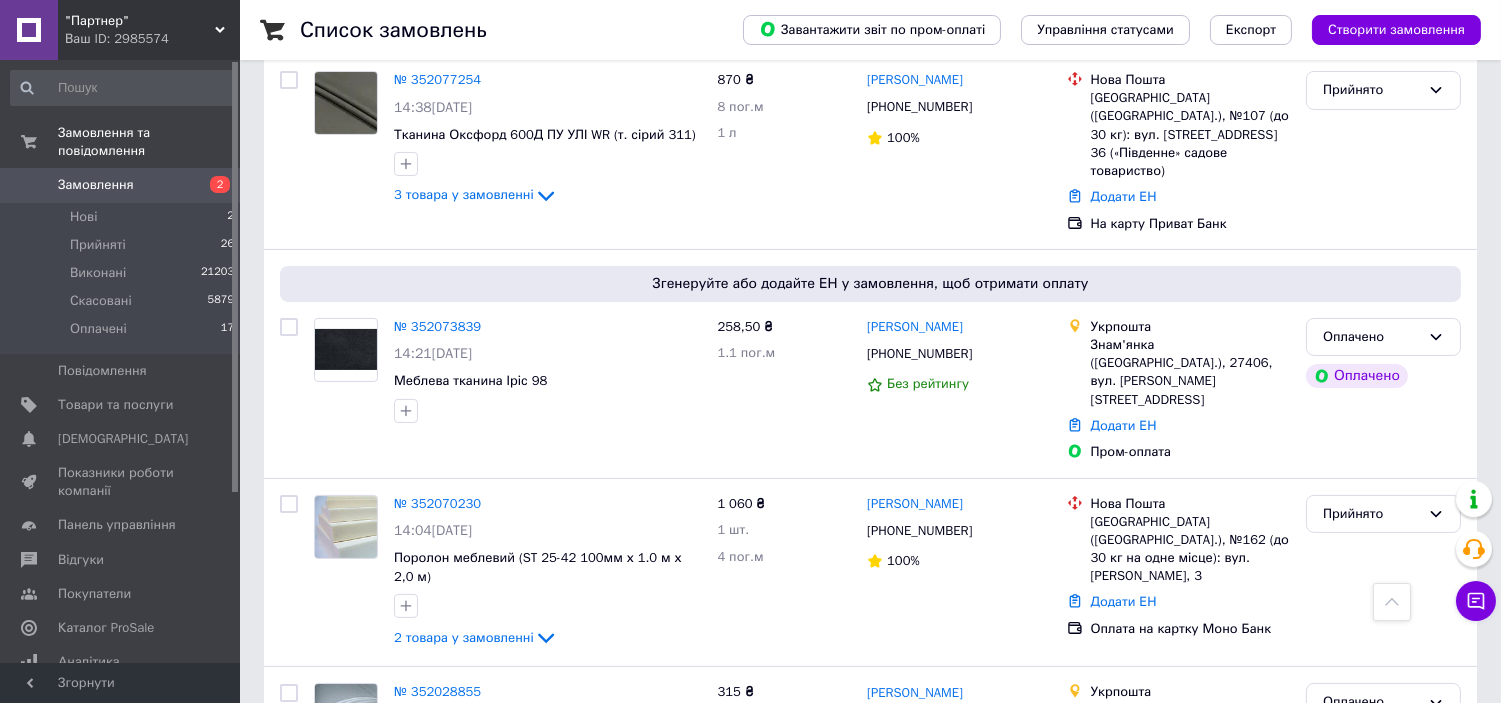 click on "Замовлення" at bounding box center [121, 185] 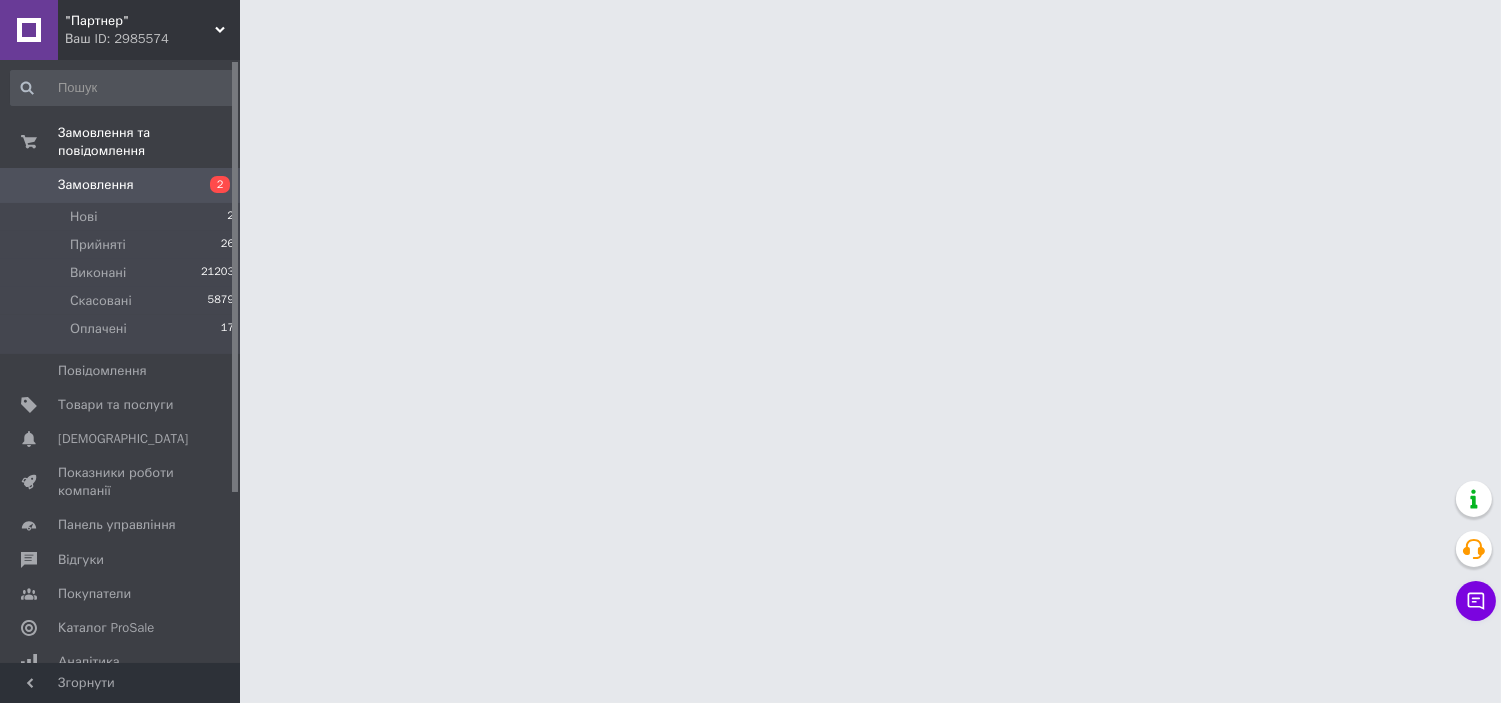 scroll, scrollTop: 0, scrollLeft: 0, axis: both 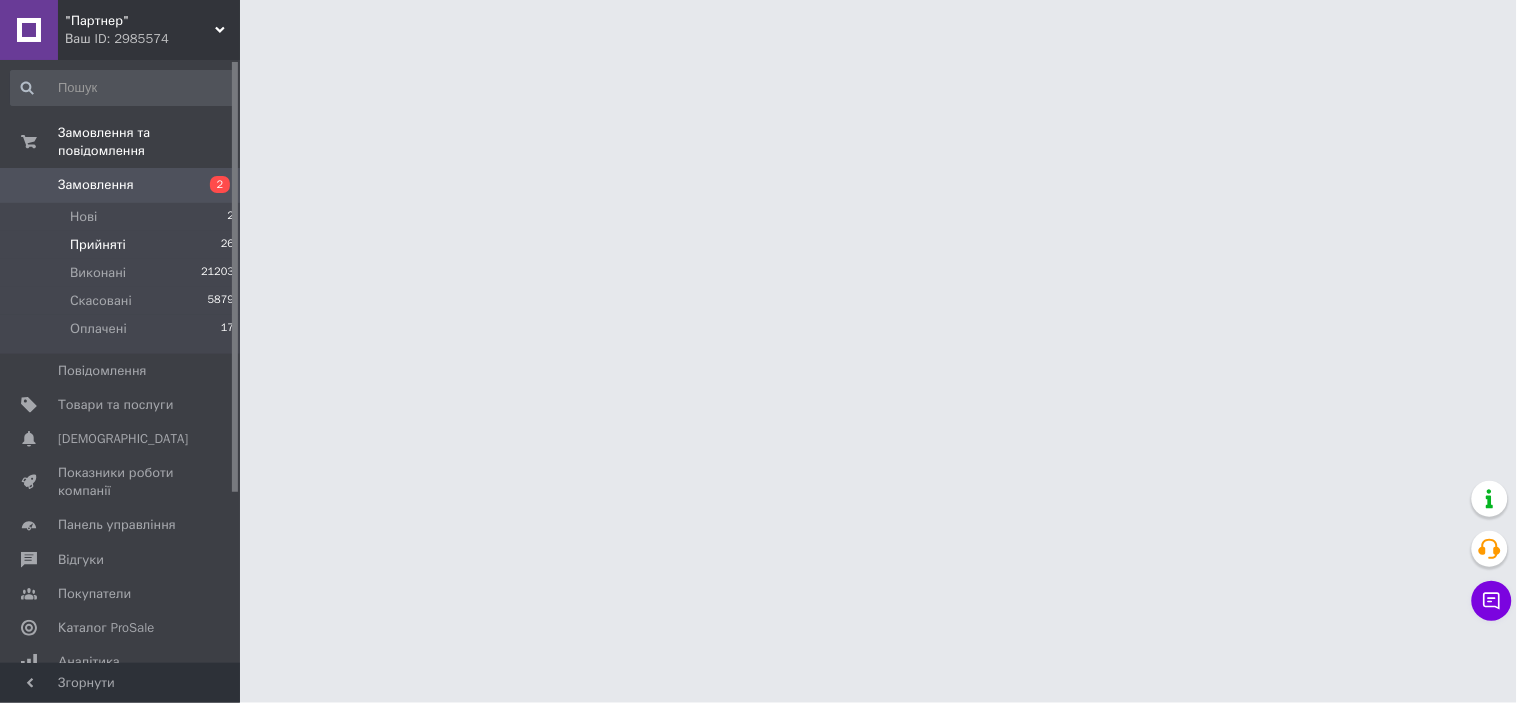 click on "Прийняті 26" at bounding box center (123, 245) 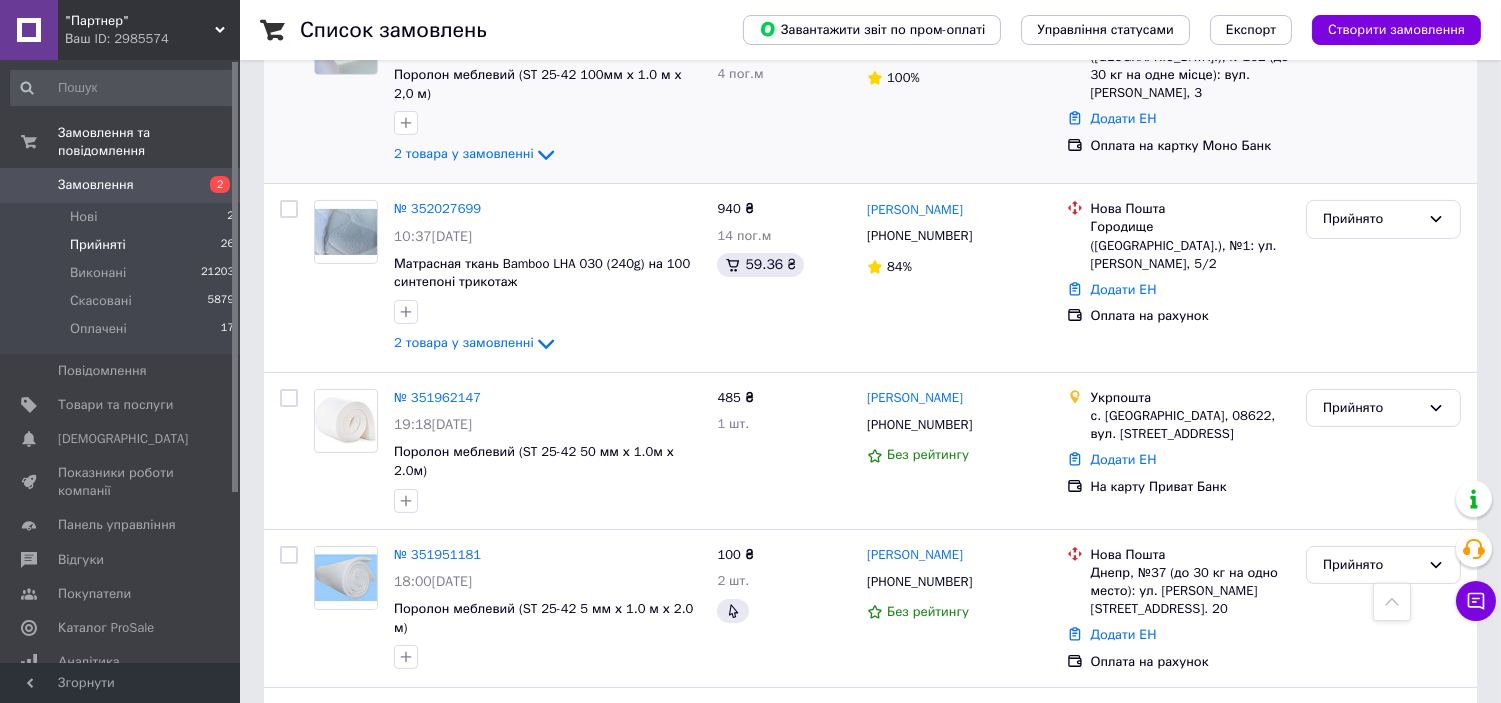 scroll, scrollTop: 1000, scrollLeft: 0, axis: vertical 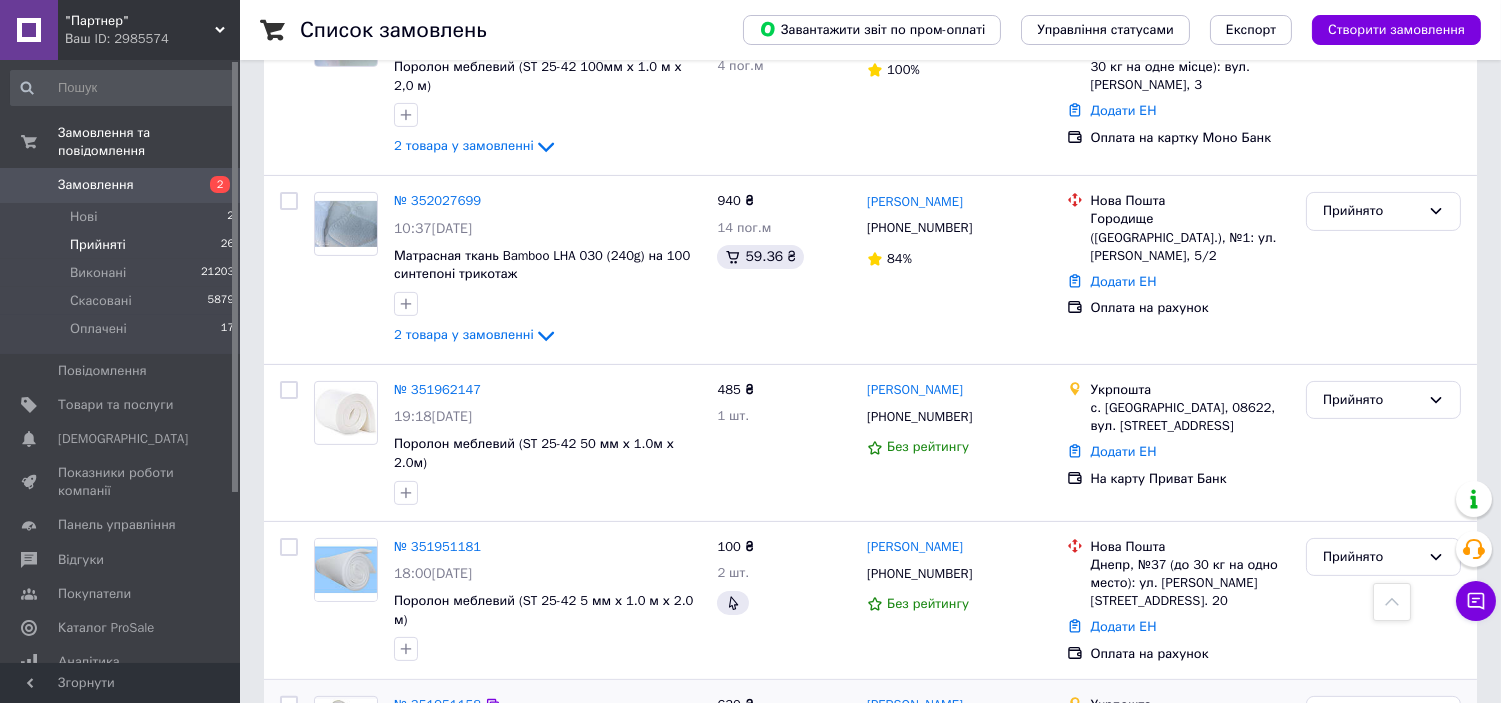 click on "№ 351951158" at bounding box center (437, 704) 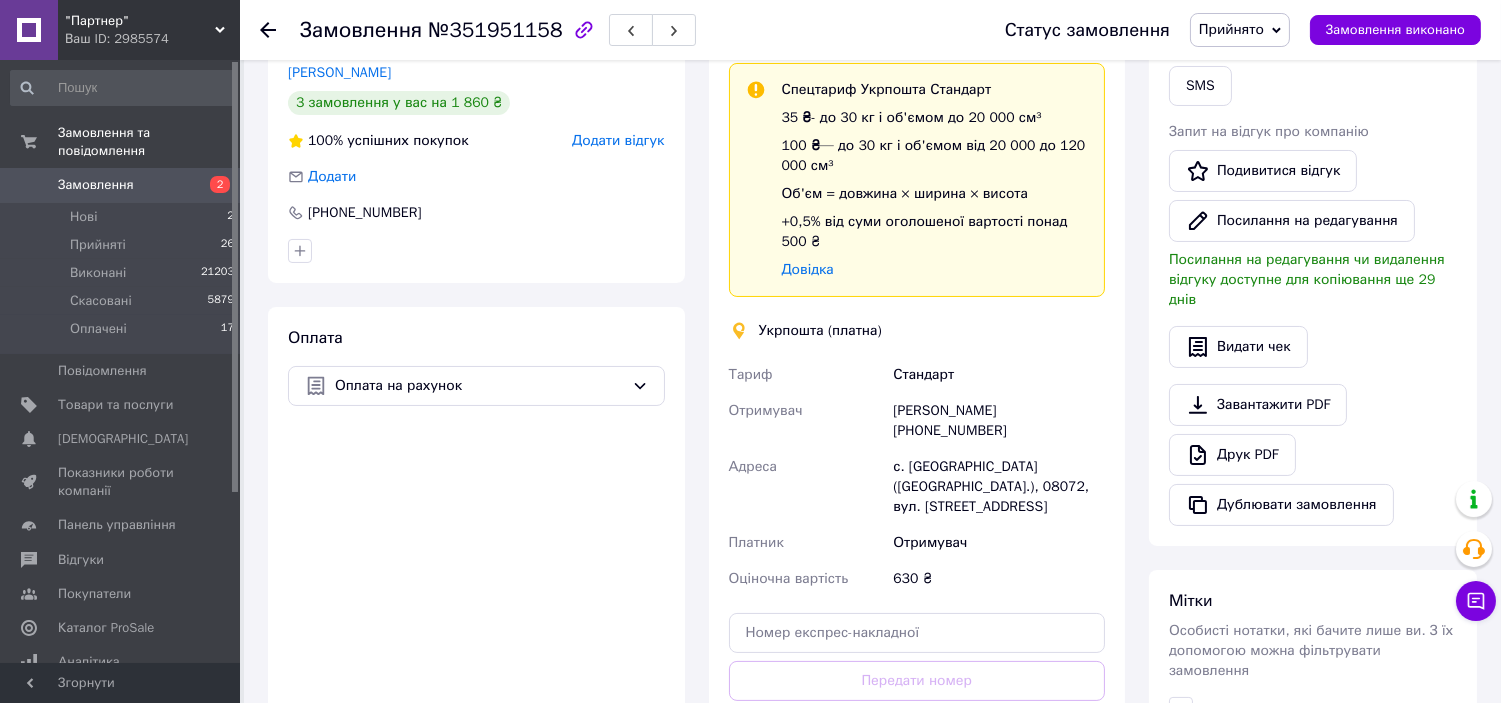 scroll, scrollTop: 492, scrollLeft: 0, axis: vertical 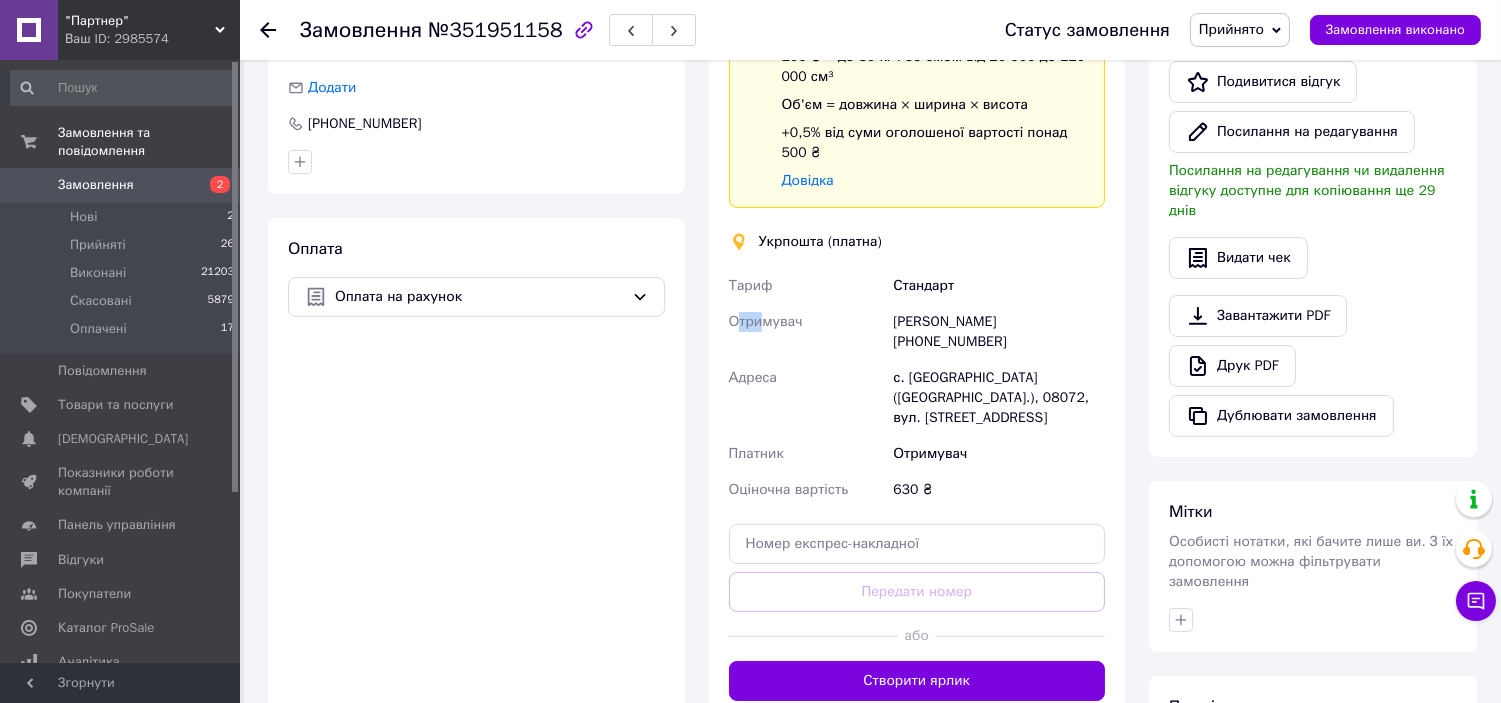 drag, startPoint x: 734, startPoint y: 324, endPoint x: 765, endPoint y: 325, distance: 31.016125 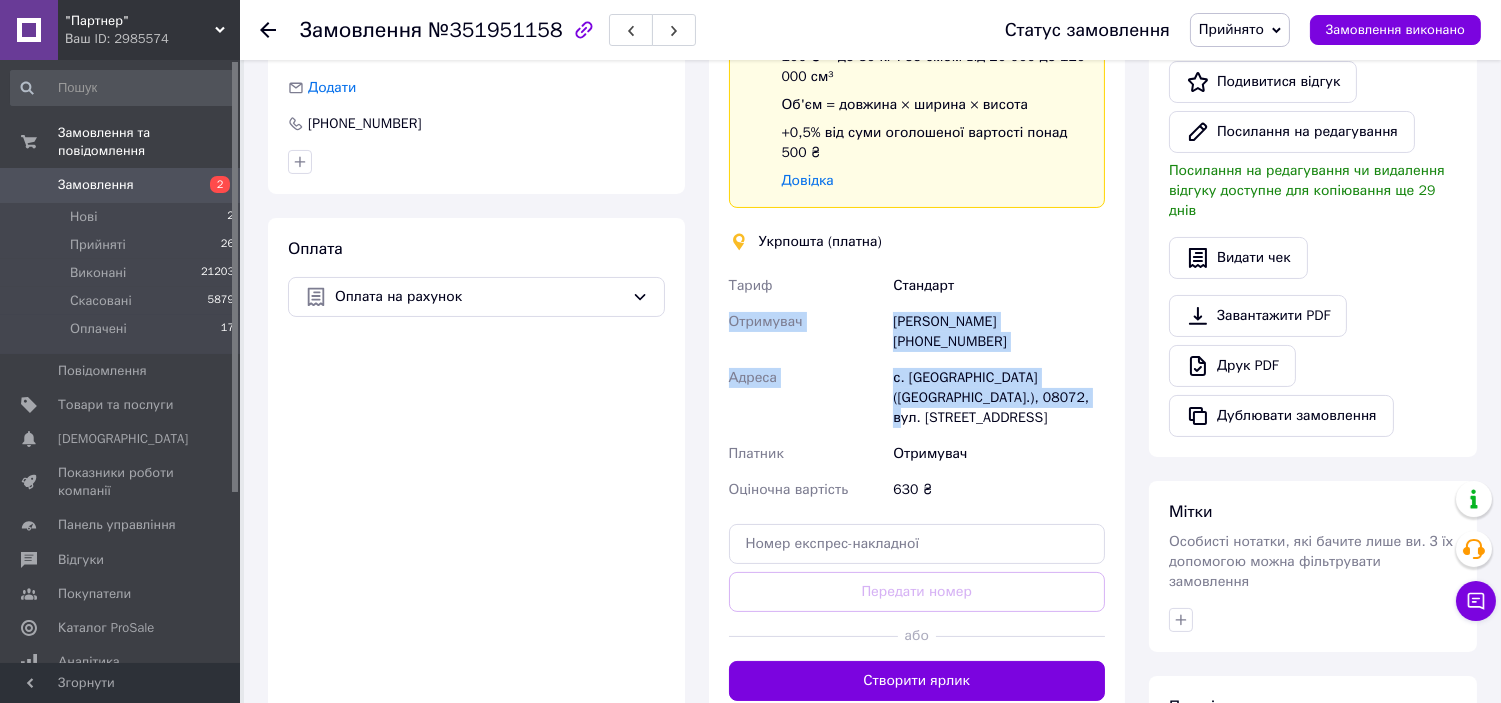 drag, startPoint x: 728, startPoint y: 323, endPoint x: 1005, endPoint y: 381, distance: 283.00708 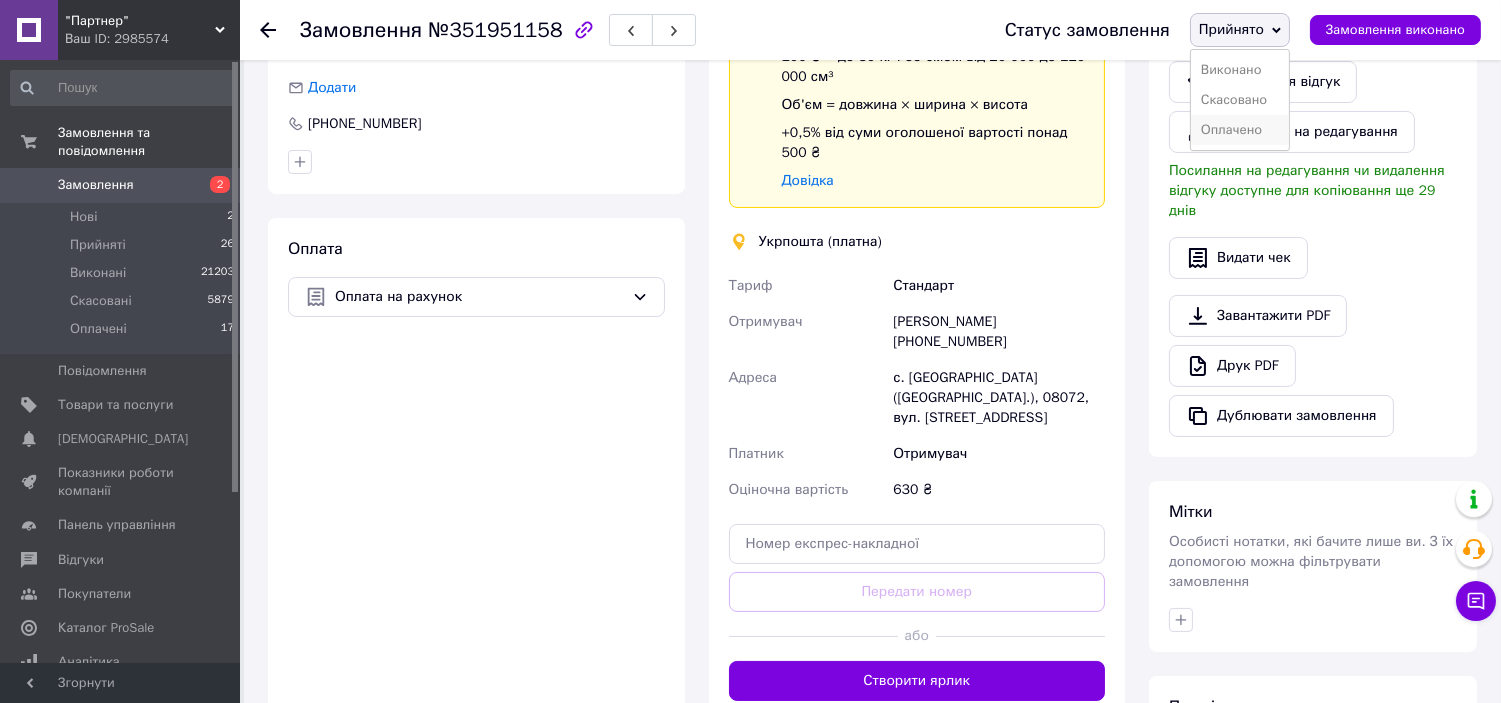 click on "Оплачено" at bounding box center [1240, 130] 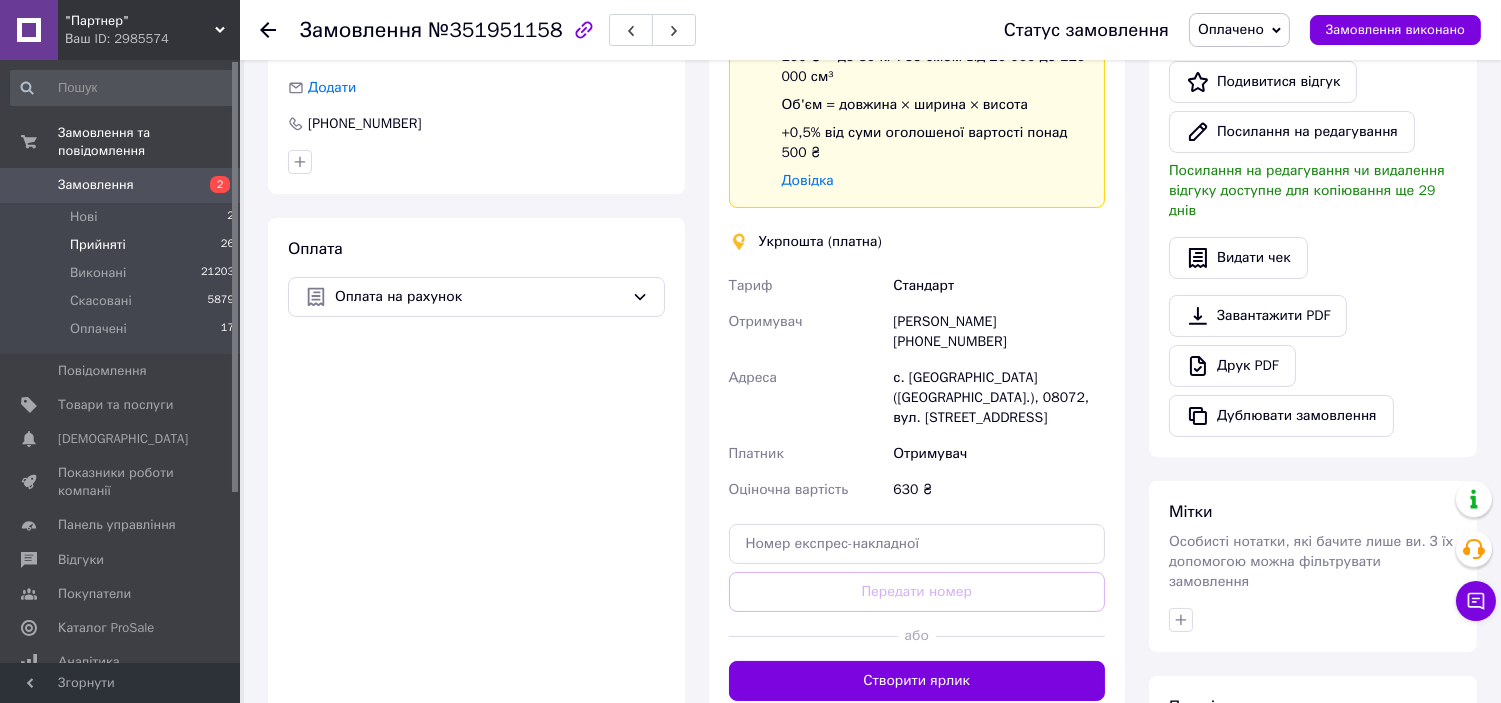 click on "Прийняті 26" at bounding box center [123, 245] 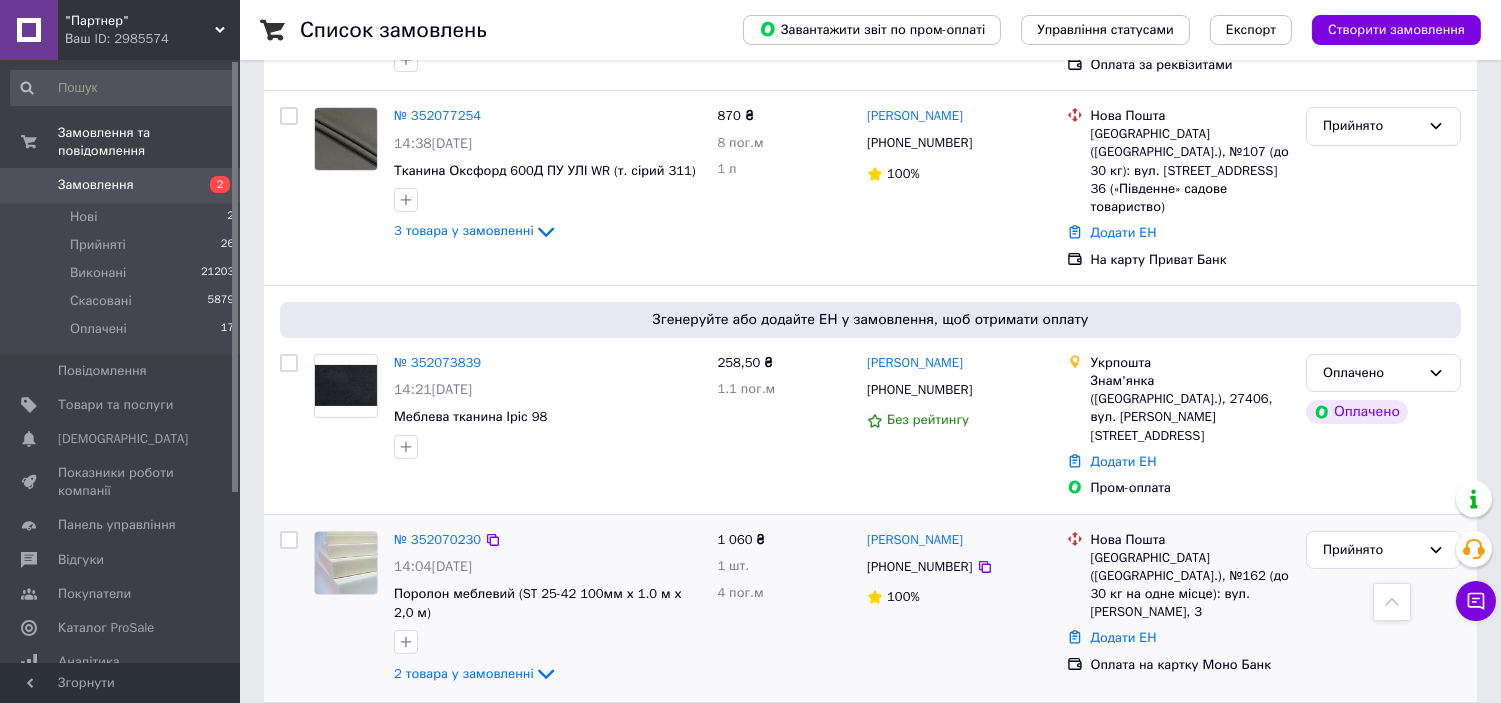 scroll, scrollTop: 666, scrollLeft: 0, axis: vertical 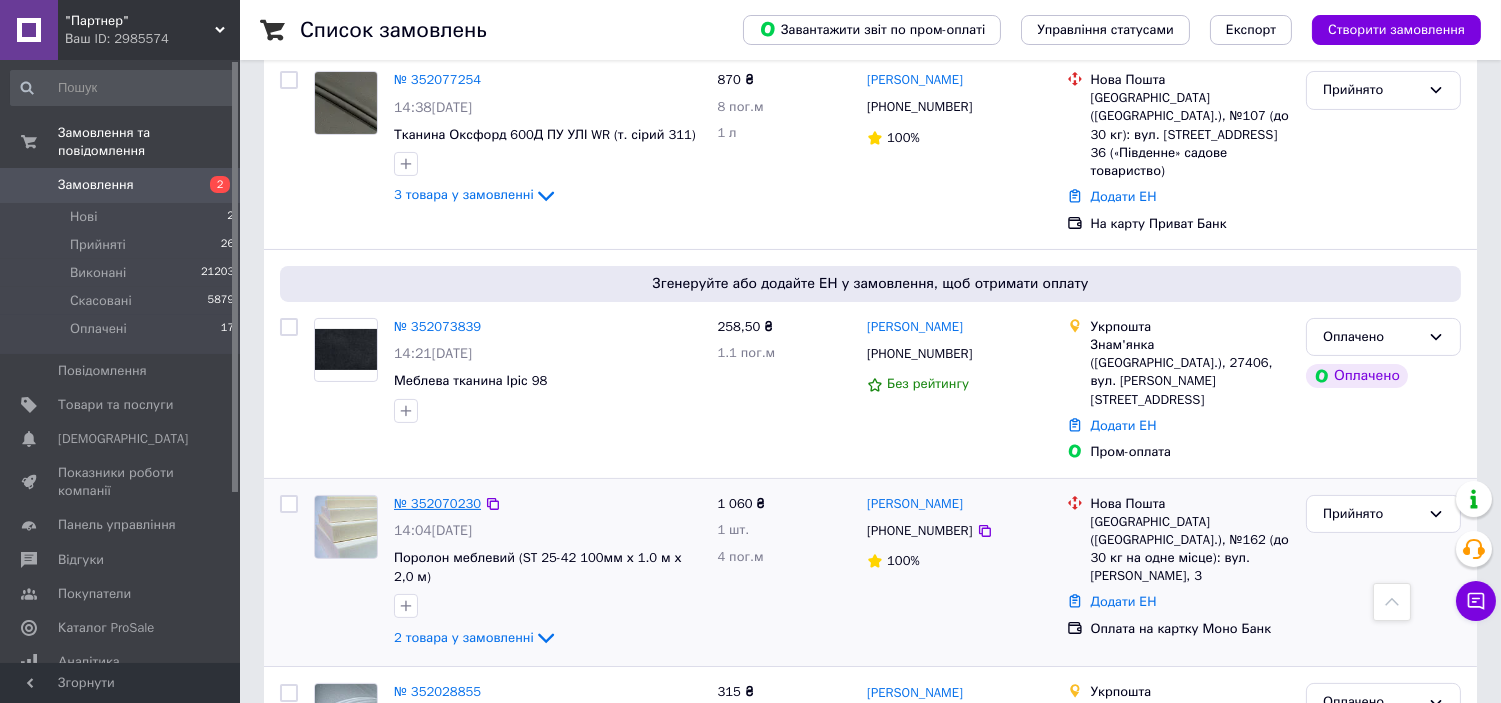 click on "№ 352070230" at bounding box center (437, 503) 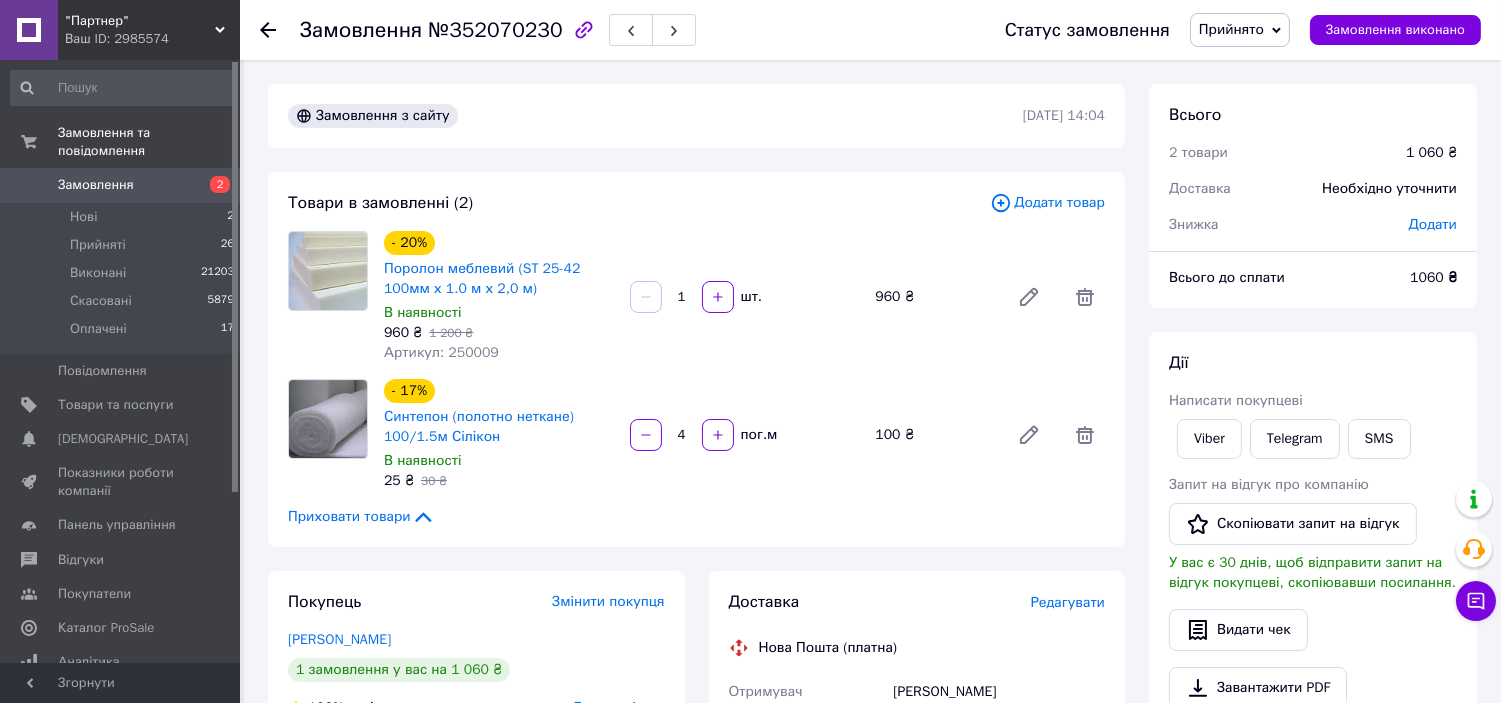scroll, scrollTop: 222, scrollLeft: 0, axis: vertical 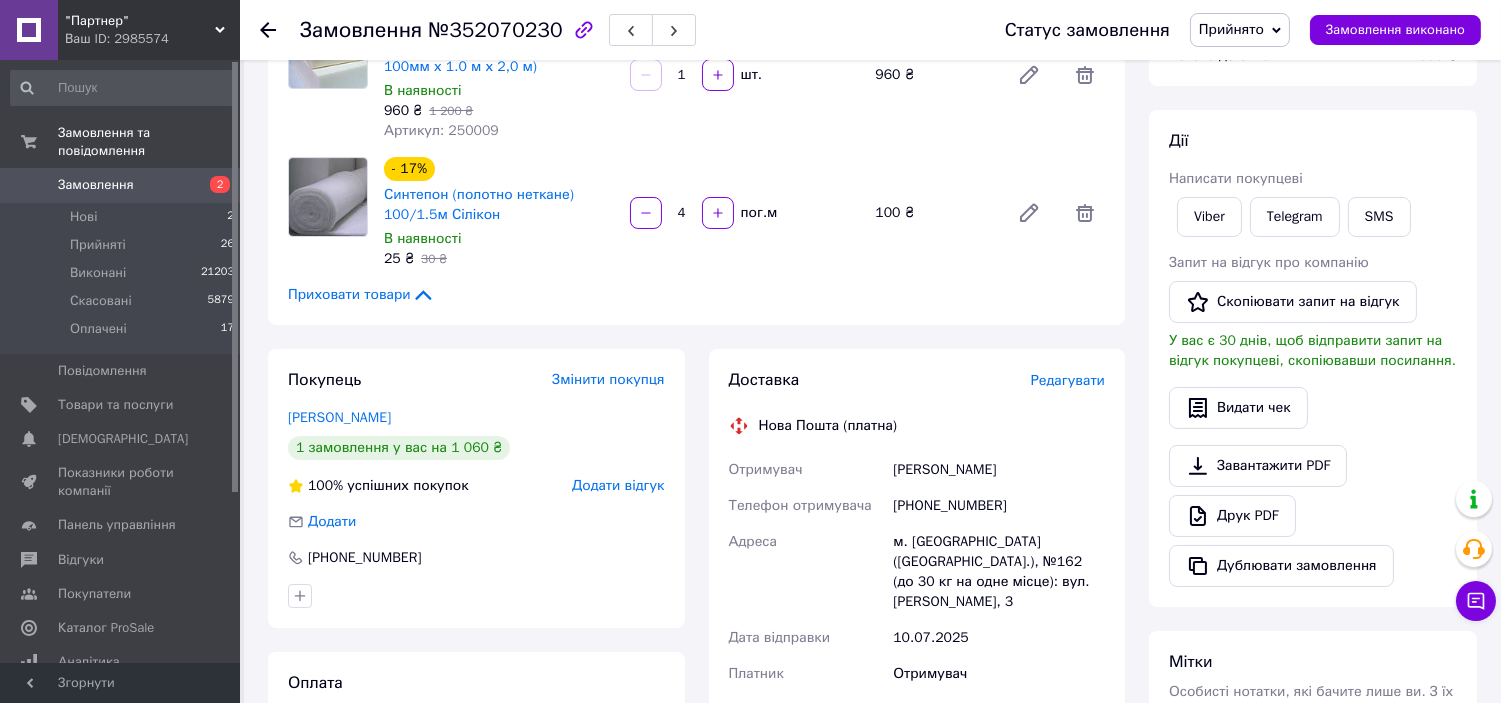 drag, startPoint x: 893, startPoint y: 473, endPoint x: 1021, endPoint y: 460, distance: 128.65846 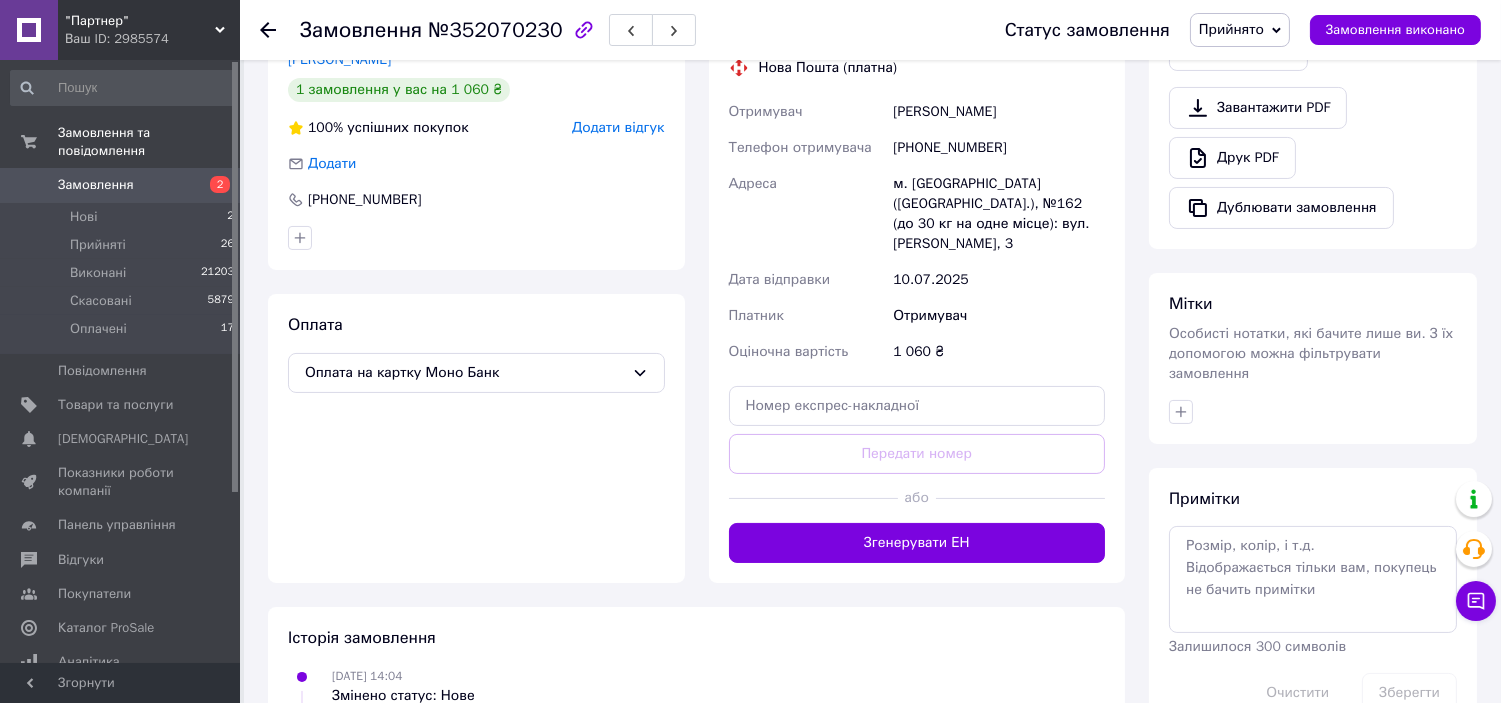 scroll, scrollTop: 543, scrollLeft: 0, axis: vertical 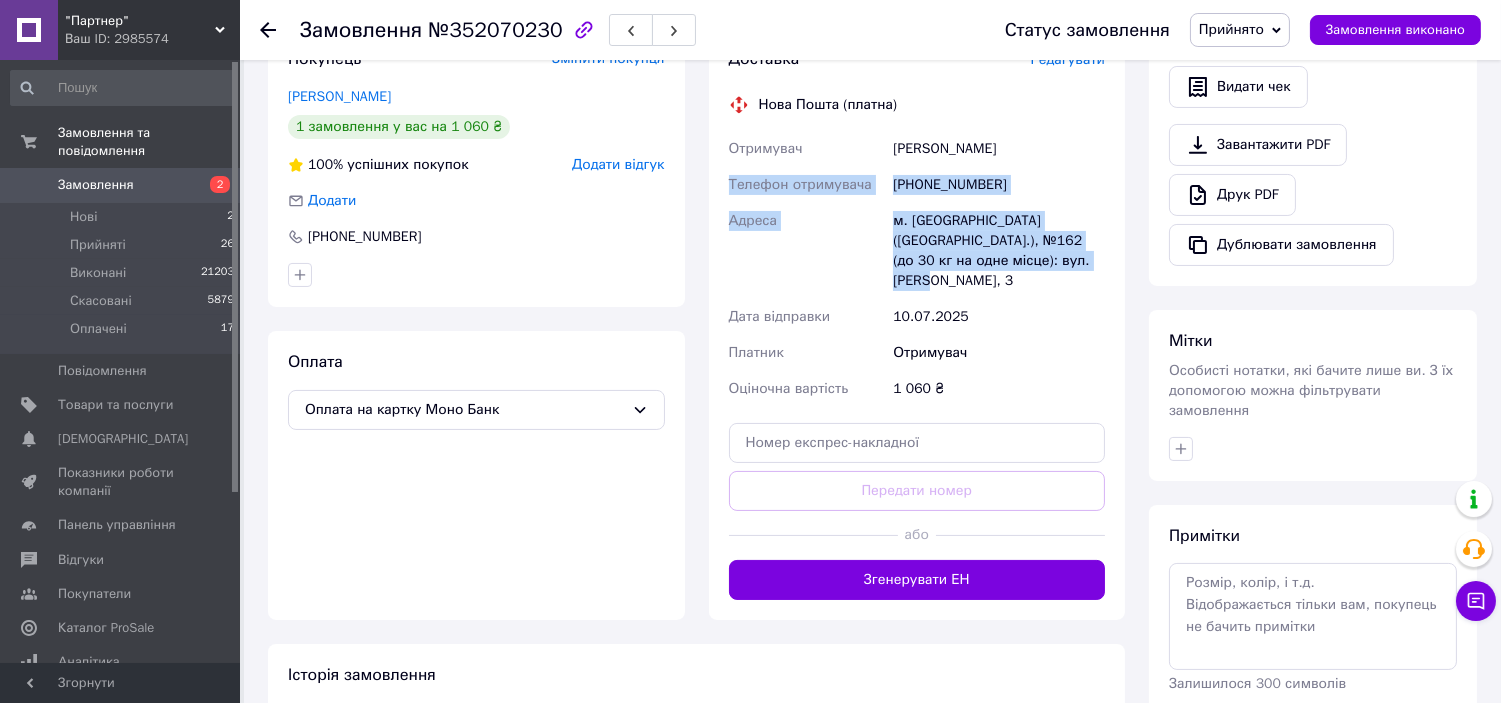 drag, startPoint x: 731, startPoint y: 183, endPoint x: 1084, endPoint y: 256, distance: 360.46915 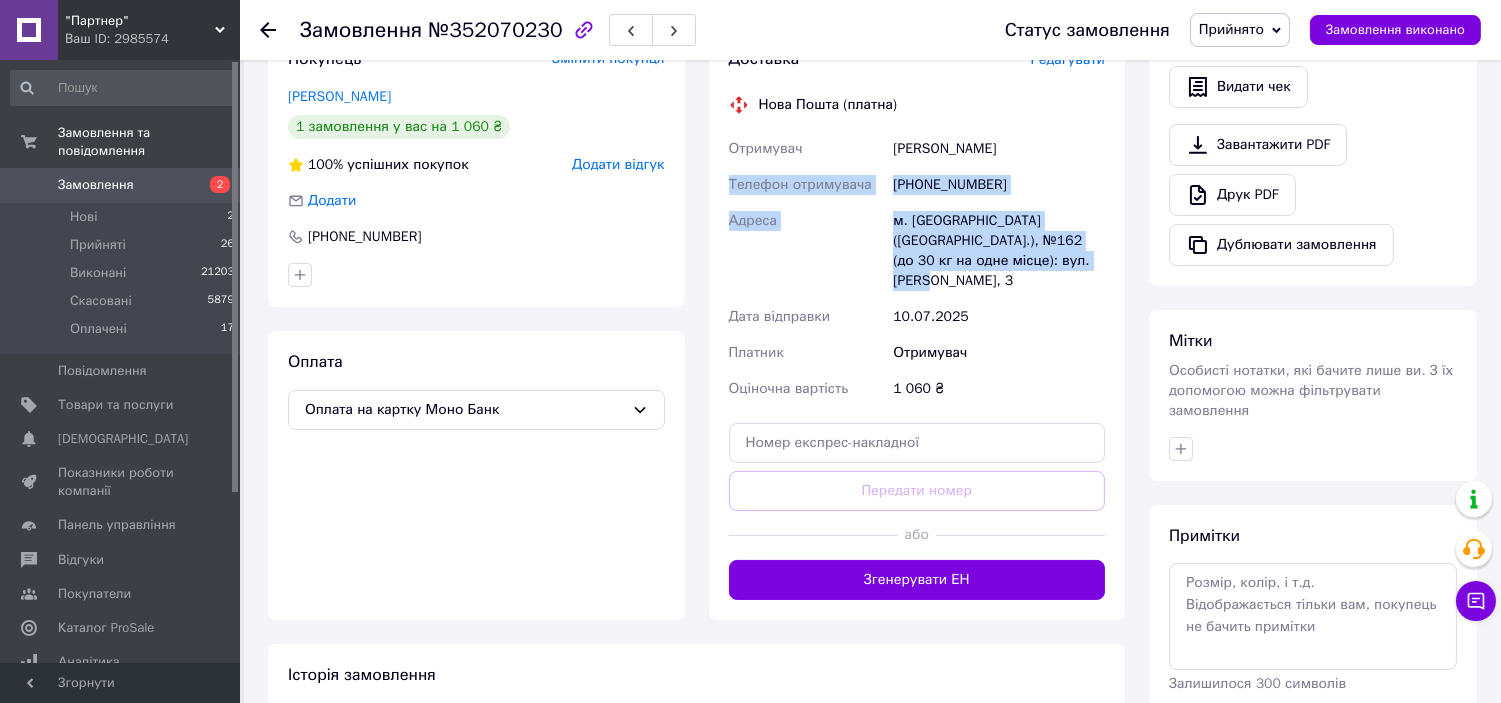 click on "Прийнято" at bounding box center (1231, 29) 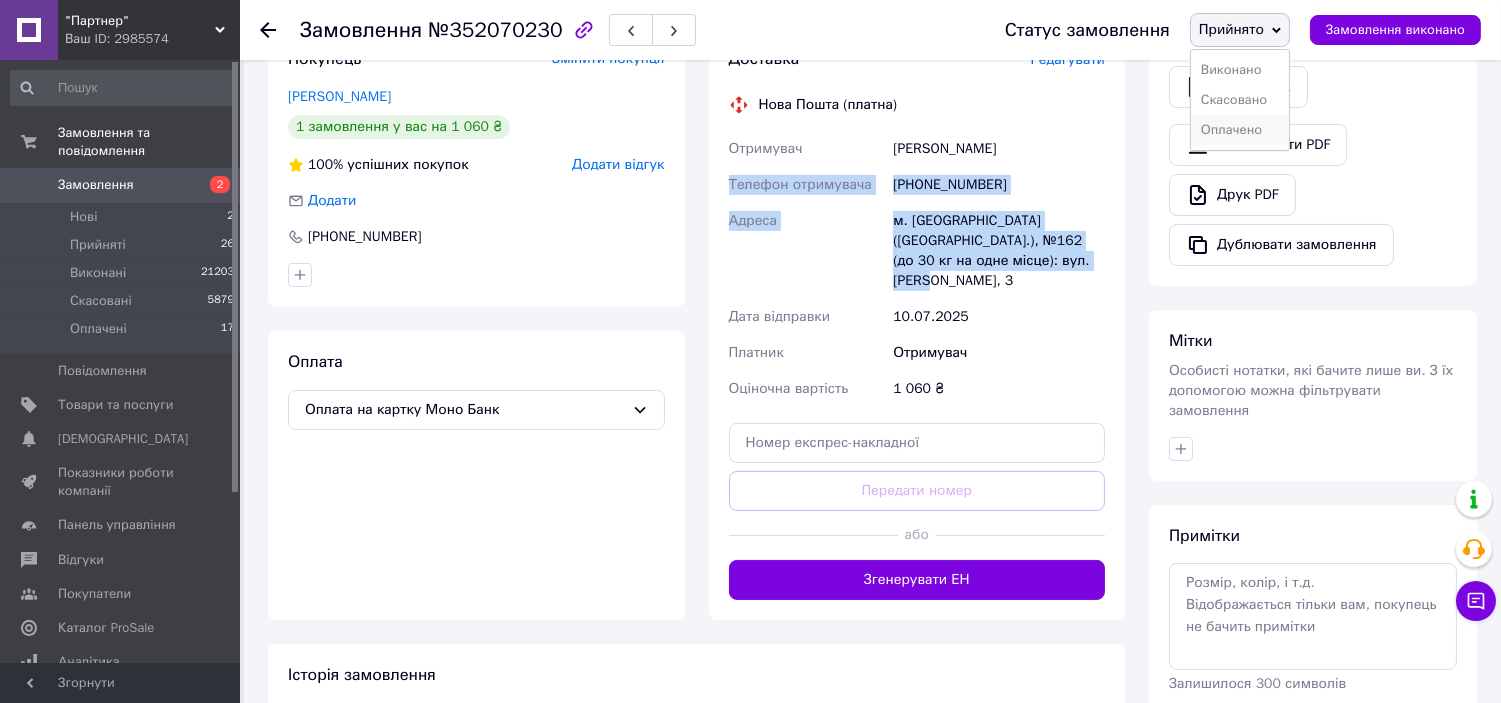 click on "Оплачено" at bounding box center (1240, 130) 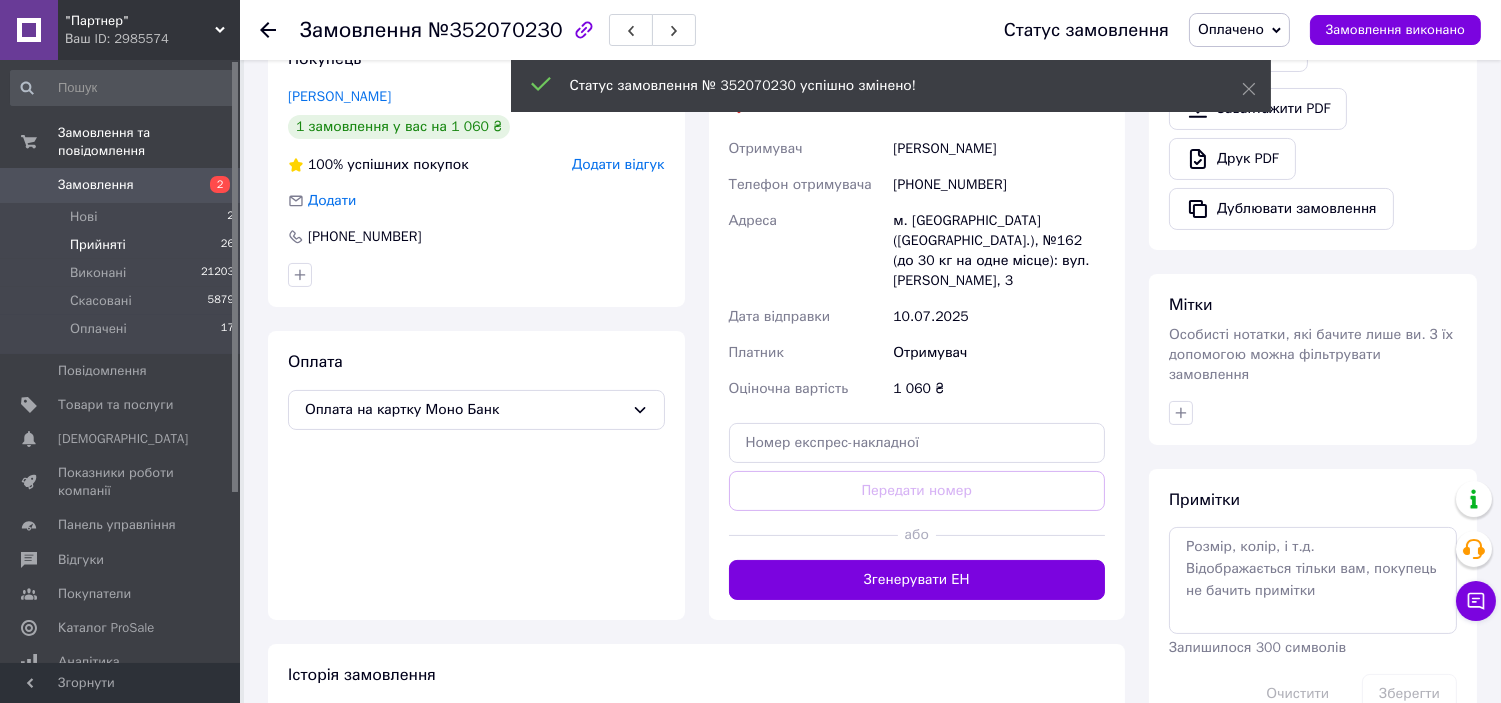 click on "Прийняті 26" at bounding box center [123, 245] 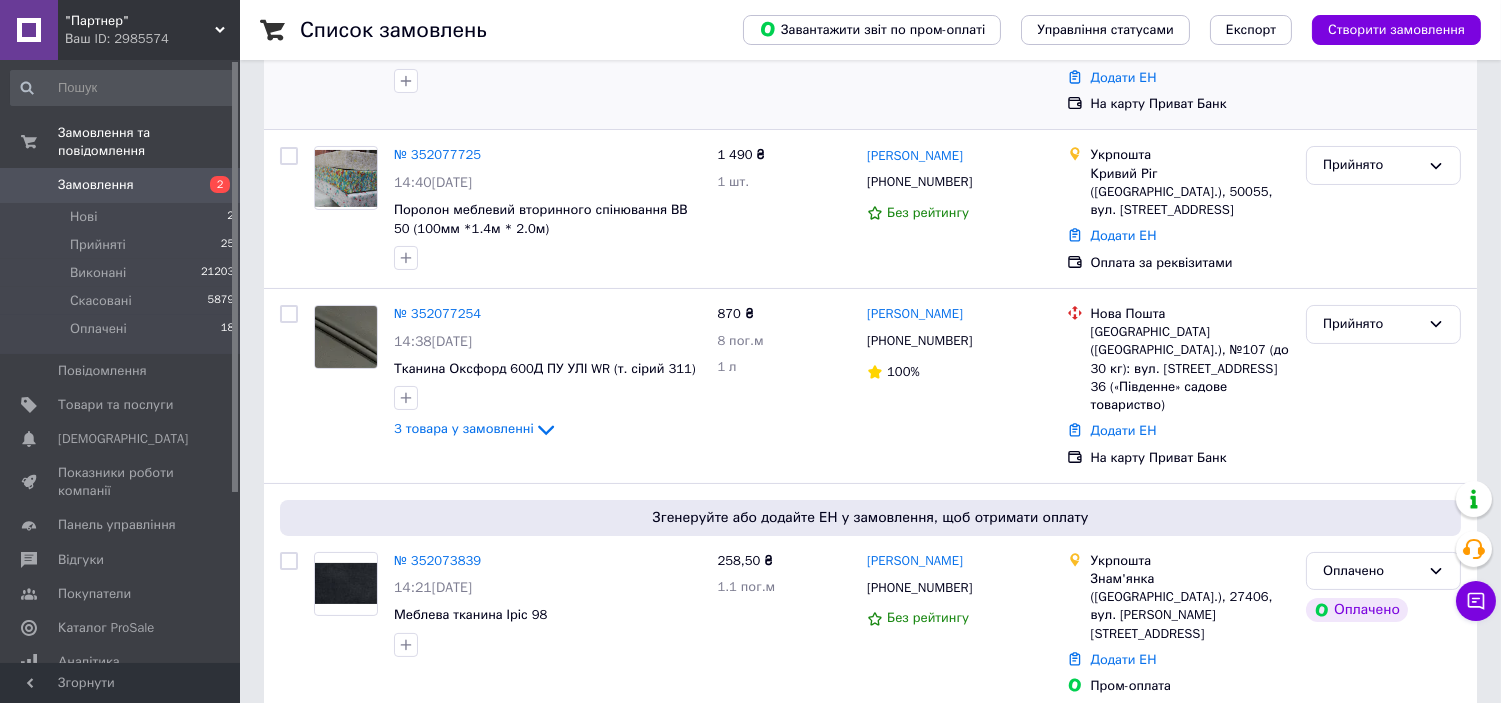 scroll, scrollTop: 444, scrollLeft: 0, axis: vertical 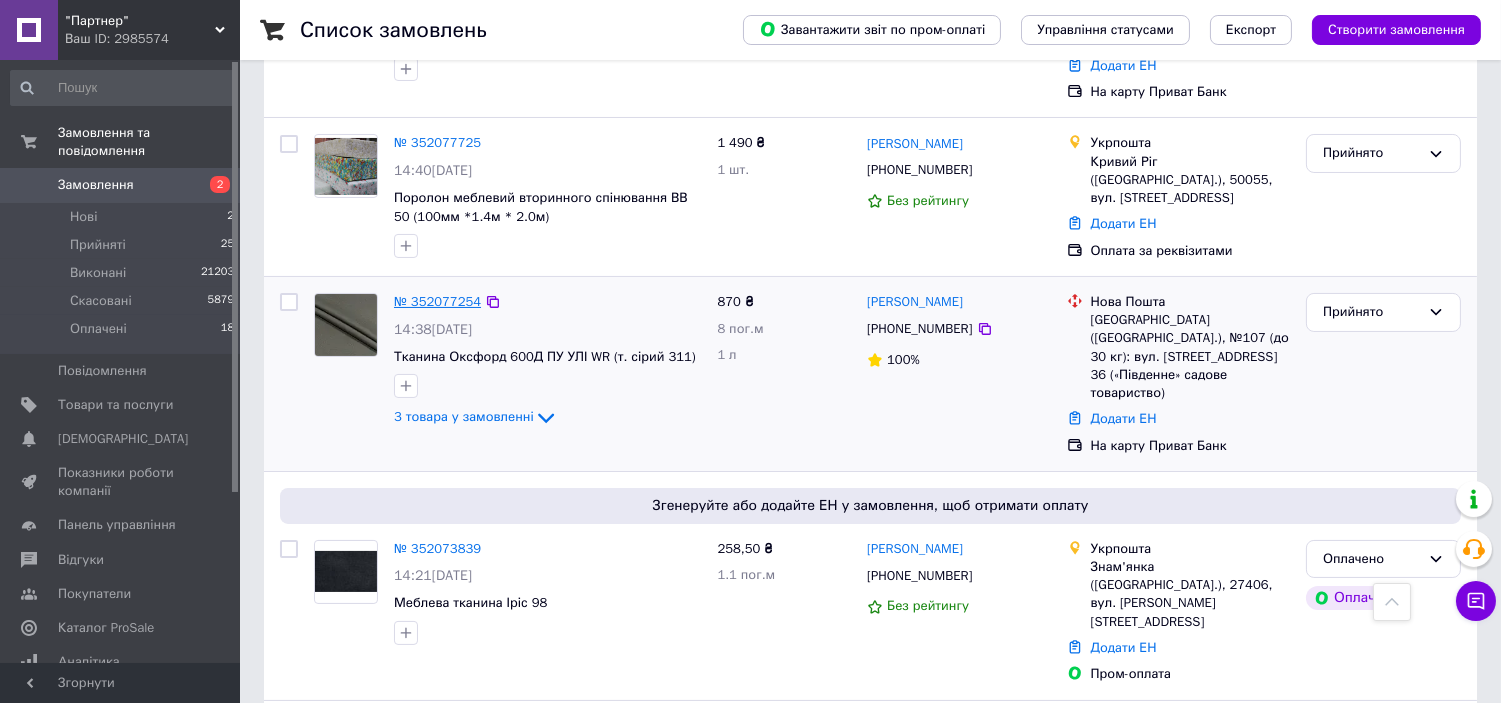 click on "№ 352077254" at bounding box center [437, 301] 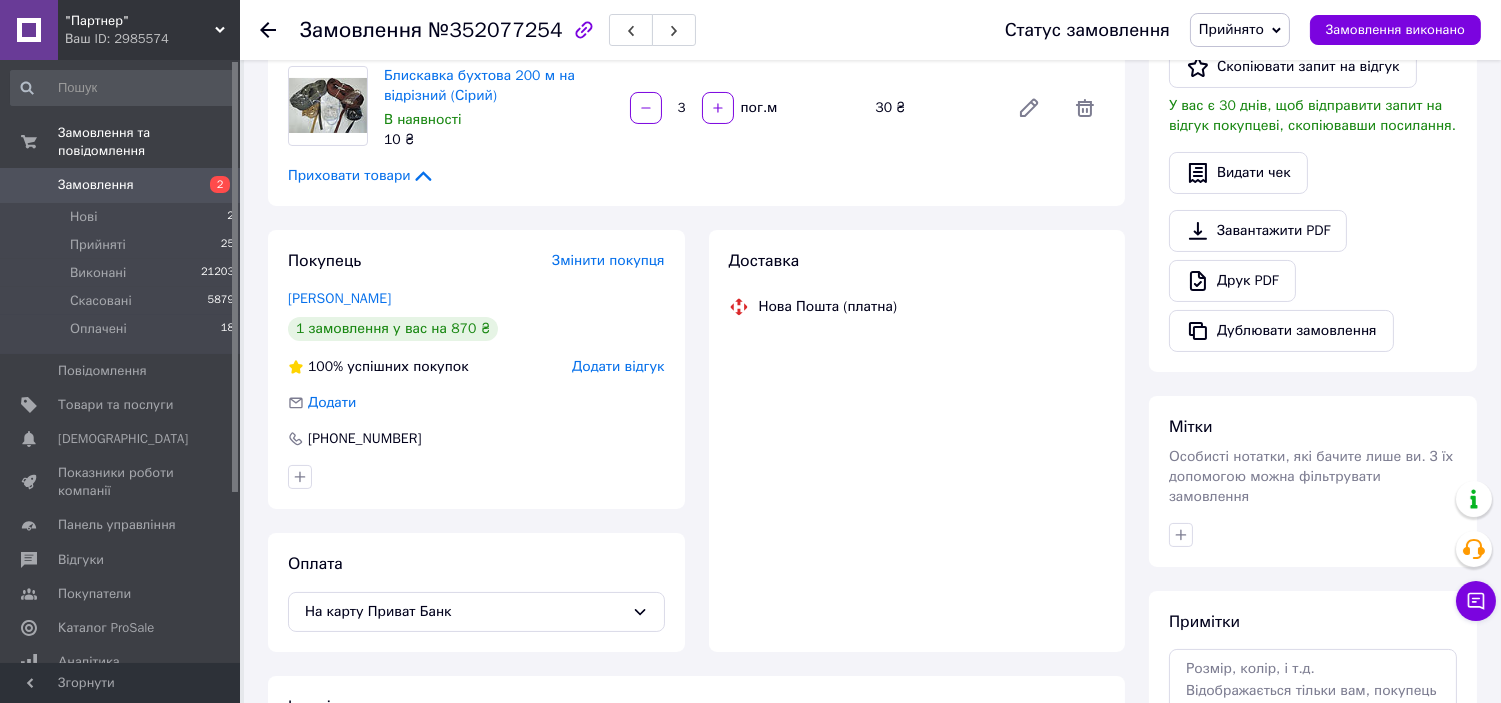 scroll, scrollTop: 444, scrollLeft: 0, axis: vertical 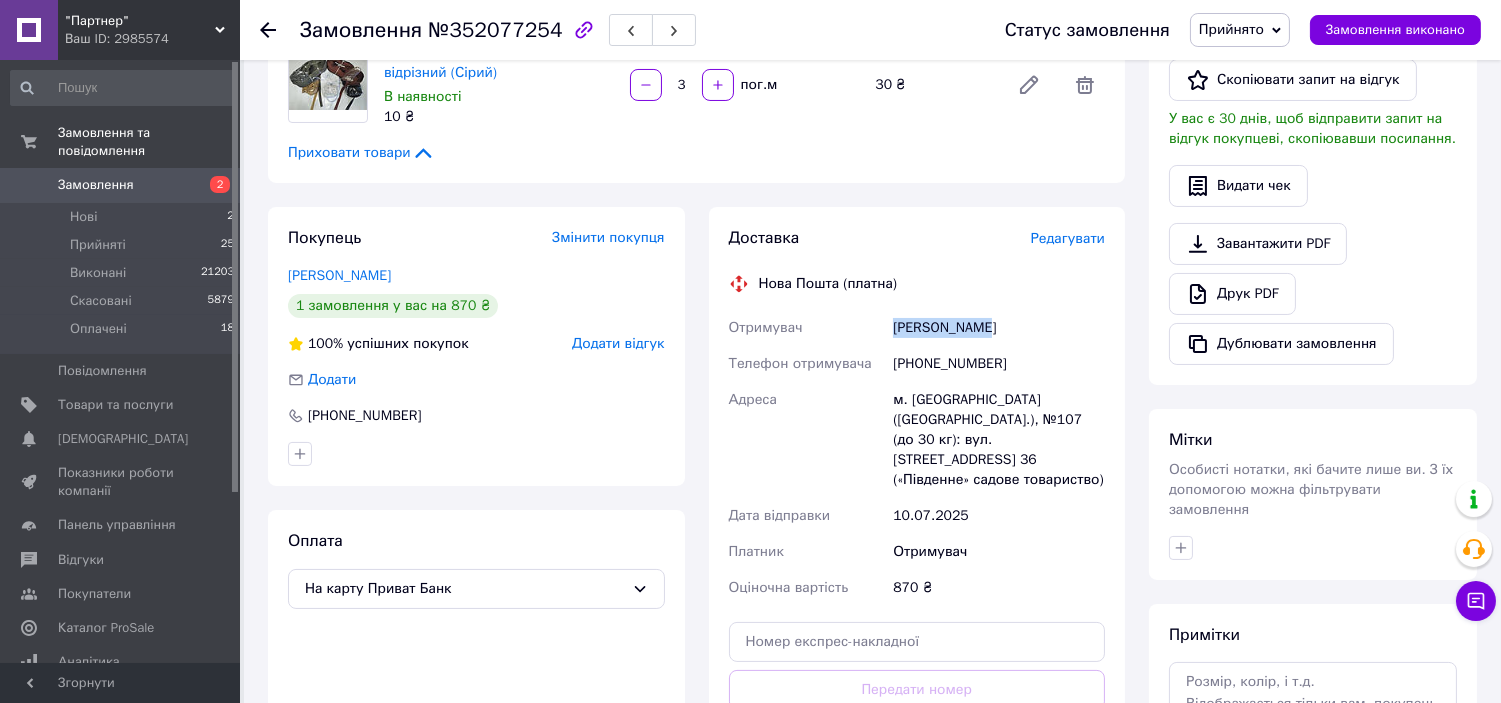 drag, startPoint x: 893, startPoint y: 322, endPoint x: 986, endPoint y: 331, distance: 93.43447 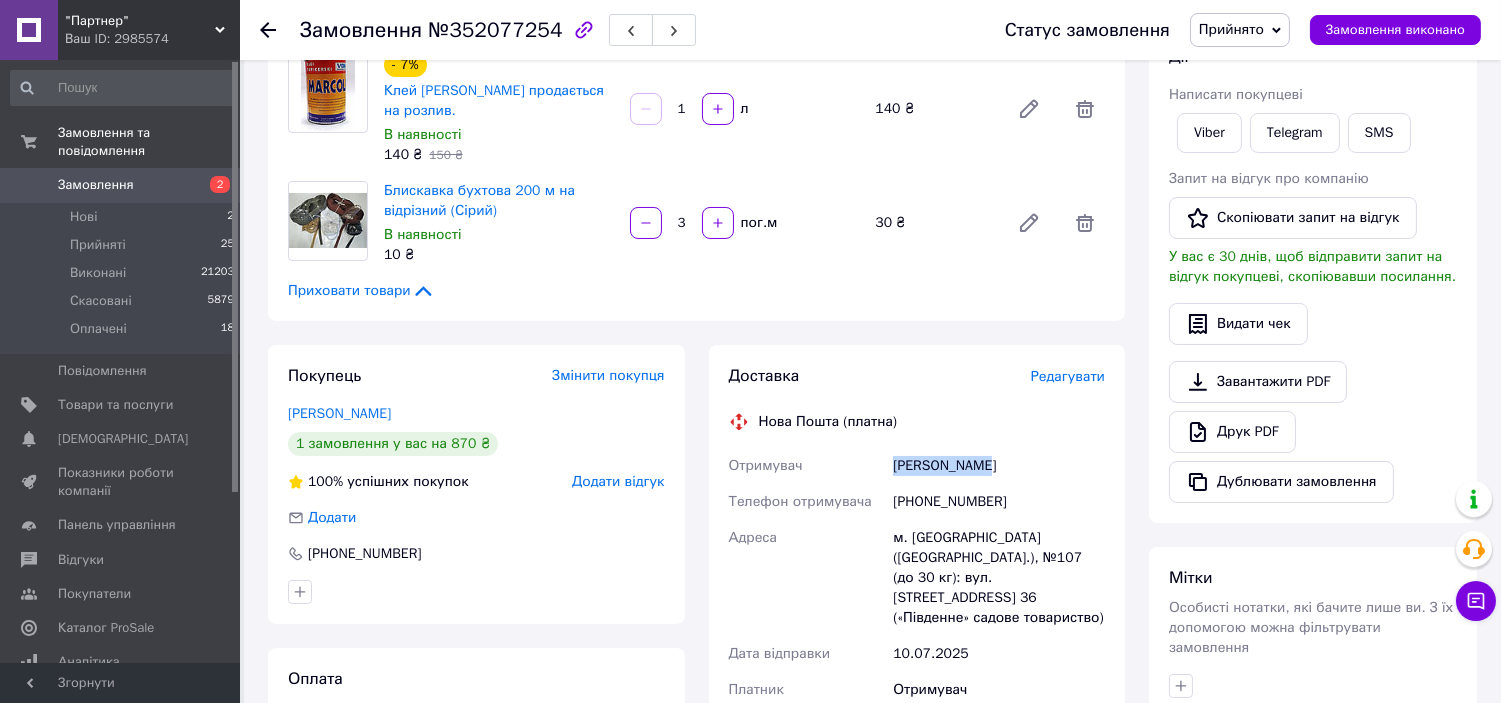 scroll, scrollTop: 333, scrollLeft: 0, axis: vertical 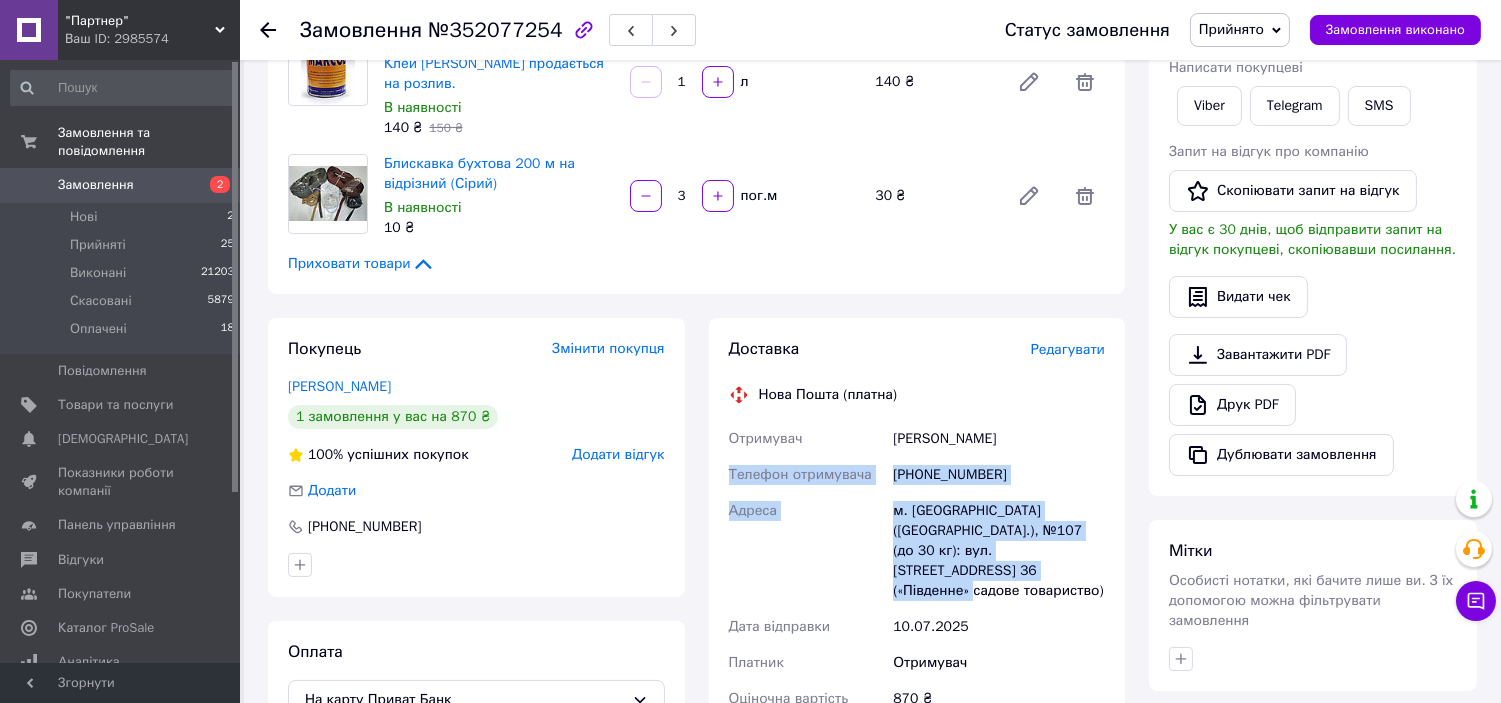 drag, startPoint x: 728, startPoint y: 475, endPoint x: 1133, endPoint y: 554, distance: 412.633 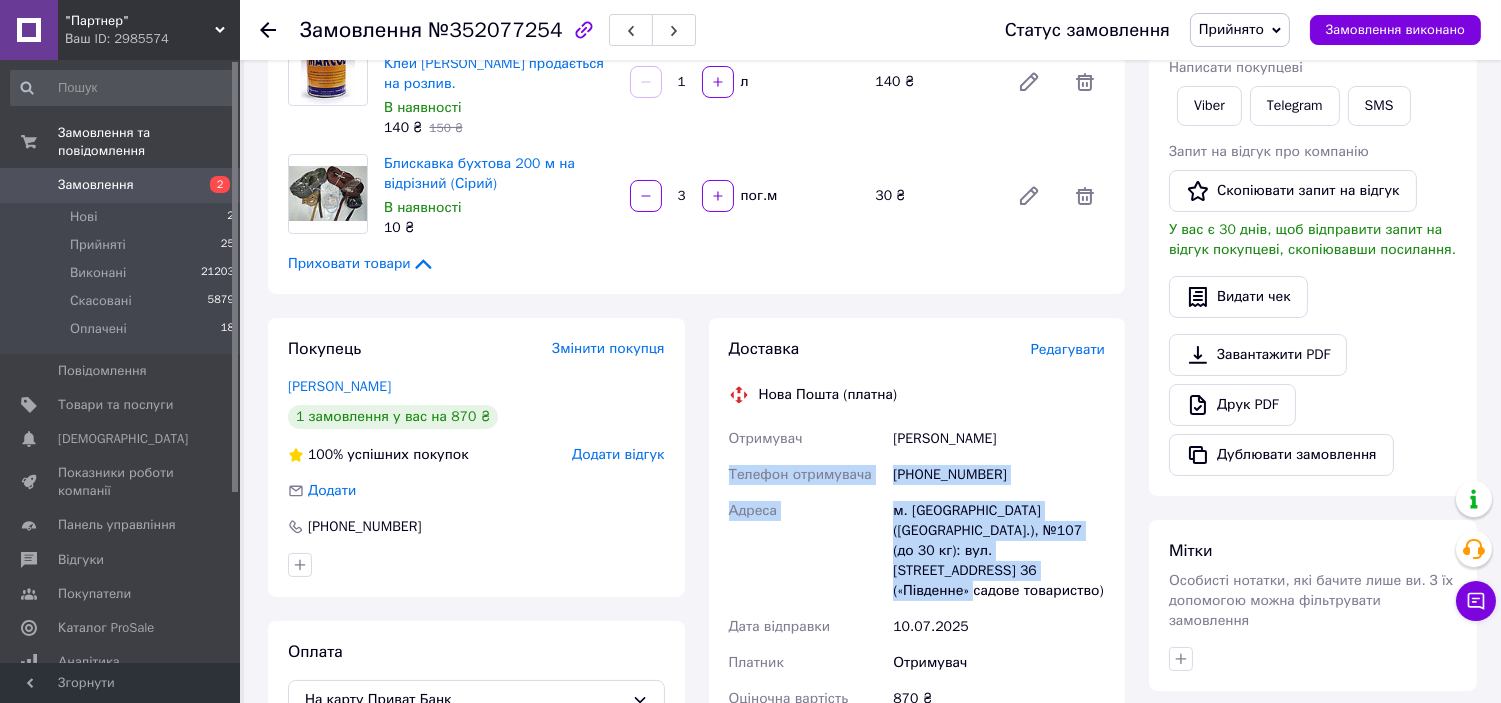 click on "Прийнято" at bounding box center [1231, 29] 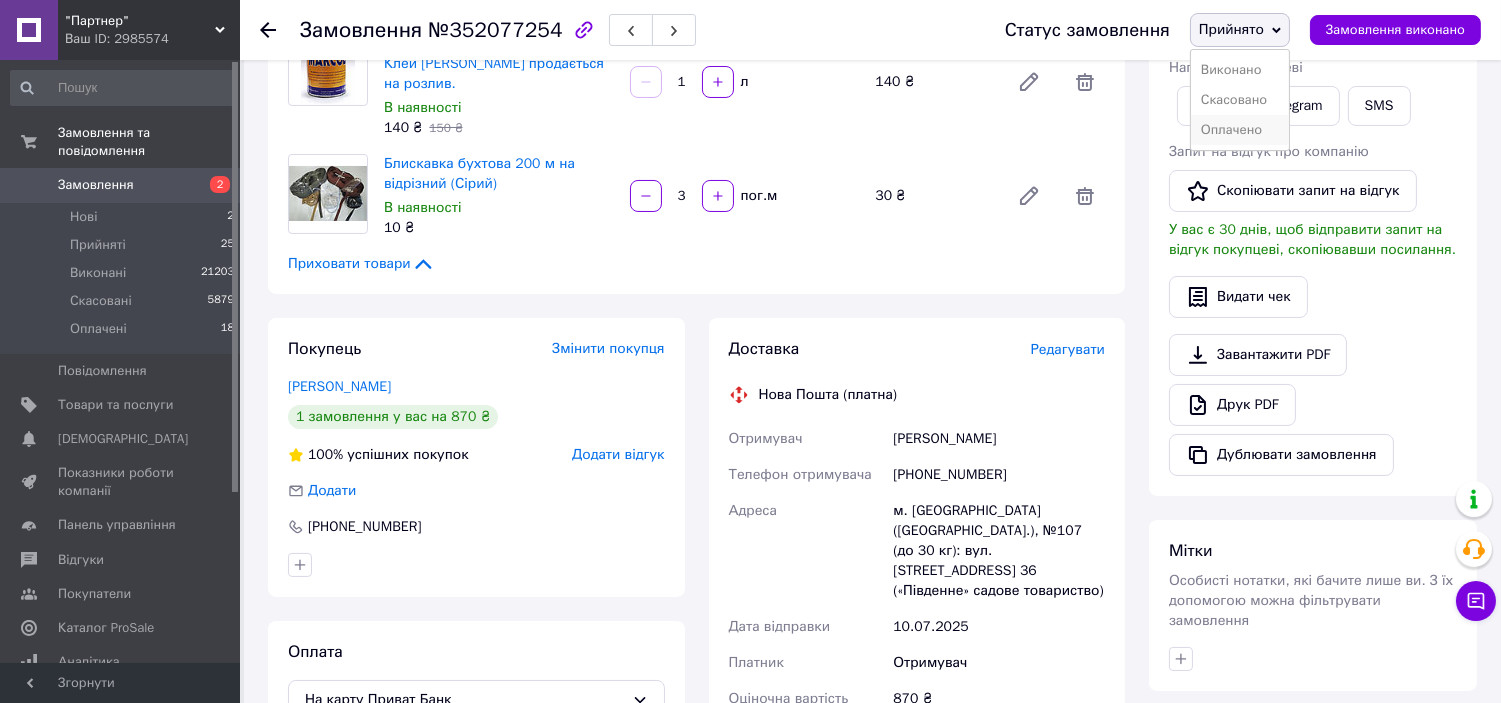 click on "Оплачено" at bounding box center (1240, 130) 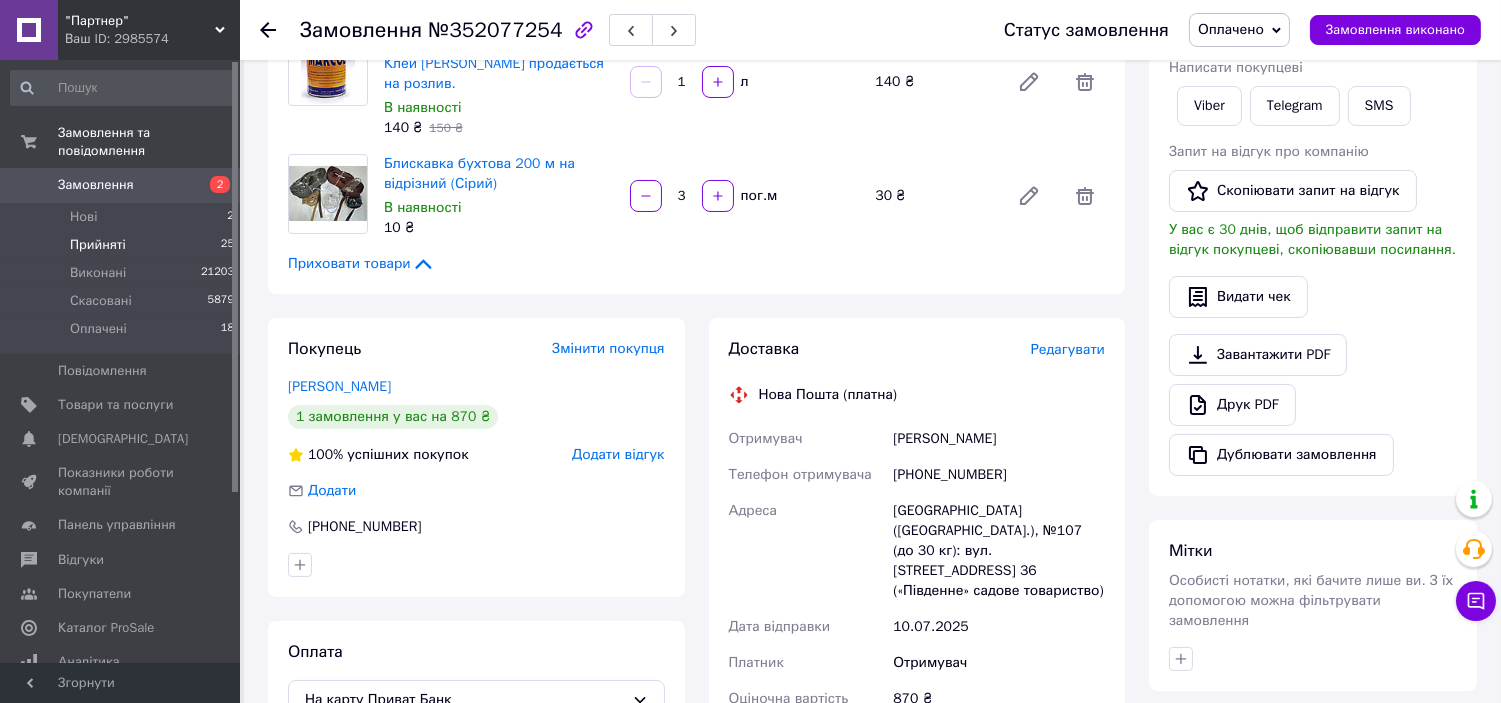 click on "Прийняті" at bounding box center (98, 245) 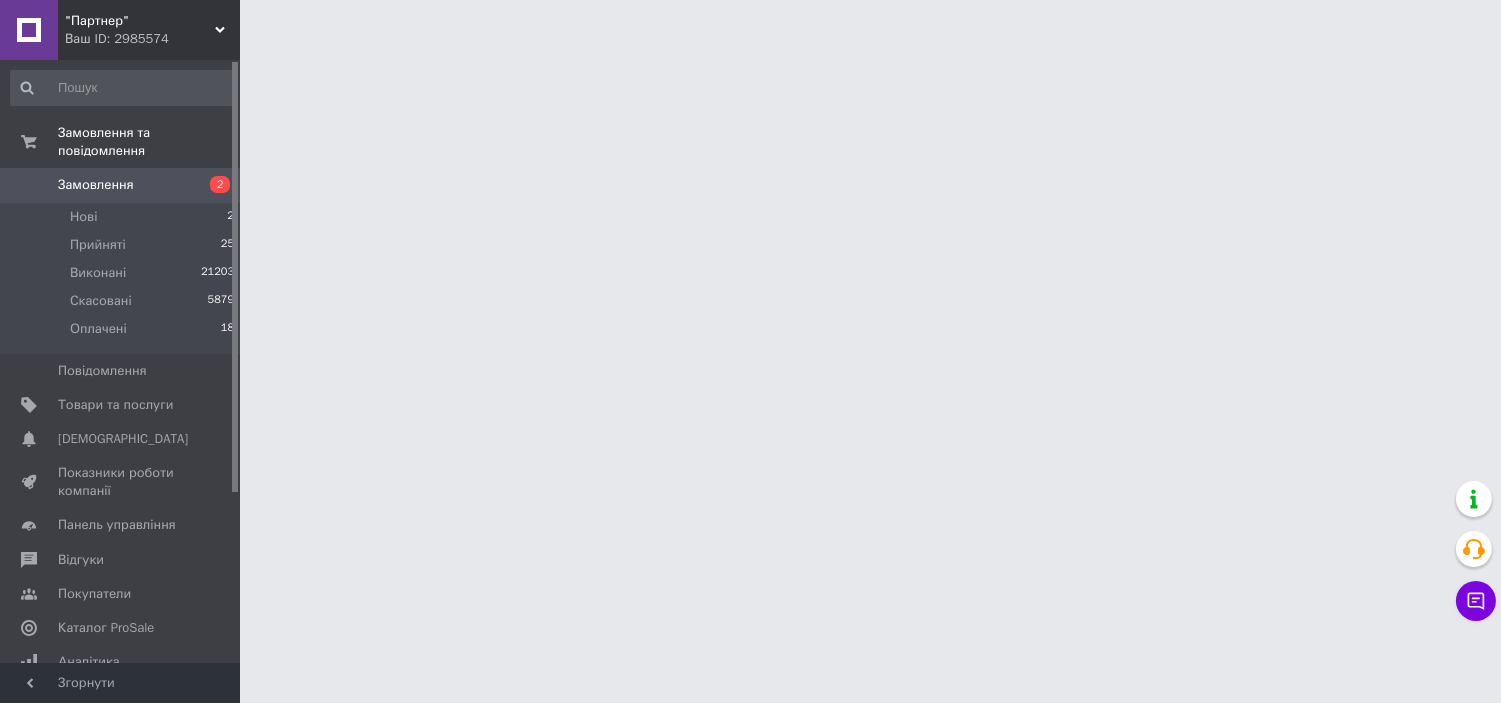 scroll, scrollTop: 0, scrollLeft: 0, axis: both 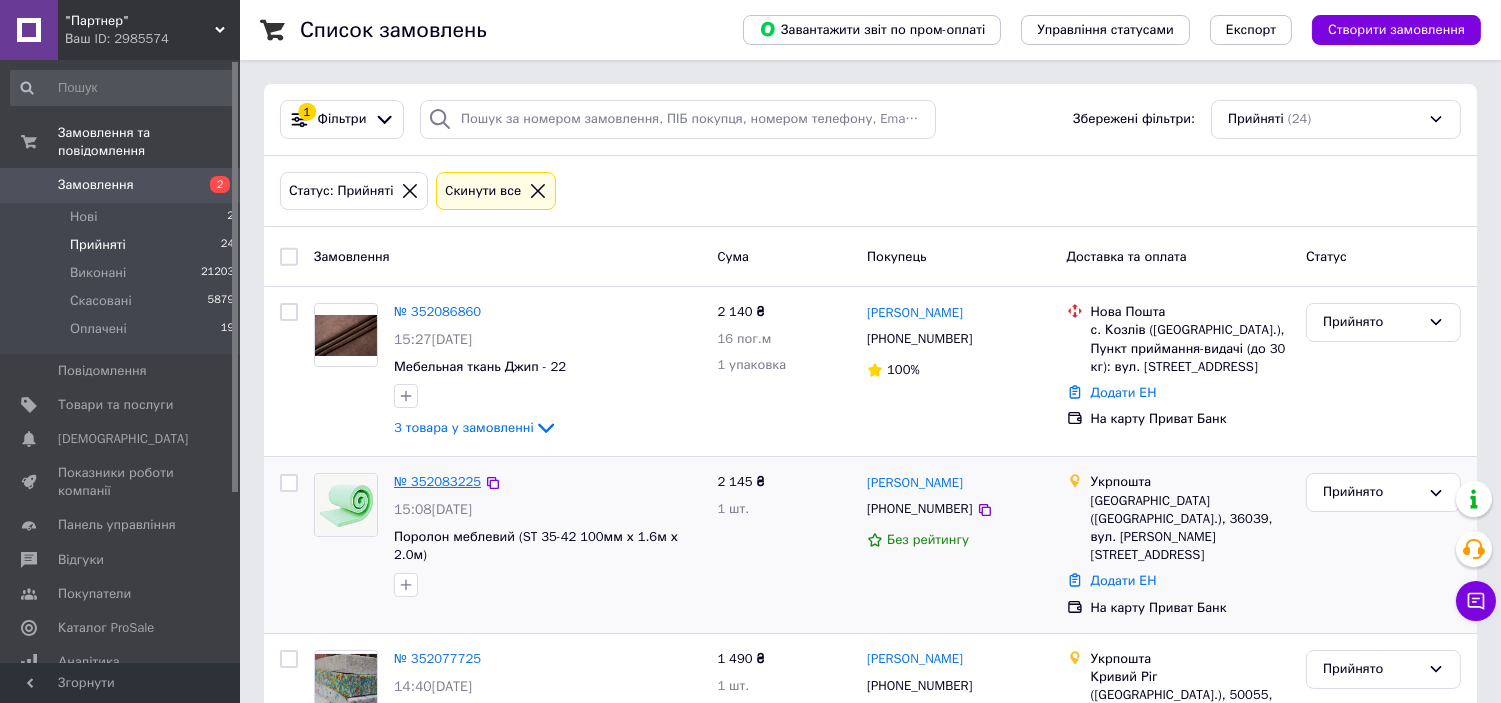 click on "№ 352083225" at bounding box center [437, 481] 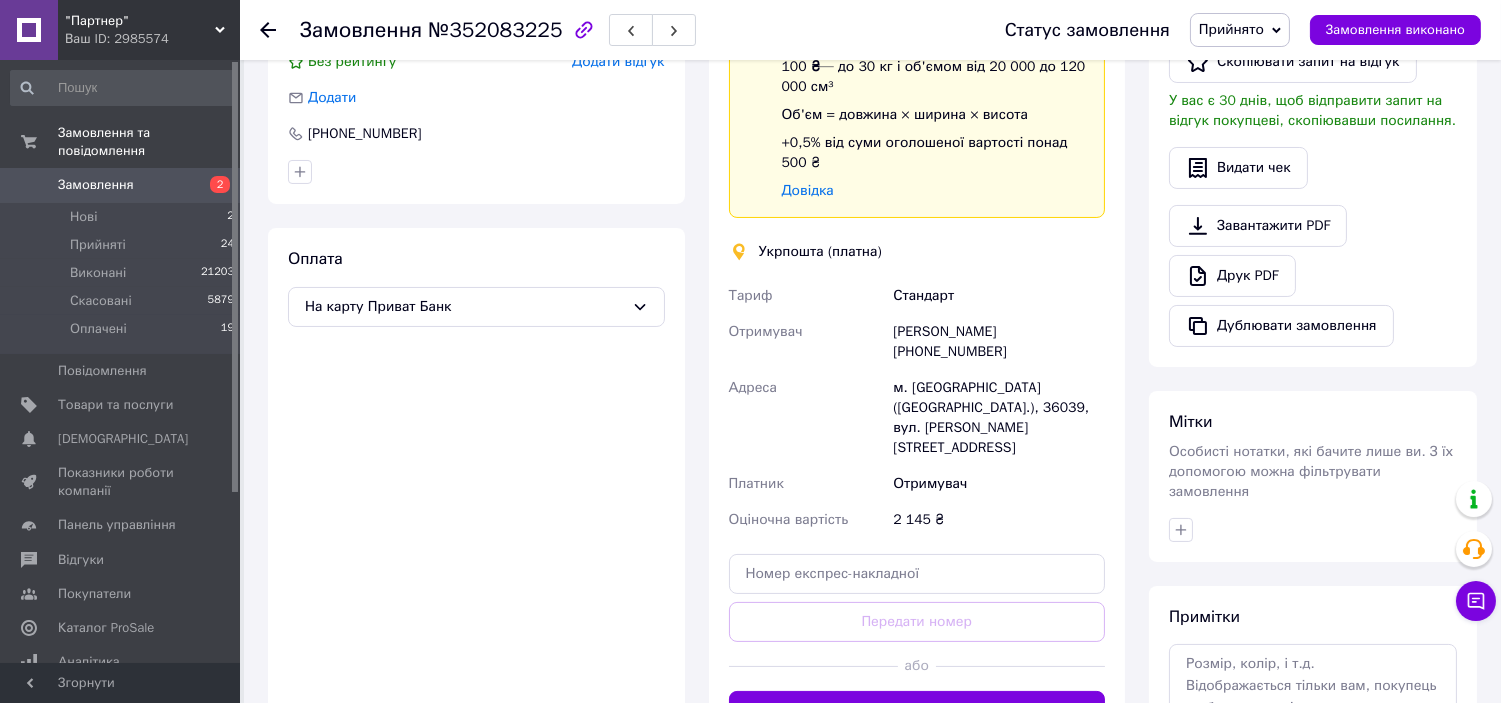 scroll, scrollTop: 442, scrollLeft: 0, axis: vertical 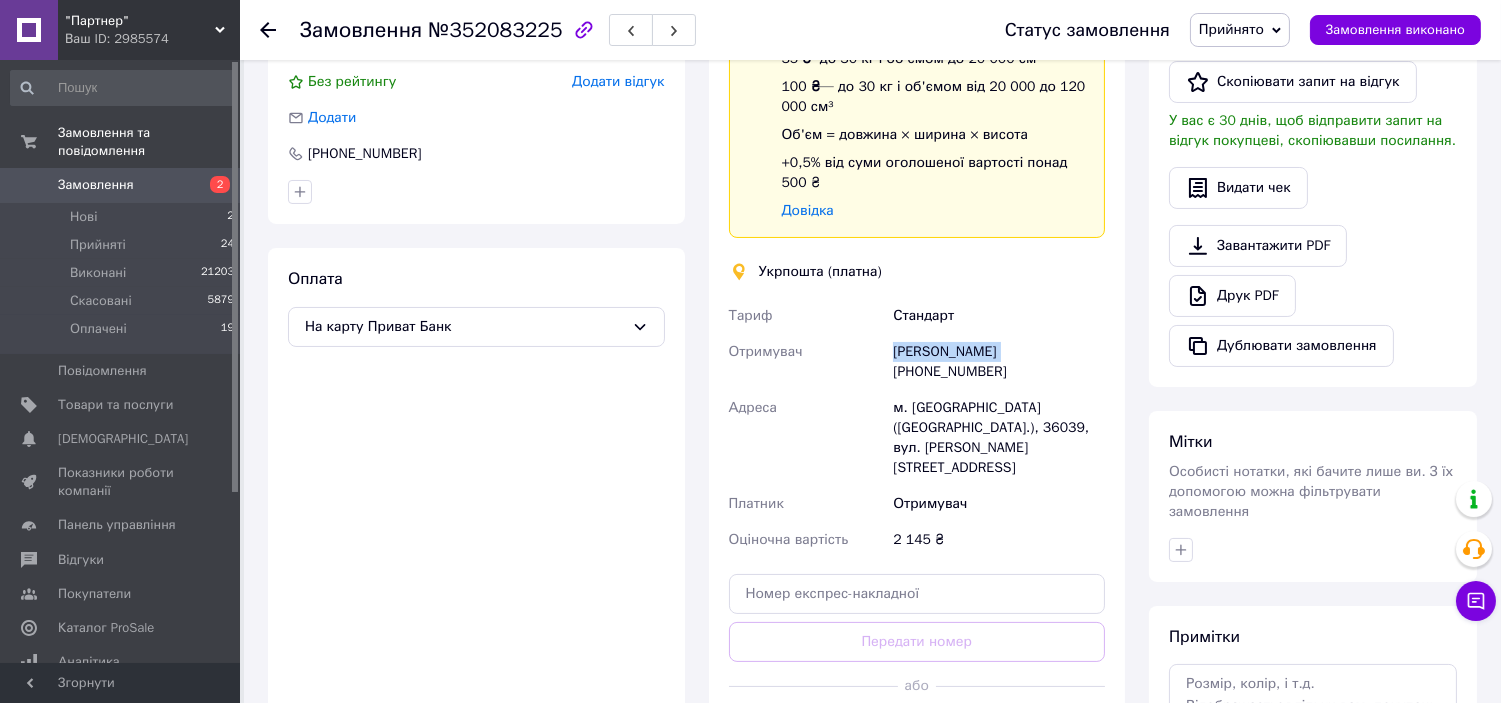 drag, startPoint x: 892, startPoint y: 354, endPoint x: 993, endPoint y: 364, distance: 101.49384 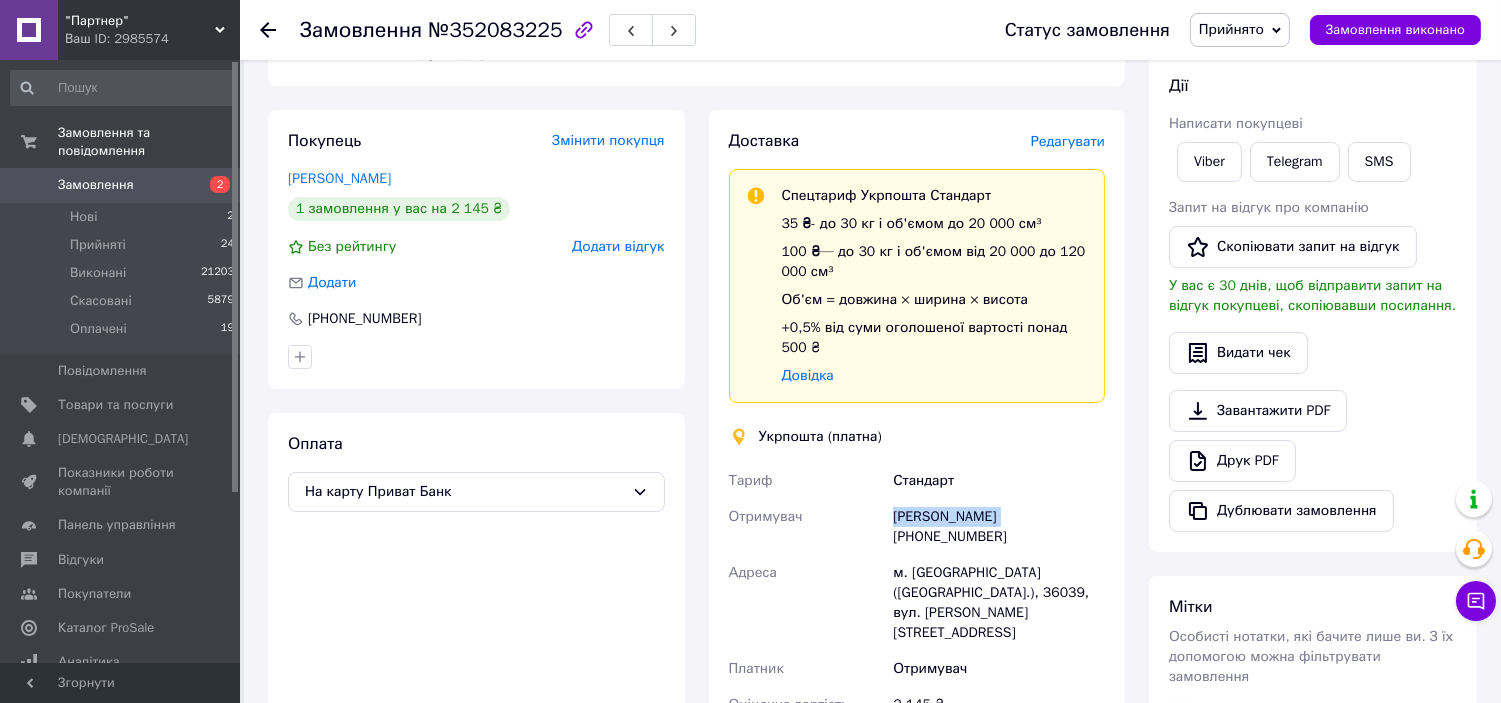 scroll, scrollTop: 333, scrollLeft: 0, axis: vertical 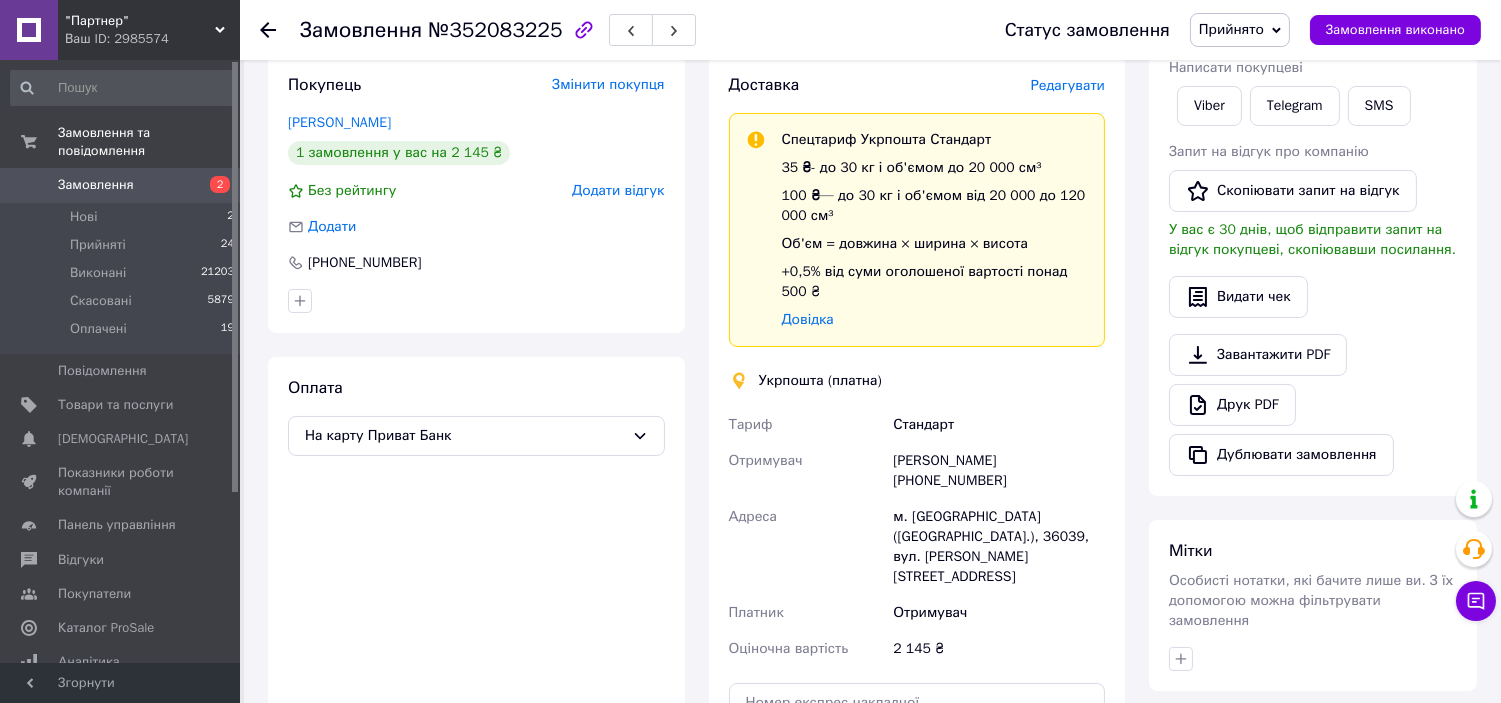 click on "Viber" at bounding box center [1209, 106] 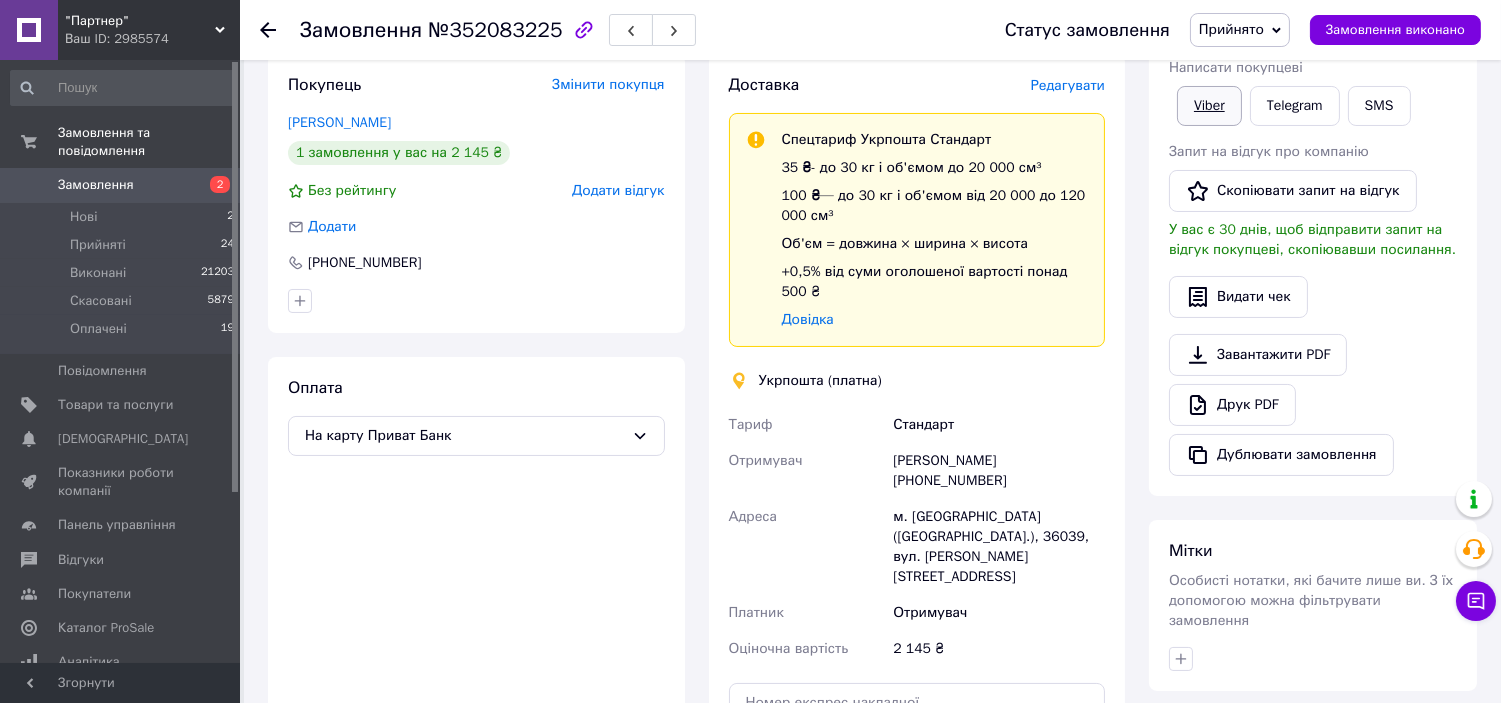 click on "Viber" at bounding box center (1209, 106) 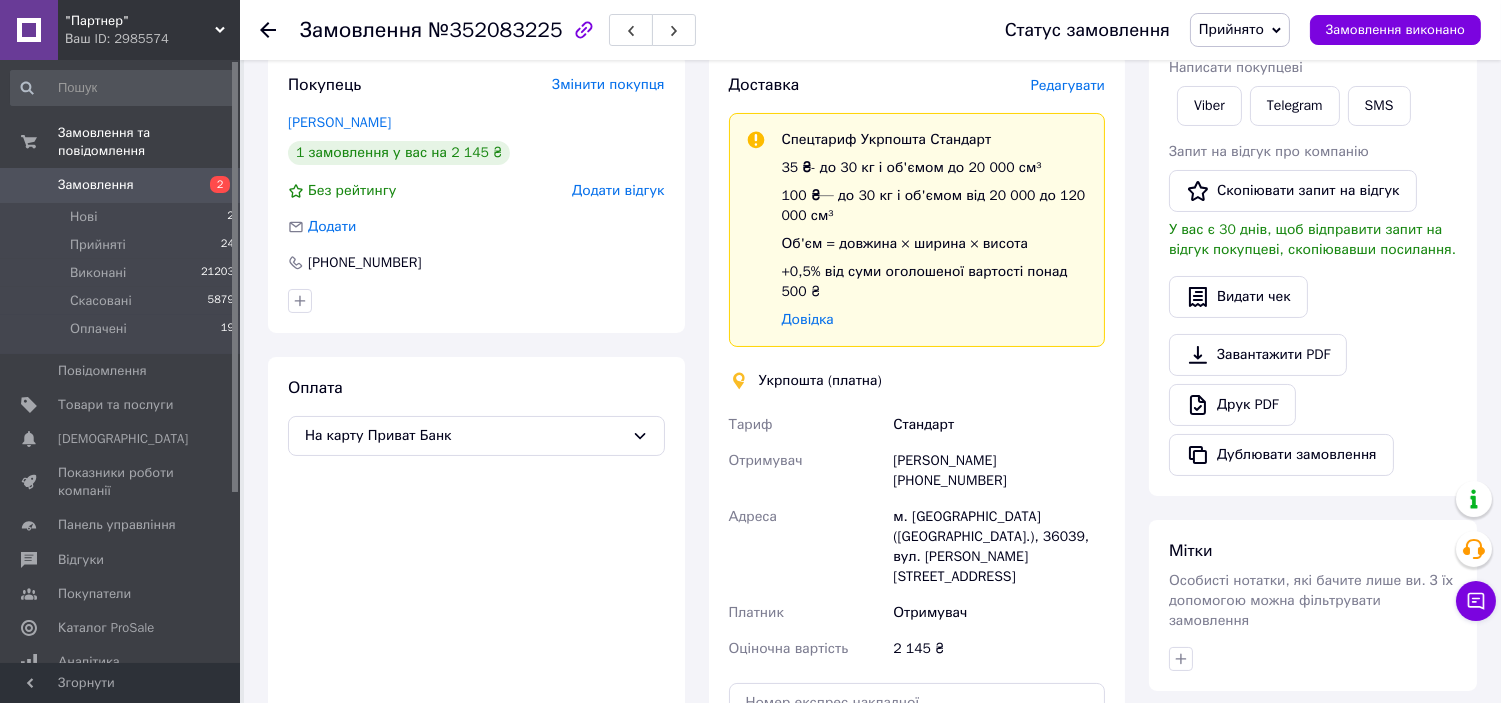 click on "Всього 1 товар 2 145 ₴ Доставка Необхідно уточнити Знижка Додати Всього до сплати 2145 ₴ Дії Написати покупцеві Viber Telegram SMS Запит на відгук про компанію   Скопіювати запит на відгук У вас є 30 днів, щоб відправити запит на відгук покупцеві, скопіювавши посилання.   Видати чек   Завантажити PDF   Друк PDF   Дублювати замовлення Мітки Особисті нотатки, які бачите лише ви. З їх допомогою можна фільтрувати замовлення Примітки Залишилося 300 символів Очистити Зберегти" at bounding box center [1313, 365] 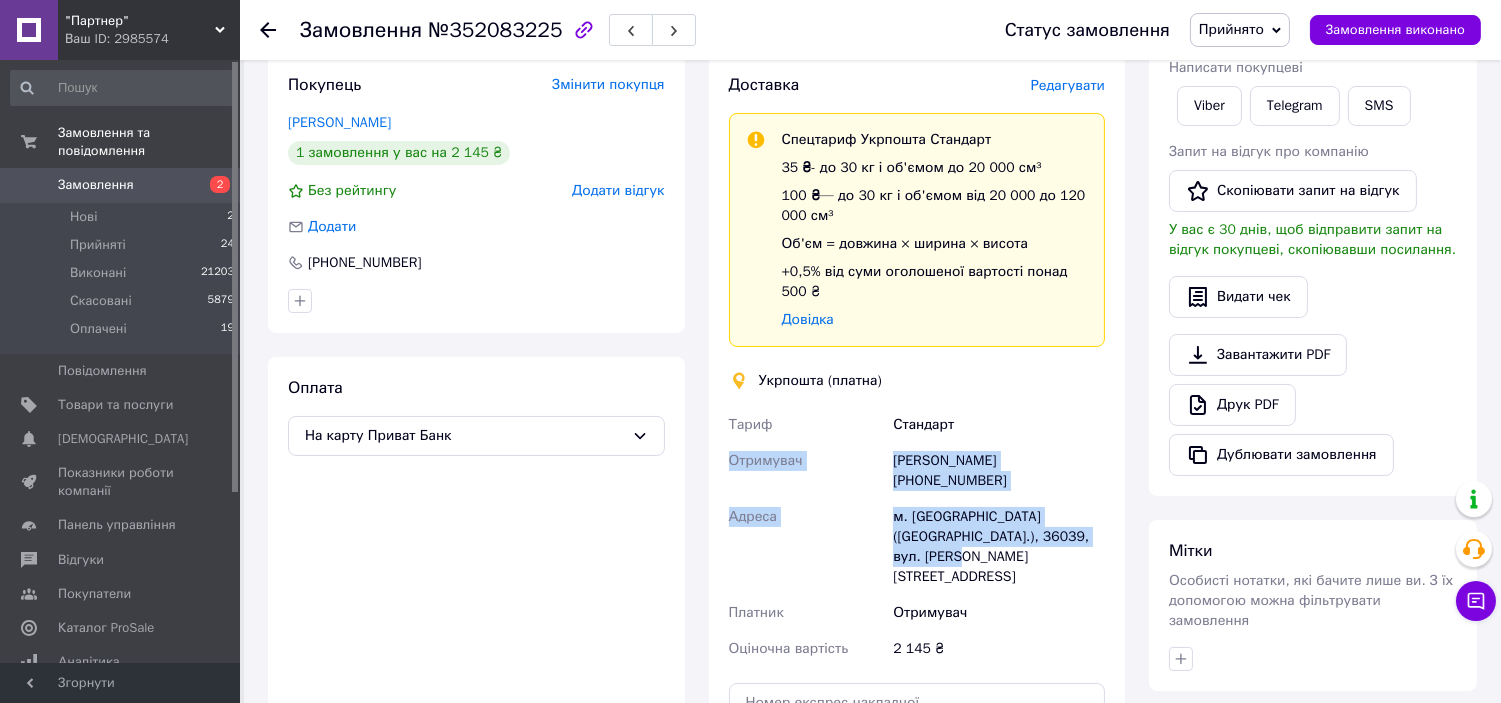 drag, startPoint x: 732, startPoint y: 456, endPoint x: 1106, endPoint y: 518, distance: 379.10422 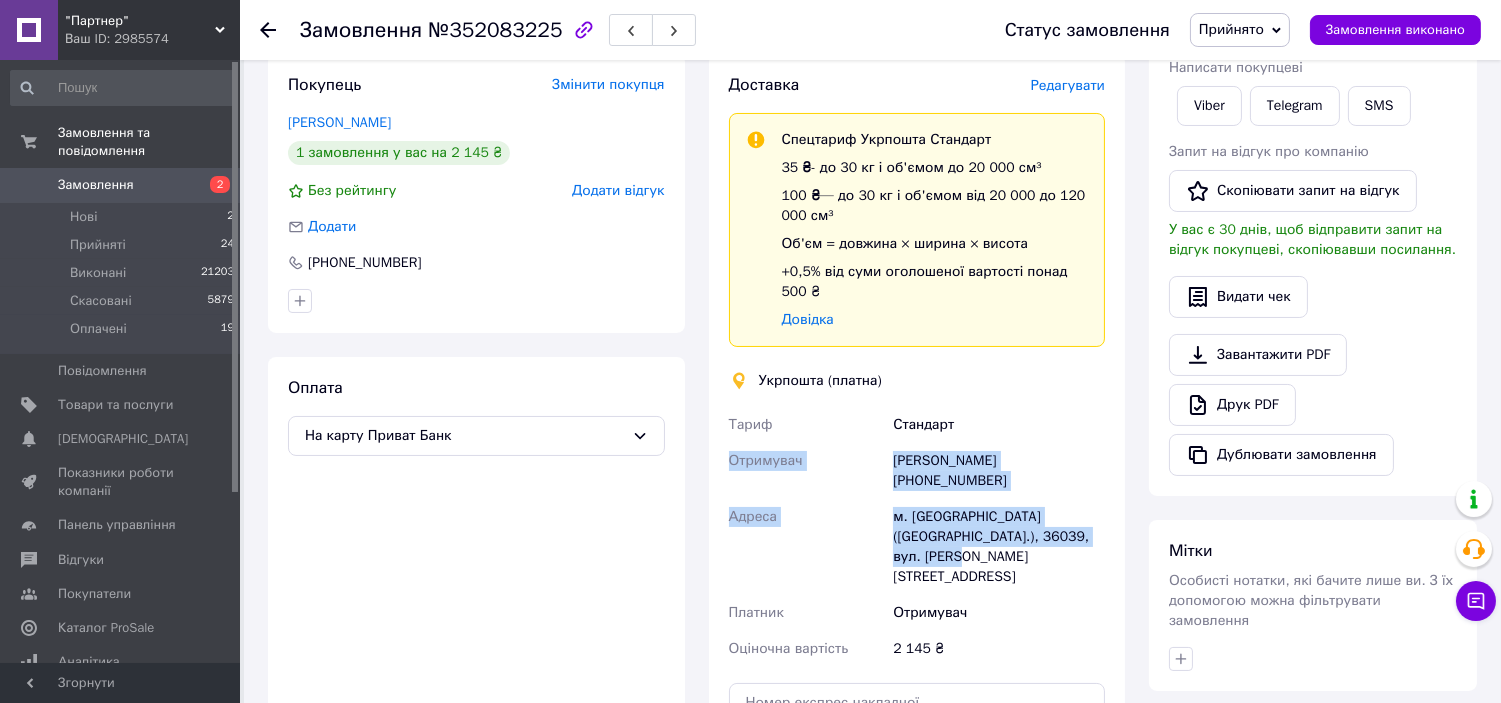 click on "Прийнято" at bounding box center [1231, 29] 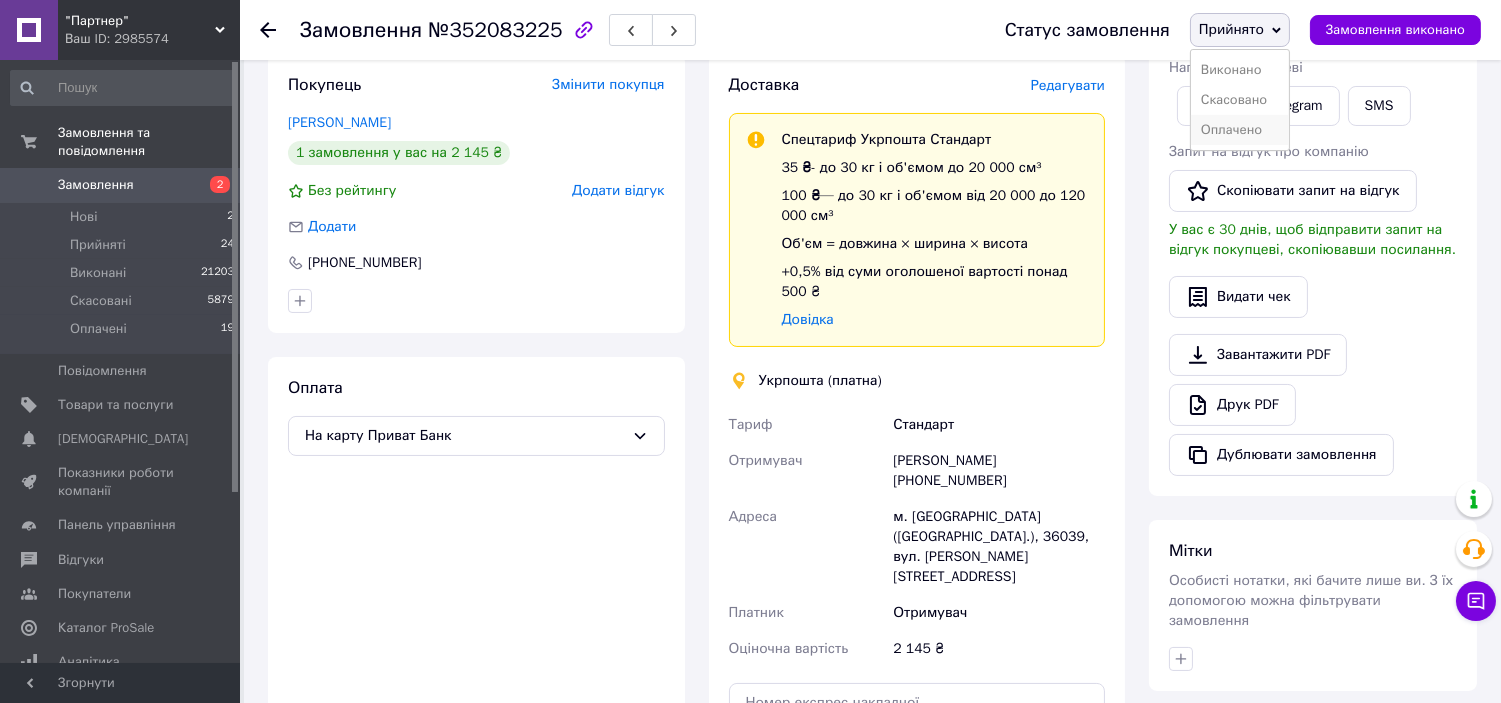 click on "Оплачено" at bounding box center (1240, 130) 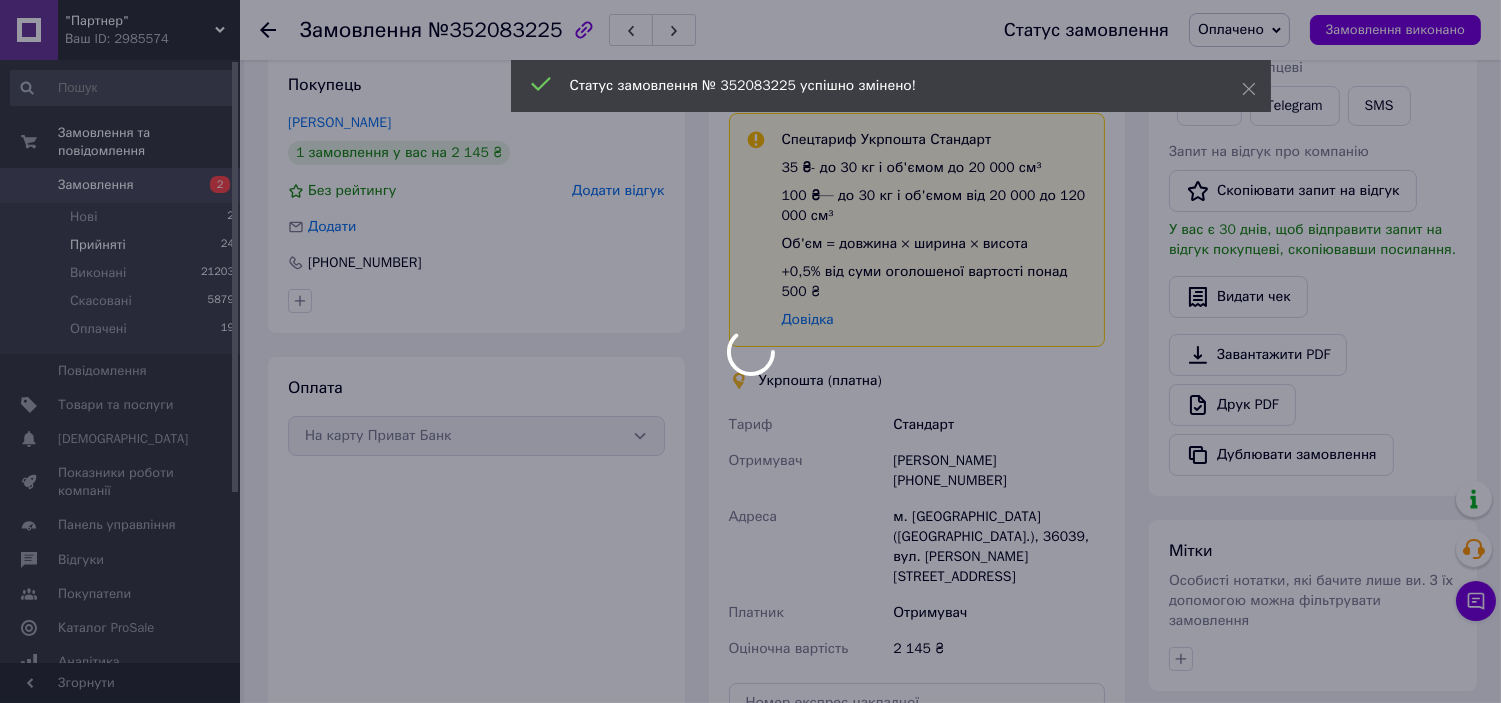 click at bounding box center (750, 351) 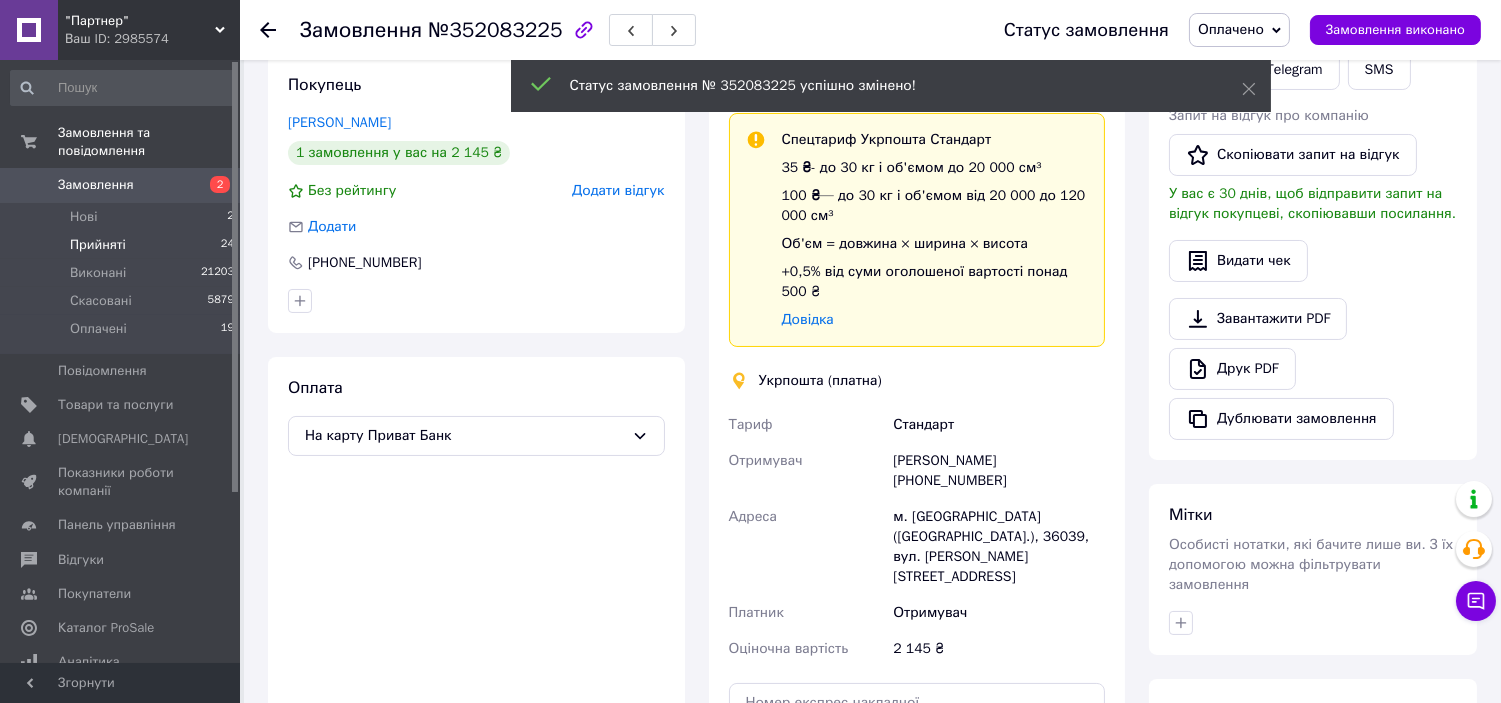 click on "Прийняті 24" at bounding box center (123, 245) 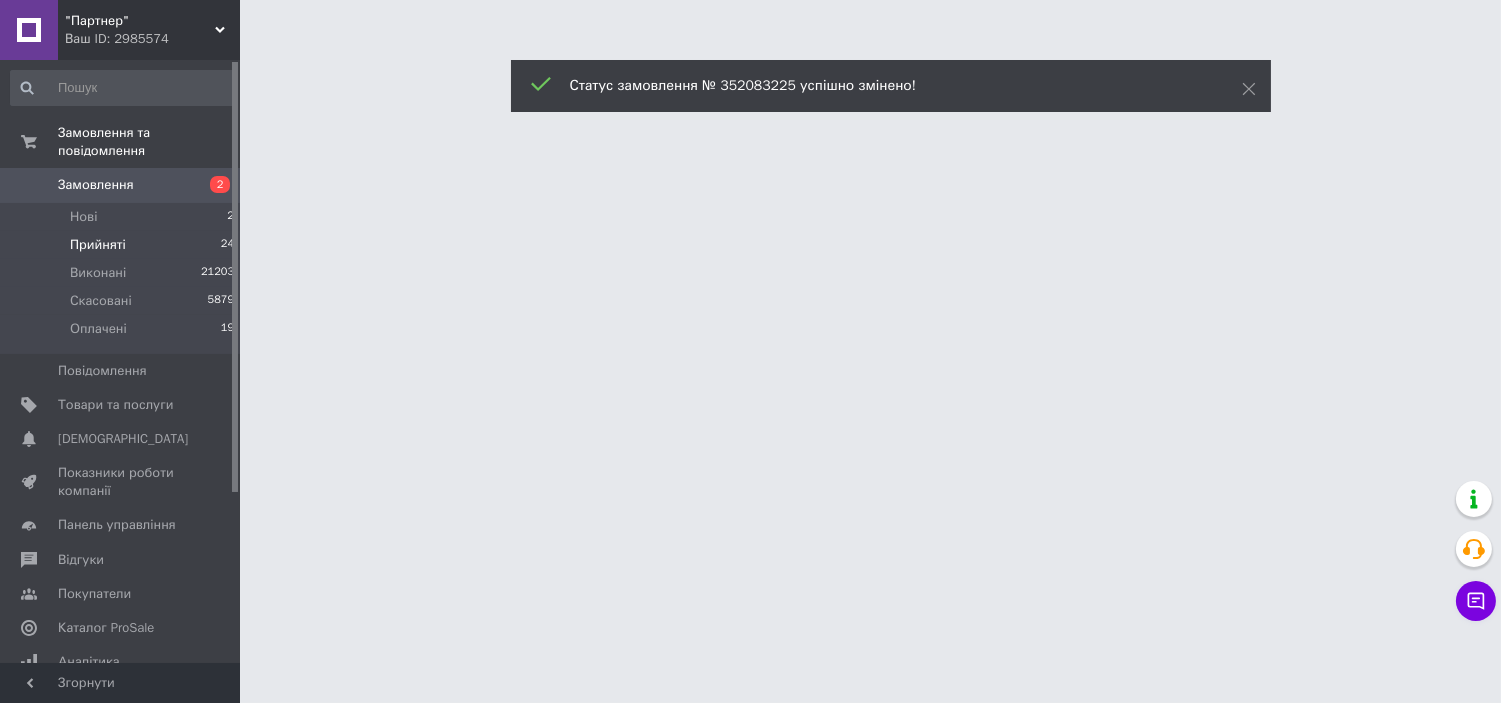 scroll, scrollTop: 0, scrollLeft: 0, axis: both 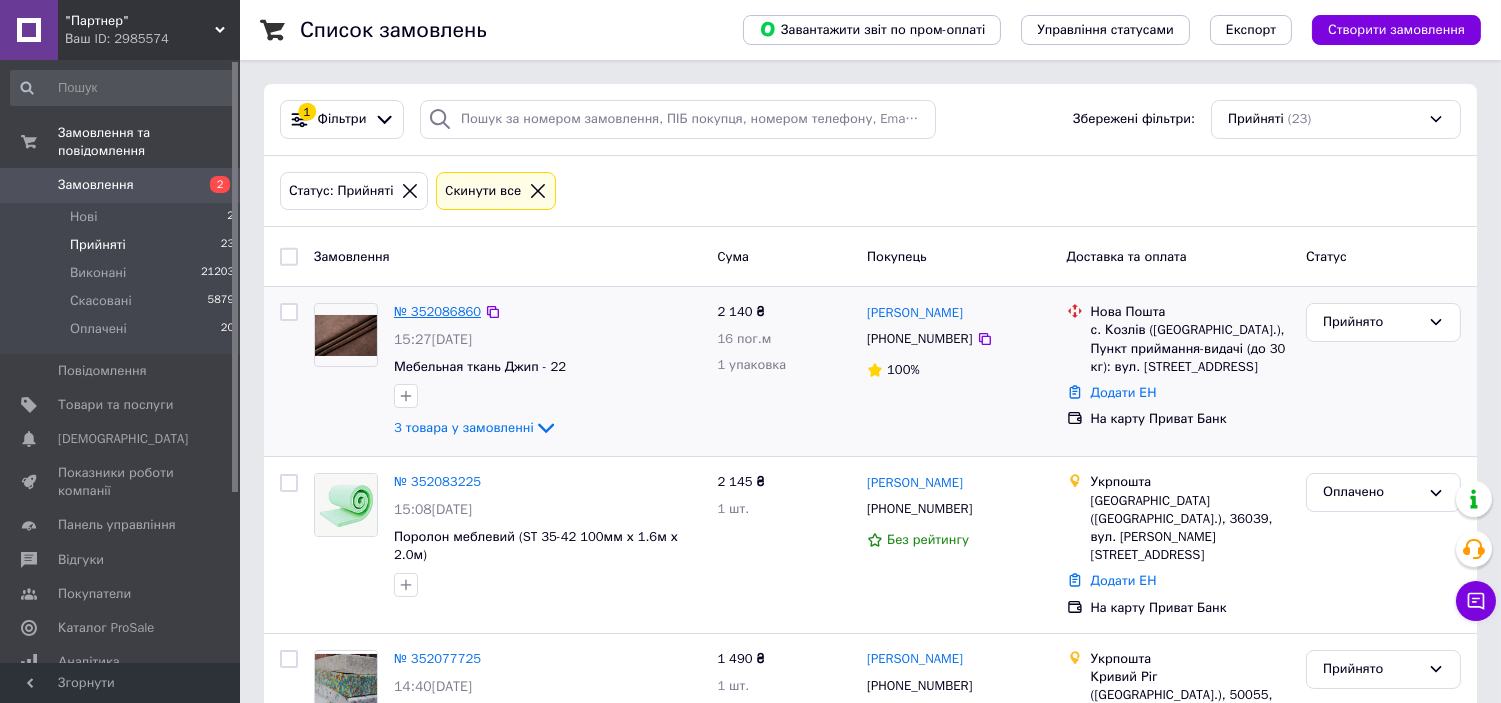 click on "№ 352086860" at bounding box center [437, 311] 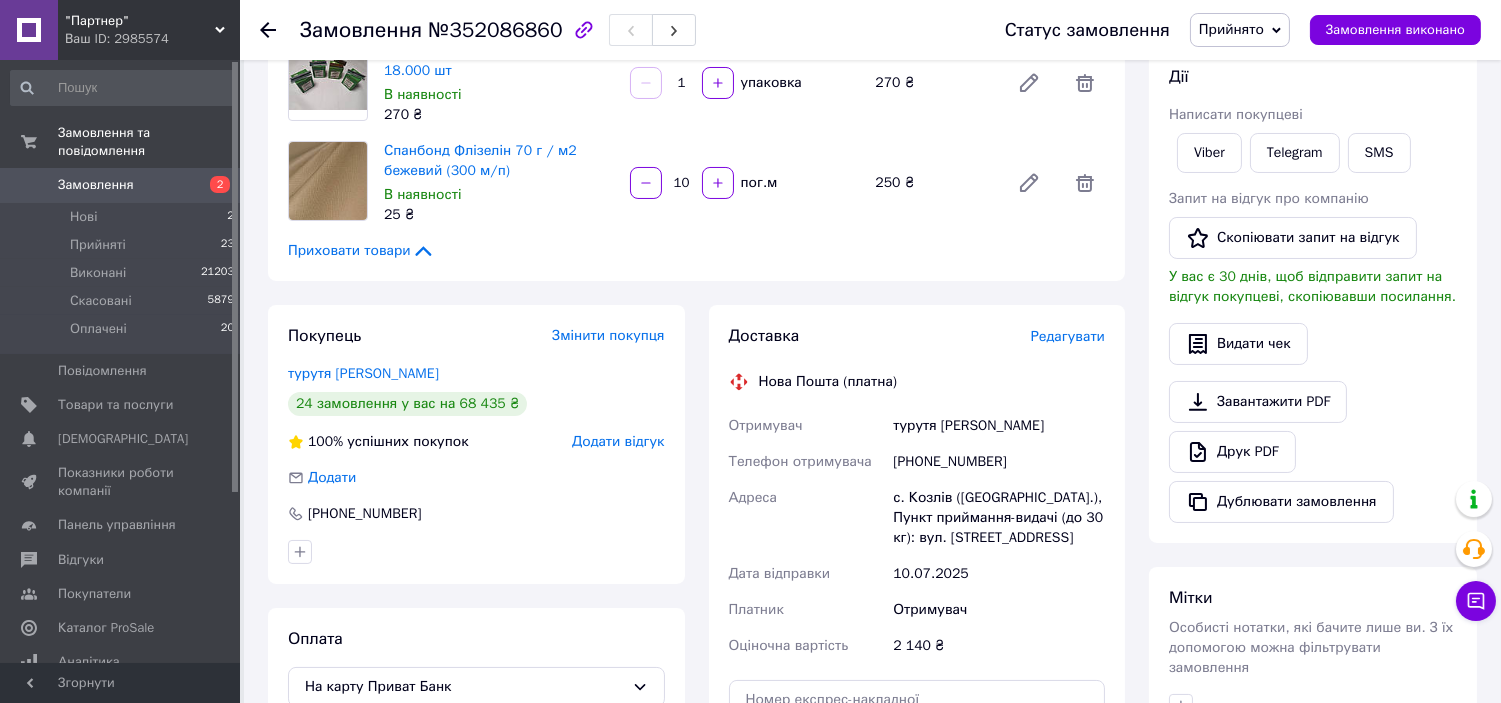 scroll, scrollTop: 333, scrollLeft: 0, axis: vertical 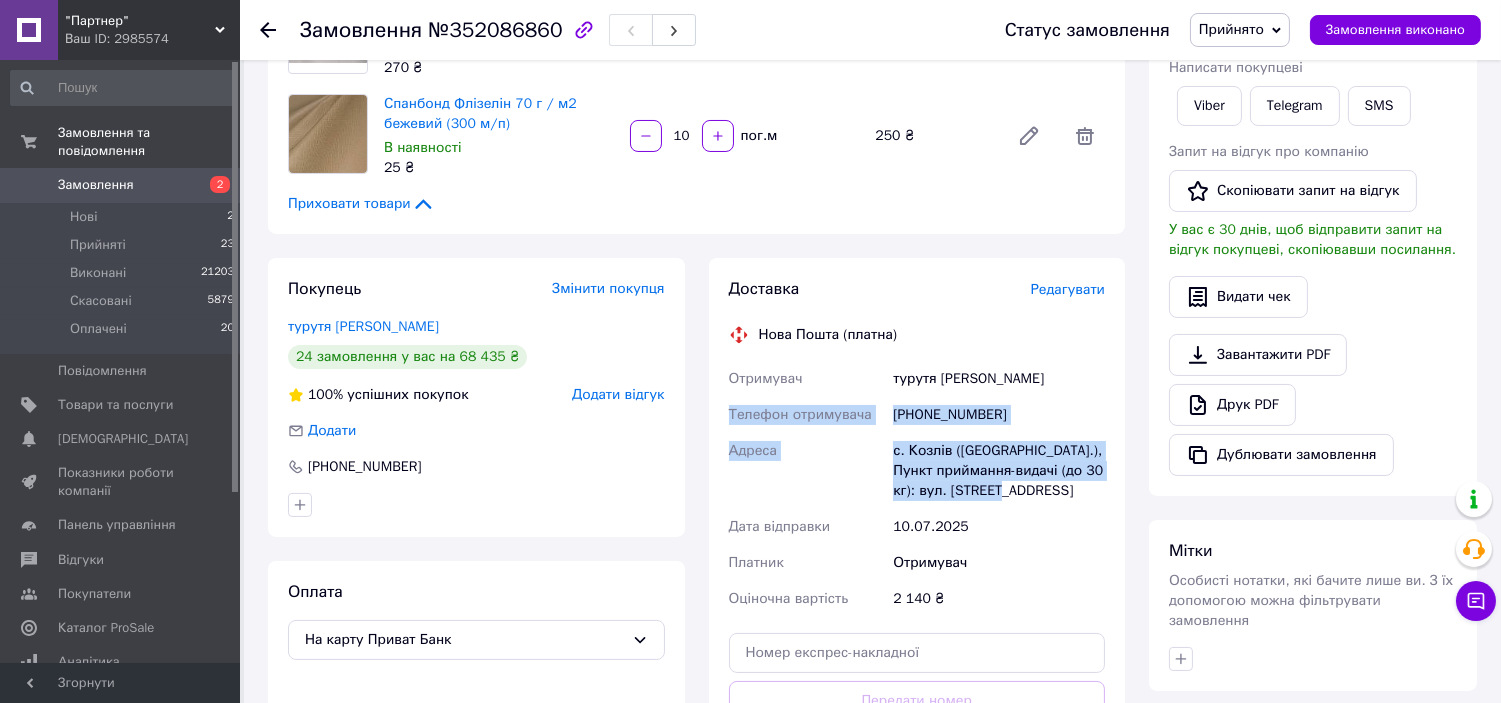 drag, startPoint x: 731, startPoint y: 412, endPoint x: 1062, endPoint y: 497, distance: 341.73965 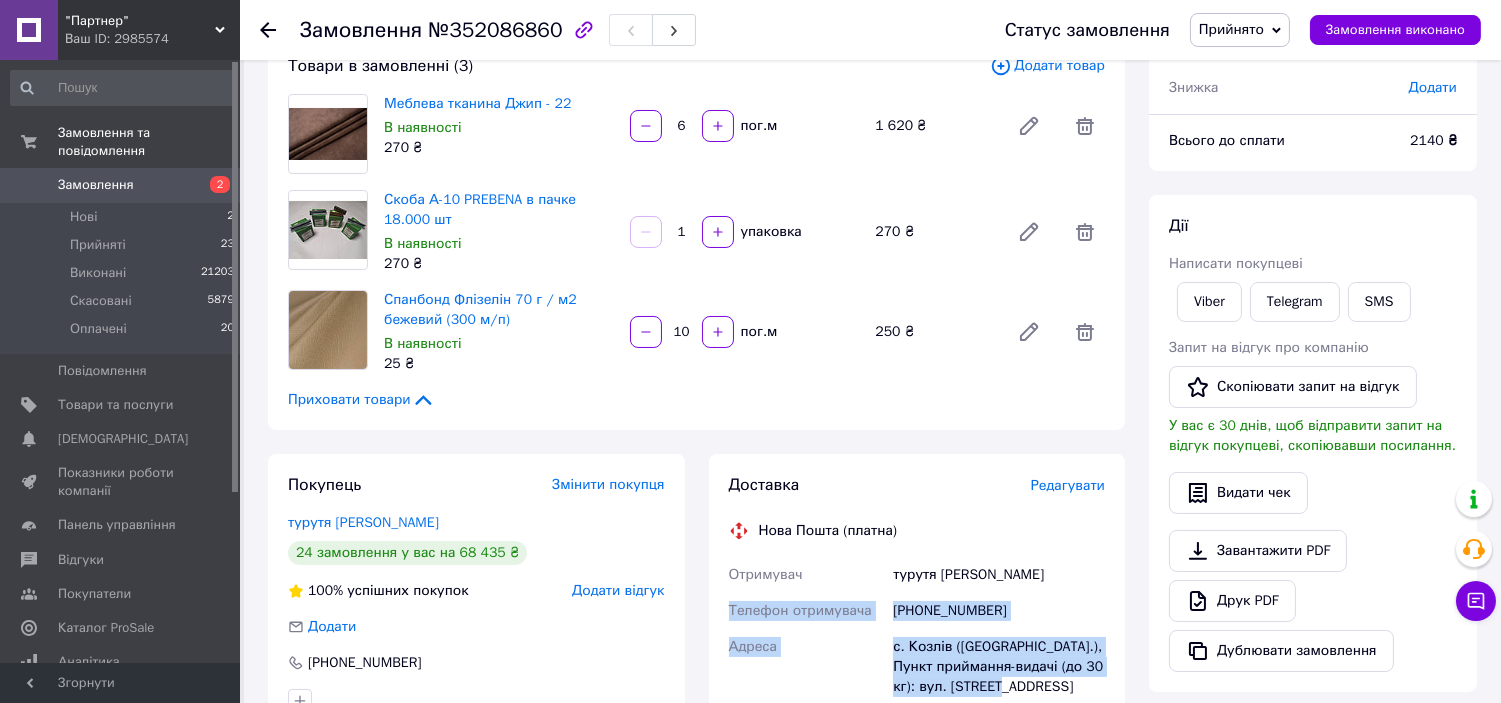 scroll, scrollTop: 111, scrollLeft: 0, axis: vertical 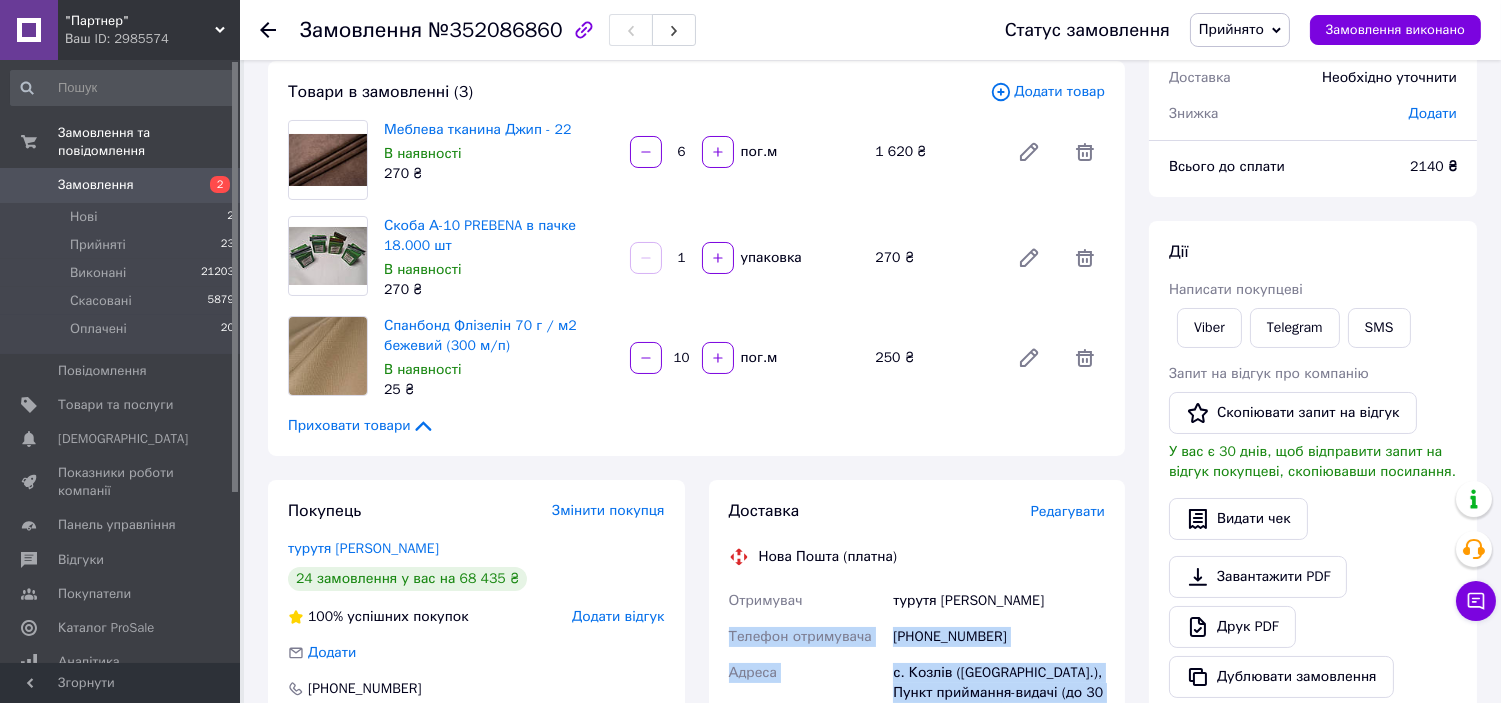 click on "Прийнято" at bounding box center [1231, 29] 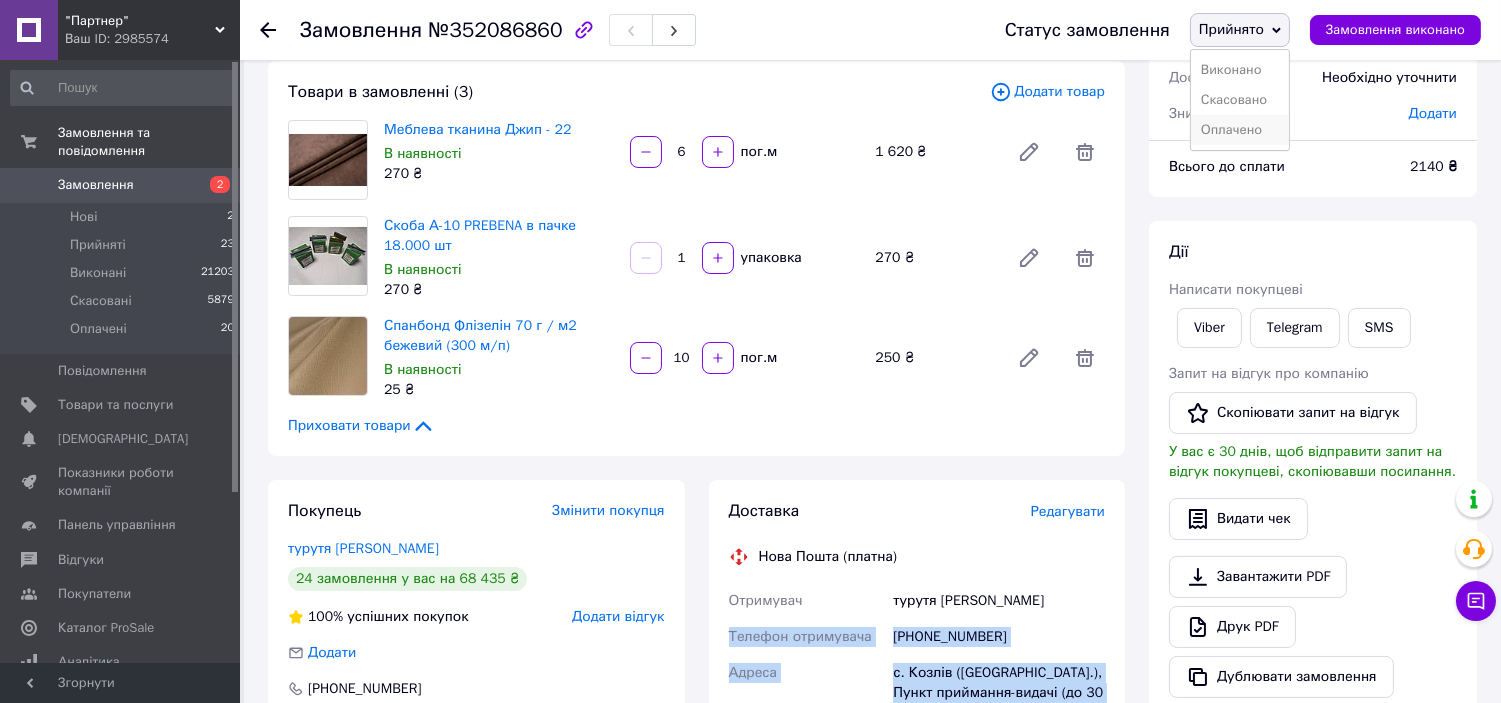 click on "Оплачено" at bounding box center [1240, 130] 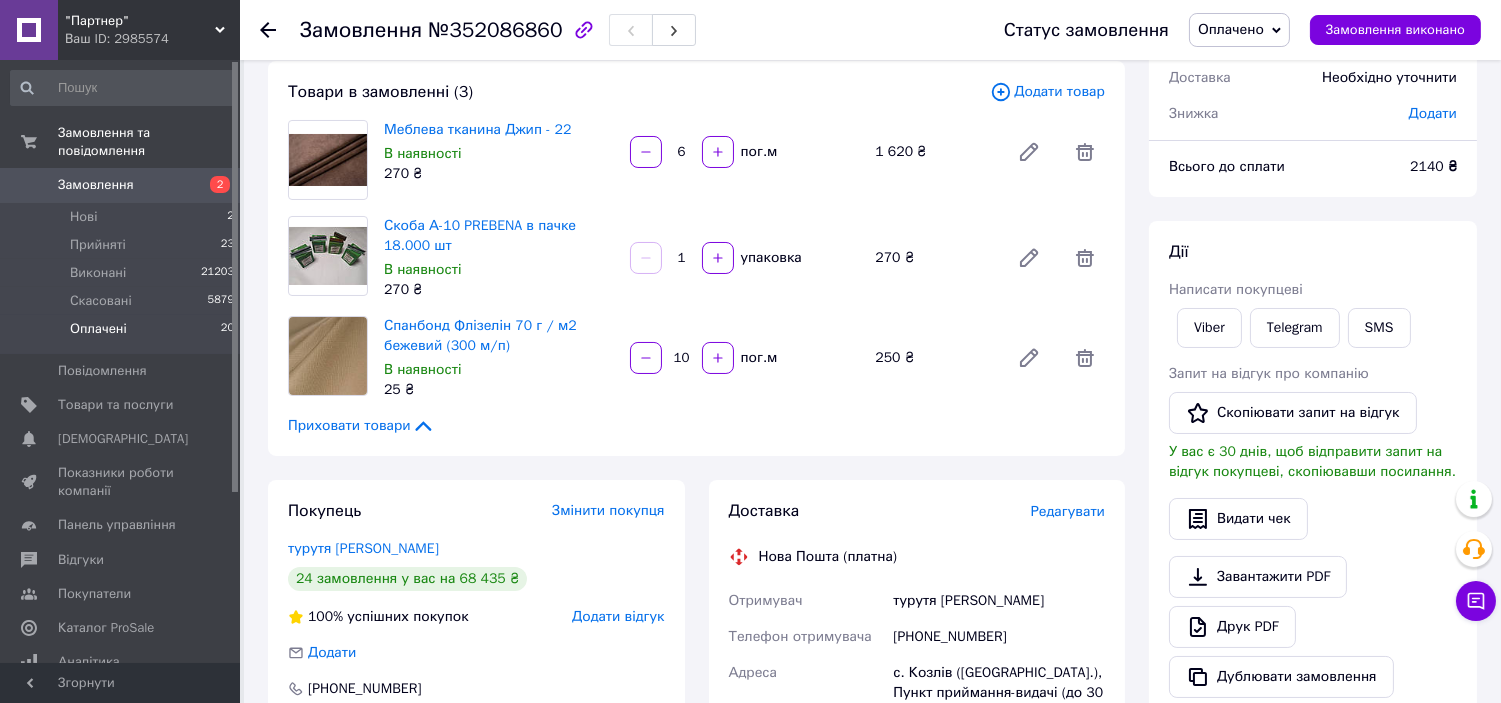 click on "Оплачені 20" at bounding box center [123, 334] 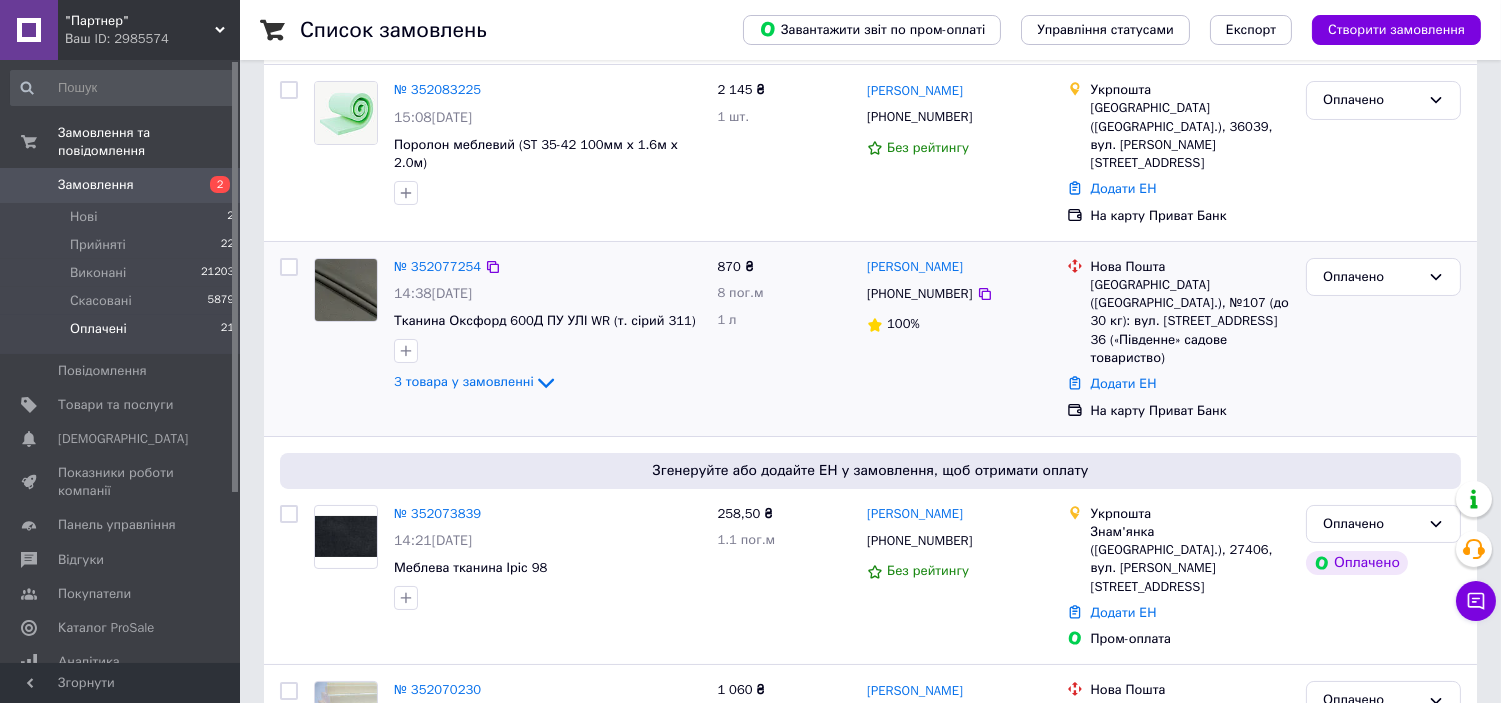 scroll, scrollTop: 333, scrollLeft: 0, axis: vertical 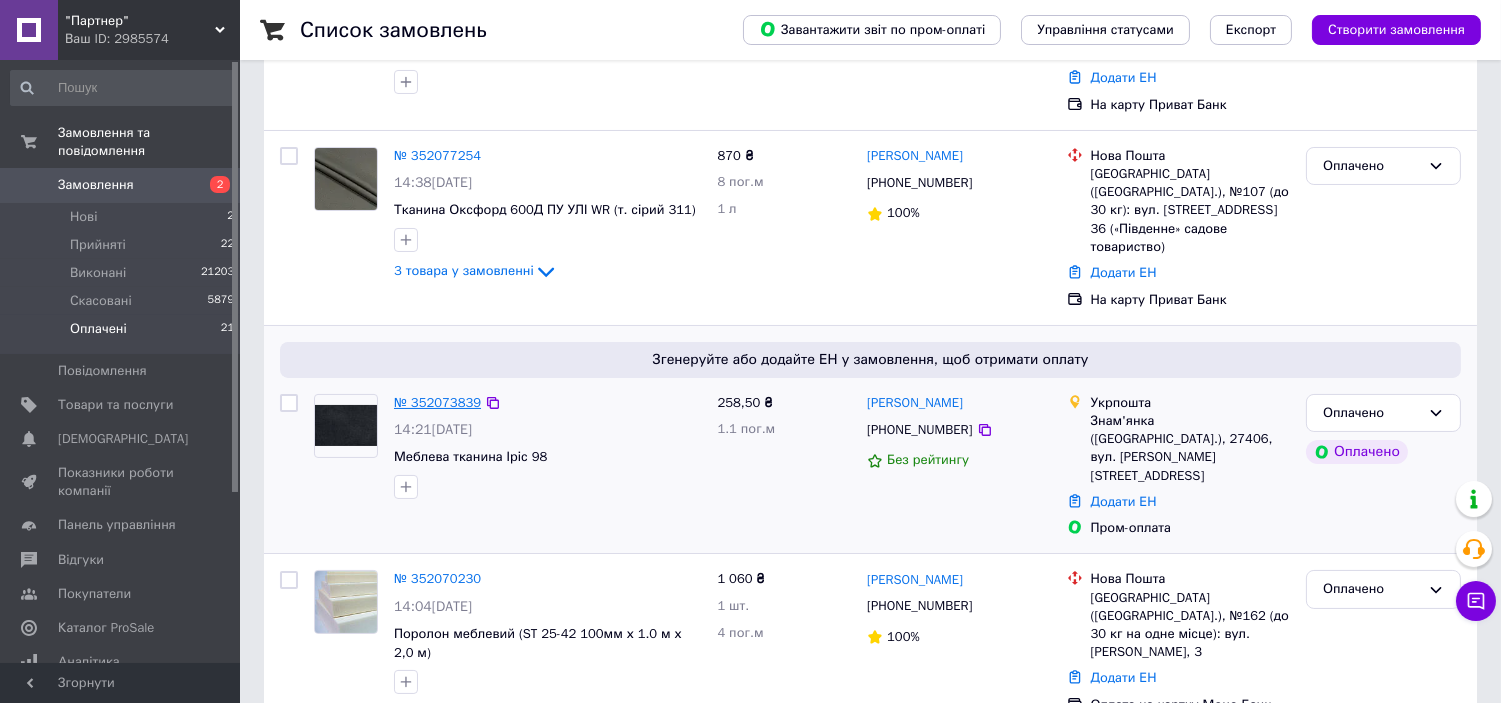click on "№ 352073839" at bounding box center (437, 402) 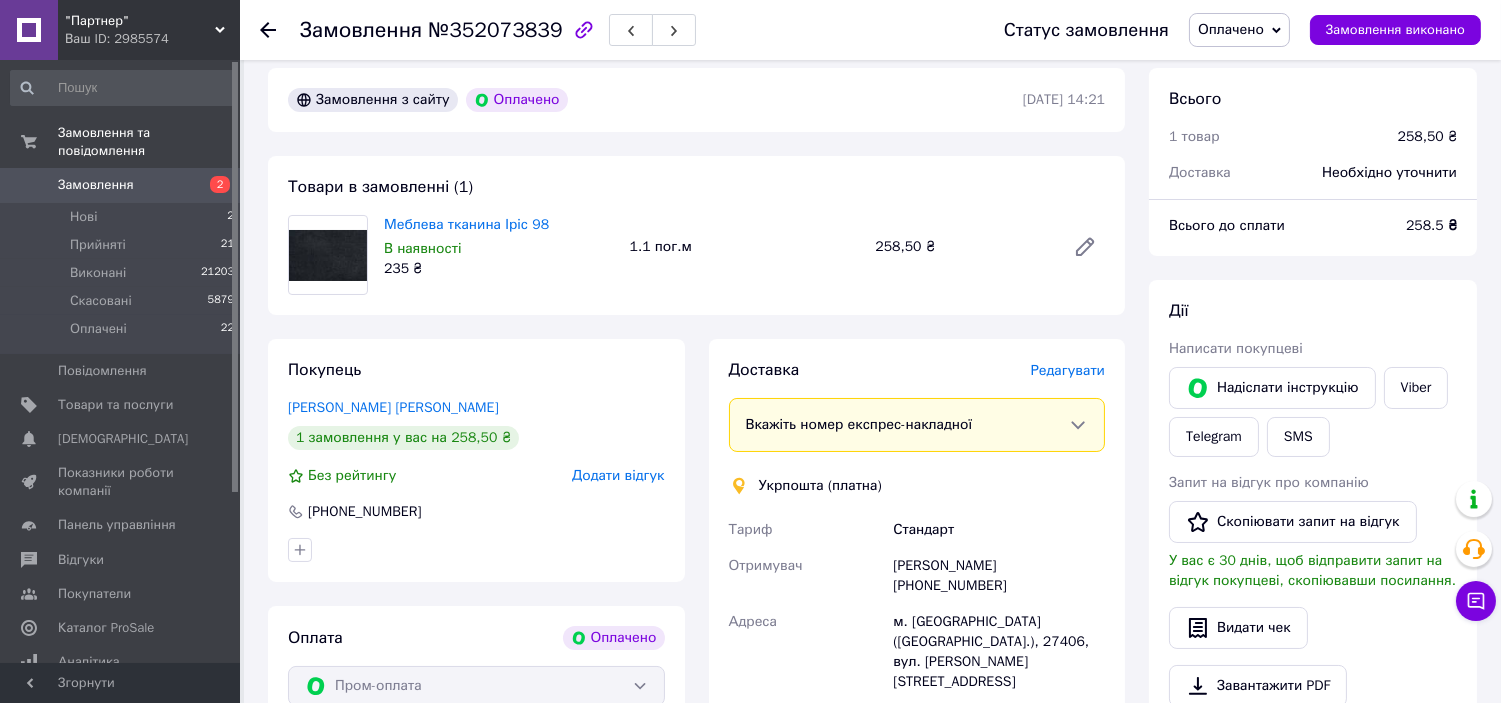 scroll, scrollTop: 222, scrollLeft: 0, axis: vertical 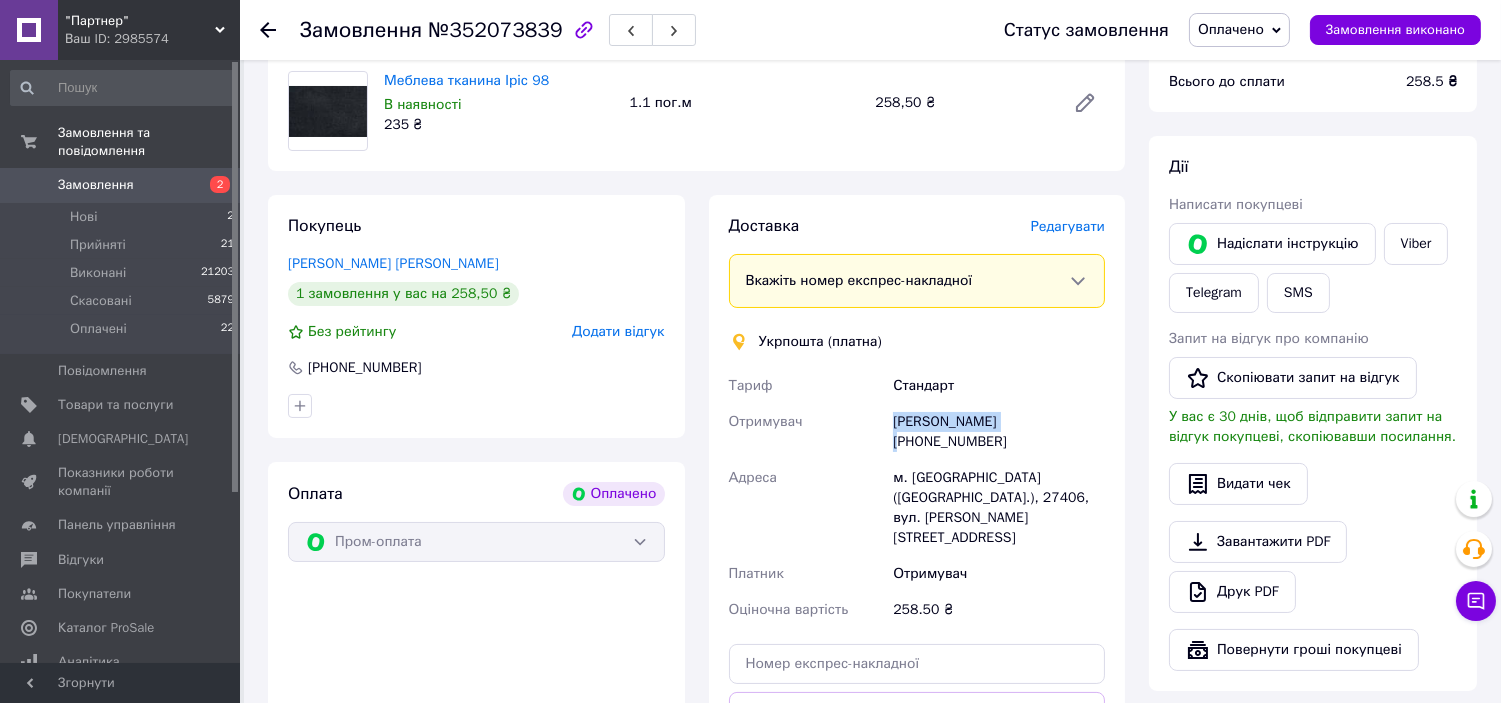 drag, startPoint x: 891, startPoint y: 431, endPoint x: 996, endPoint y: 434, distance: 105.04285 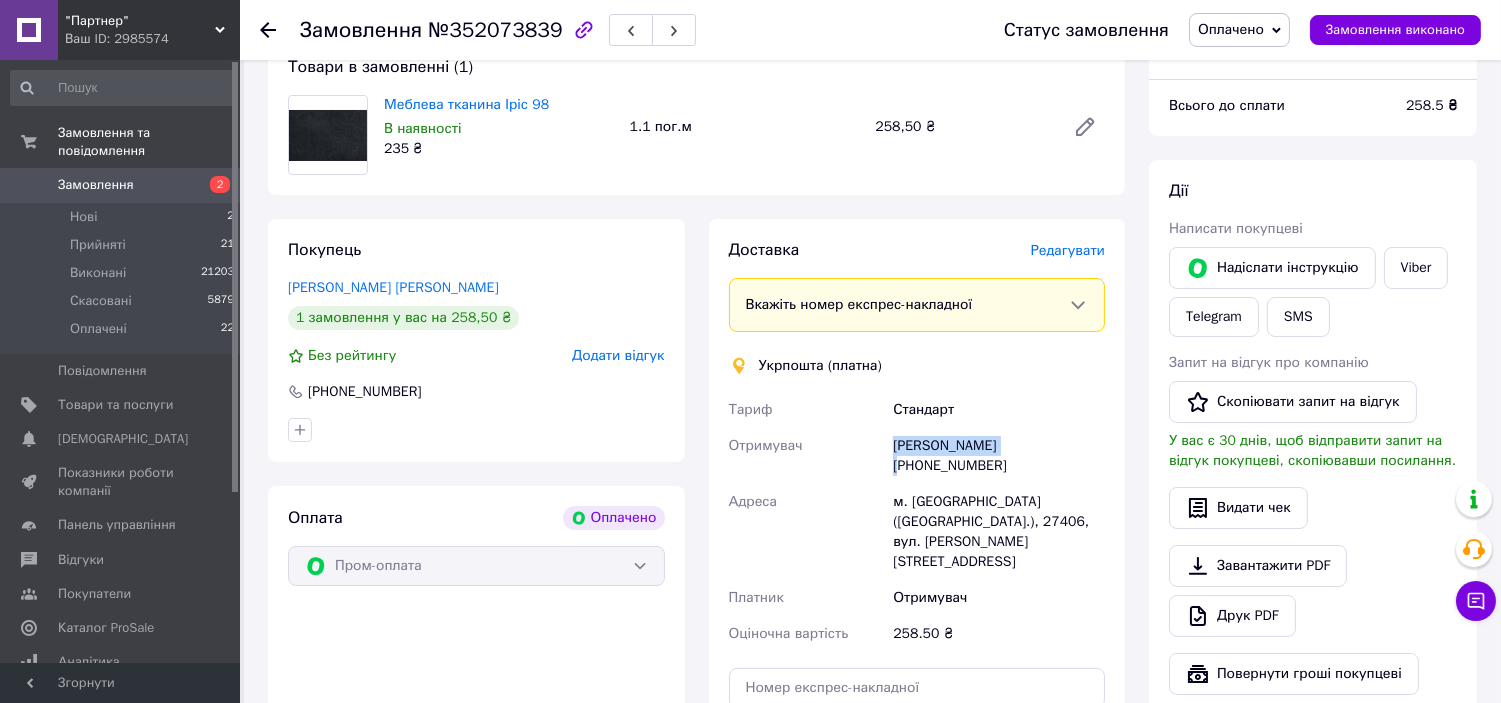 scroll, scrollTop: 333, scrollLeft: 0, axis: vertical 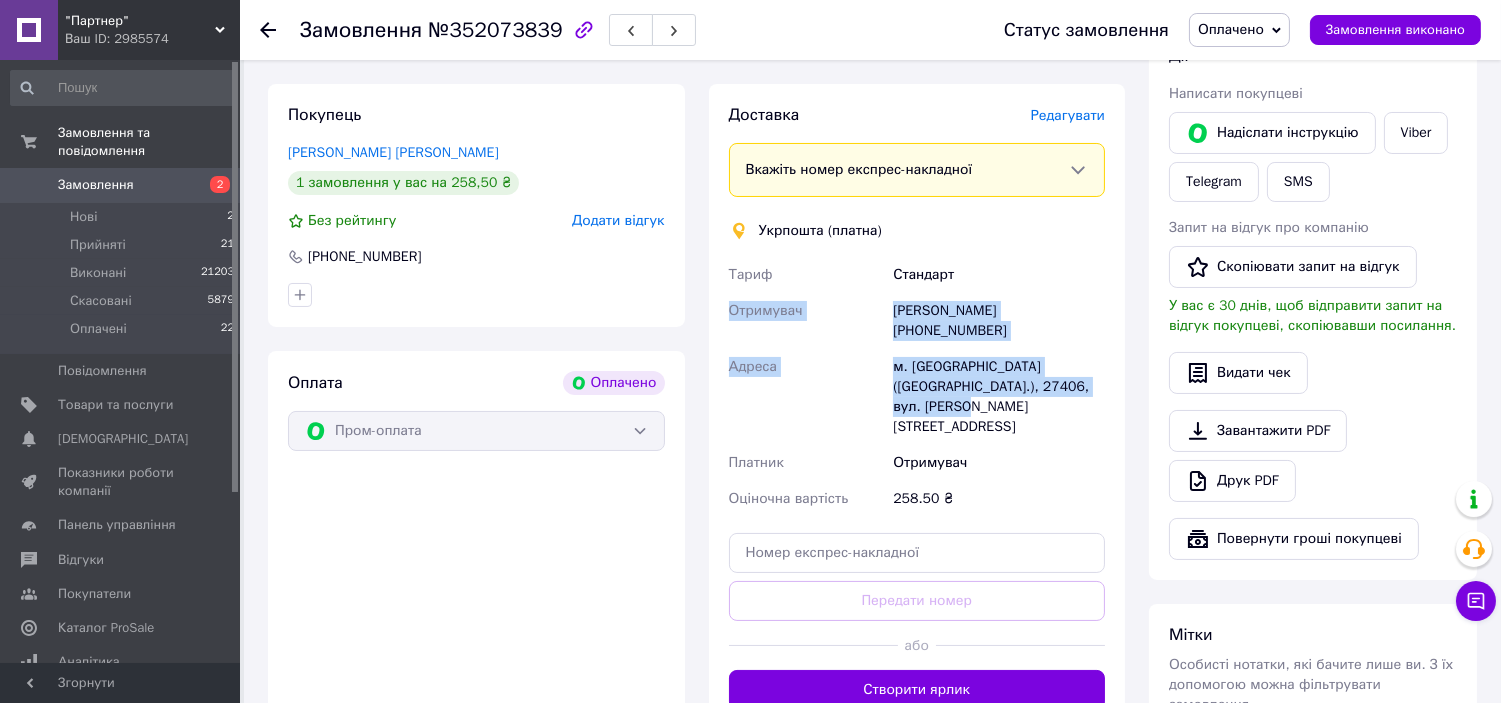 drag, startPoint x: 730, startPoint y: 308, endPoint x: 1096, endPoint y: 364, distance: 370.25937 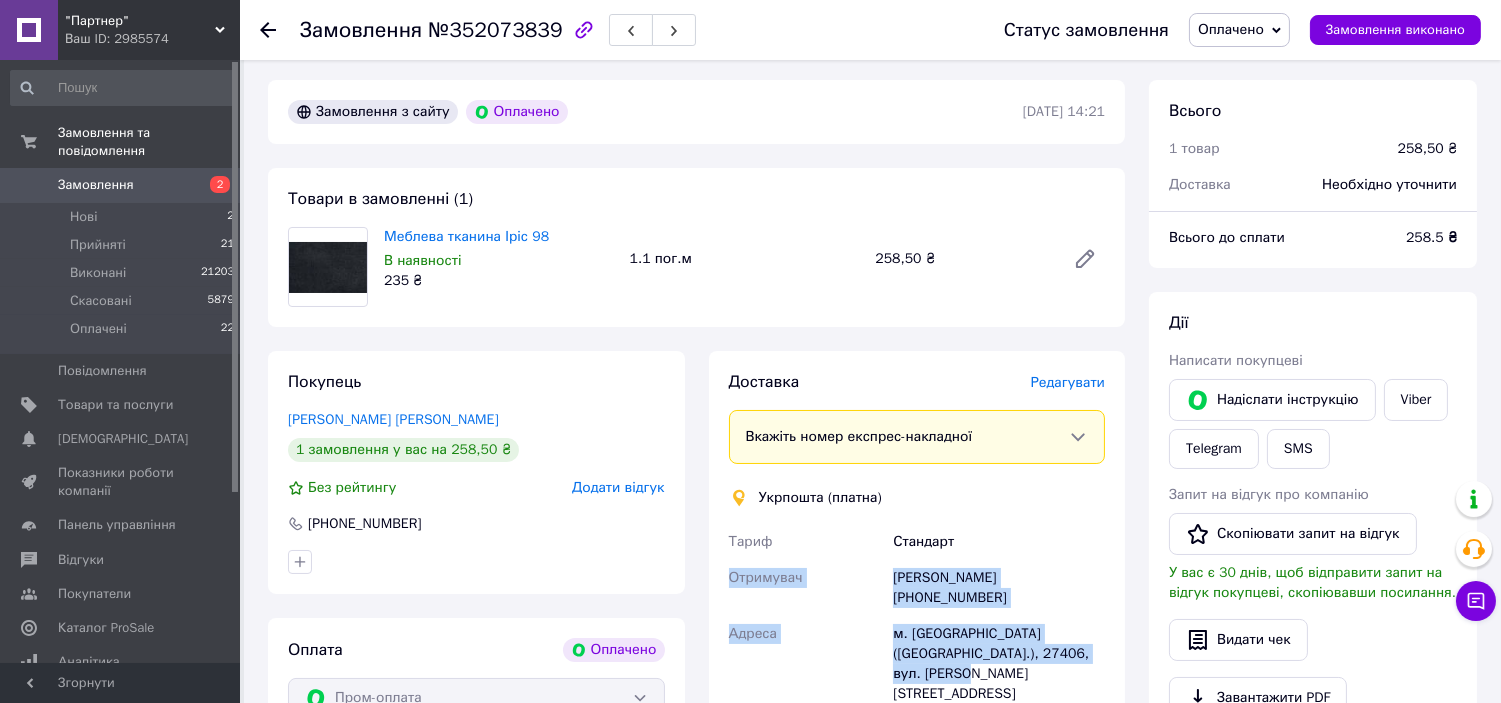 scroll, scrollTop: 0, scrollLeft: 0, axis: both 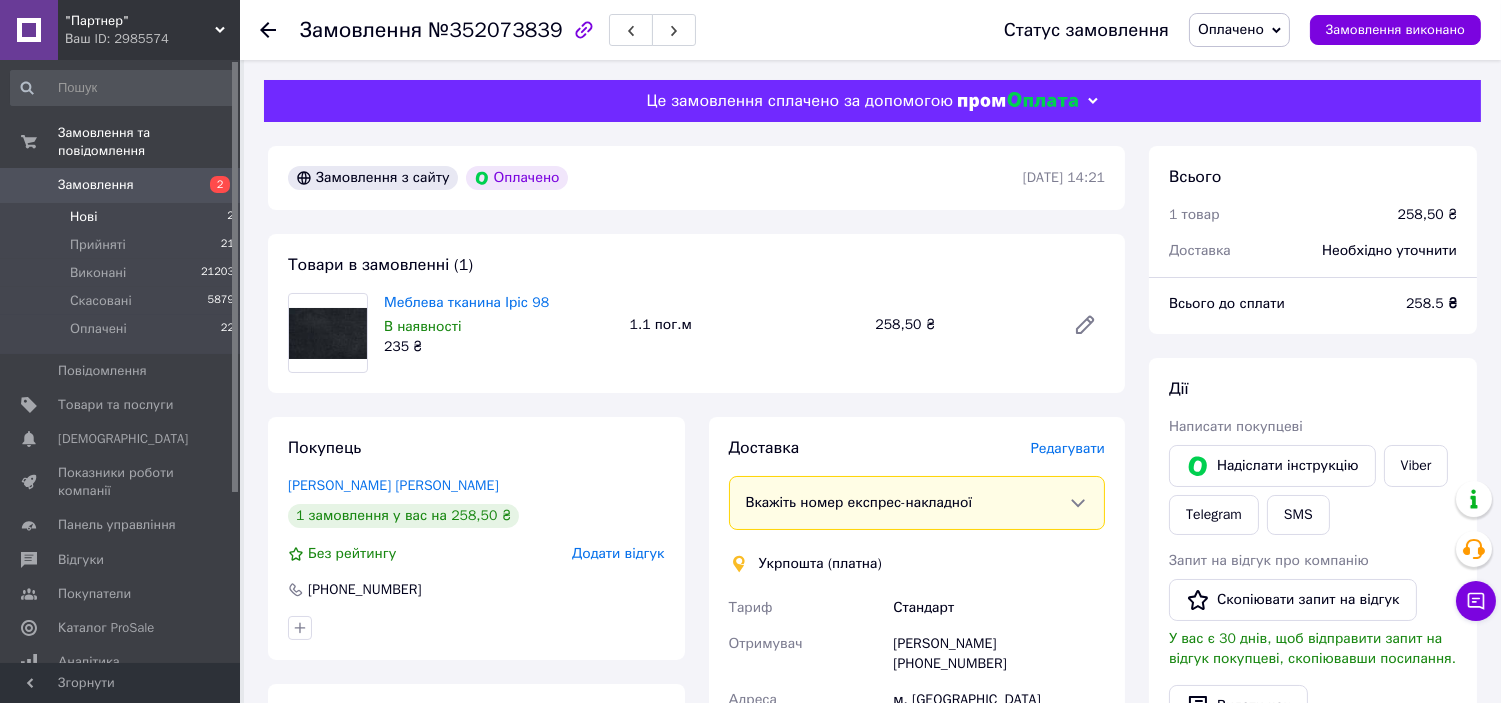 click on "Нові 2" at bounding box center [123, 217] 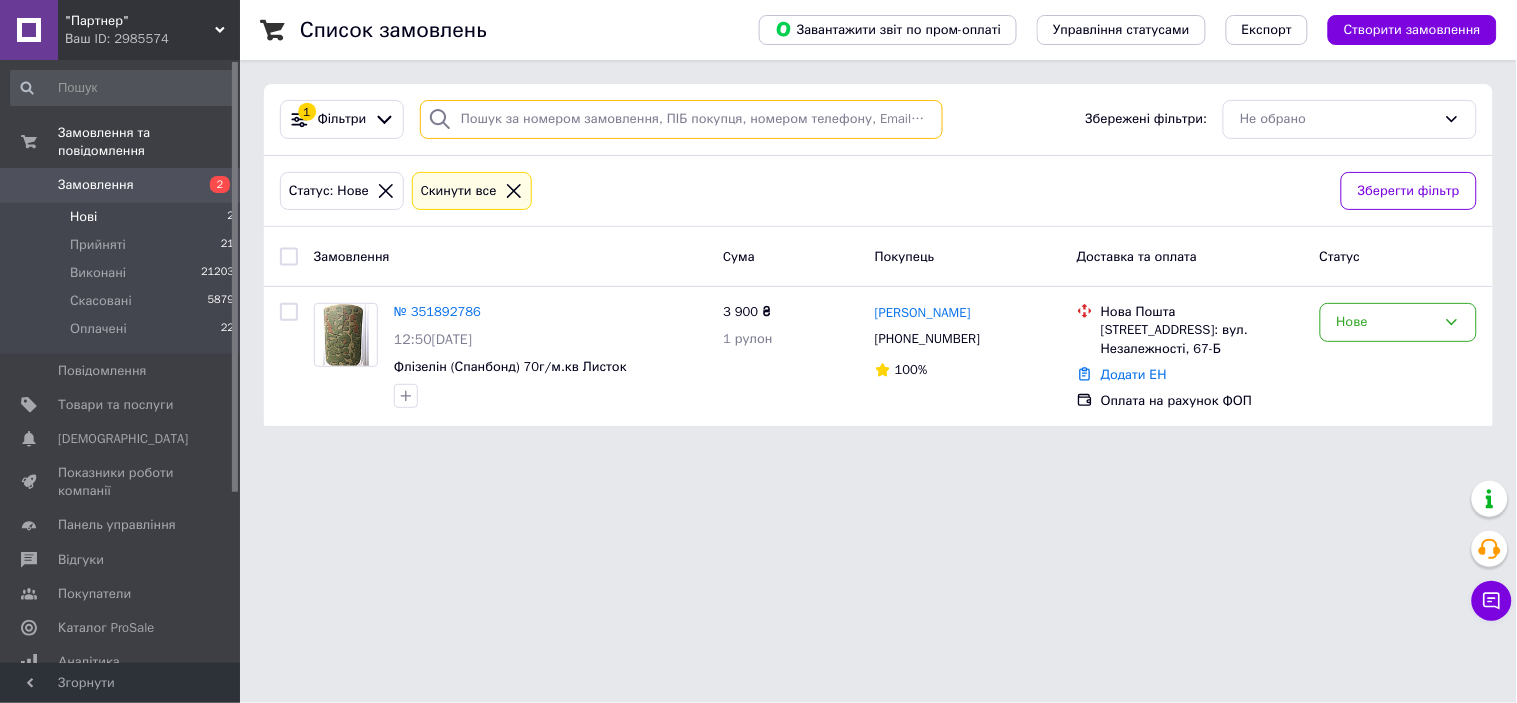 click at bounding box center (681, 119) 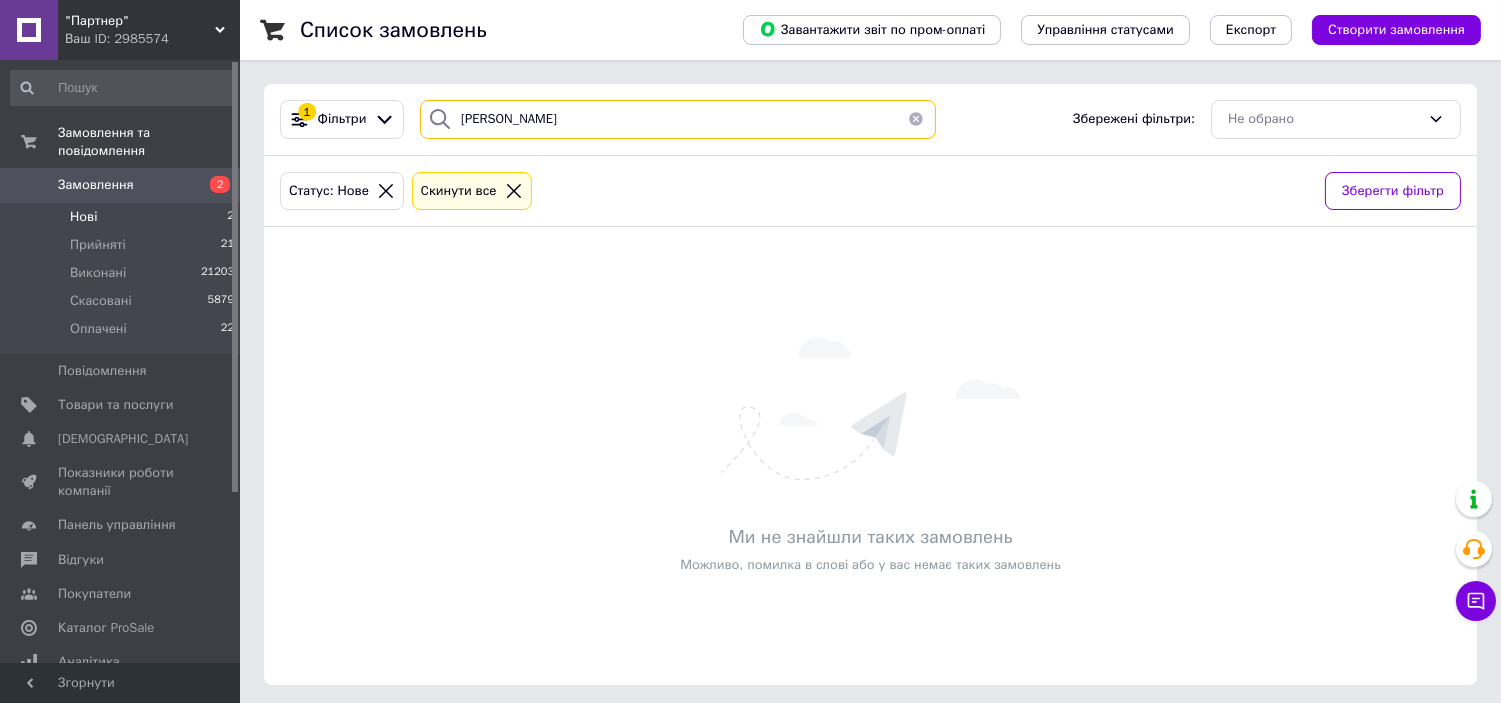 type on "[PERSON_NAME]" 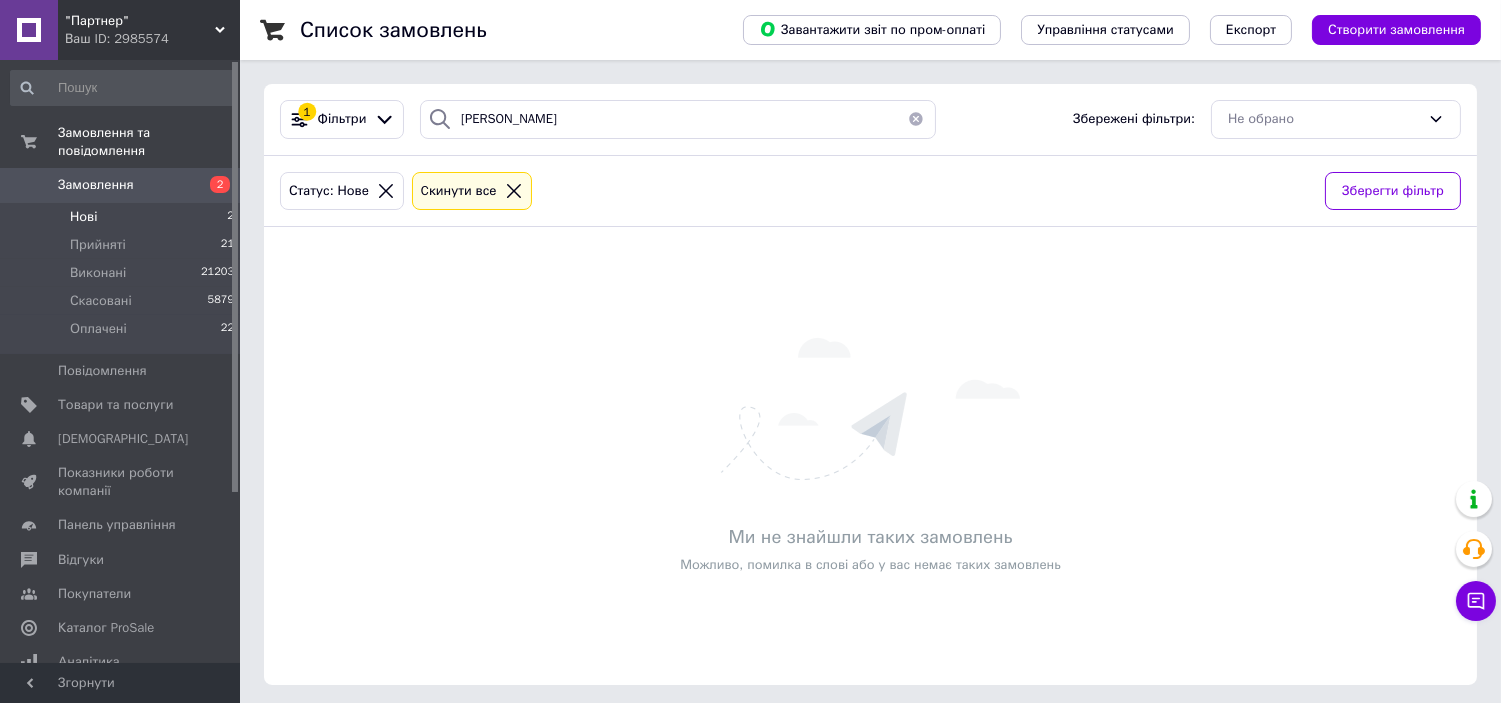 click on "2" at bounding box center (212, 185) 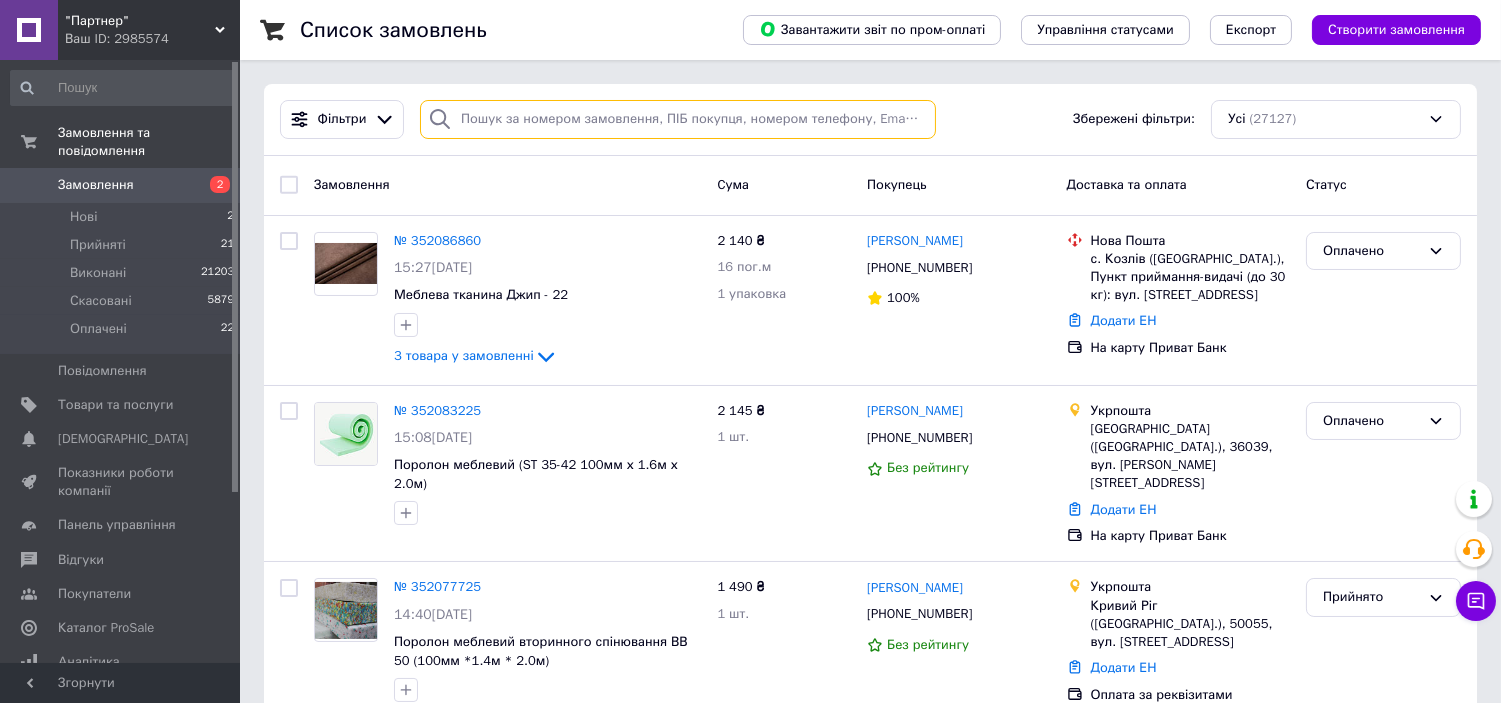 click at bounding box center [678, 119] 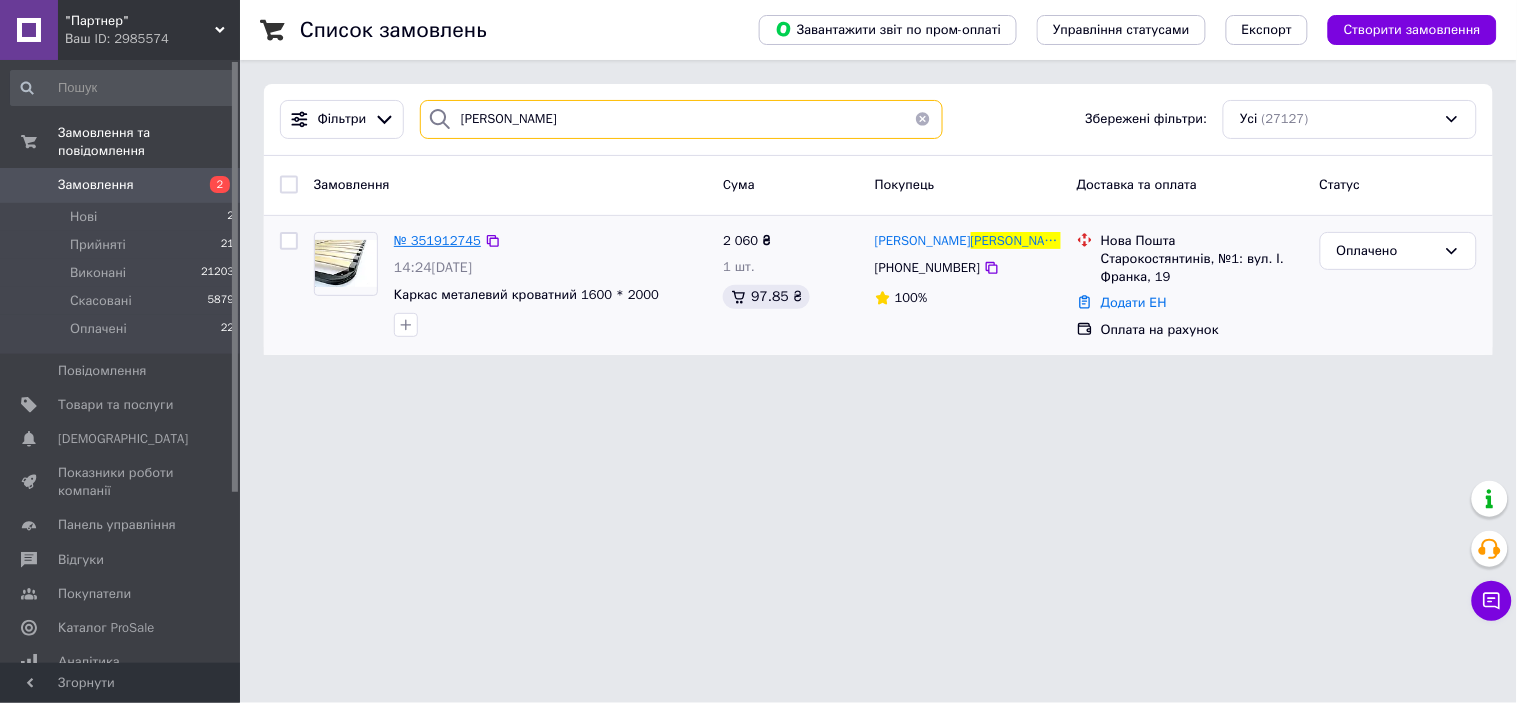 type on "[PERSON_NAME]" 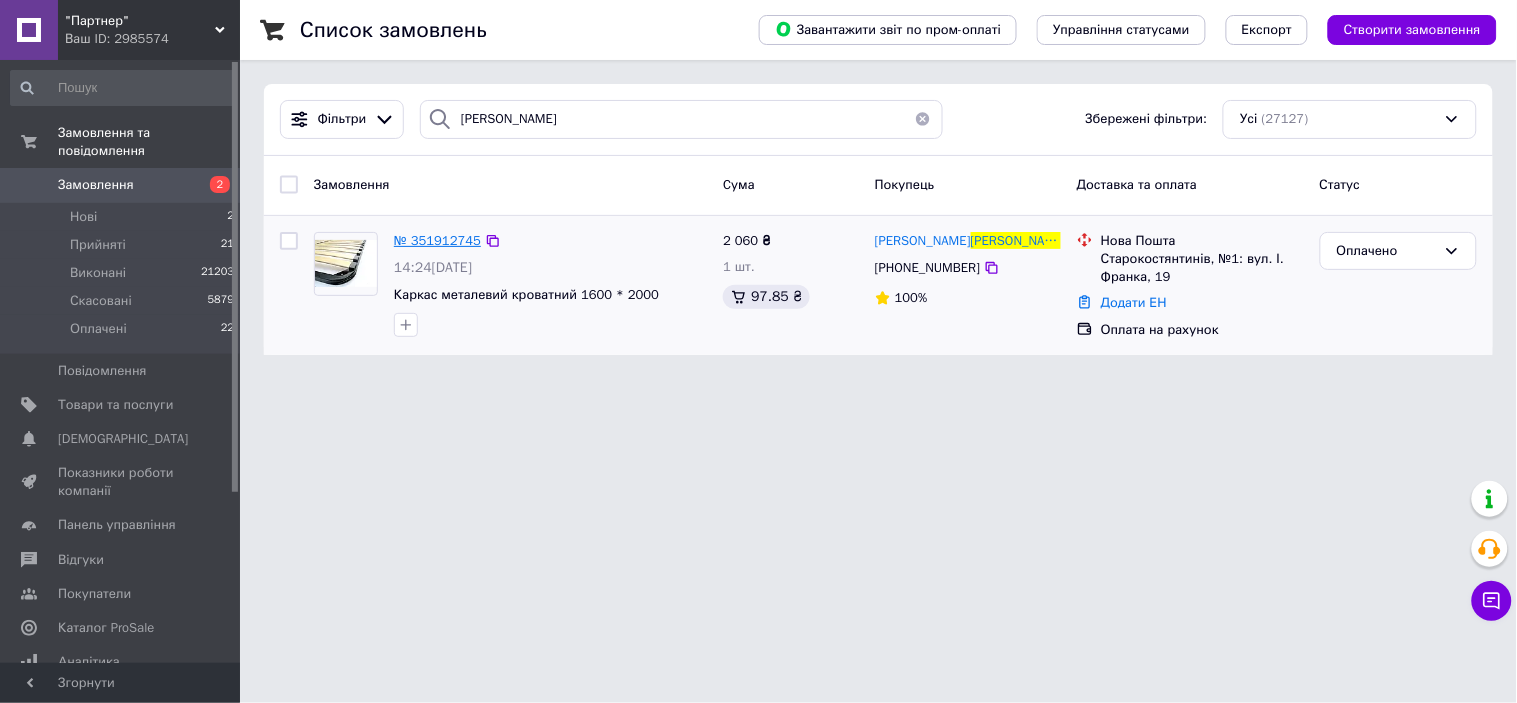 click on "№ 351912745" at bounding box center (437, 240) 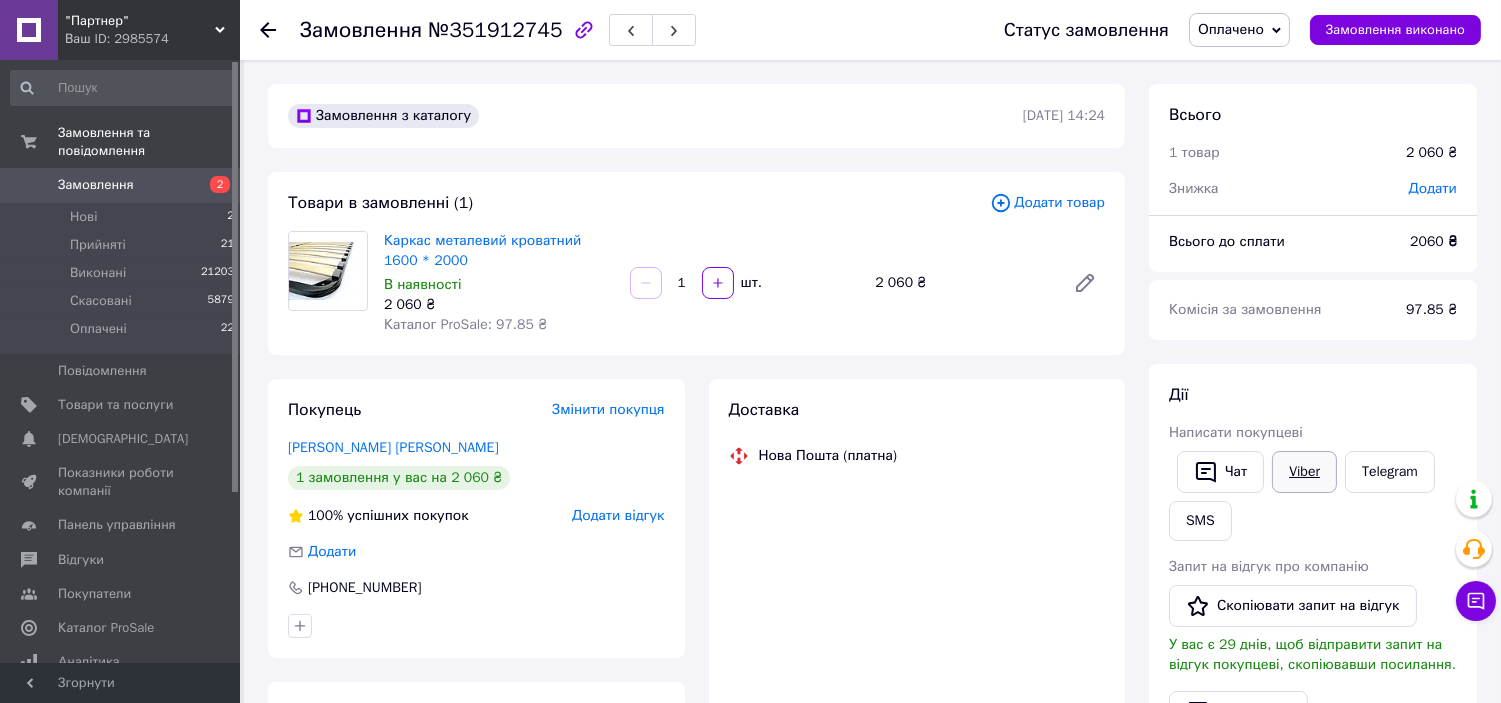 click on "Viber" at bounding box center (1304, 472) 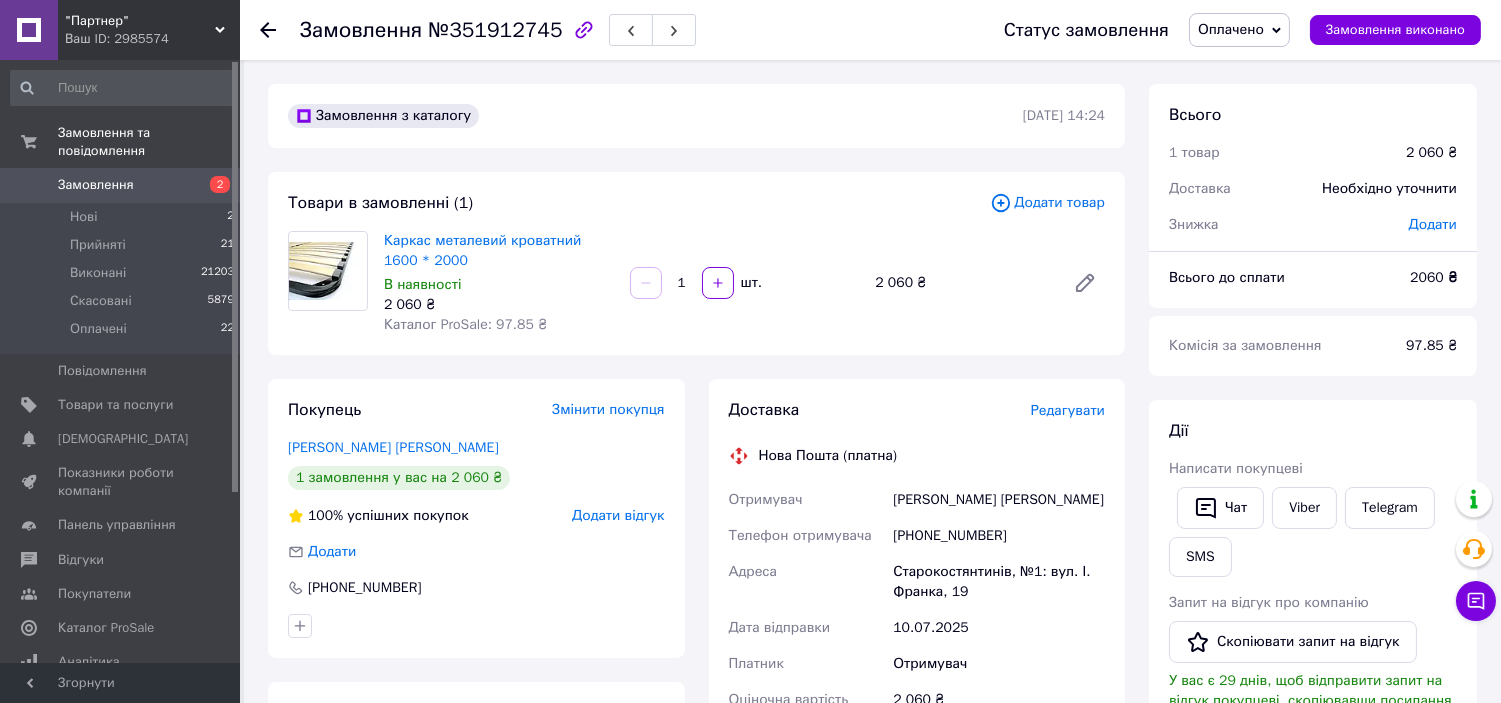 click on "Оплачено" at bounding box center [1231, 29] 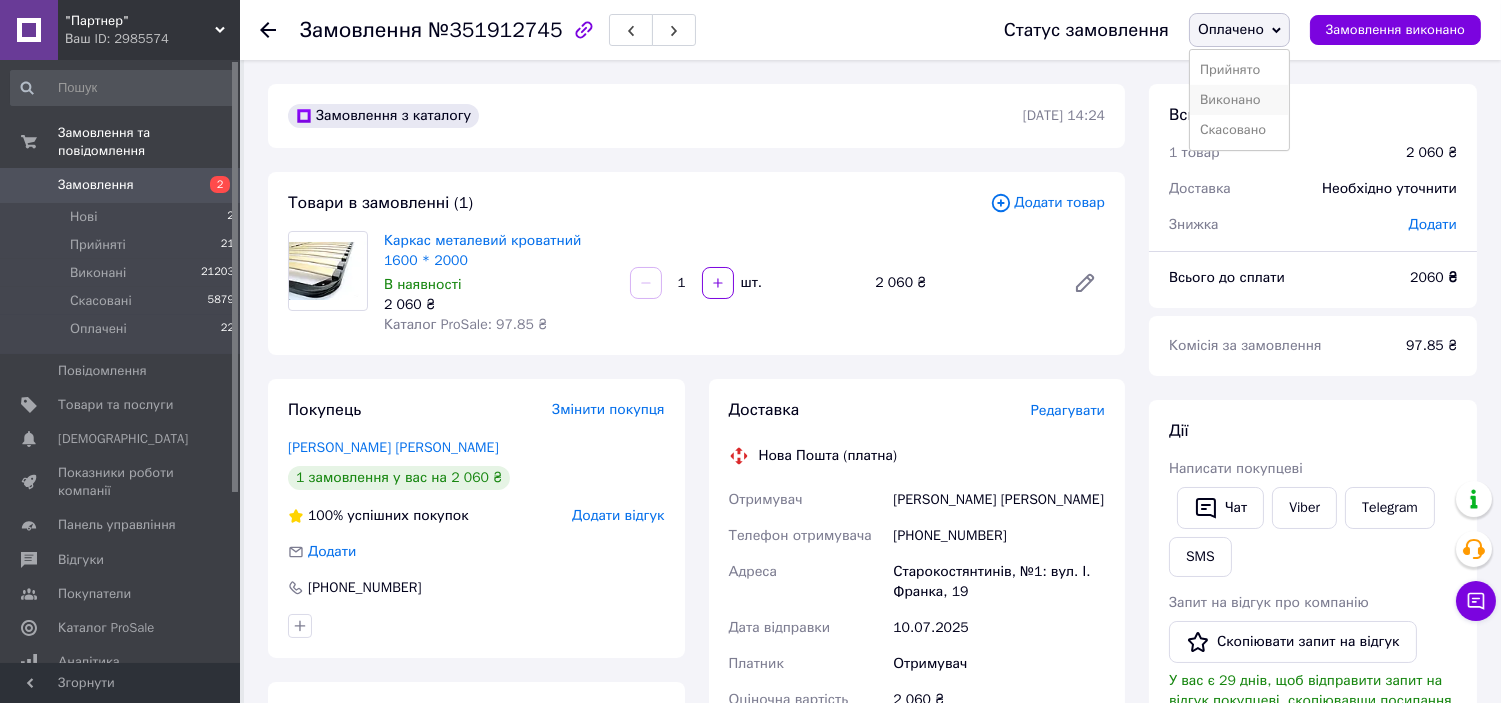 click on "Виконано" at bounding box center [1239, 100] 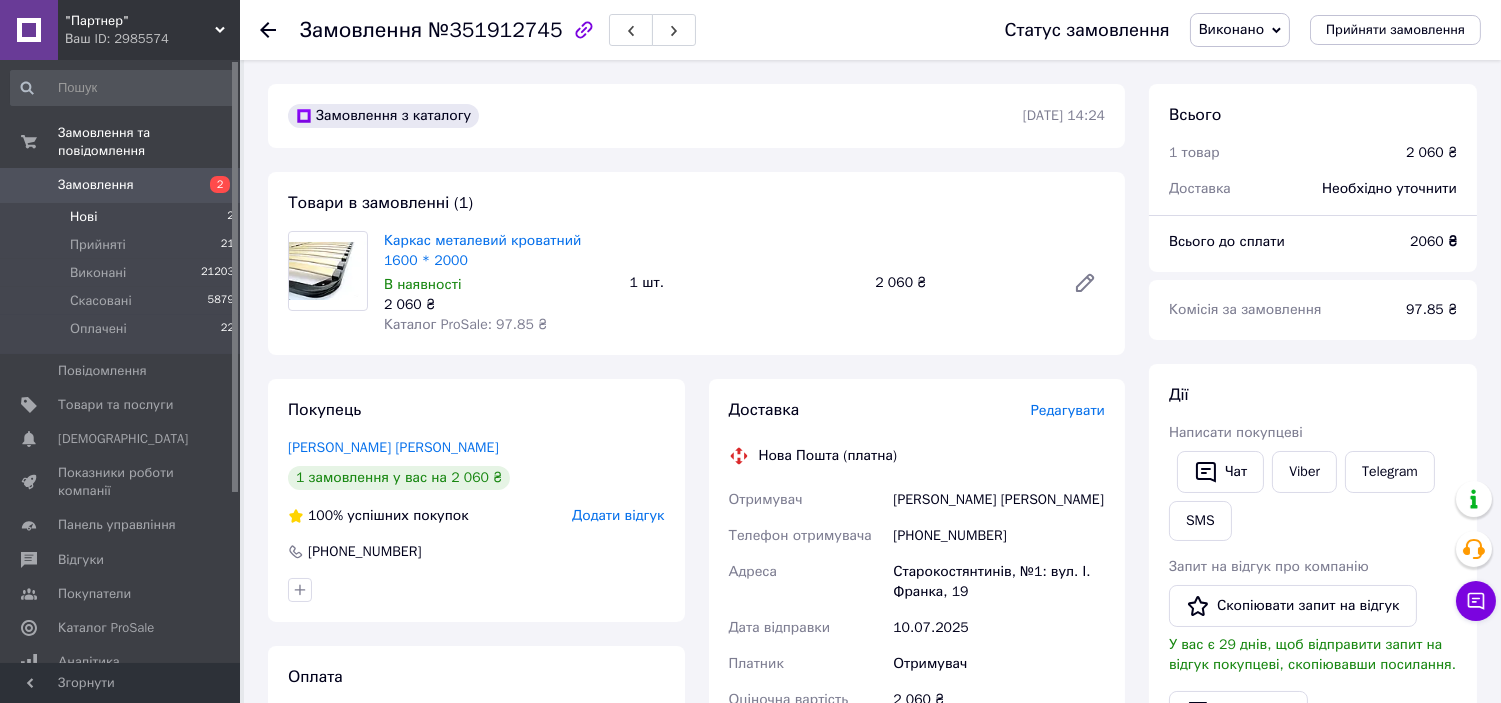 click on "Нові 2" at bounding box center (123, 217) 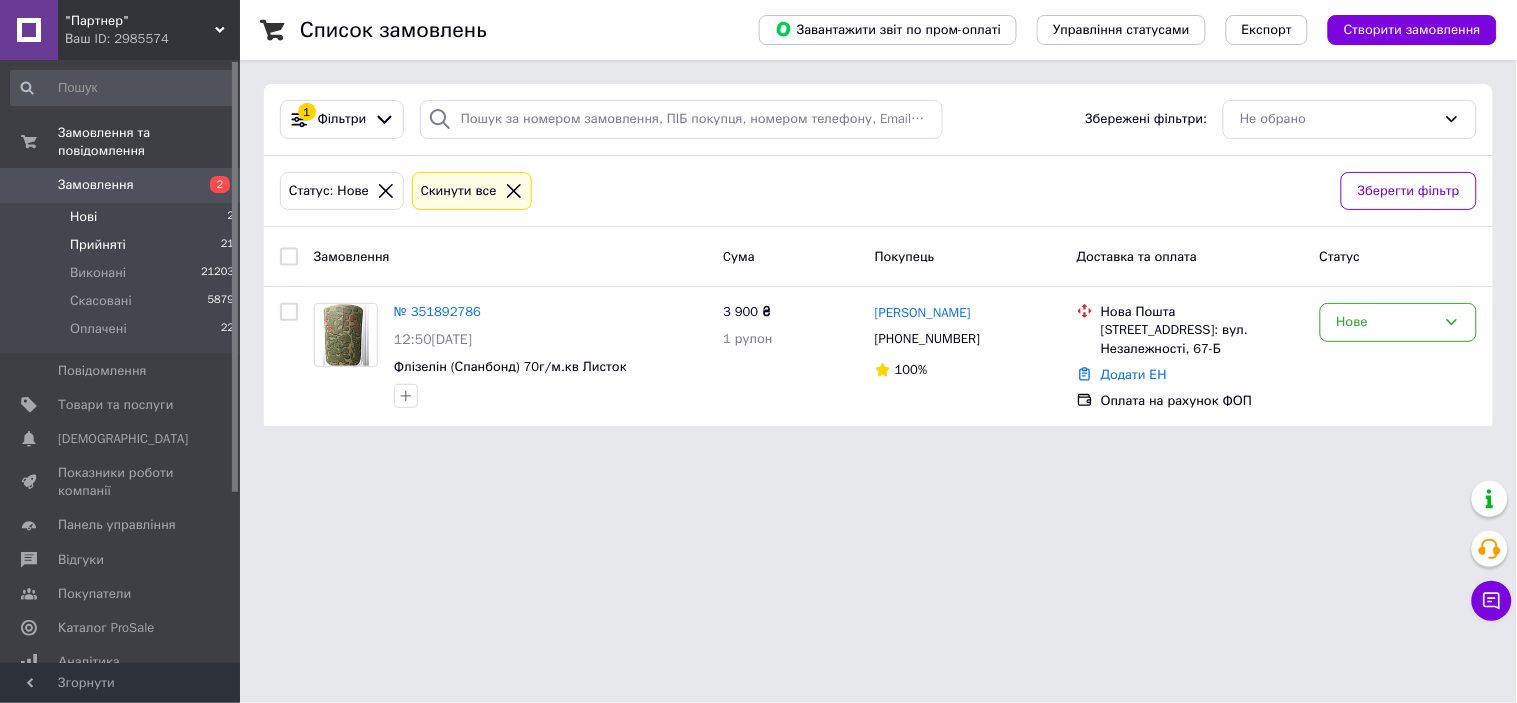 click on "Прийняті" at bounding box center (98, 245) 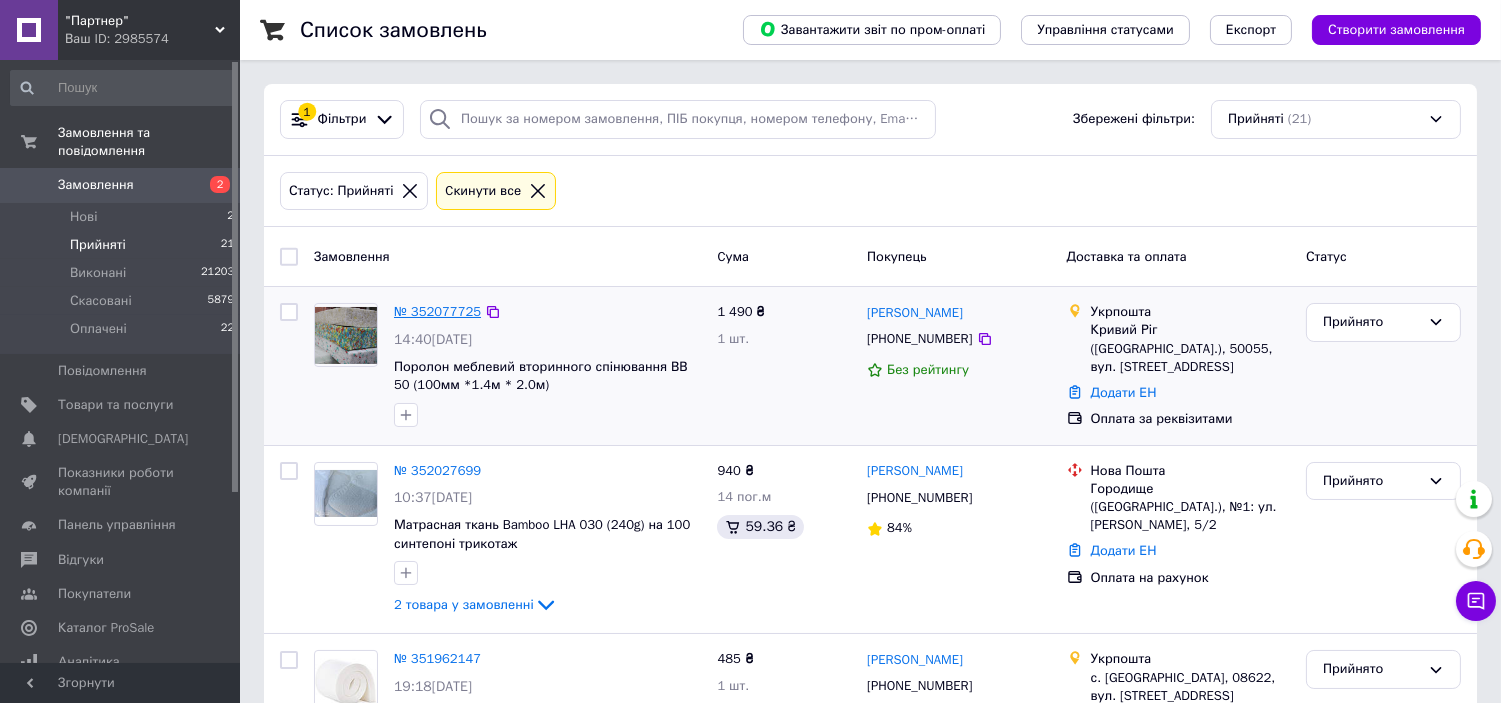 click on "№ 352077725" at bounding box center [437, 311] 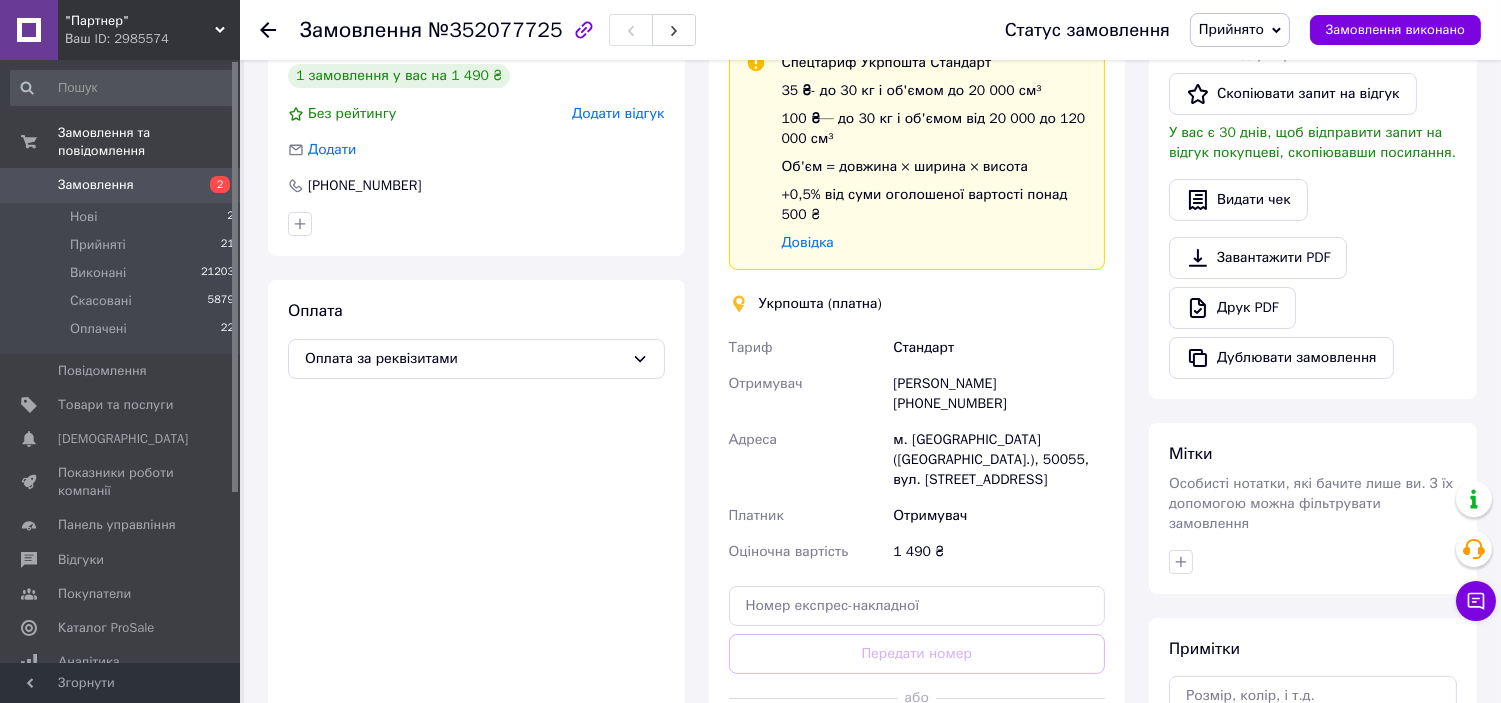 scroll, scrollTop: 444, scrollLeft: 0, axis: vertical 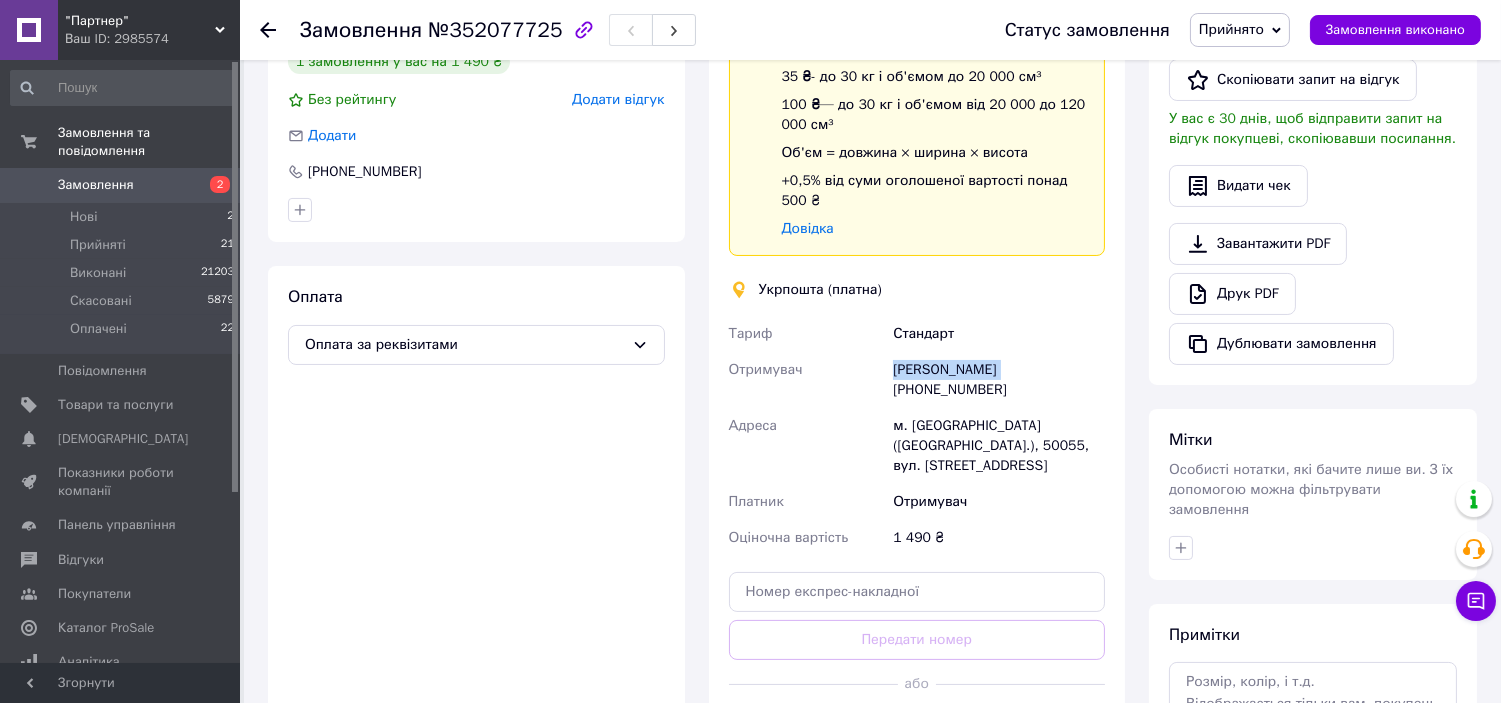 drag, startPoint x: 895, startPoint y: 370, endPoint x: 991, endPoint y: 375, distance: 96.13012 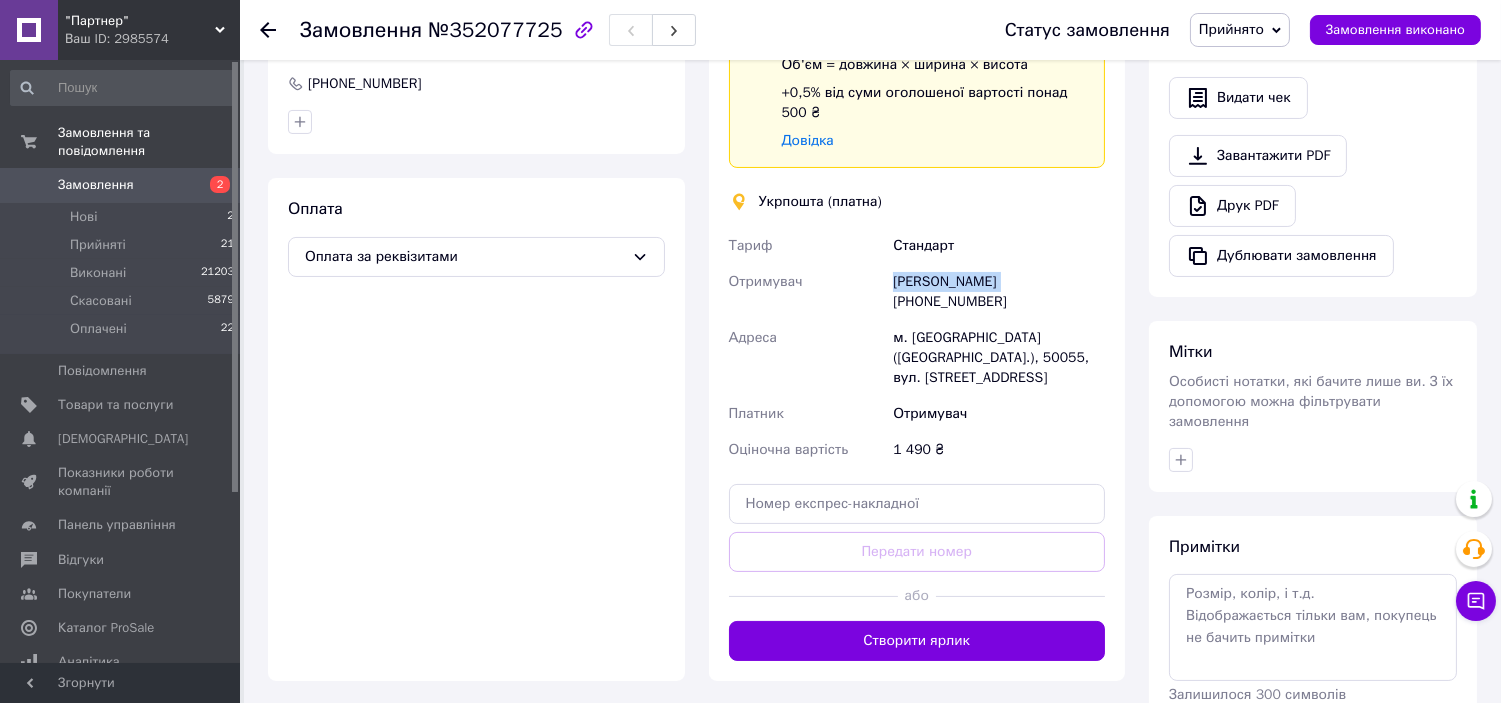 scroll, scrollTop: 555, scrollLeft: 0, axis: vertical 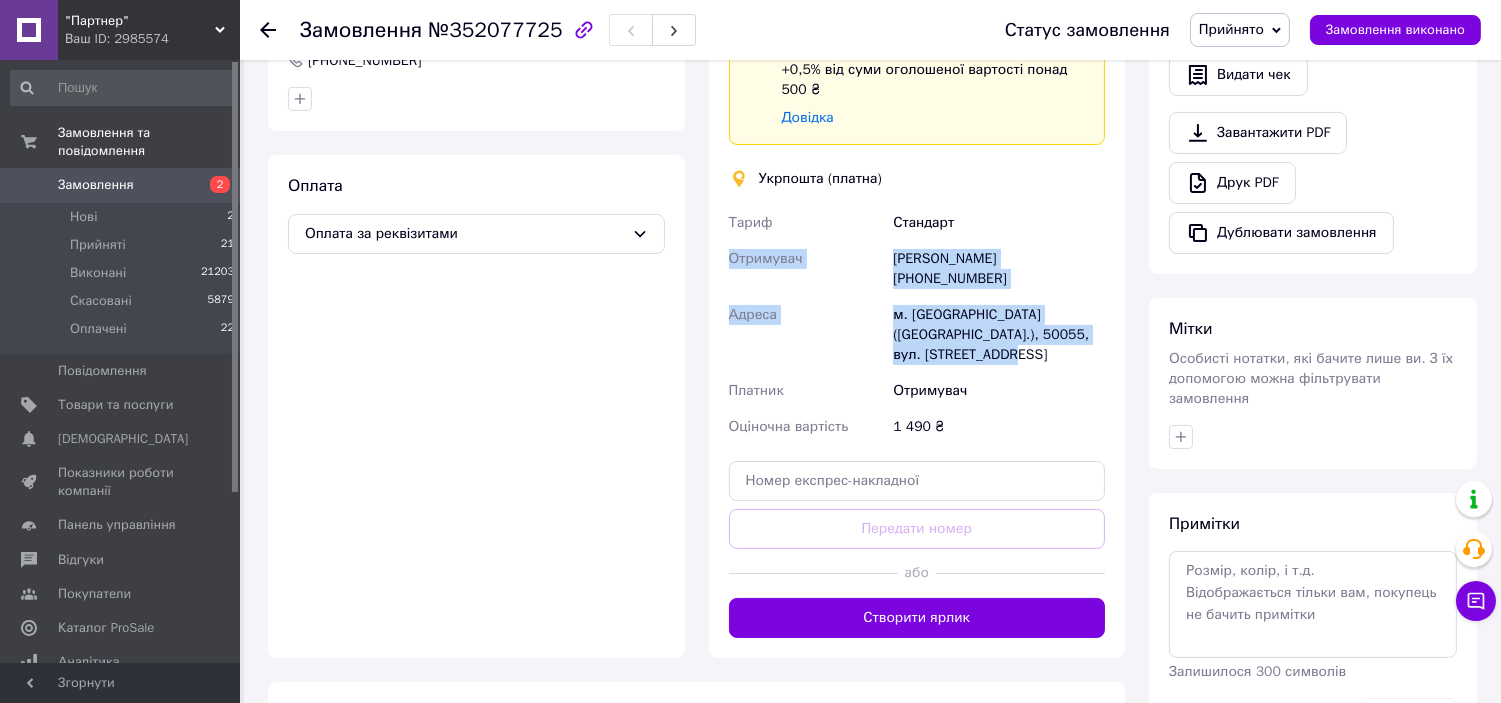 drag, startPoint x: 724, startPoint y: 258, endPoint x: 1045, endPoint y: 331, distance: 329.19598 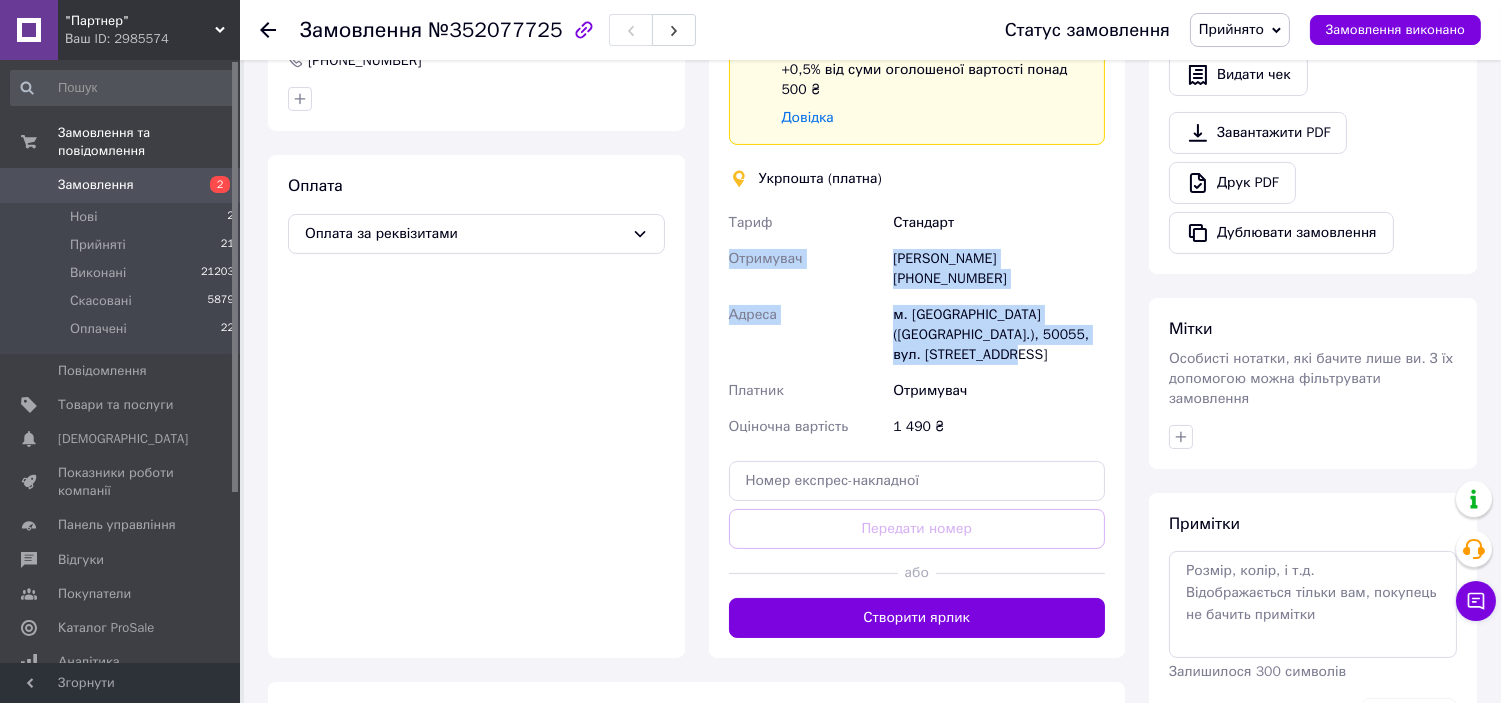click on "Прийнято" at bounding box center (1231, 29) 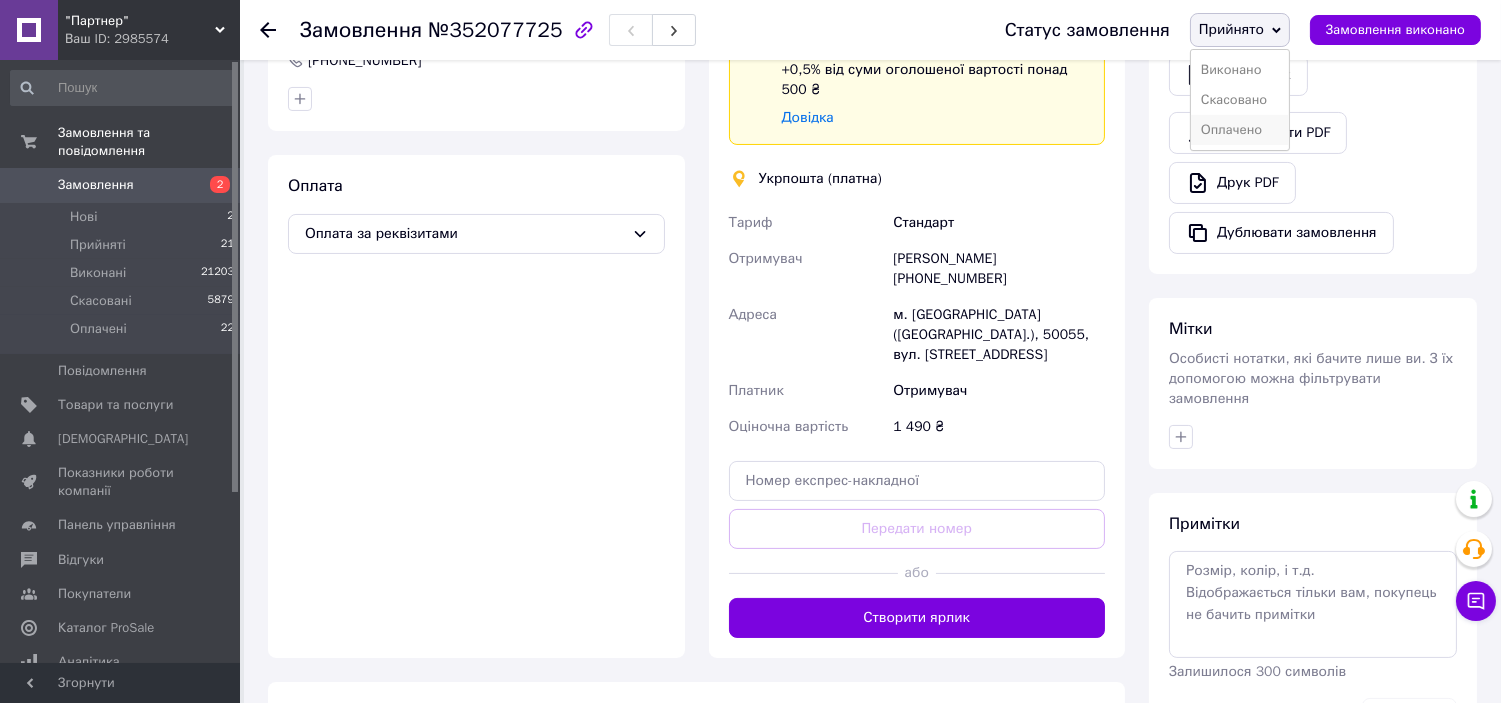 click on "Оплачено" at bounding box center (1240, 130) 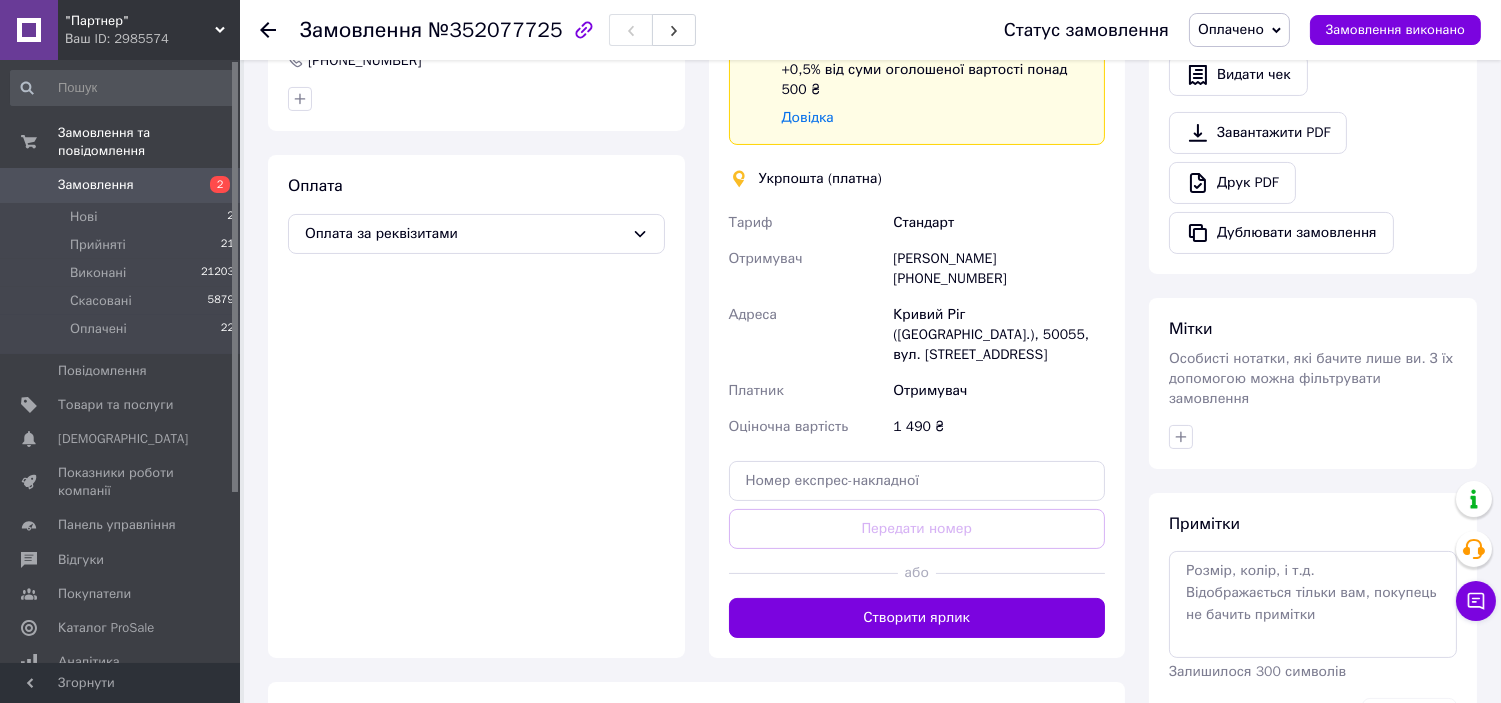 click on "Замовлення" at bounding box center [96, 185] 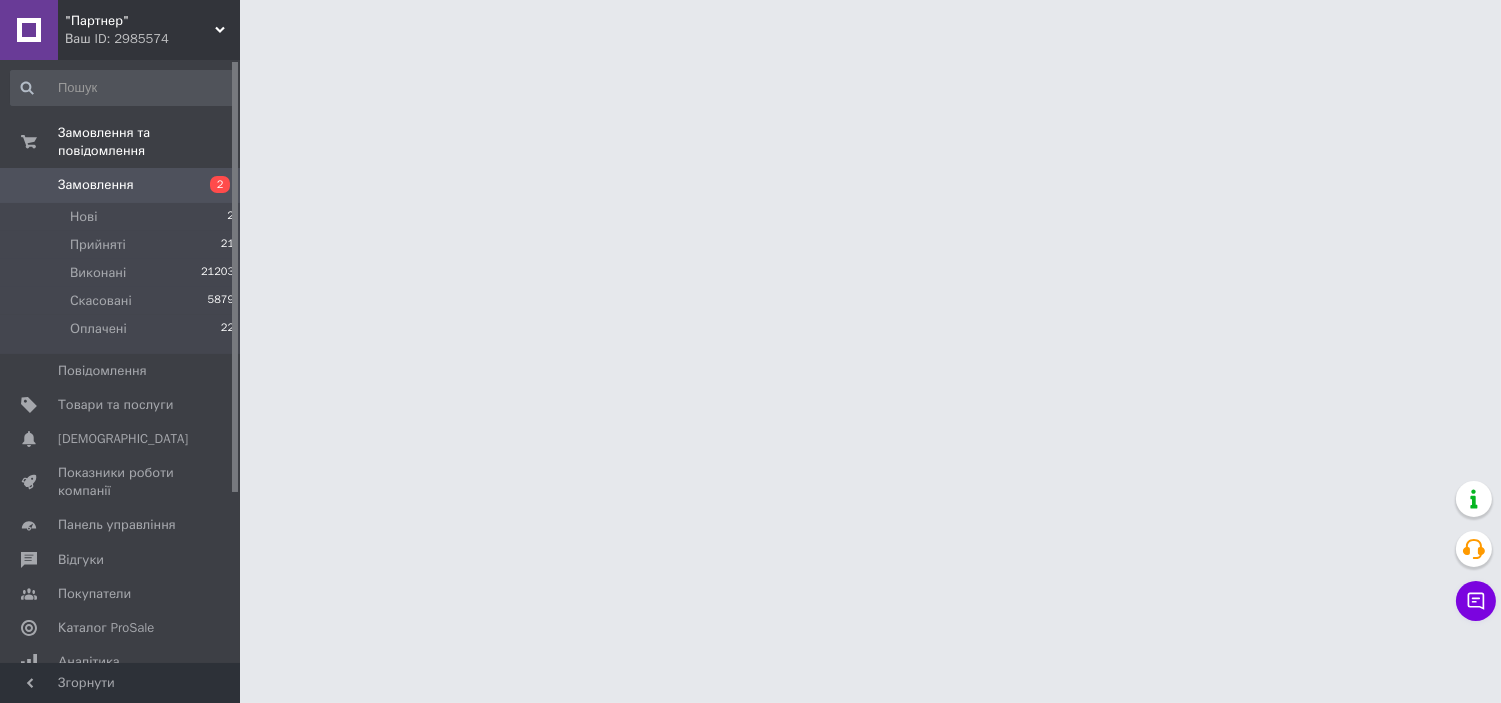 scroll, scrollTop: 0, scrollLeft: 0, axis: both 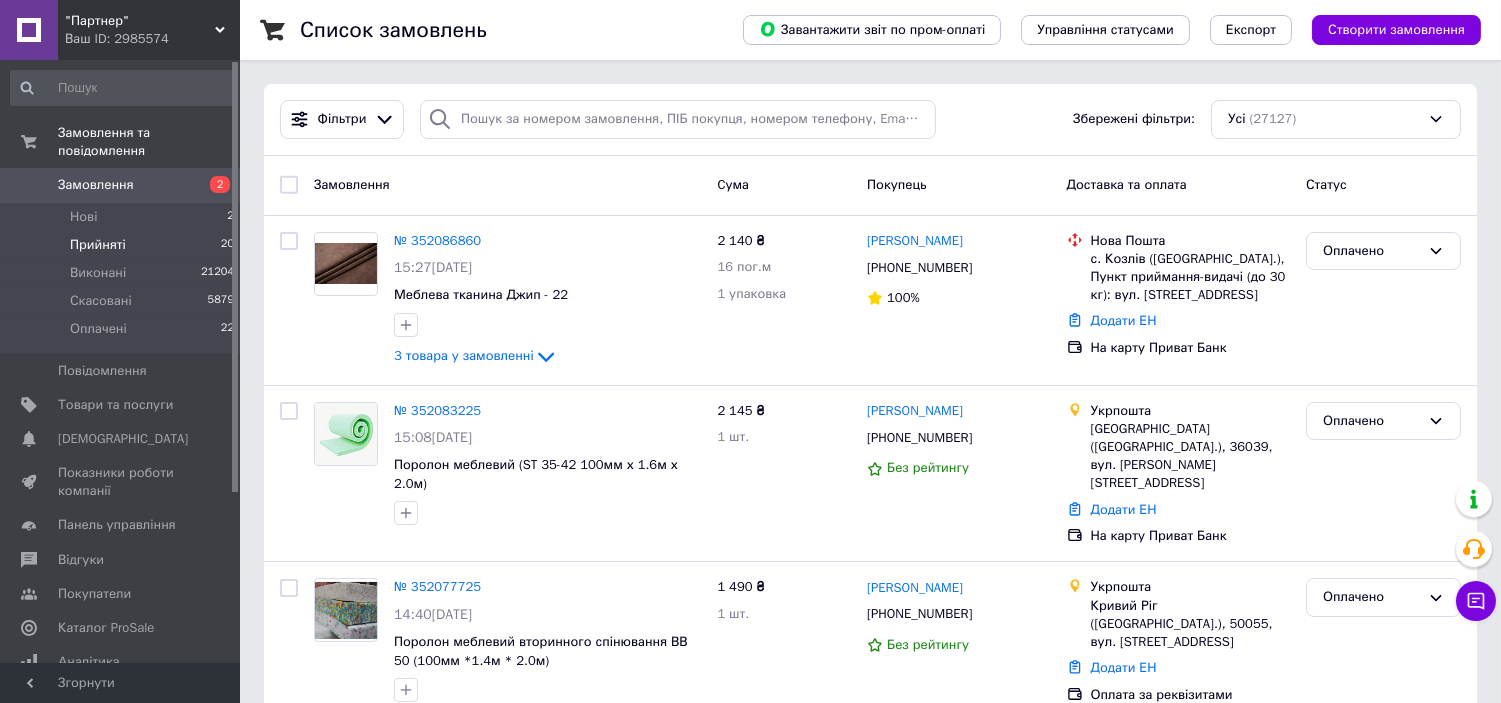 click on "Прийняті 20" at bounding box center (123, 245) 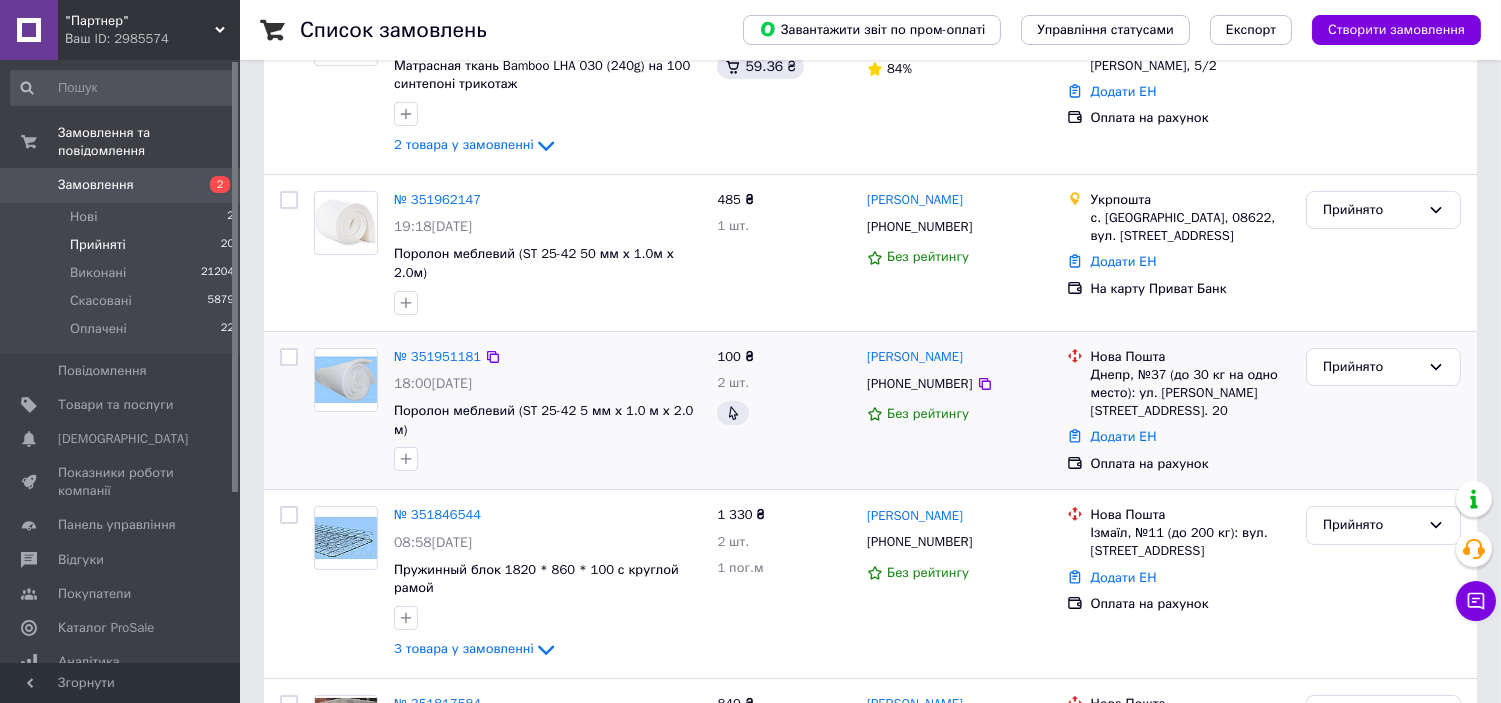 scroll, scrollTop: 333, scrollLeft: 0, axis: vertical 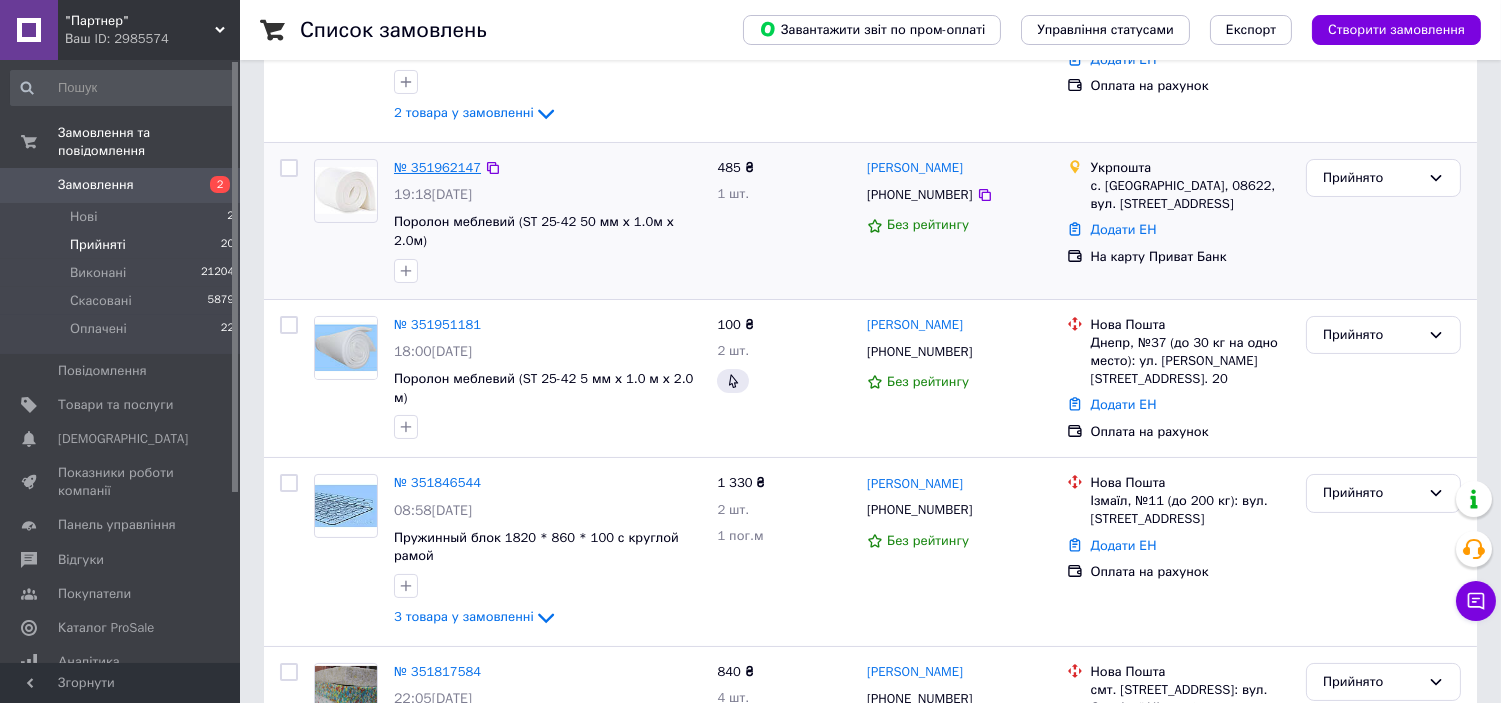 click on "№ 351962147" at bounding box center [437, 167] 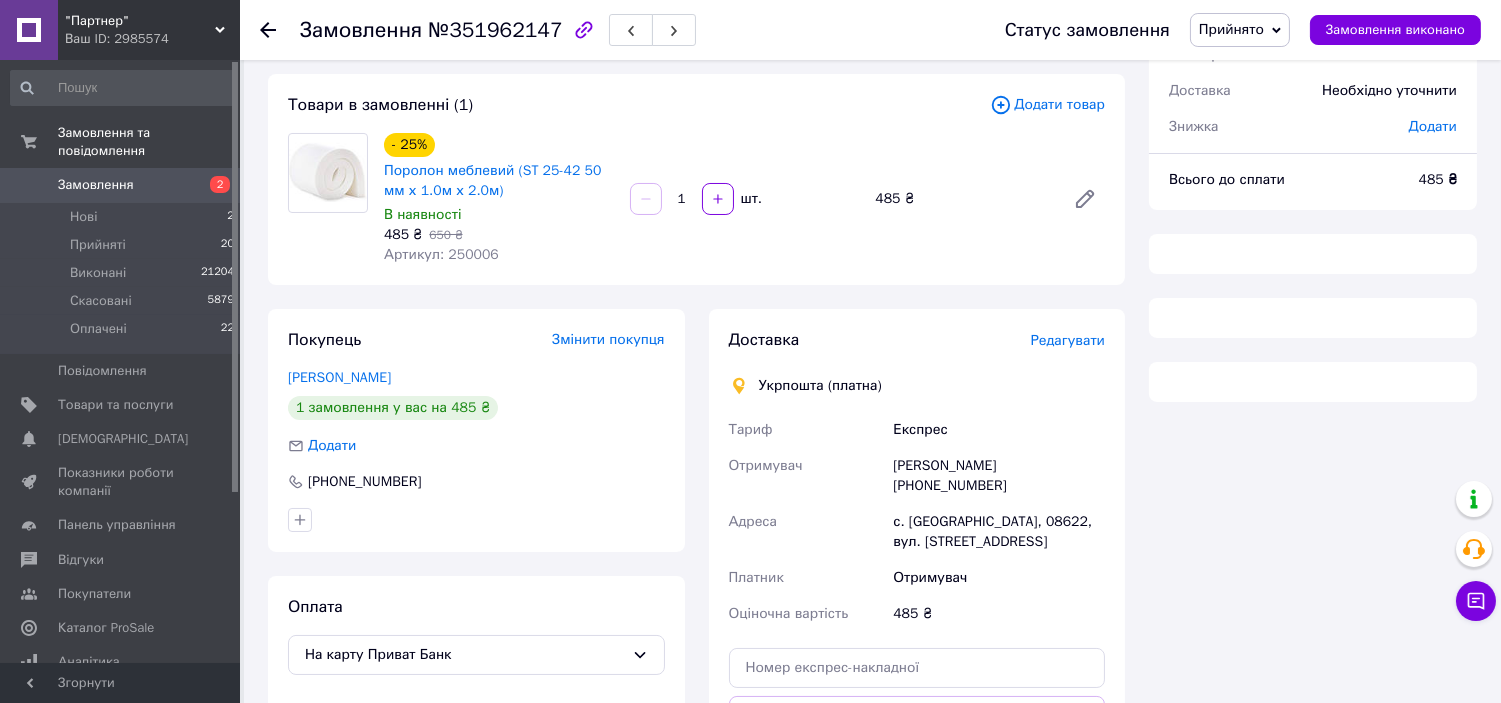 scroll, scrollTop: 0, scrollLeft: 0, axis: both 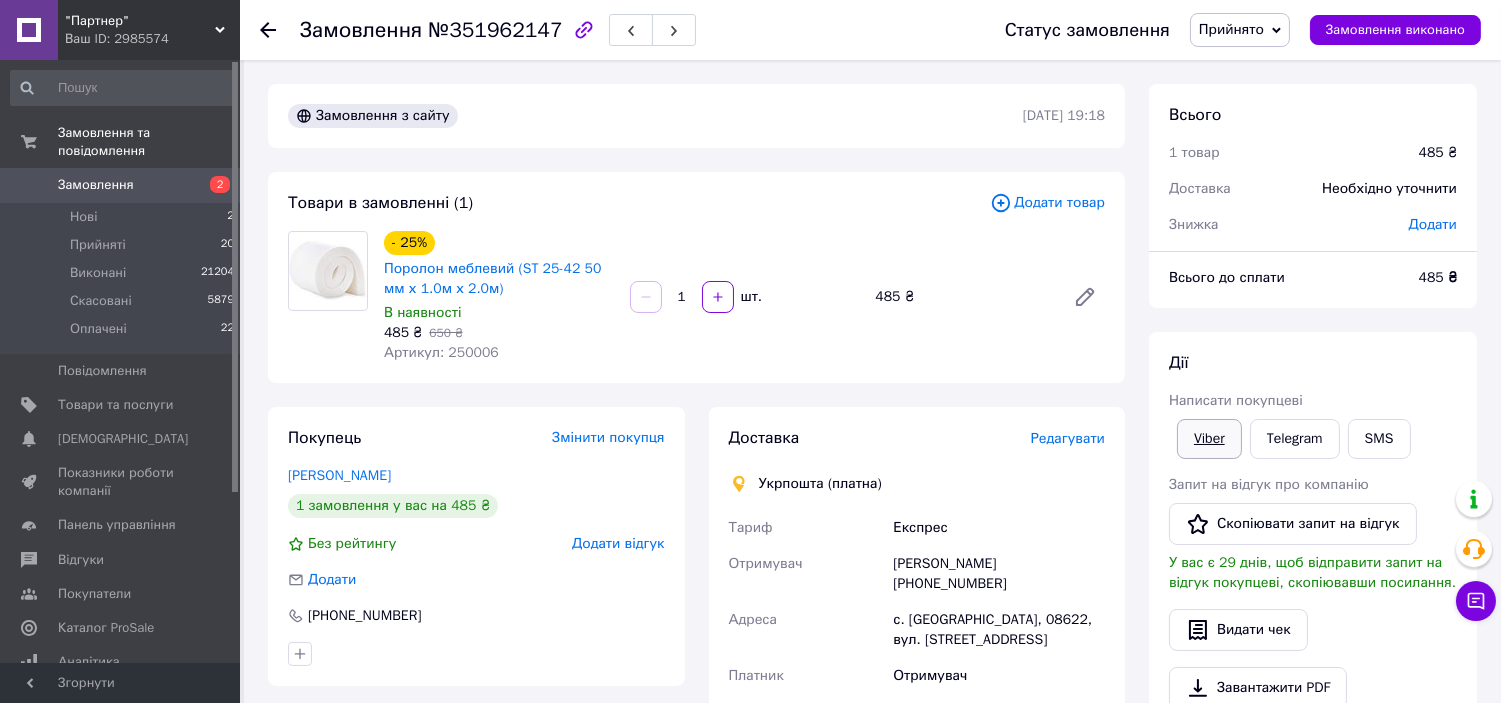 click on "Viber" at bounding box center (1209, 439) 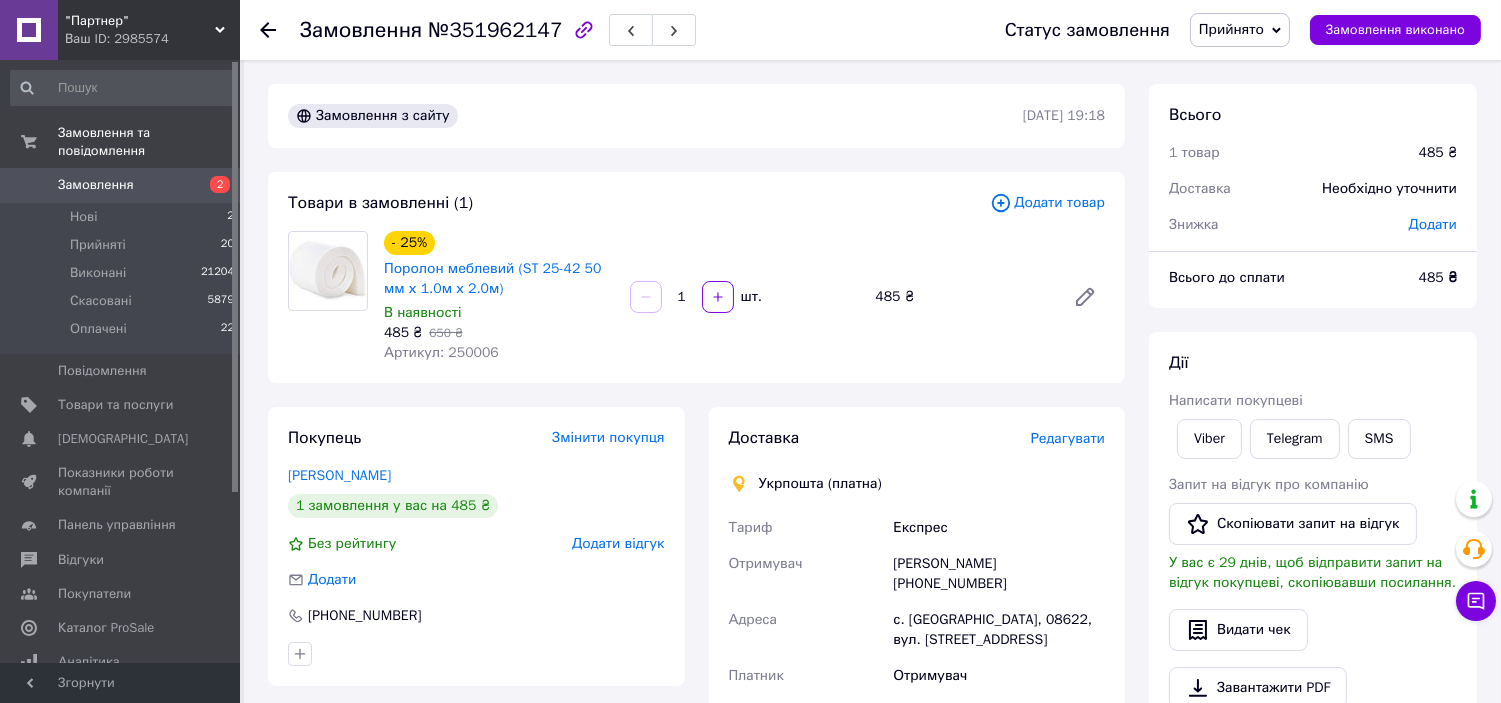 click on "Всього 1 товар 485 ₴ Доставка Необхідно уточнити Знижка Додати Всього до сплати 485 ₴ Дії Написати покупцеві Viber Telegram SMS Запит на відгук про компанію   Скопіювати запит на відгук У вас є 29 днів, щоб відправити запит на відгук покупцеві, скопіювавши посилання.   Видати чек   Завантажити PDF   Друк PDF   Дублювати замовлення Мітки Особисті нотатки, які бачите лише ви. З їх допомогою можна фільтрувати замовлення Примітки Залишилося 300 символів Очистити Зберегти" at bounding box center [1313, 698] 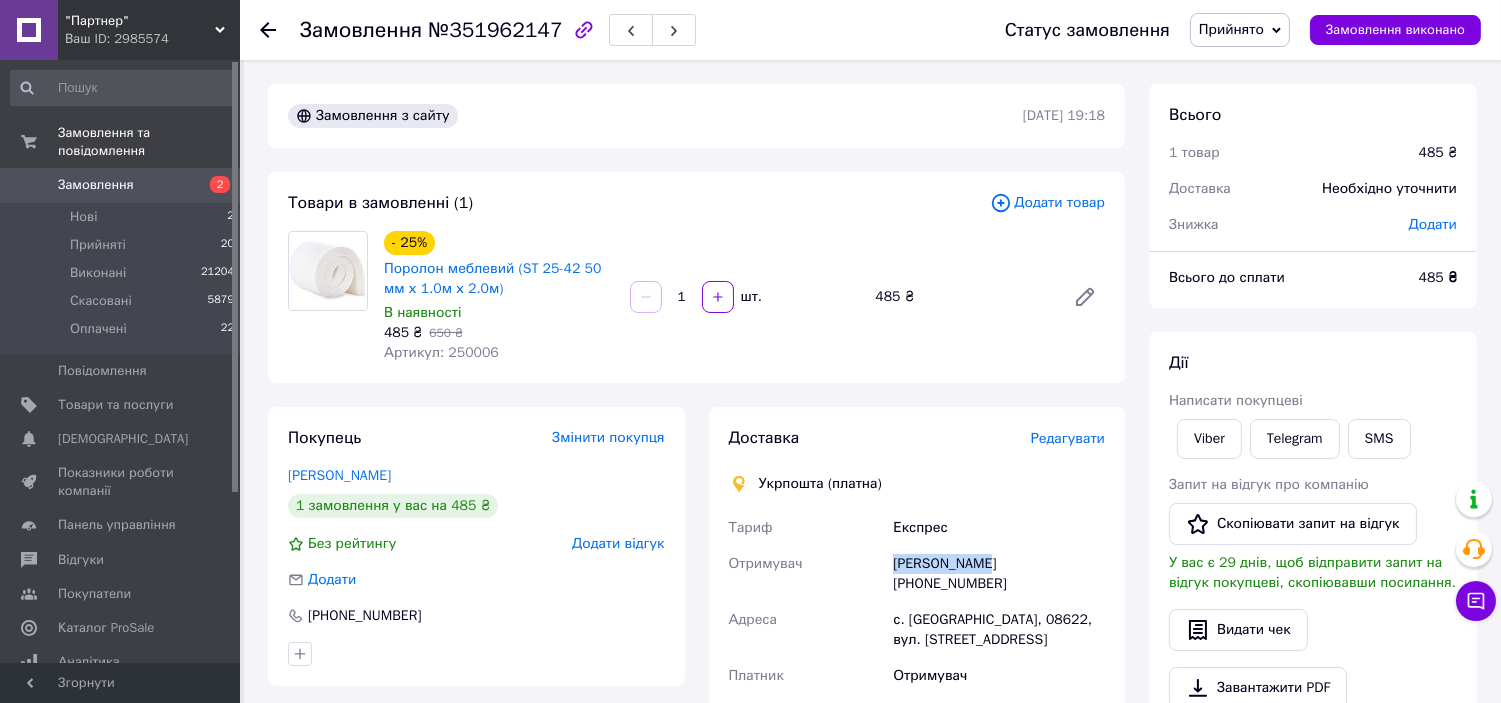 drag, startPoint x: 887, startPoint y: 553, endPoint x: 986, endPoint y: 571, distance: 100.62306 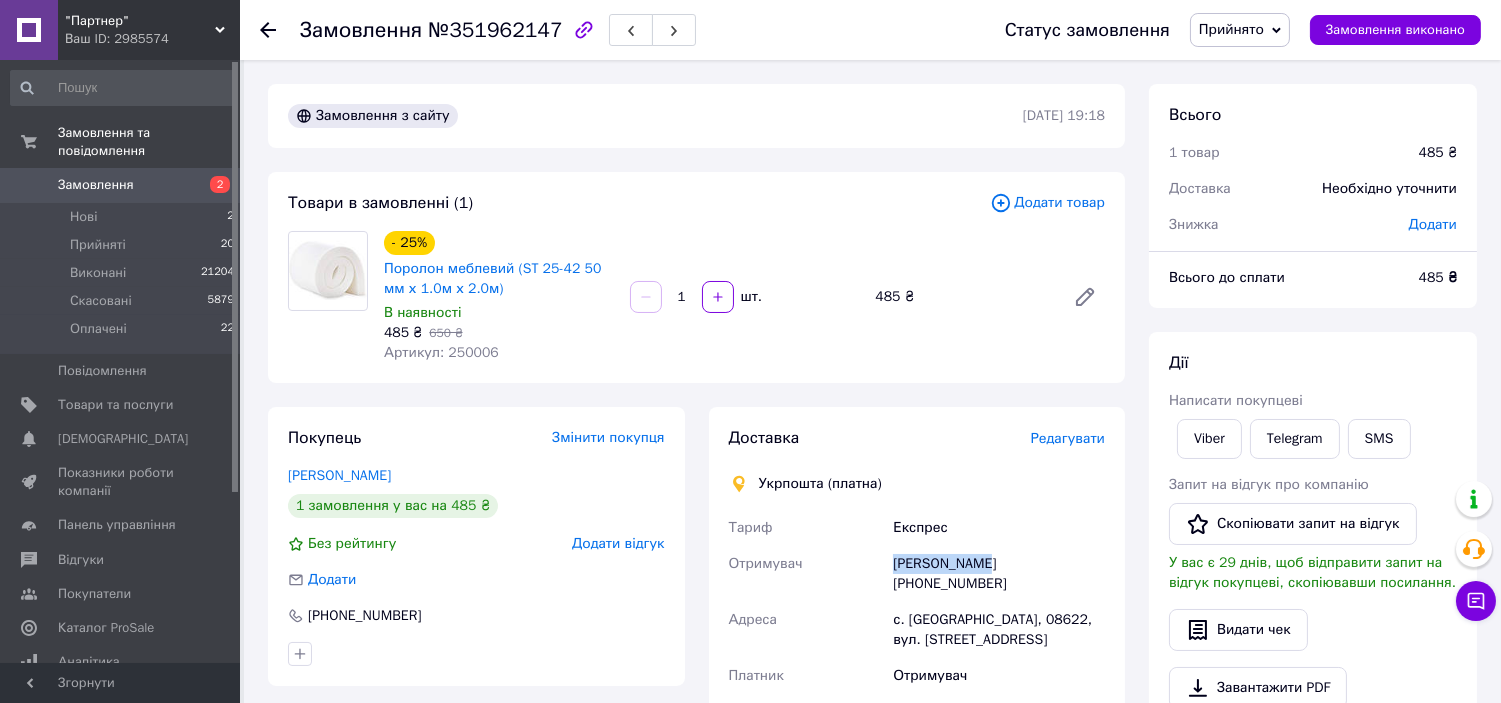 scroll, scrollTop: 111, scrollLeft: 0, axis: vertical 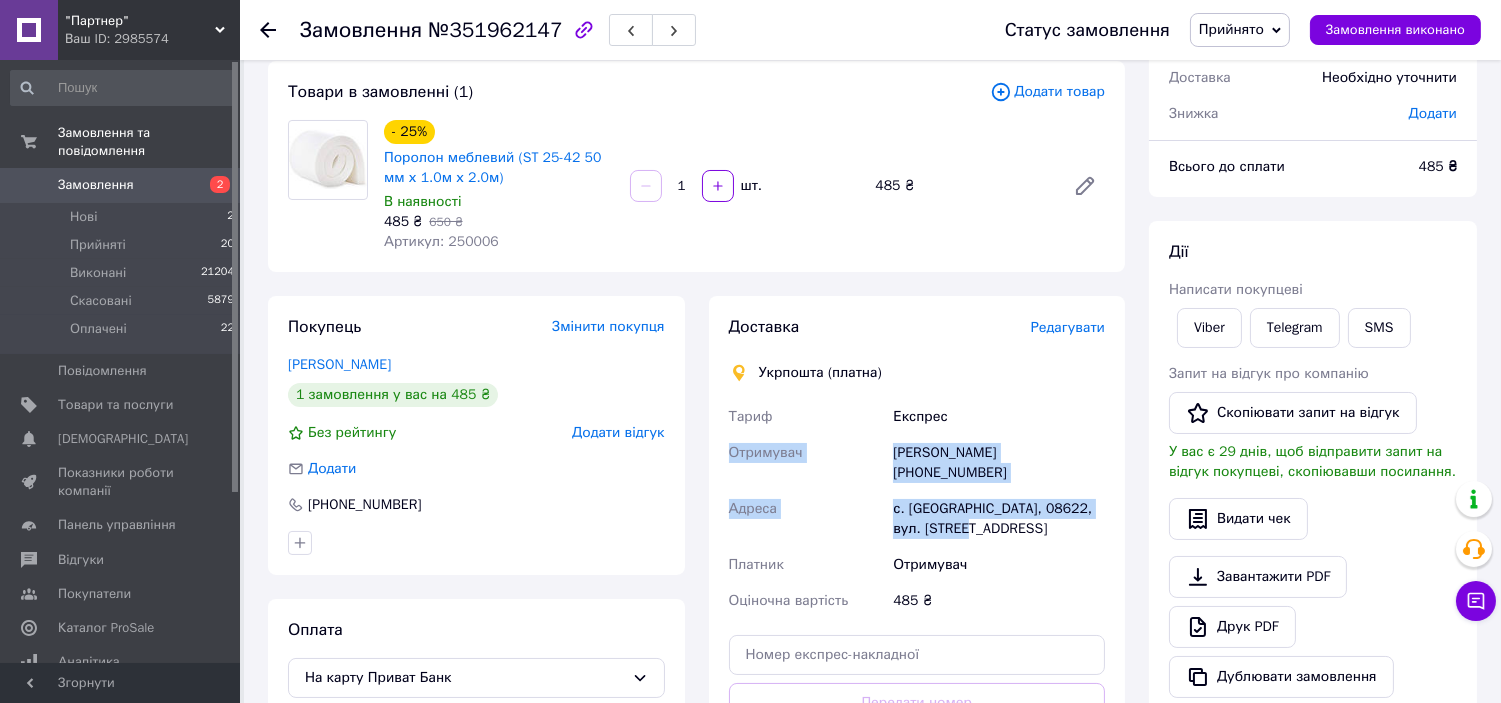 drag, startPoint x: 727, startPoint y: 454, endPoint x: 1044, endPoint y: 508, distance: 321.56647 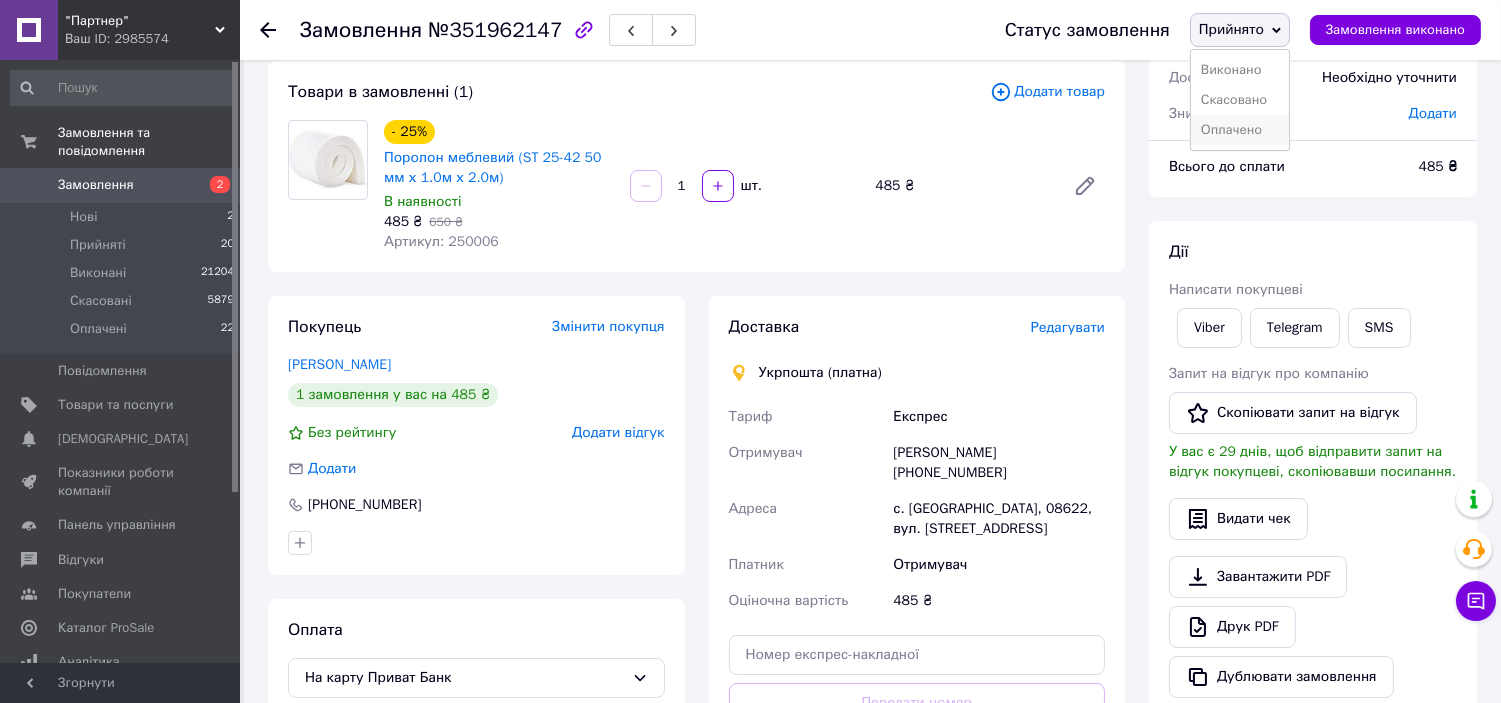 click on "Оплачено" at bounding box center [1240, 130] 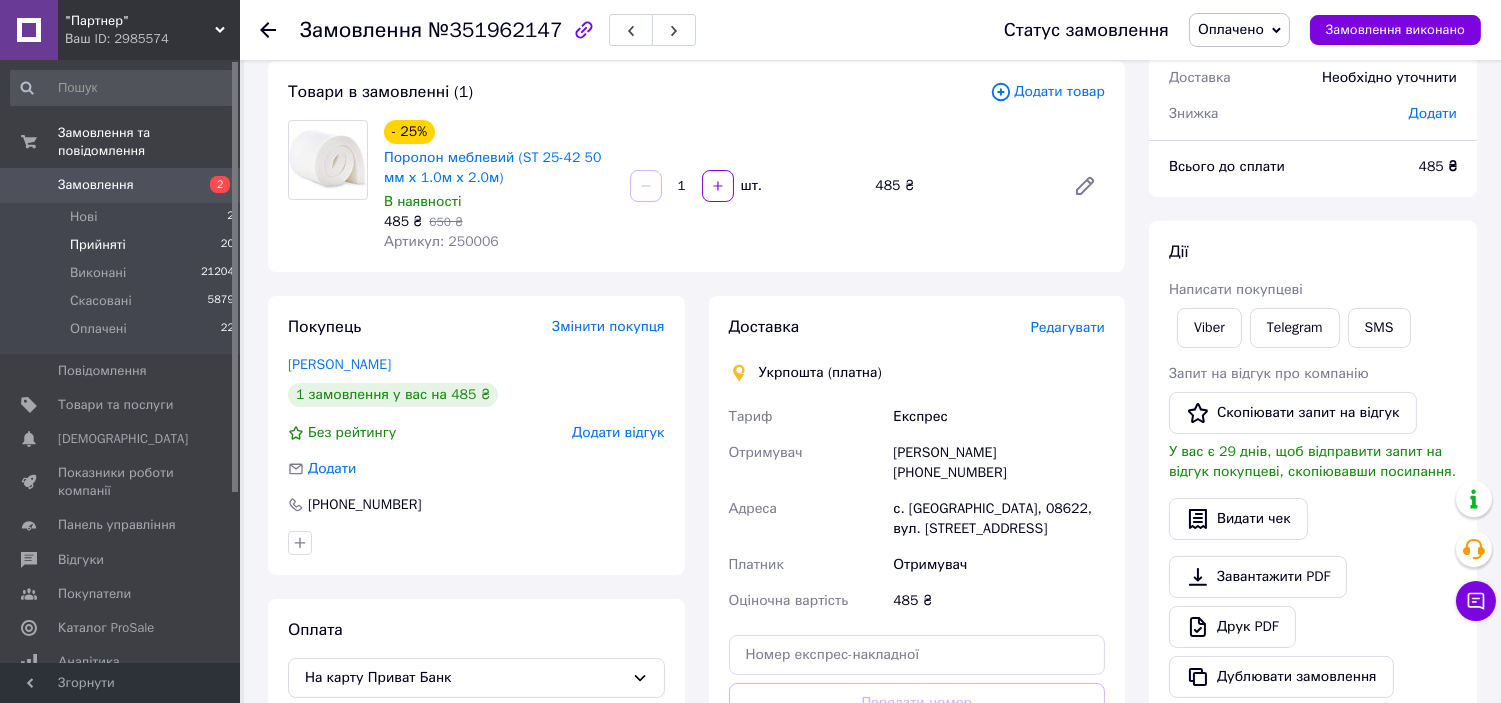 click on "Прийняті 20" at bounding box center (123, 245) 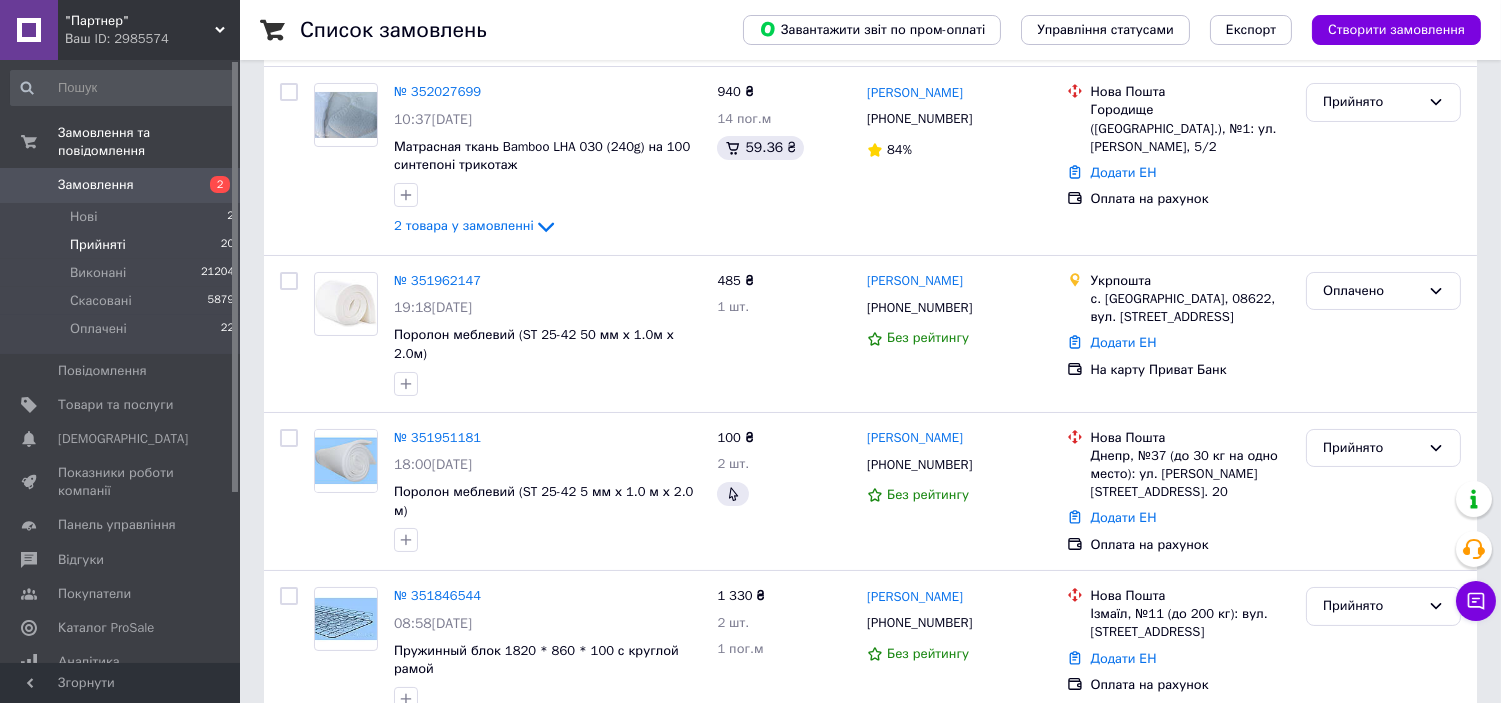 scroll, scrollTop: 444, scrollLeft: 0, axis: vertical 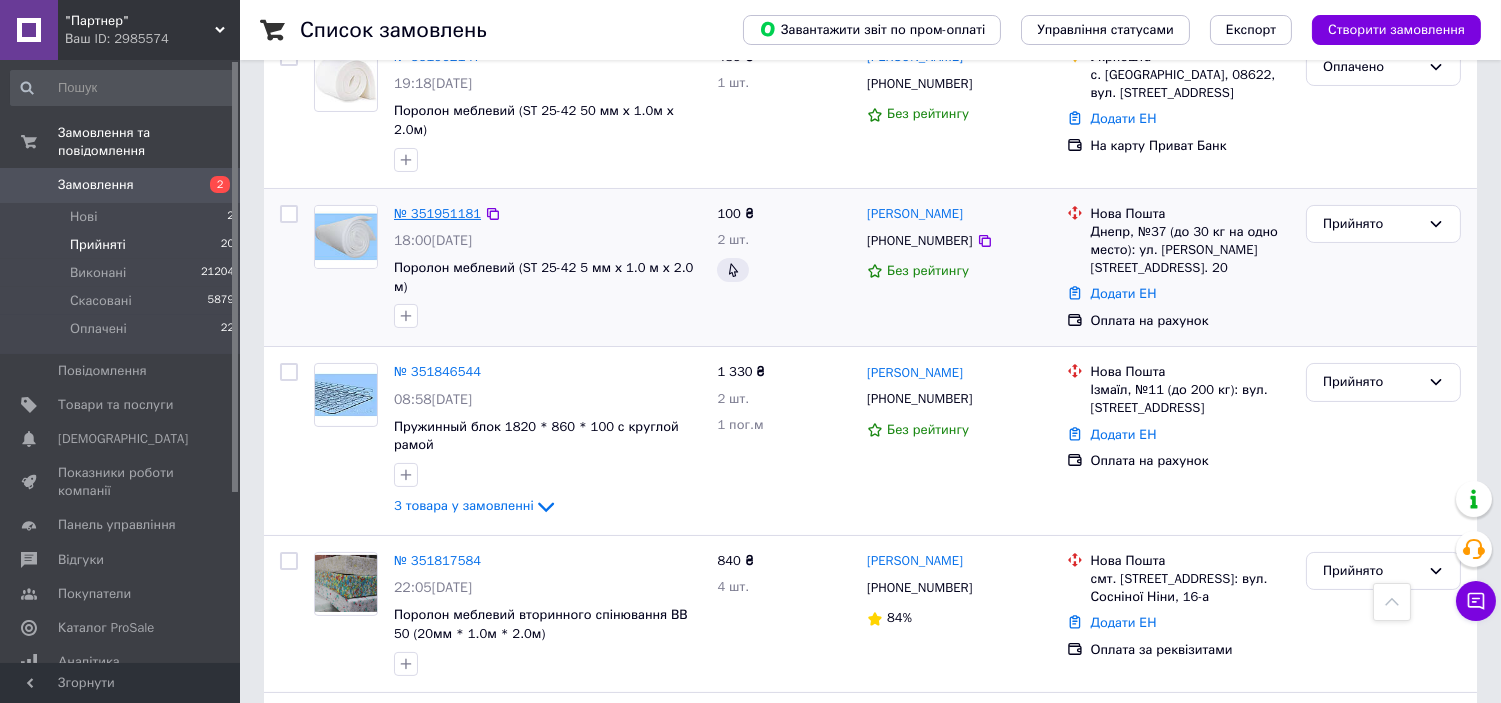 click on "№ 351951181" at bounding box center (437, 213) 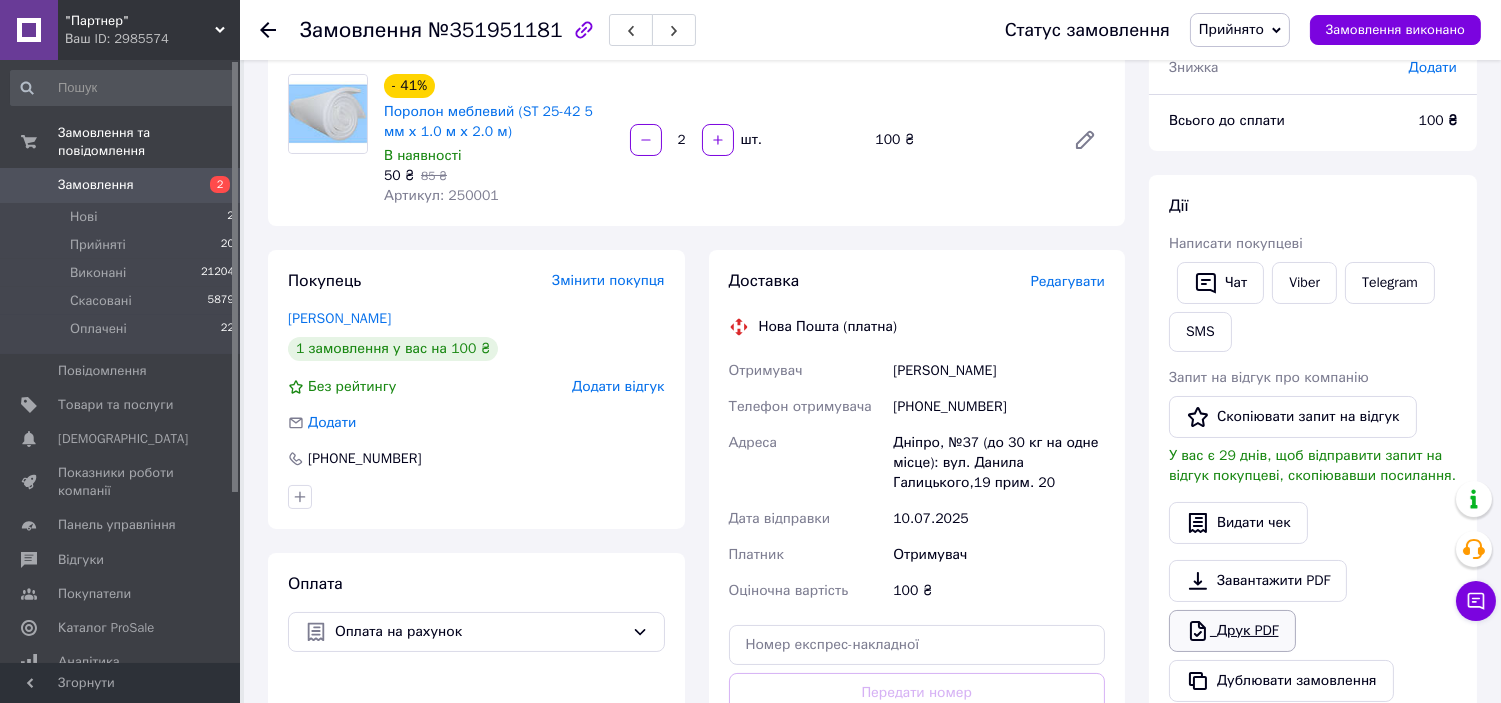 scroll, scrollTop: 111, scrollLeft: 0, axis: vertical 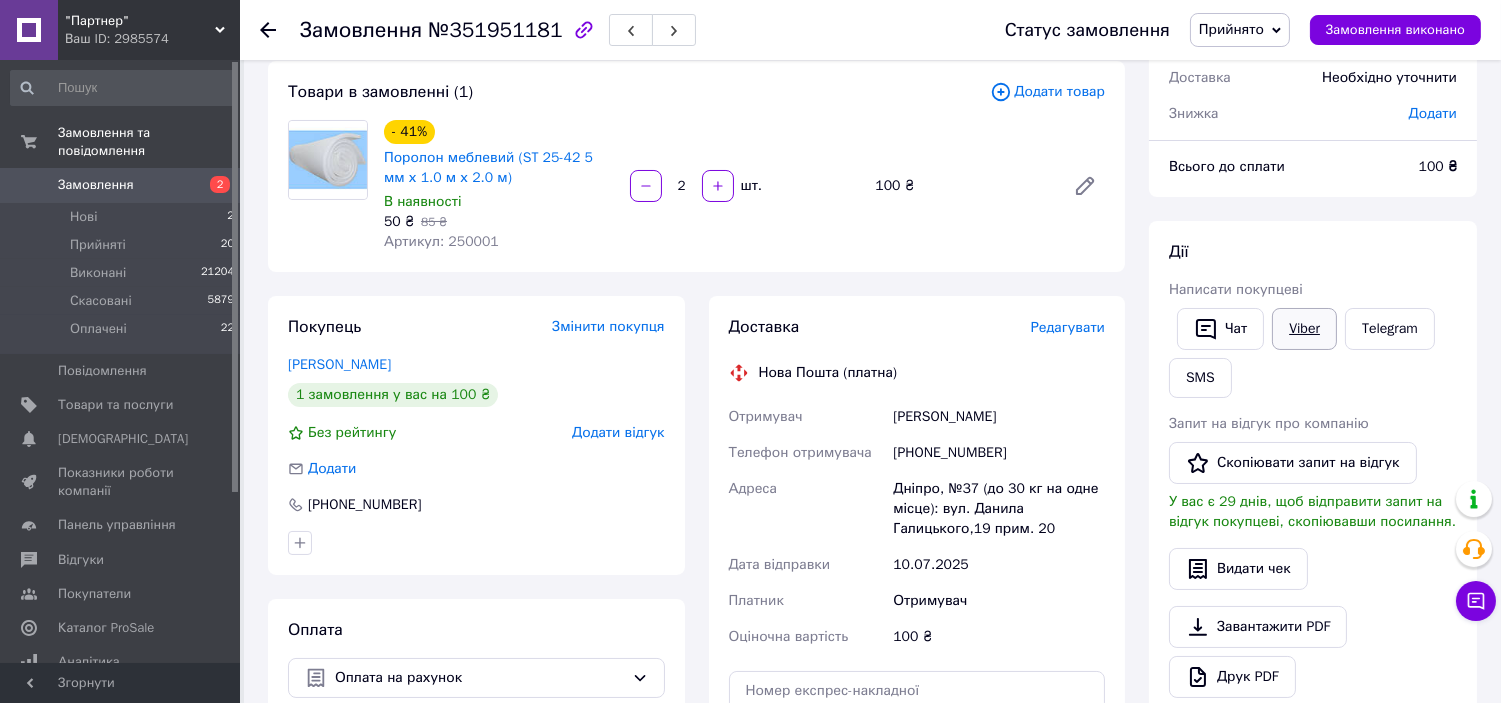click on "Viber" at bounding box center [1304, 329] 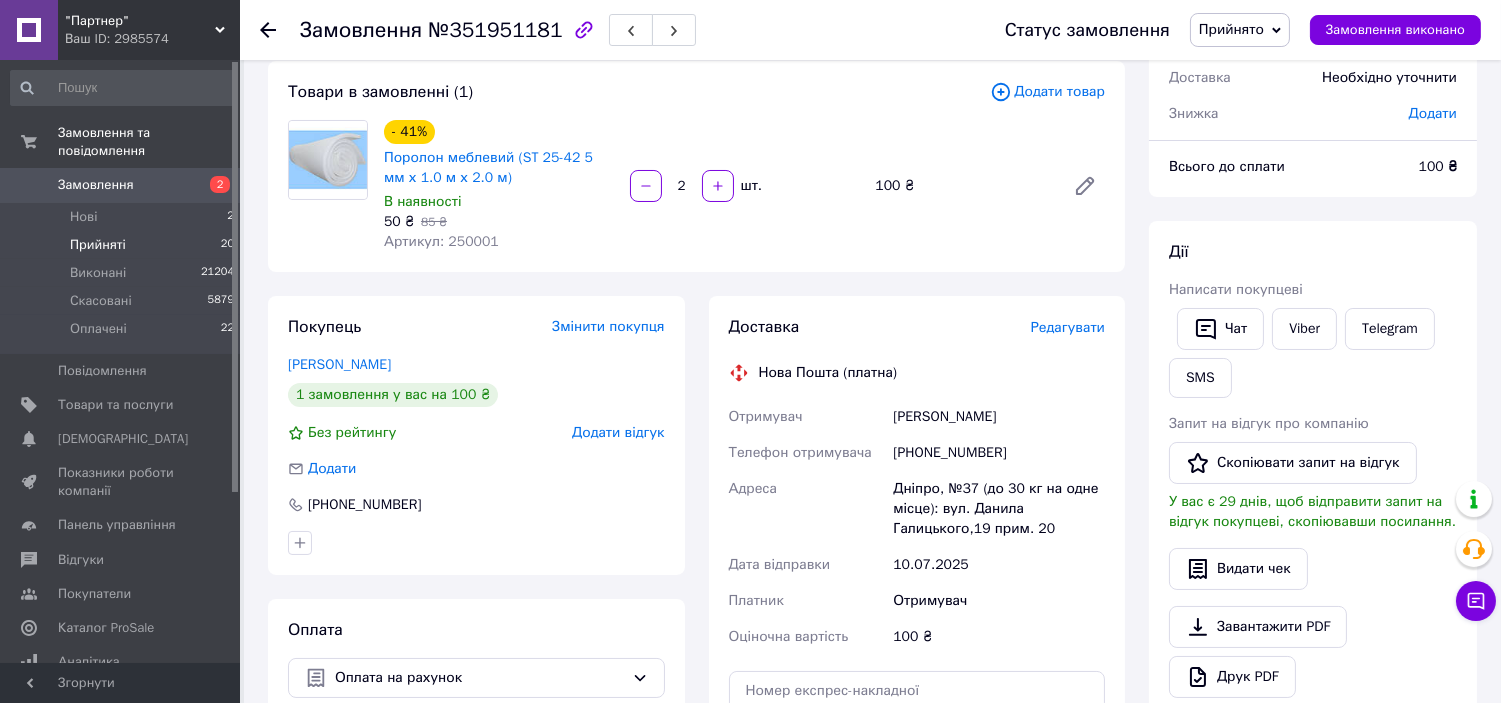 click on "Прийняті 20" at bounding box center (123, 245) 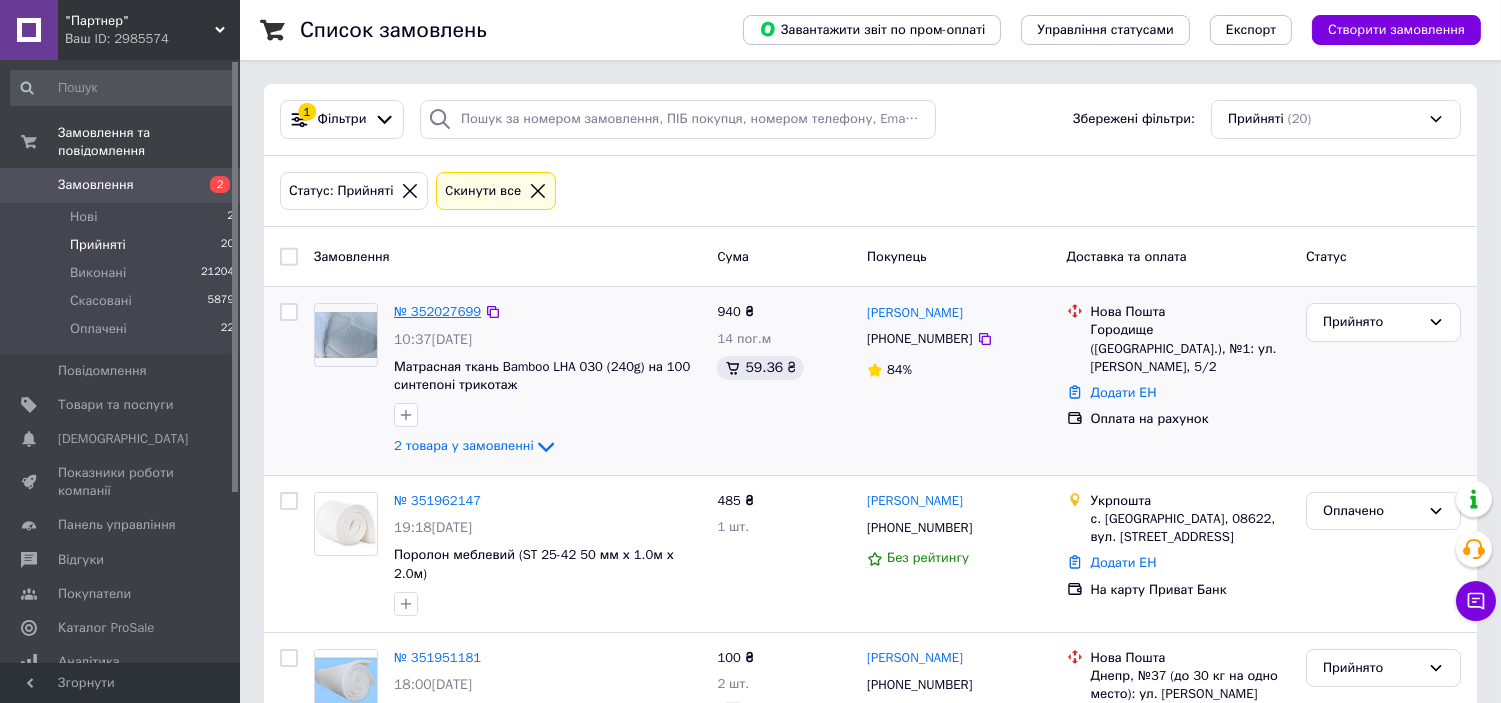 click on "№ 352027699" at bounding box center [437, 311] 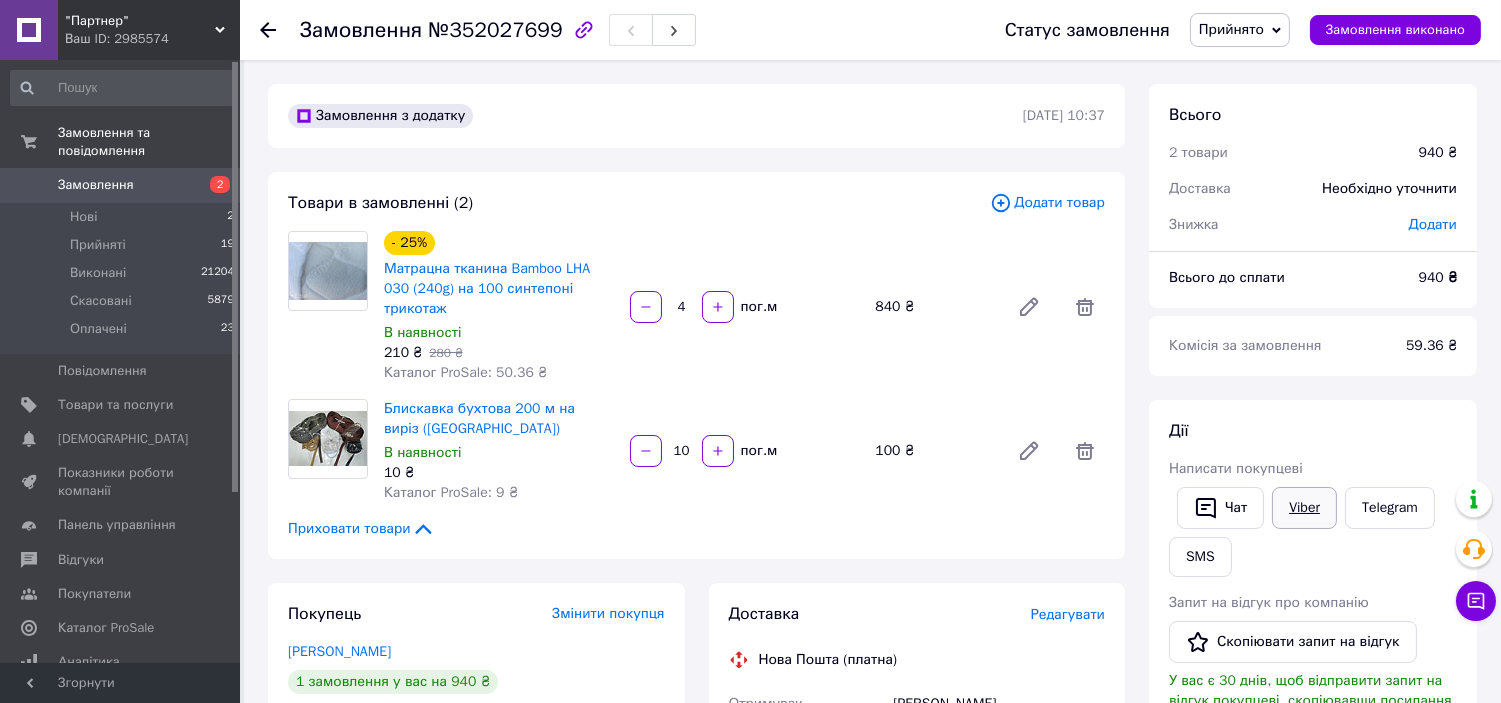 click on "Viber" at bounding box center [1304, 508] 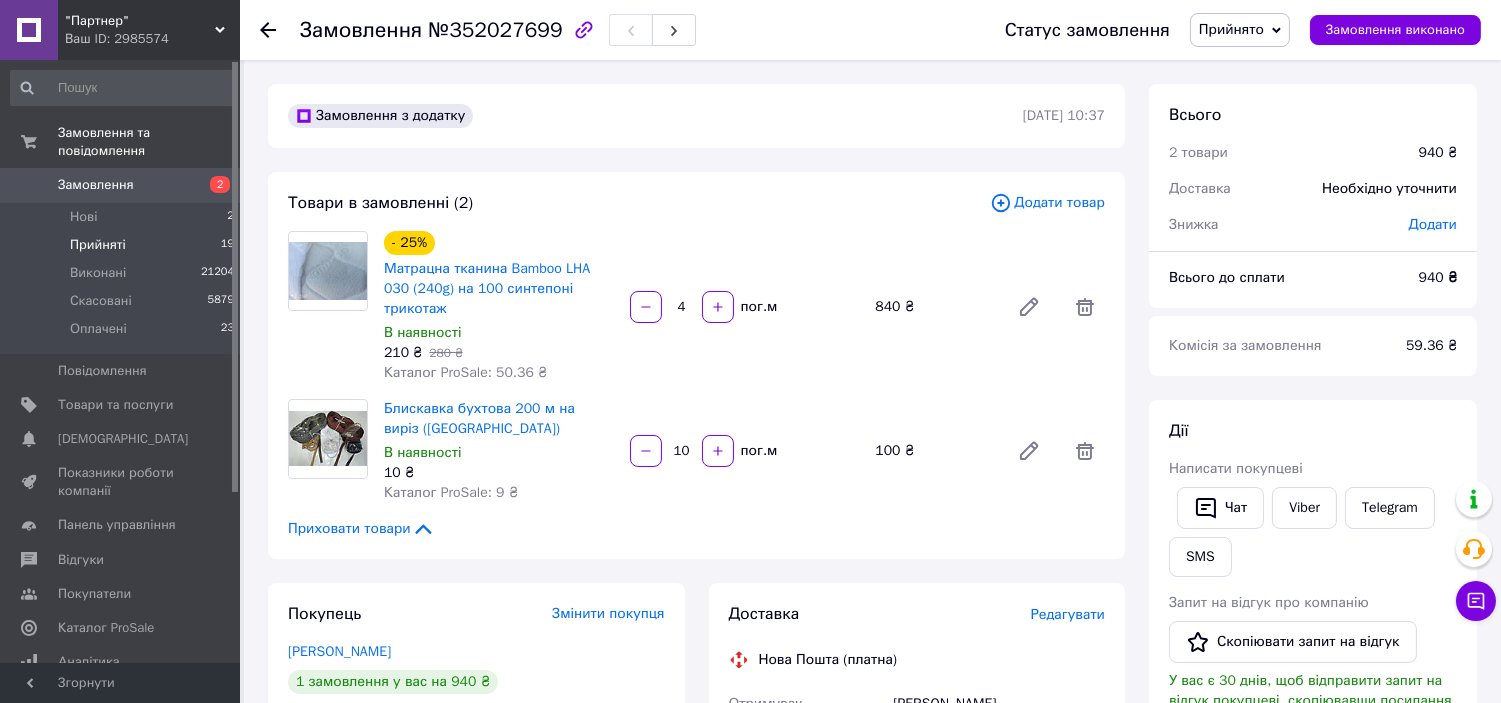 click on "Прийняті 19" at bounding box center (123, 245) 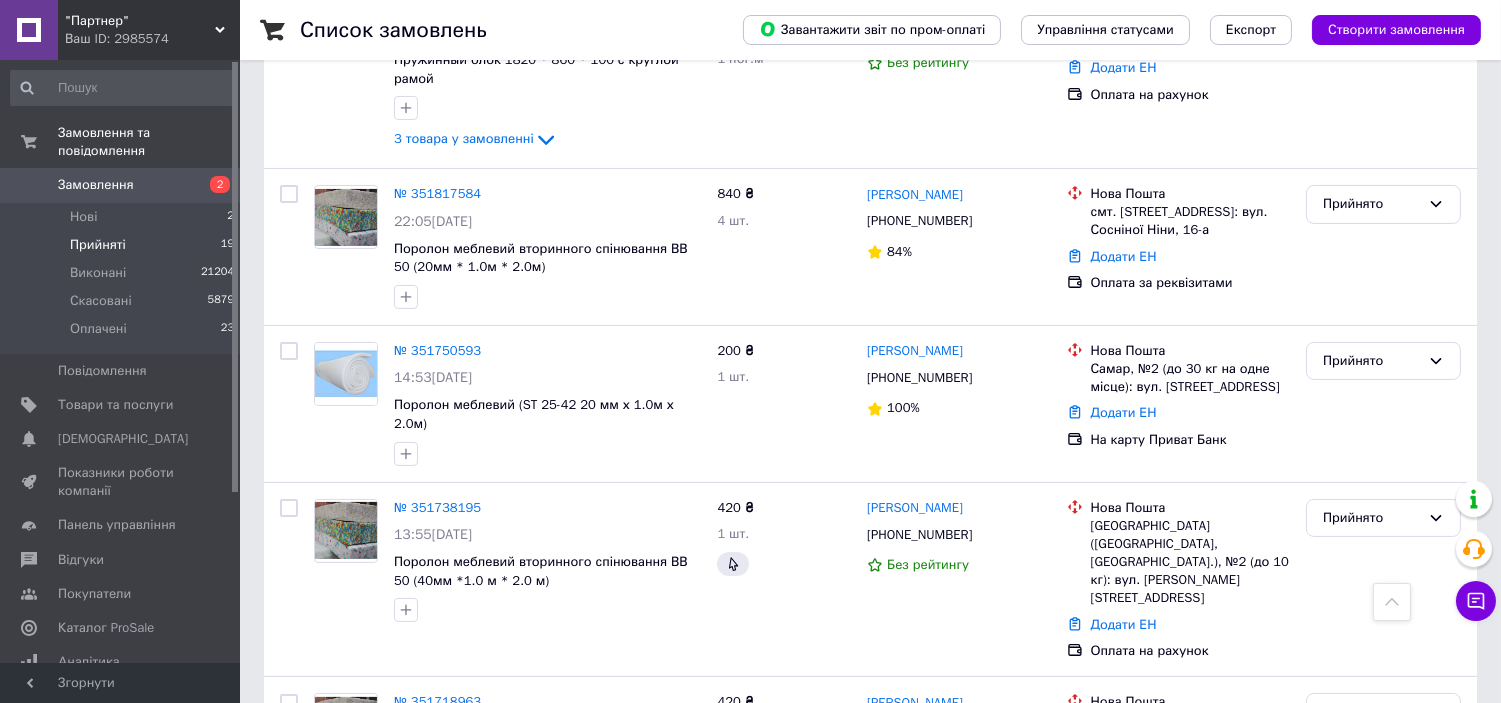 scroll, scrollTop: 666, scrollLeft: 0, axis: vertical 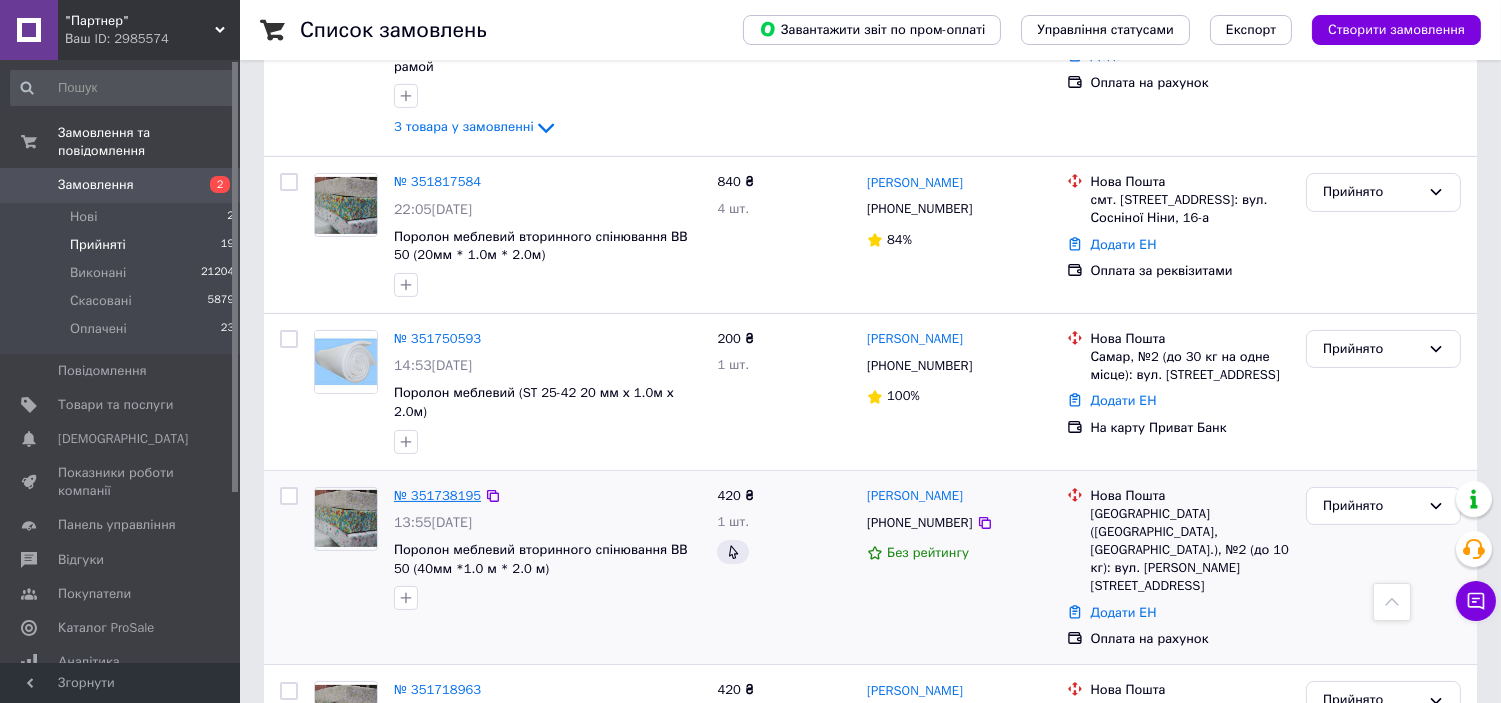 click on "№ 351738195" at bounding box center [437, 495] 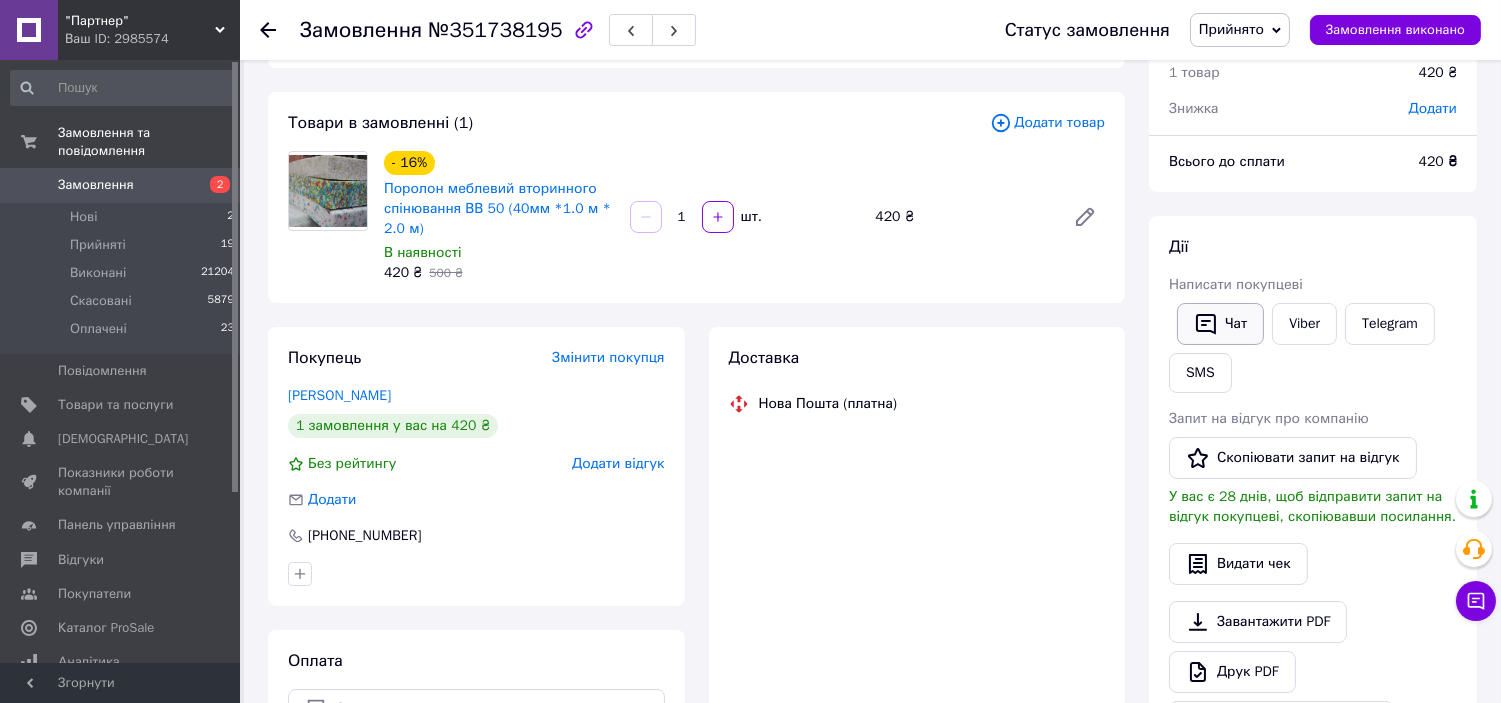 scroll, scrollTop: 73, scrollLeft: 0, axis: vertical 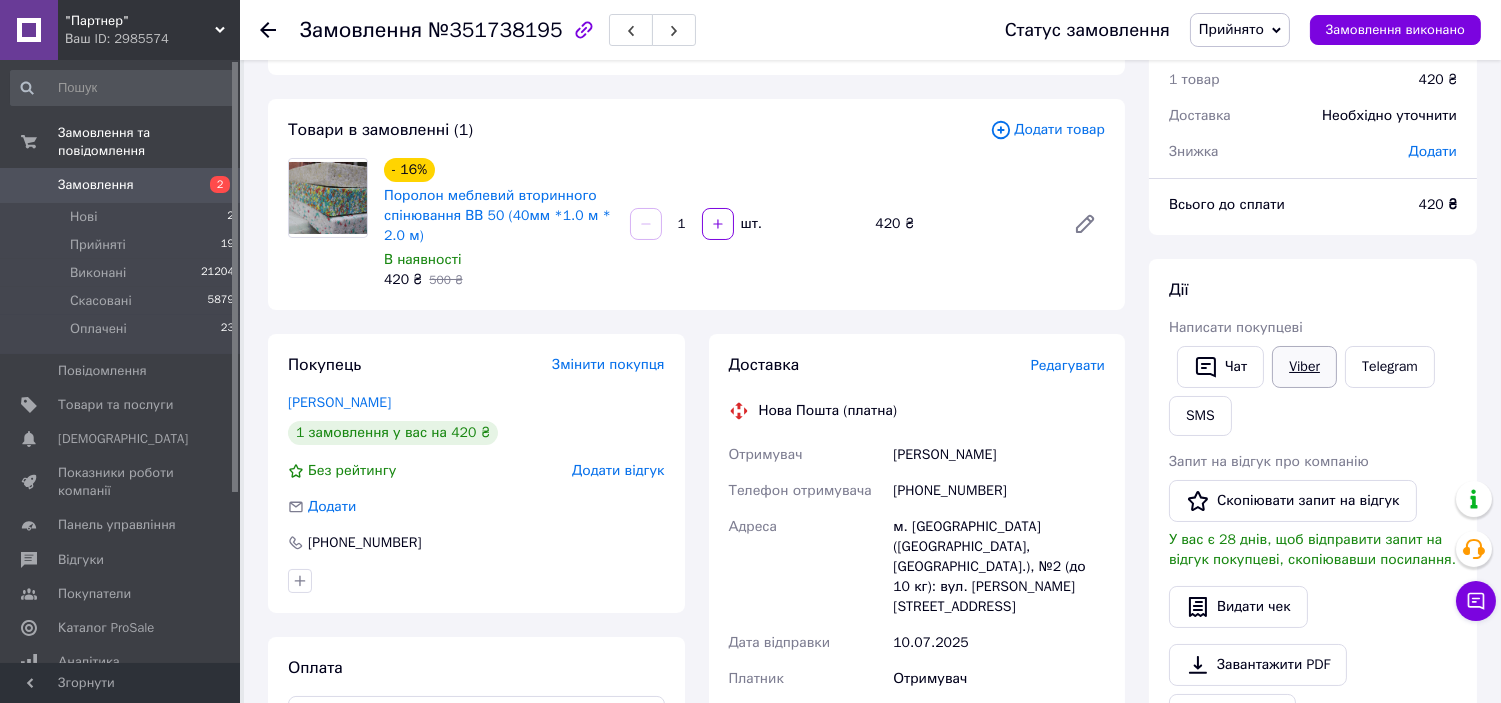 click on "Viber" at bounding box center [1304, 367] 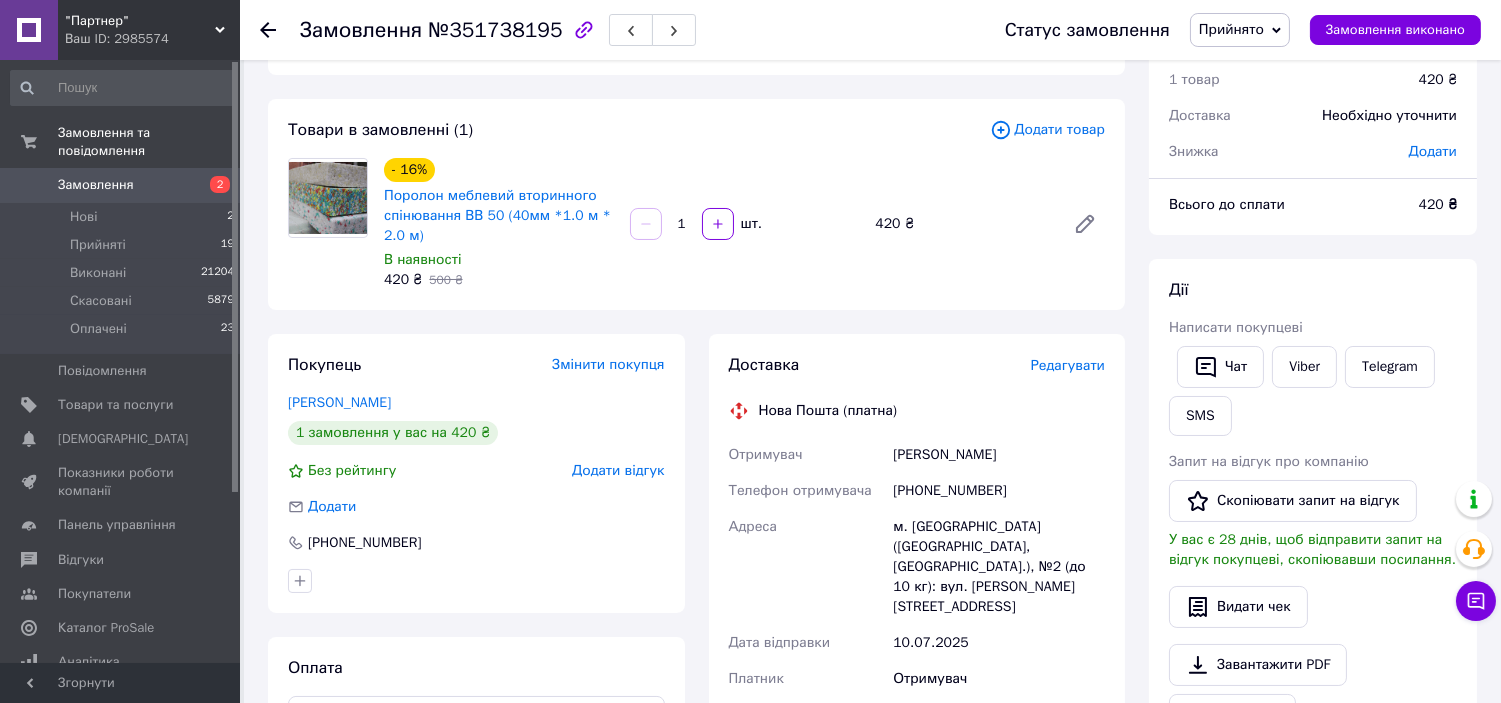drag, startPoint x: 891, startPoint y: 458, endPoint x: 1032, endPoint y: 460, distance: 141.01419 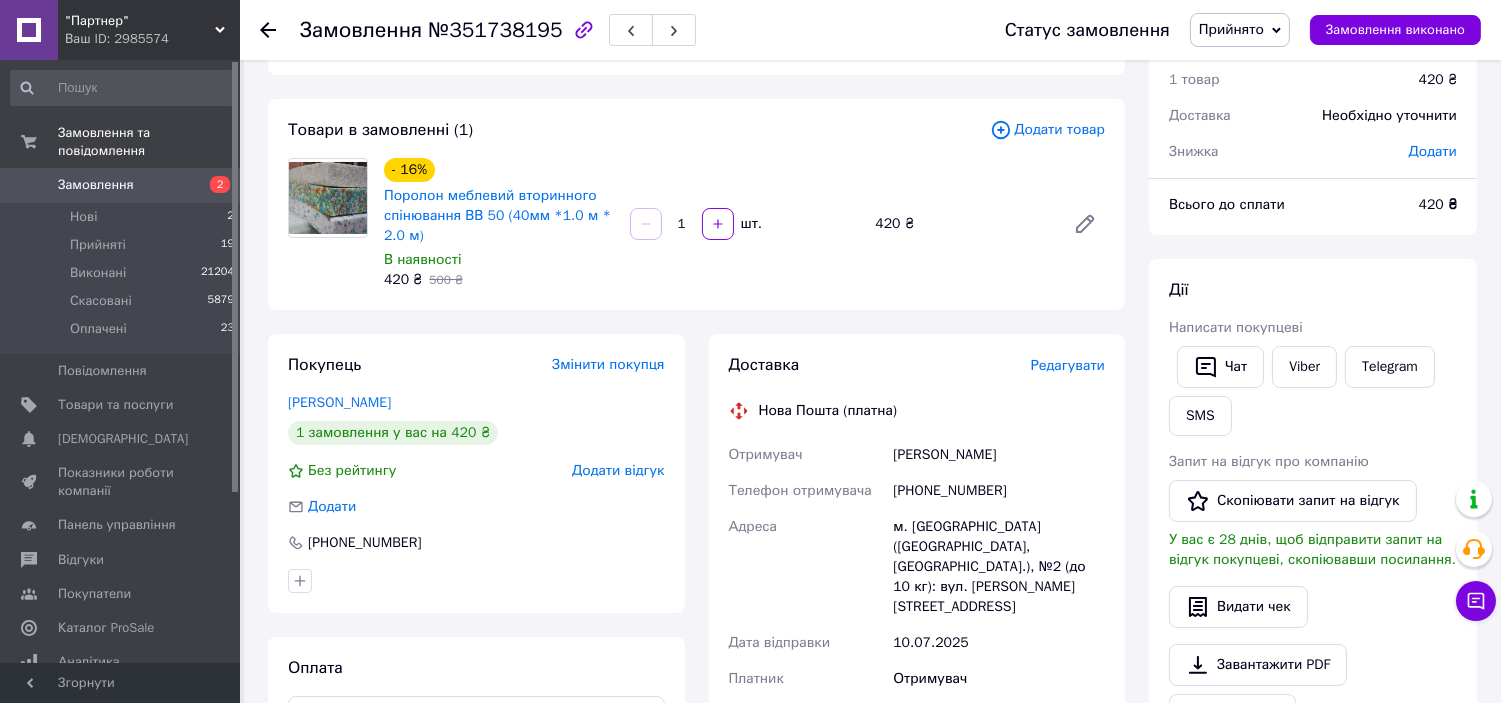 click on "Прийнято" at bounding box center [1240, 30] 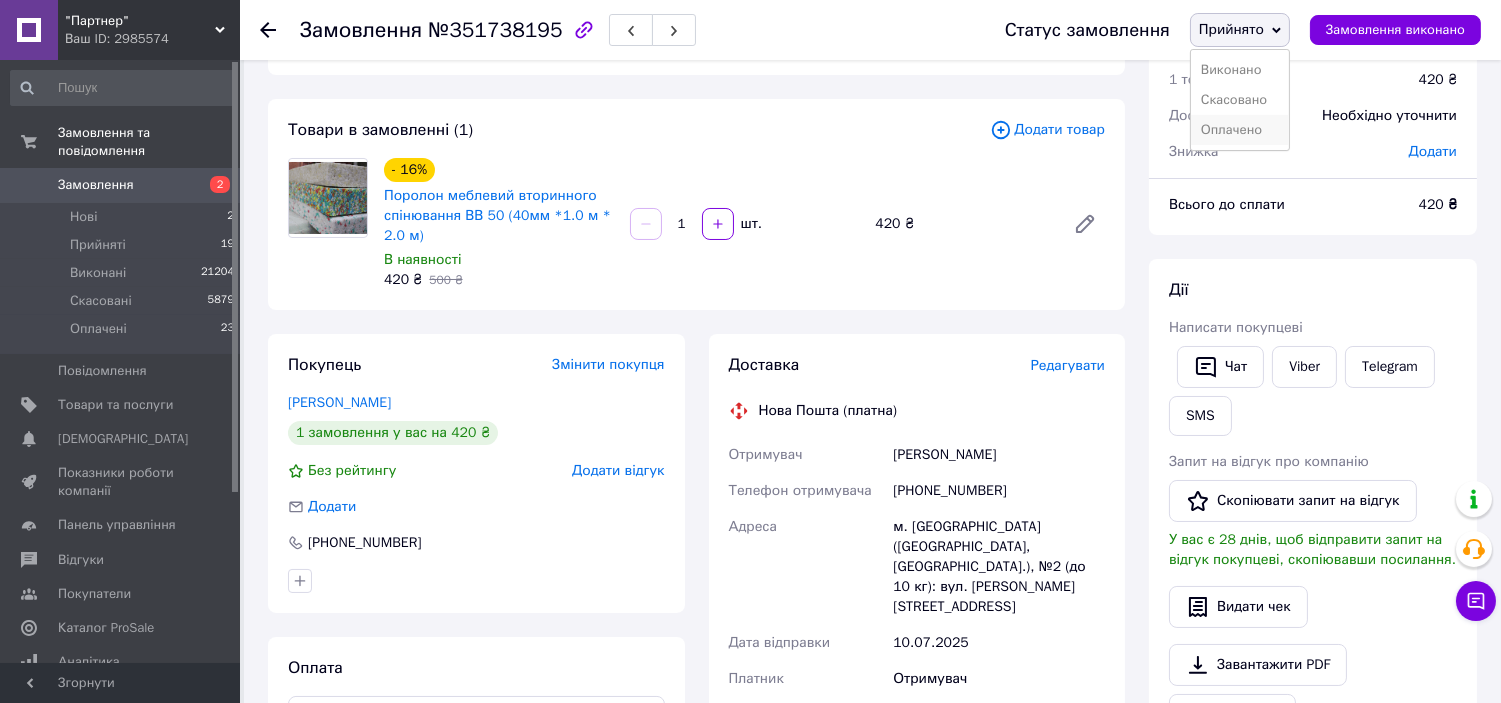 click on "Оплачено" at bounding box center [1240, 130] 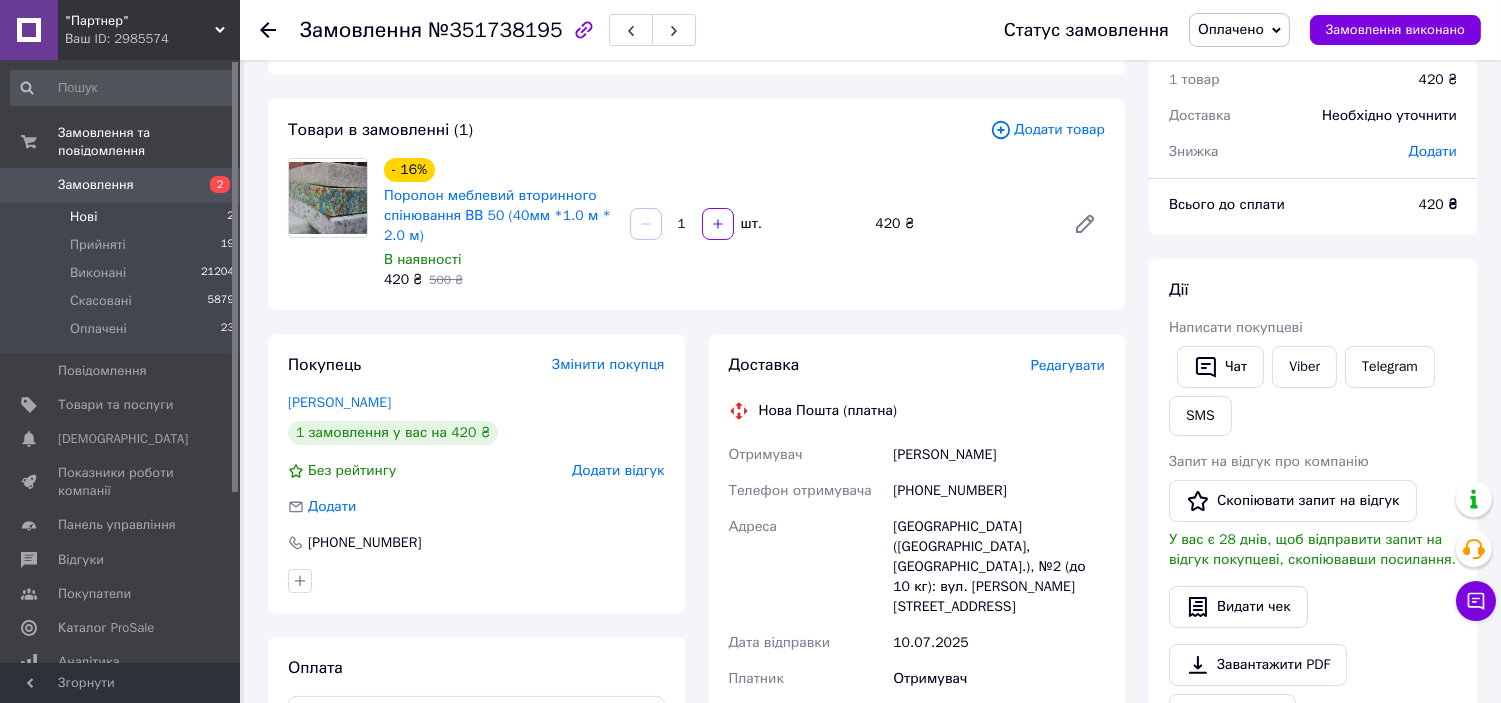 click on "Нові 2" at bounding box center (123, 217) 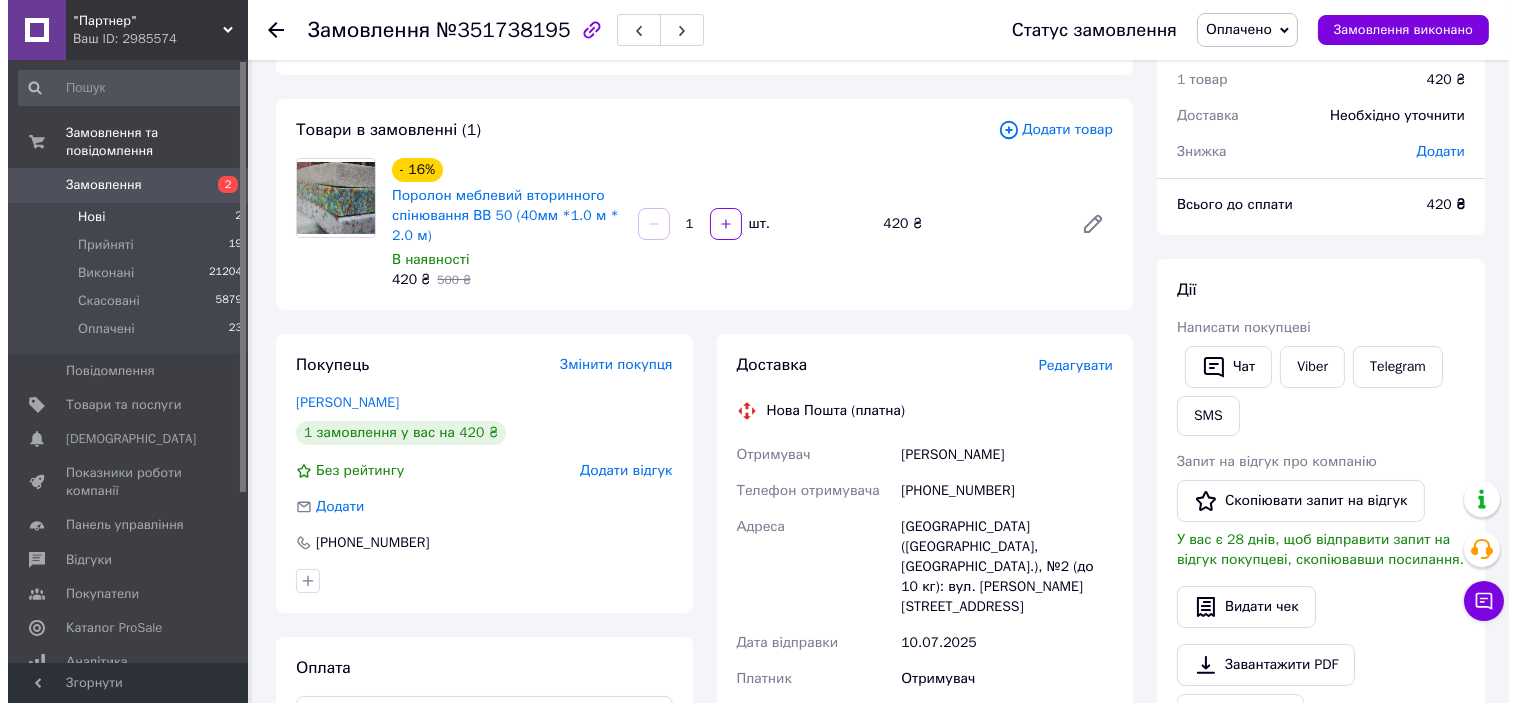 scroll, scrollTop: 0, scrollLeft: 0, axis: both 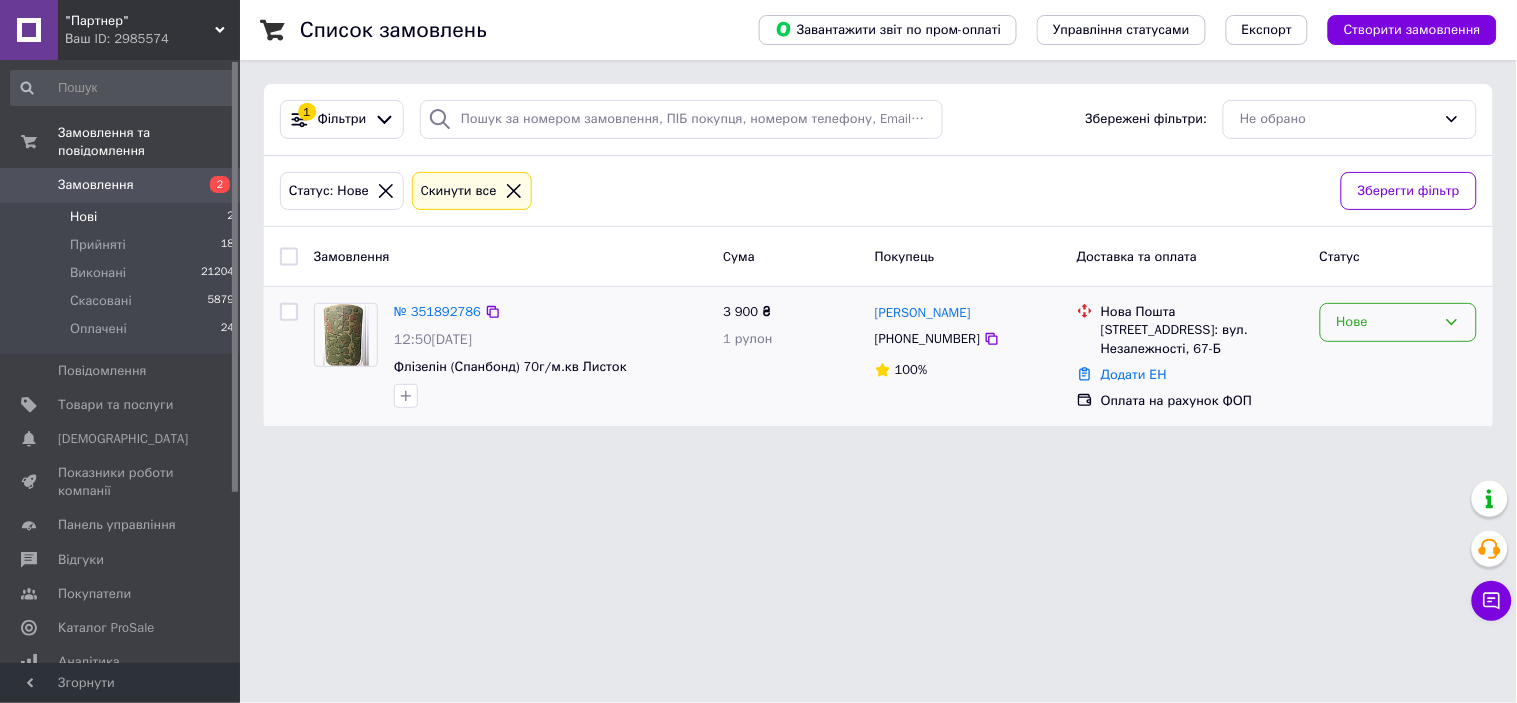 click on "Нове" at bounding box center (1386, 322) 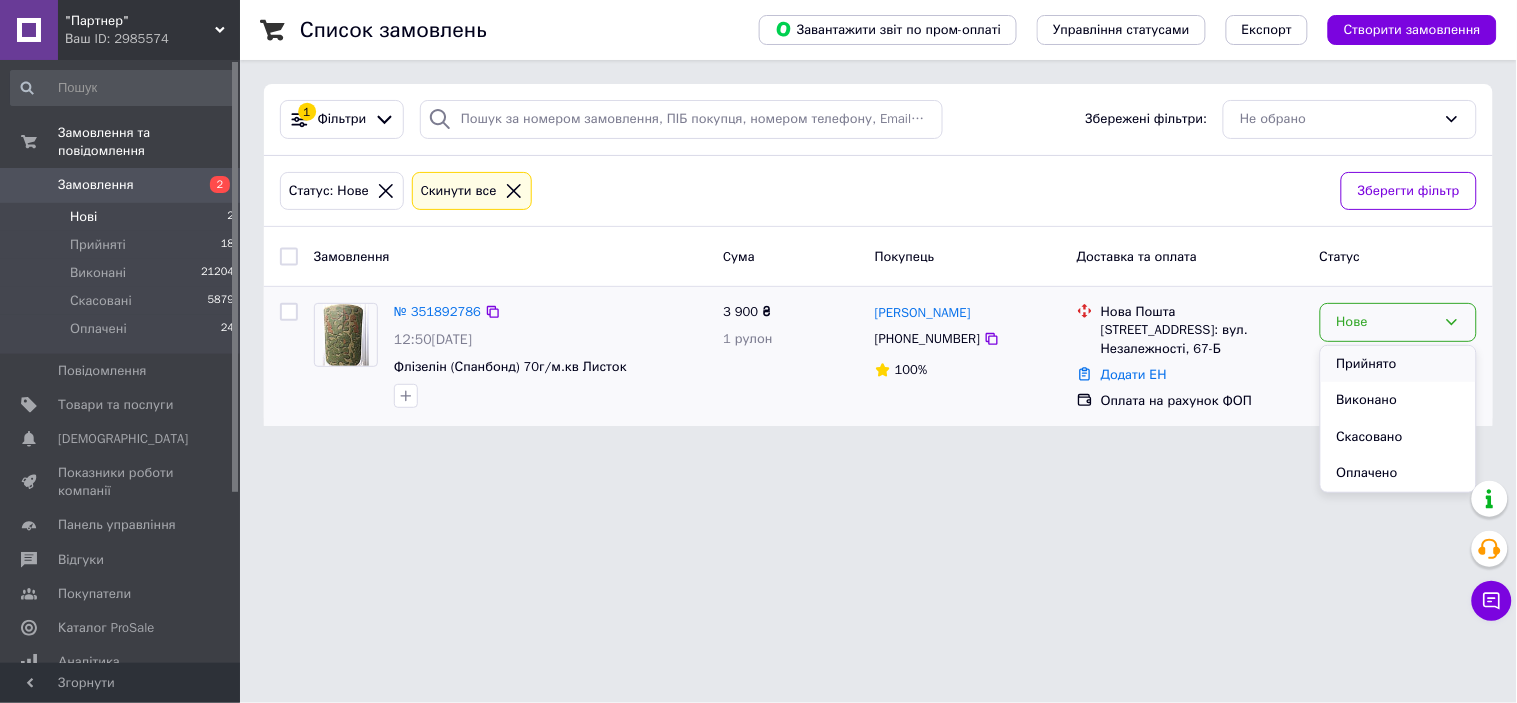 click on "Прийнято" at bounding box center (1398, 364) 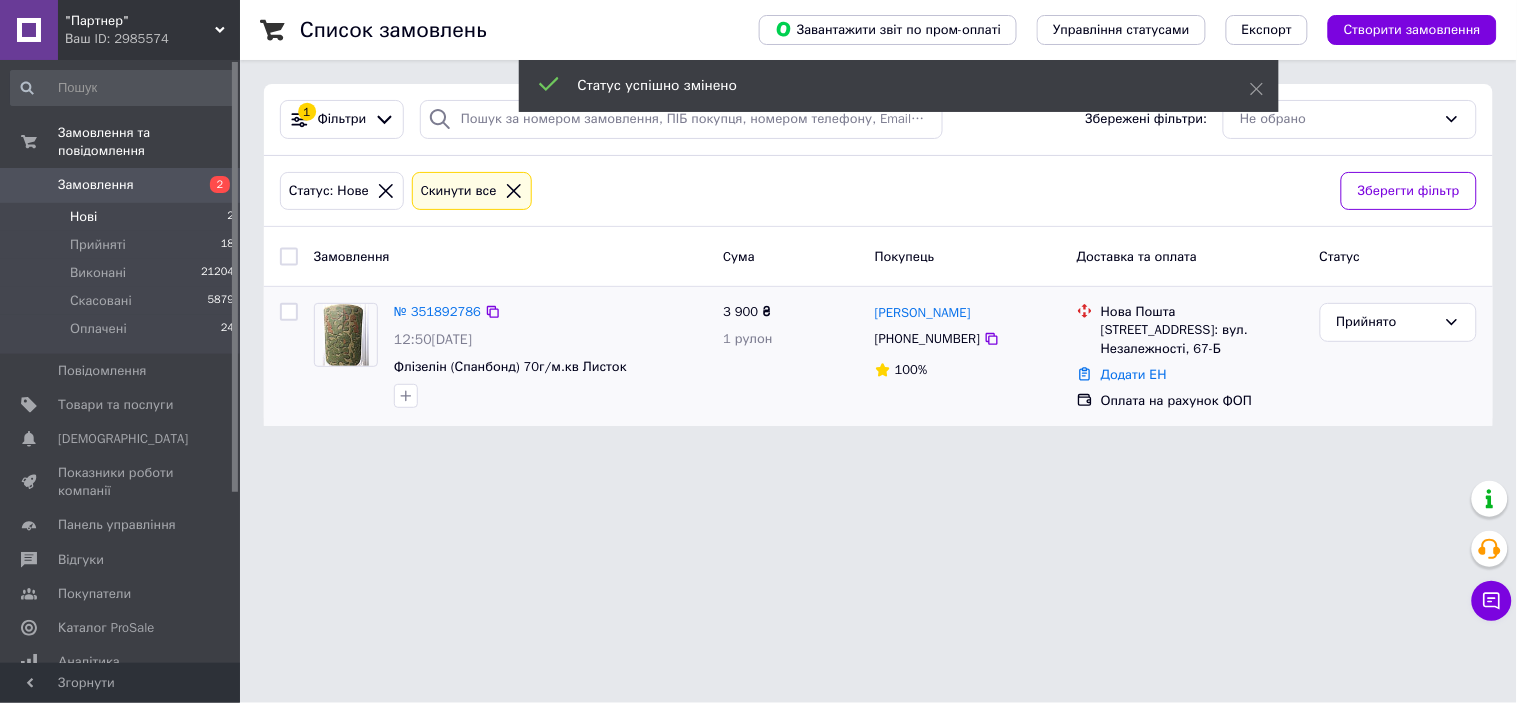 click on "Замовлення" at bounding box center [121, 185] 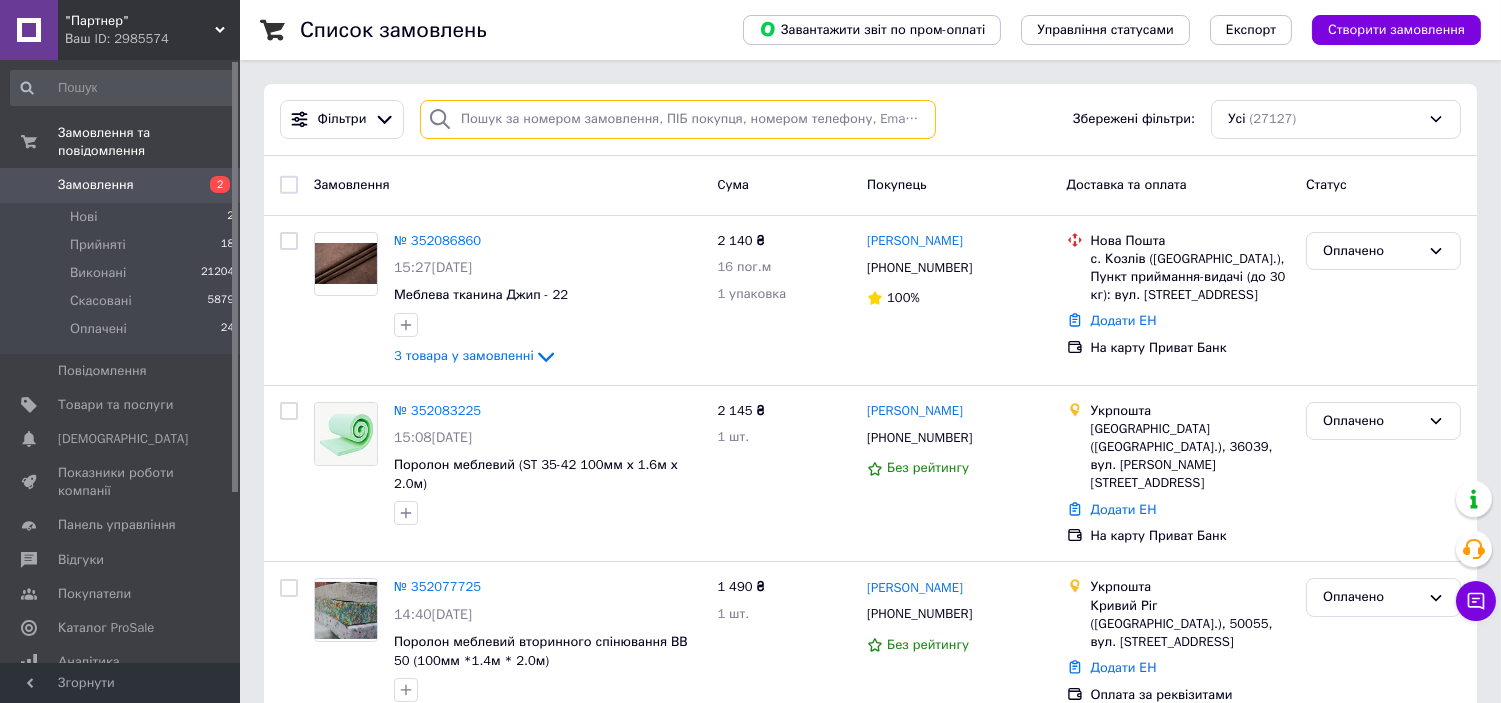 click at bounding box center [678, 119] 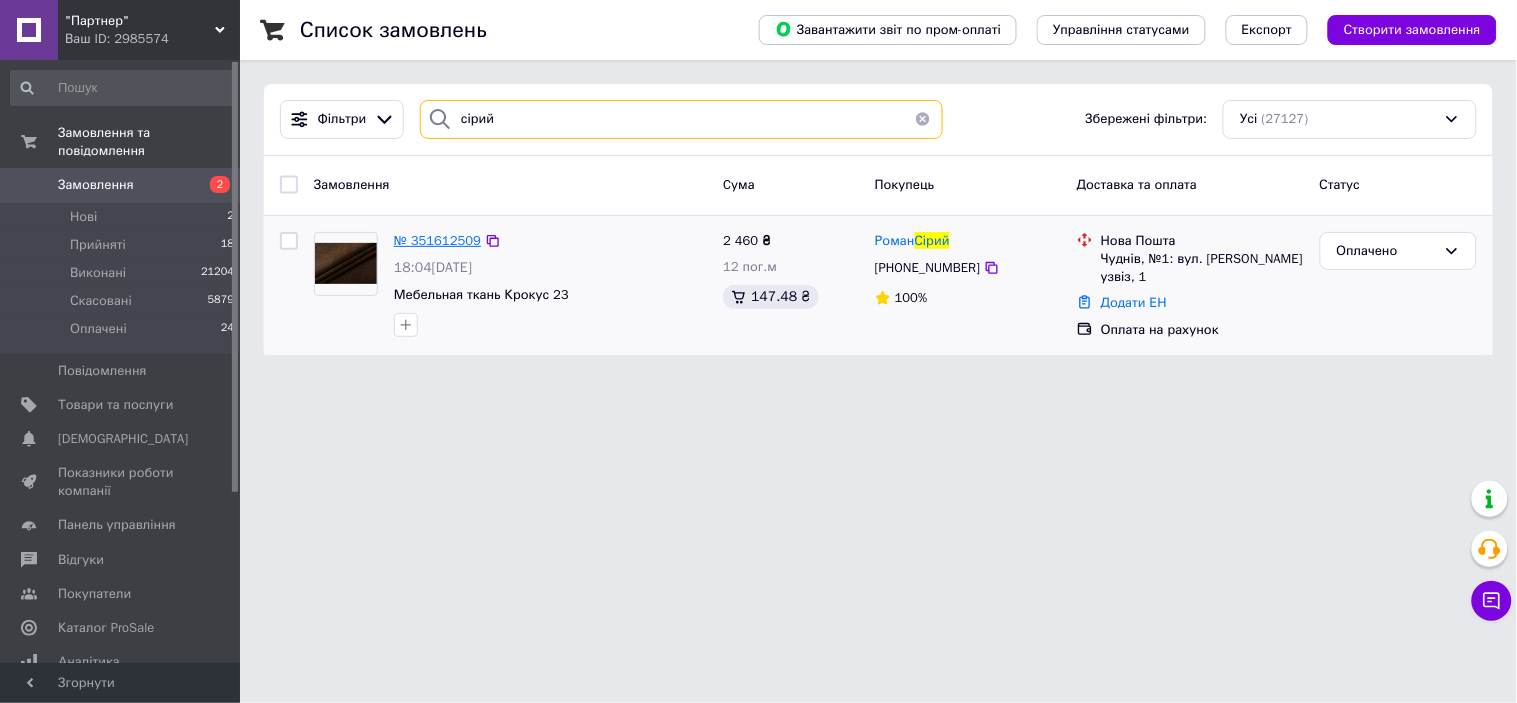 type on "сірий" 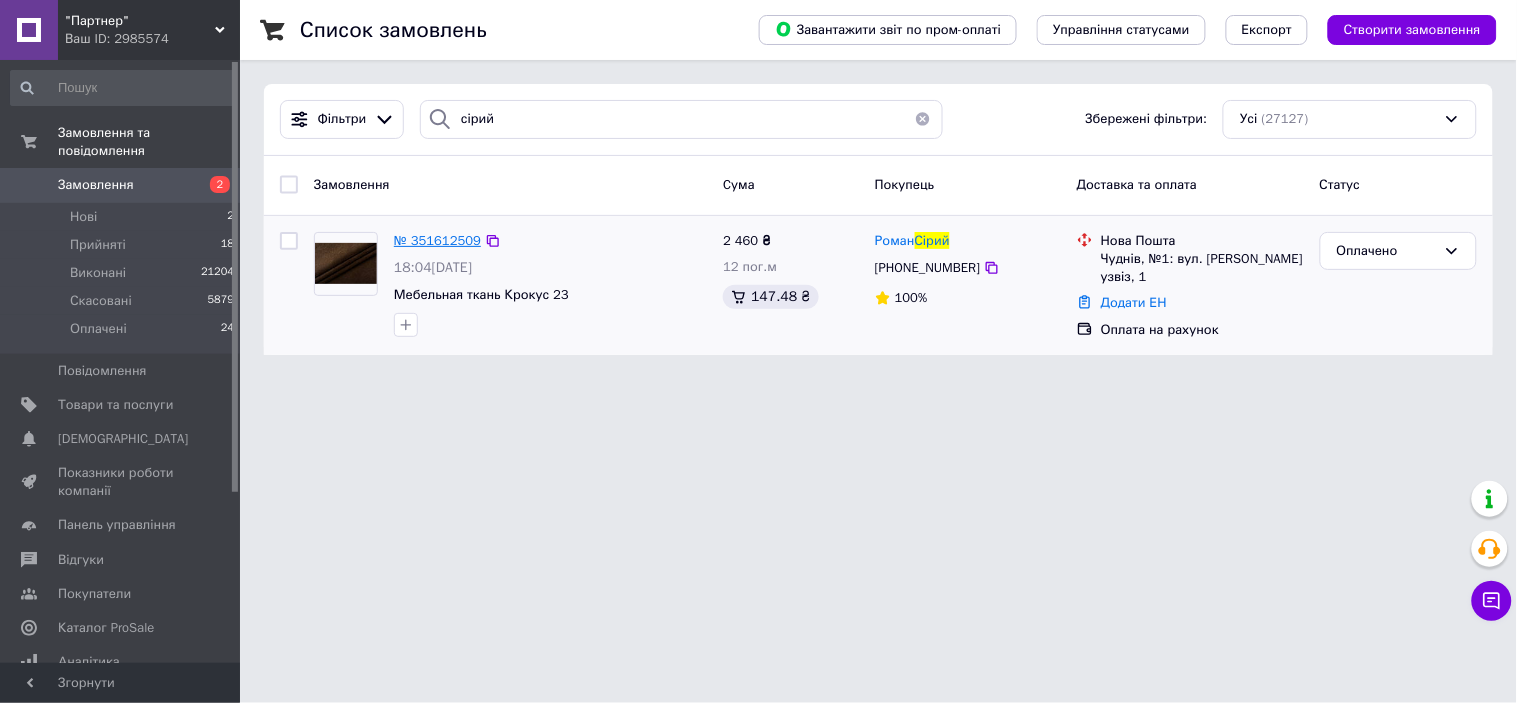 click on "№ 351612509" at bounding box center [437, 240] 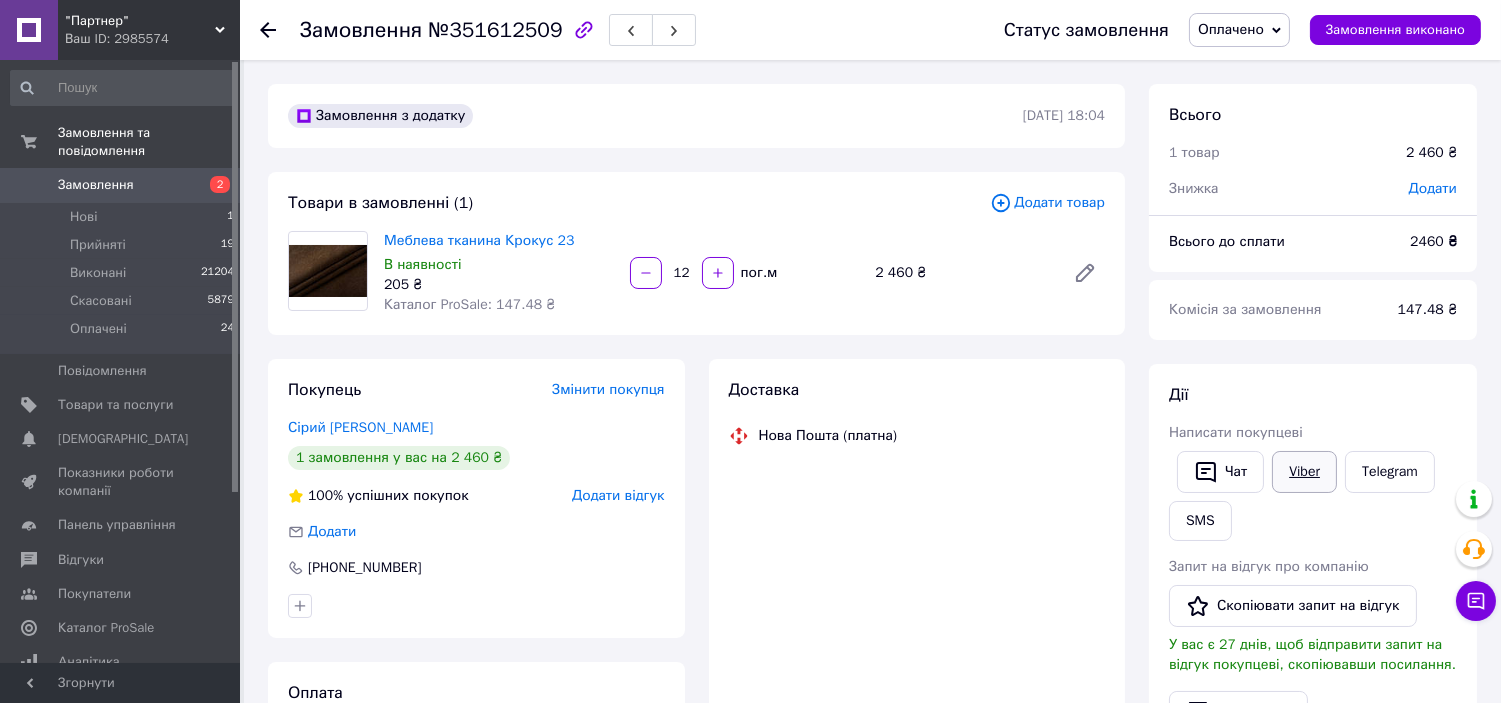 click on "Viber" at bounding box center (1304, 472) 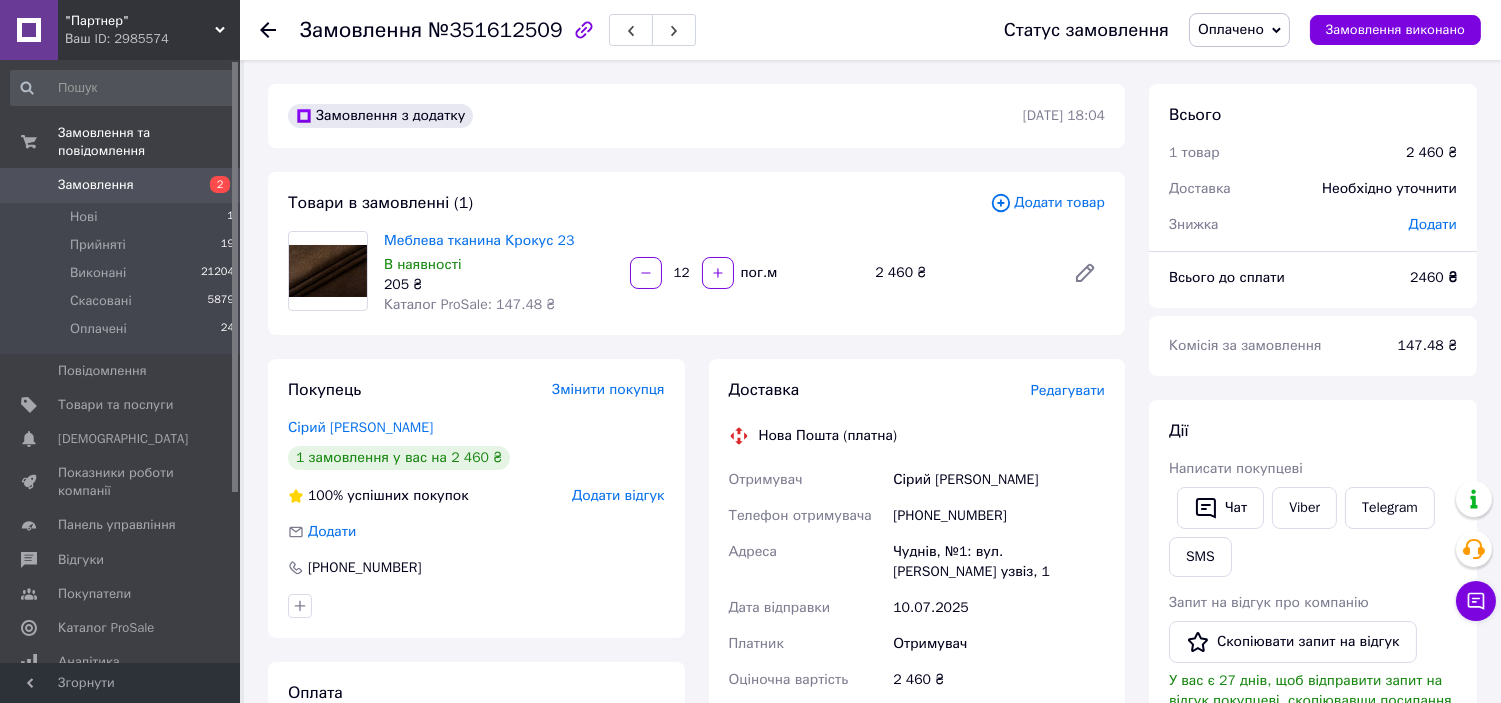 click on "Оплачено" at bounding box center [1231, 29] 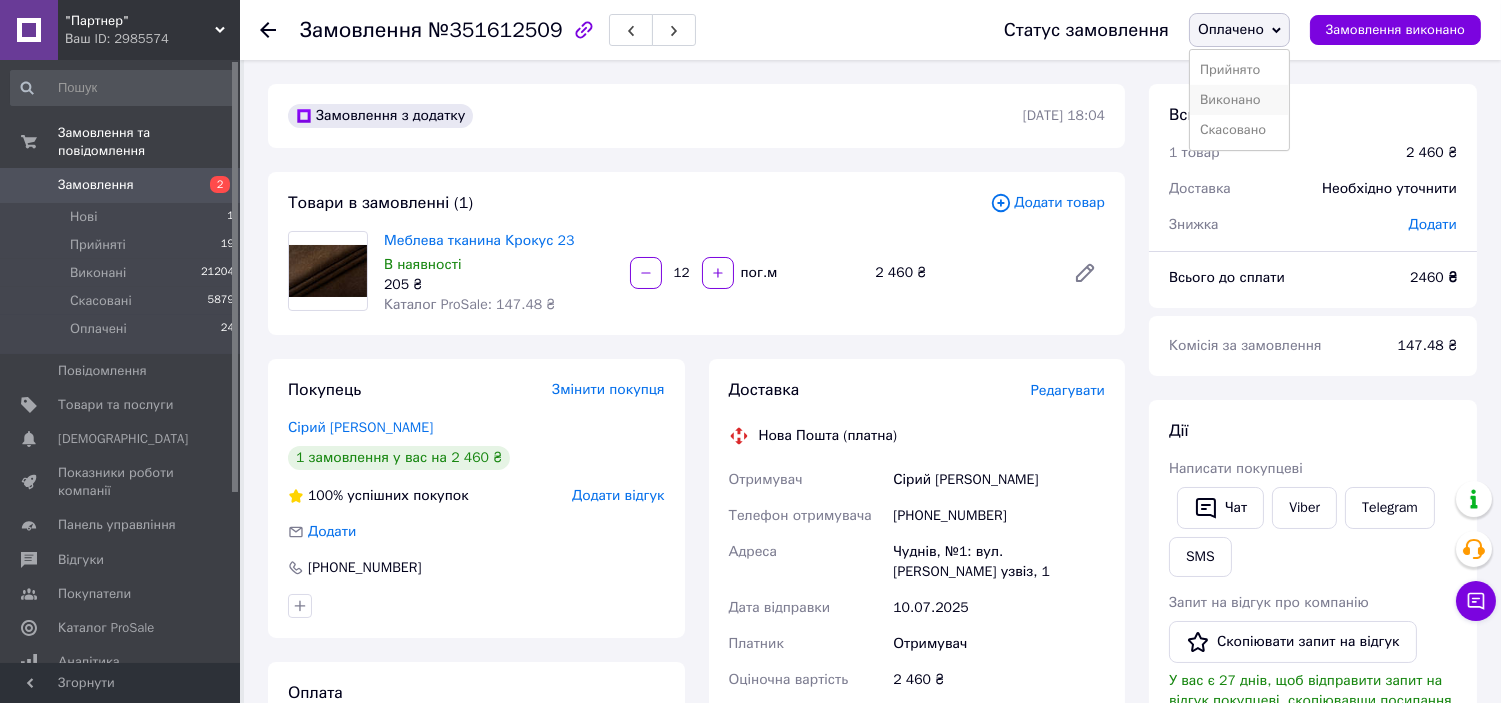 click on "Виконано" at bounding box center [1239, 100] 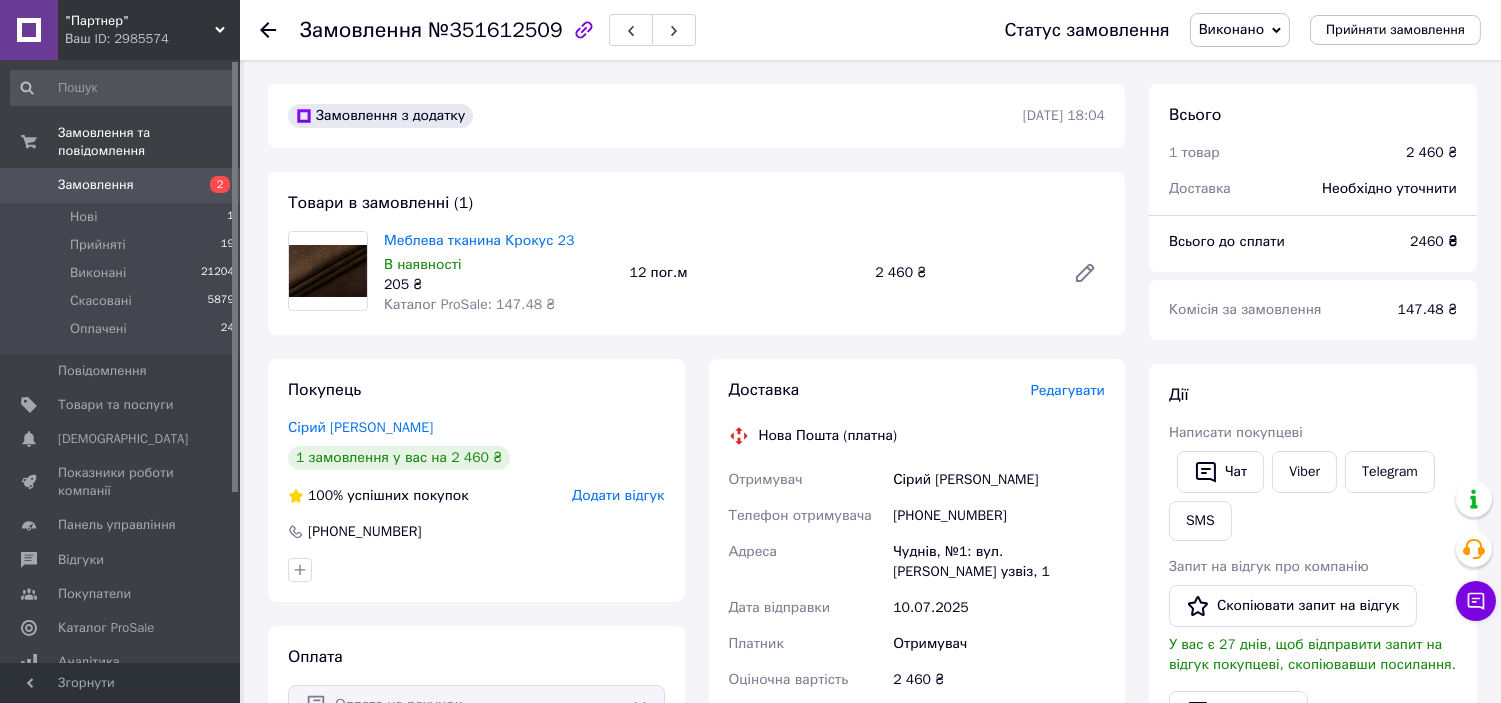 click on "2" at bounding box center [212, 185] 